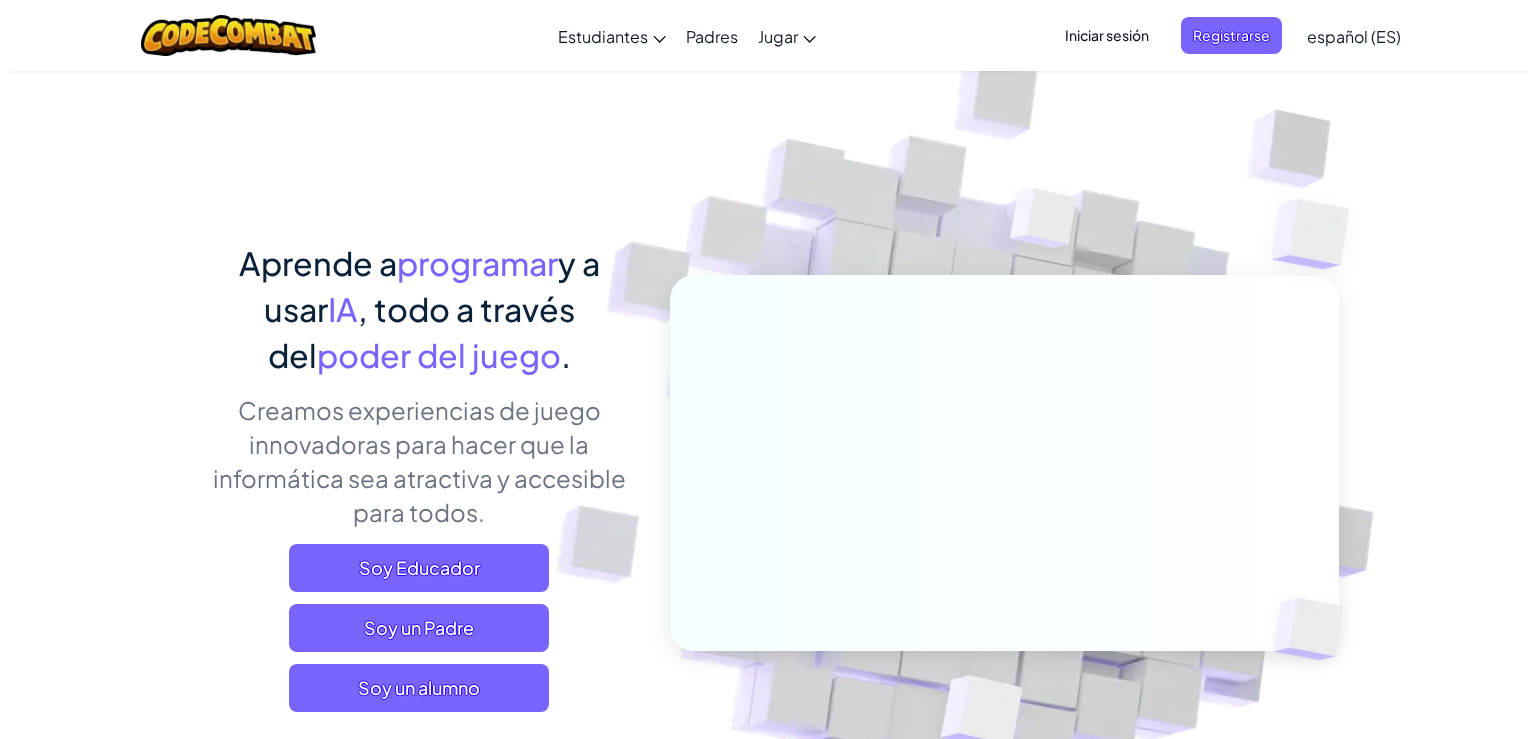 scroll, scrollTop: 0, scrollLeft: 0, axis: both 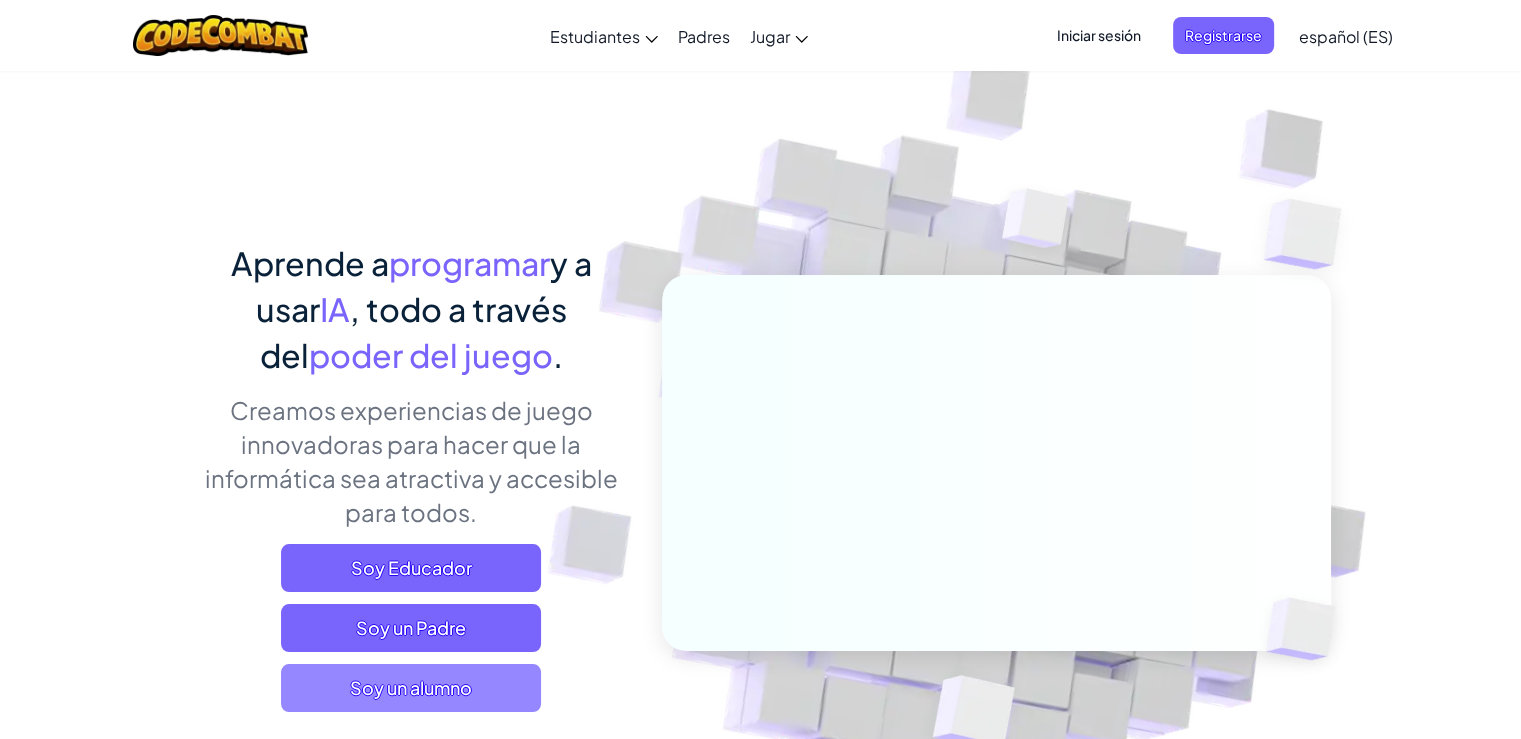 click on "Soy un alumno" at bounding box center [411, 688] 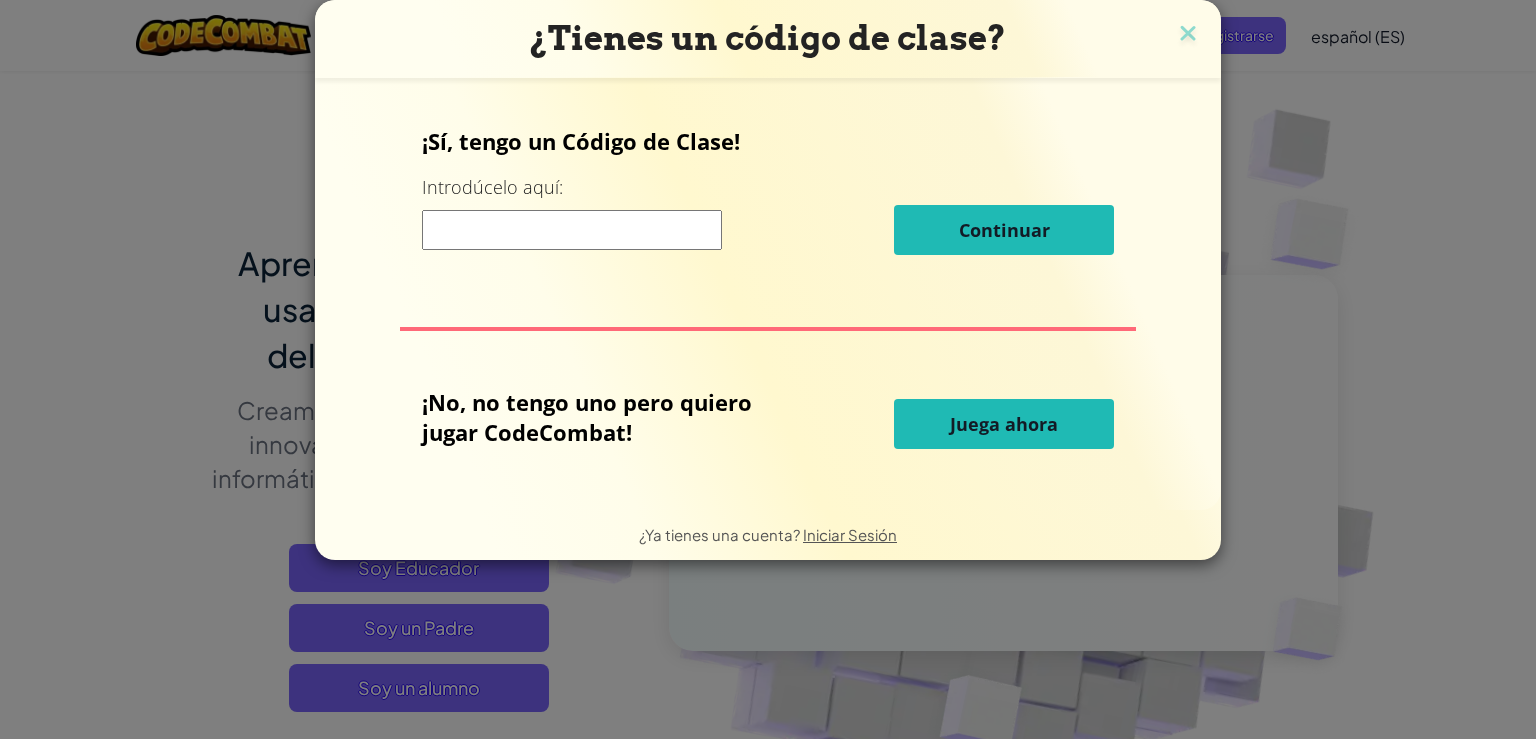 click on "Juega ahora" at bounding box center [1004, 424] 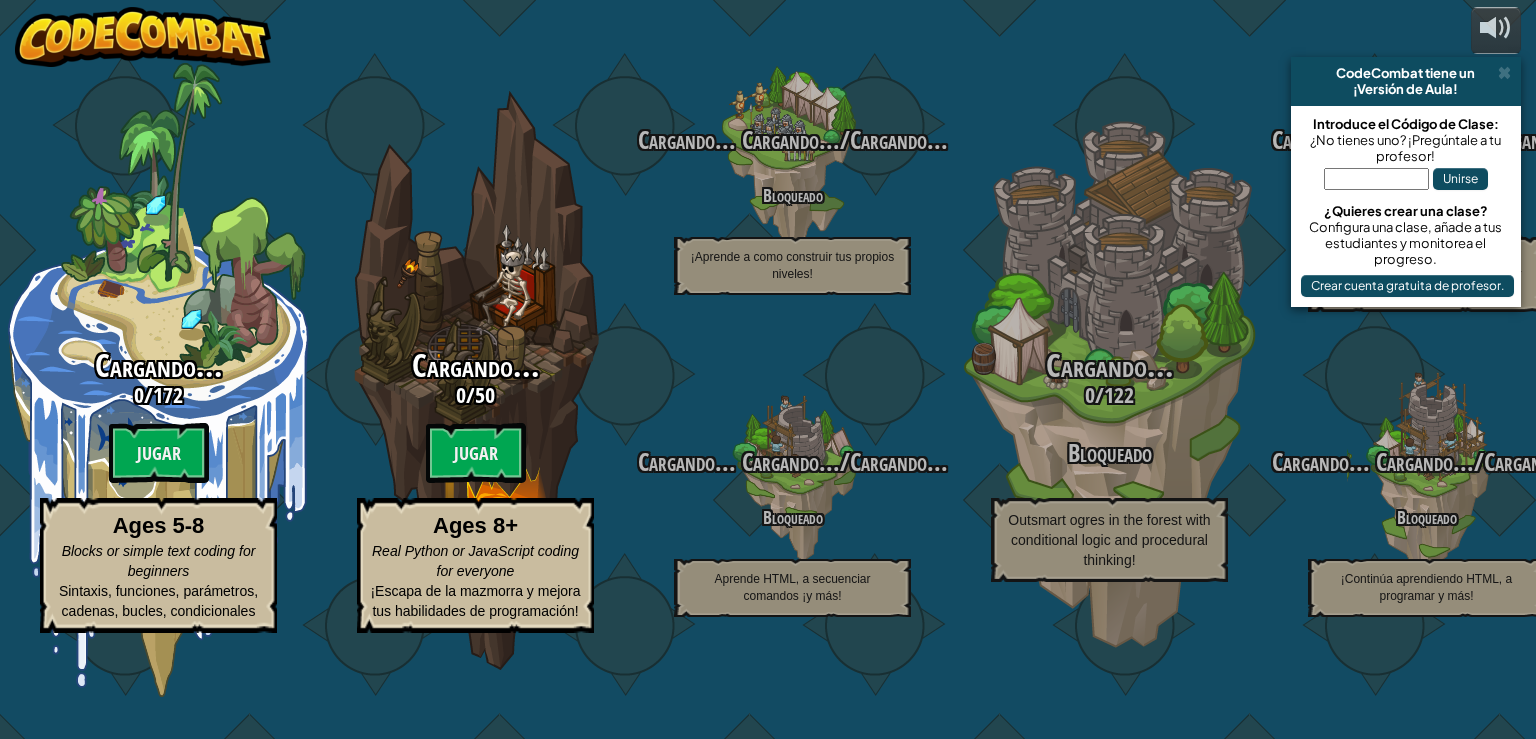 select on "es-ES" 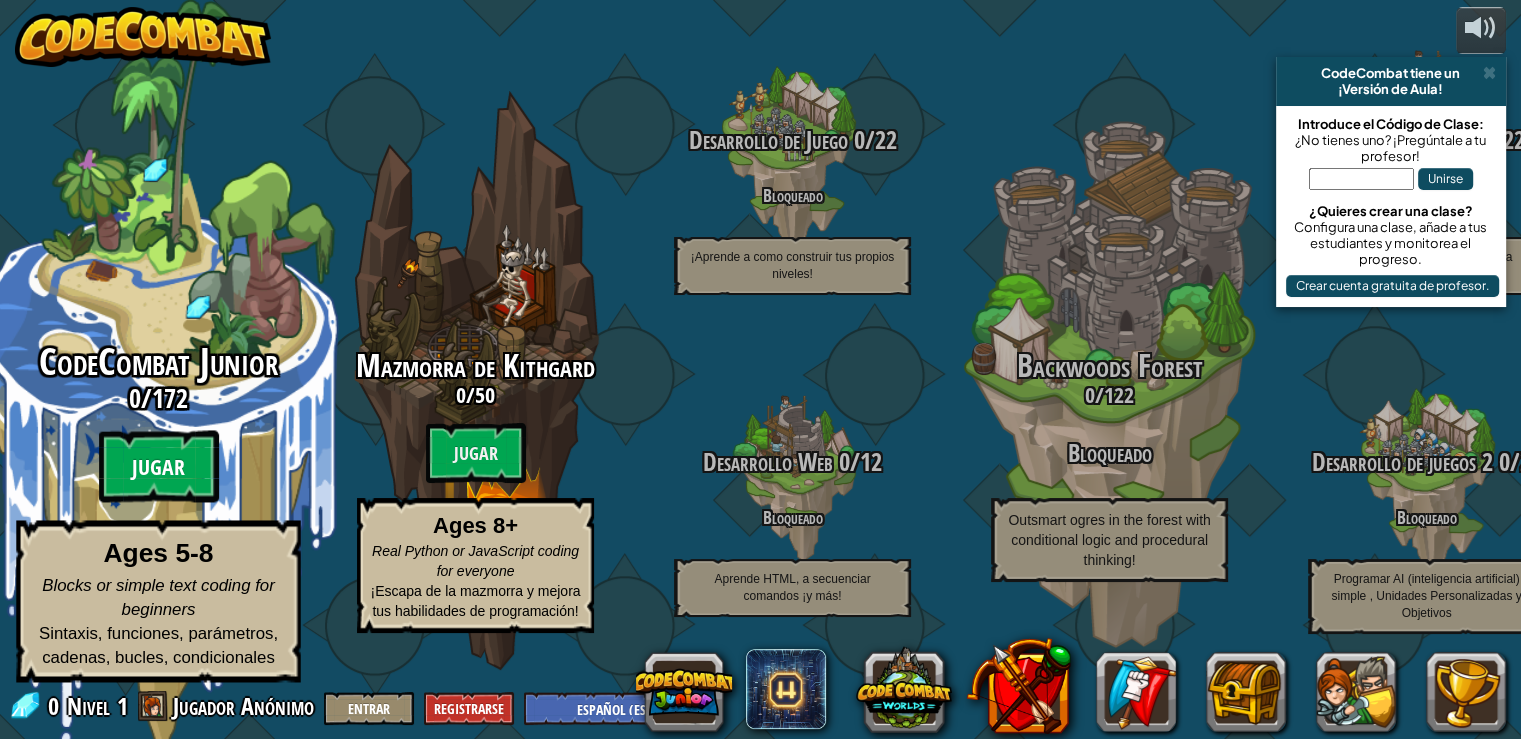 click on "Jugar" at bounding box center (159, 467) 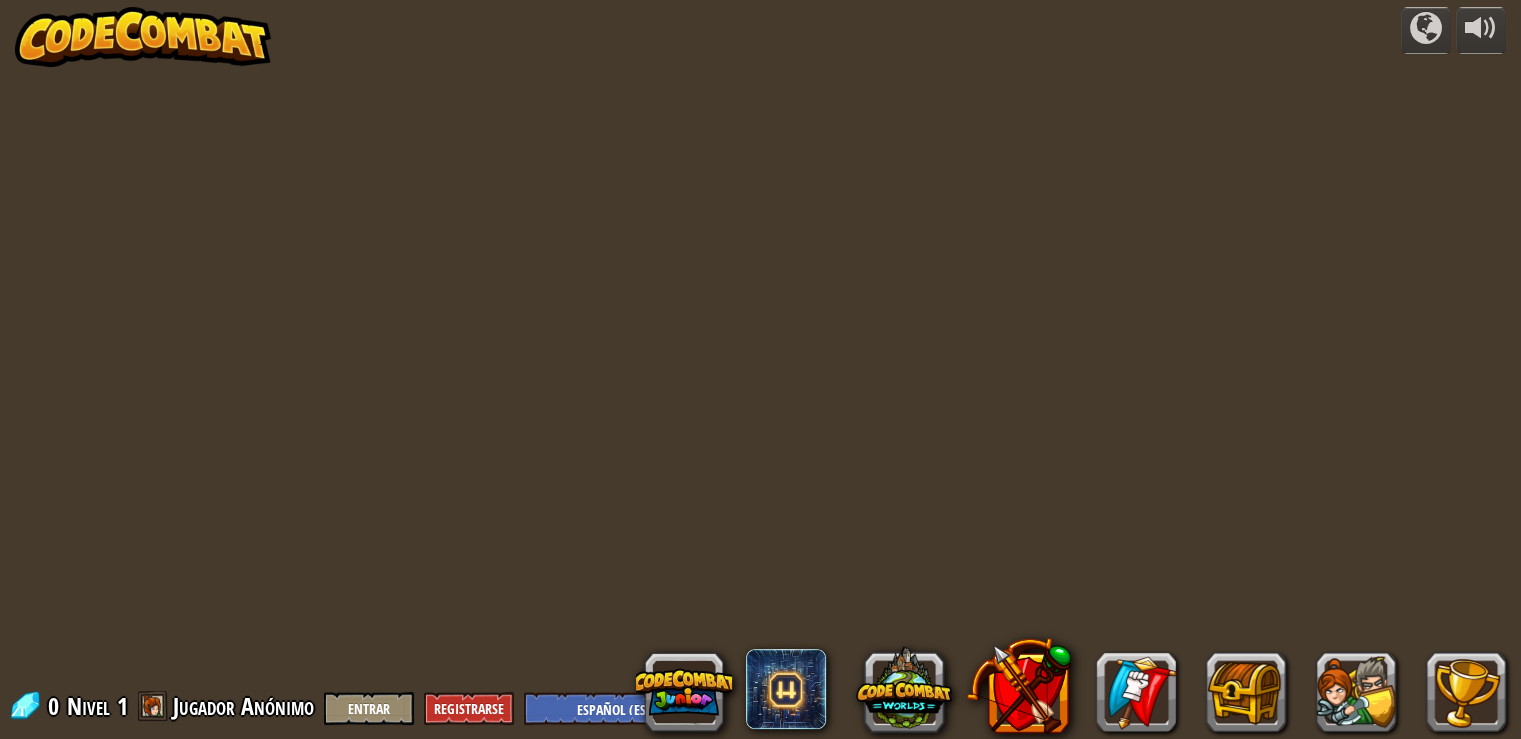 select on "es-ES" 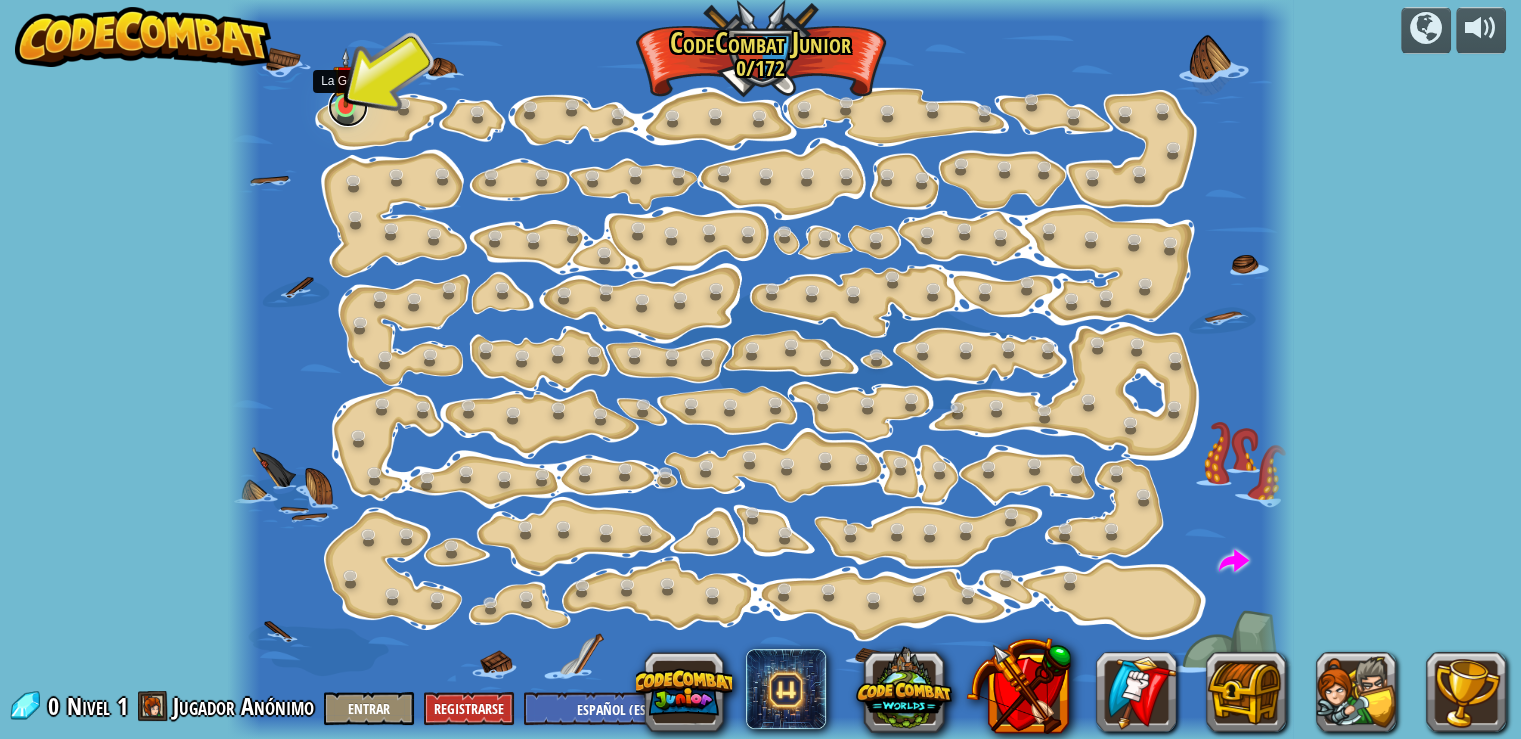 click at bounding box center (348, 107) 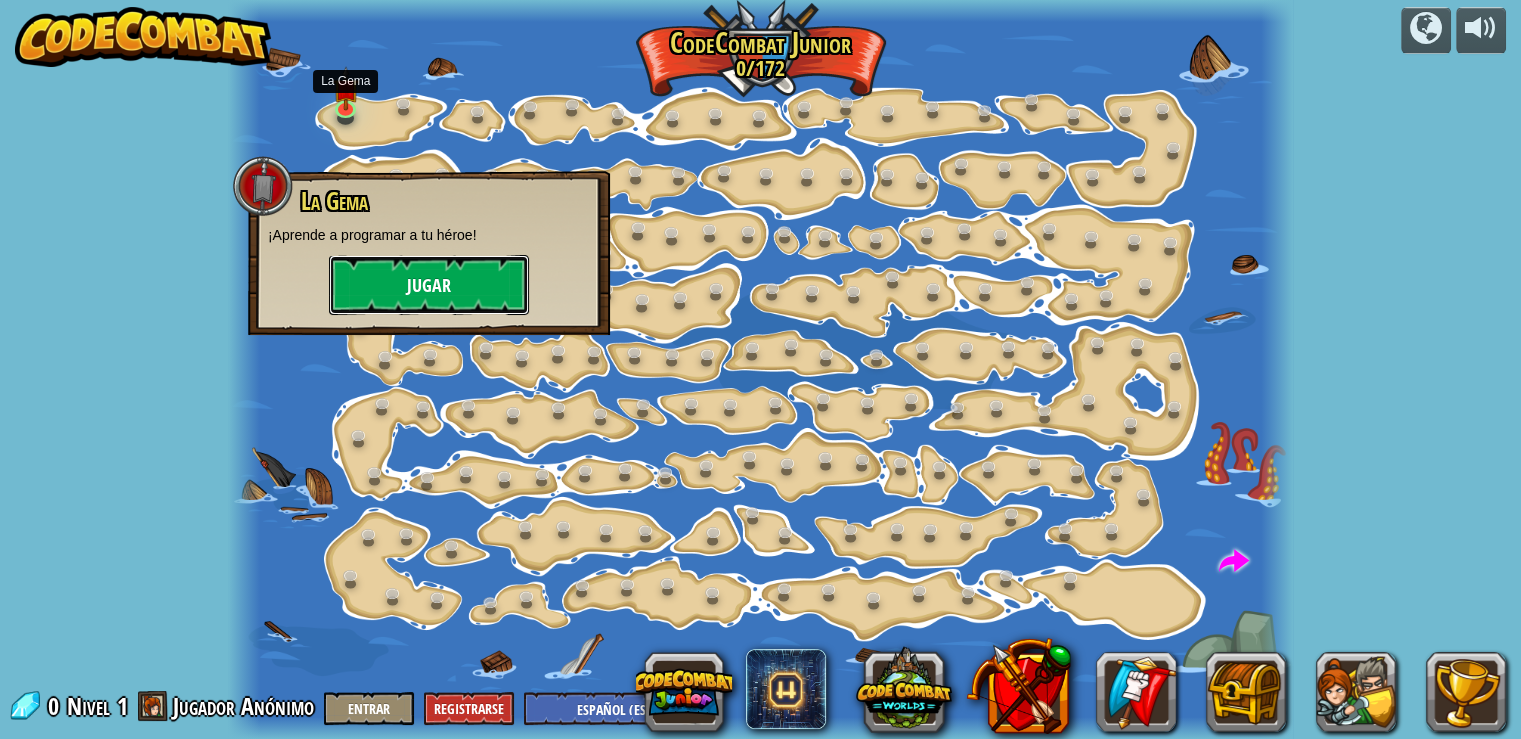 click on "Jugar" at bounding box center (429, 285) 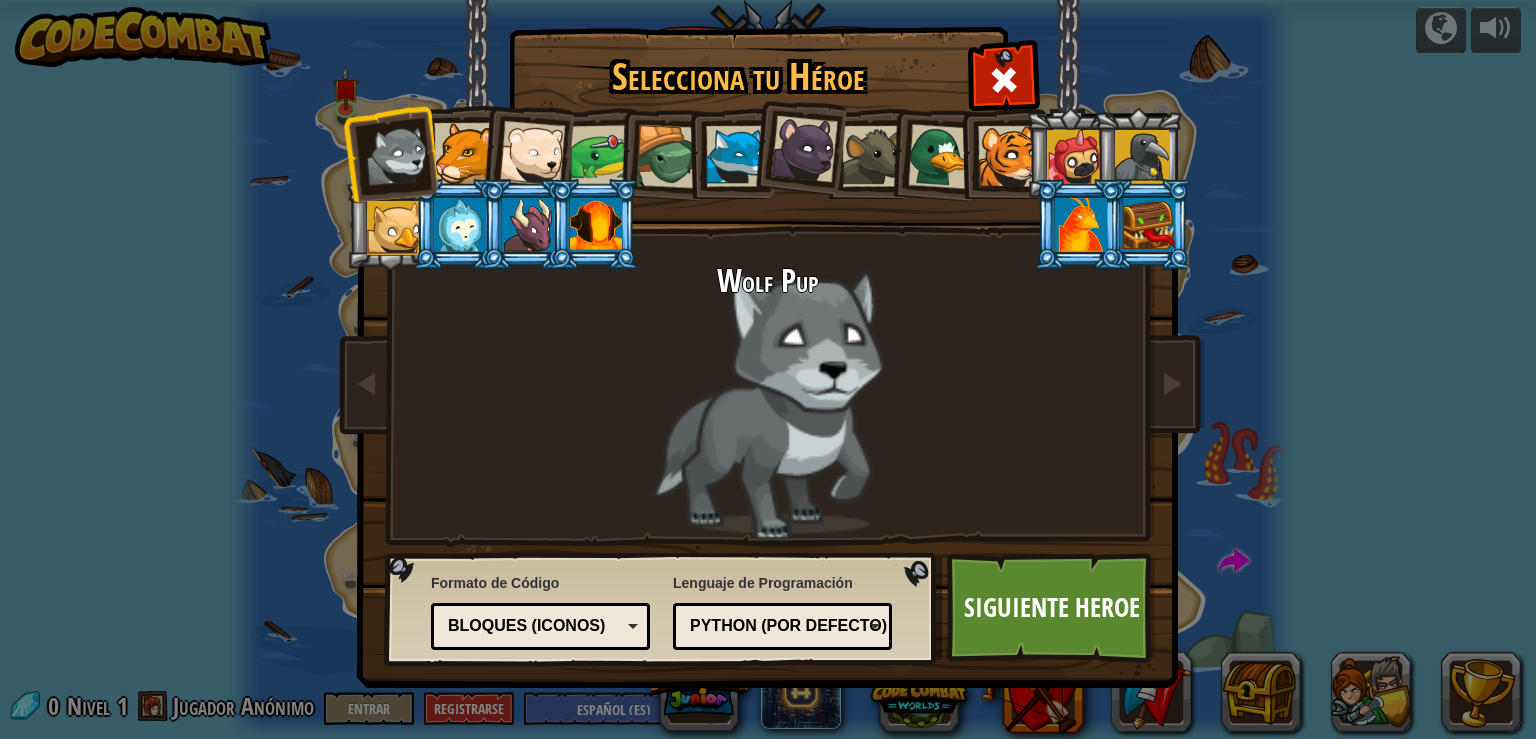 click at bounding box center (394, 228) 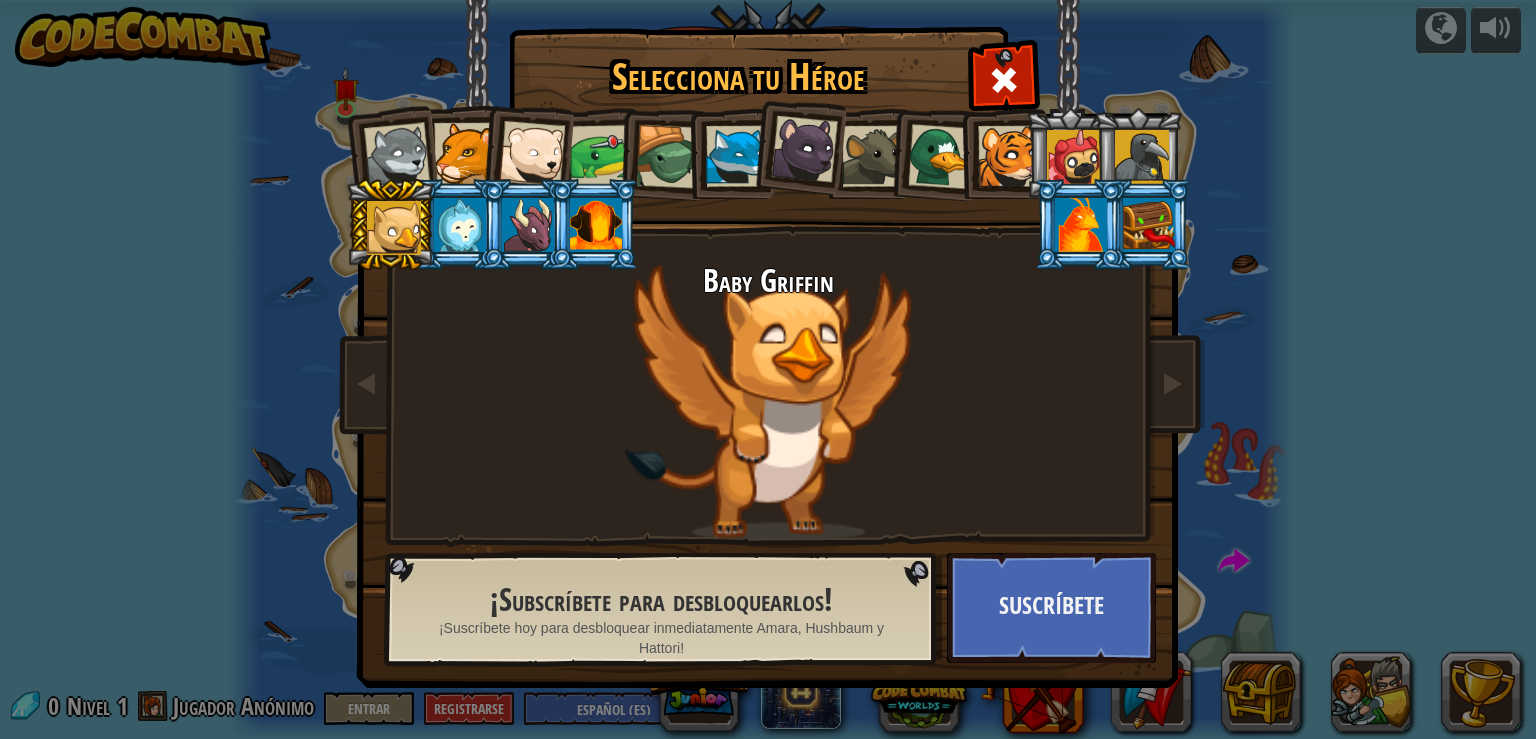 click at bounding box center [460, 225] 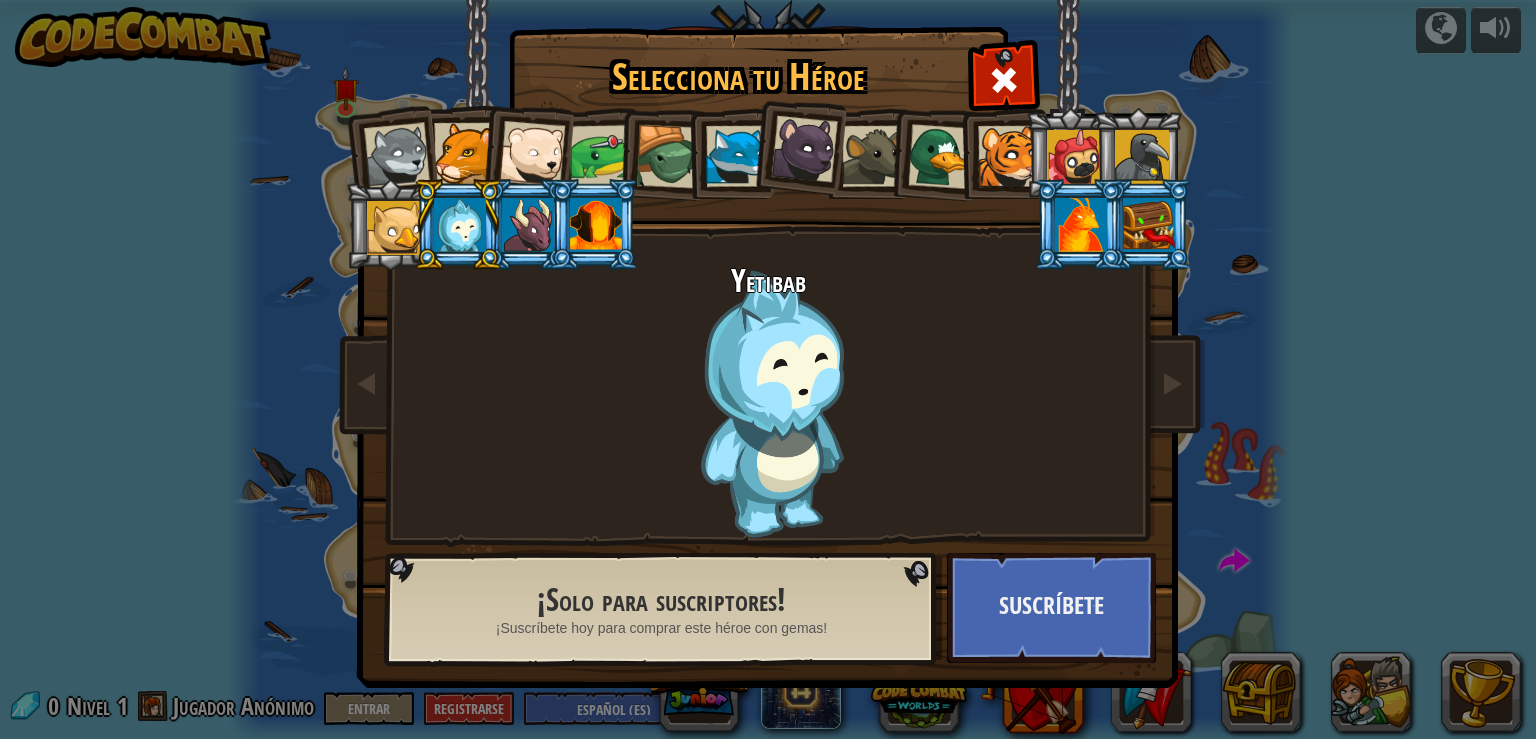 click at bounding box center [464, 153] 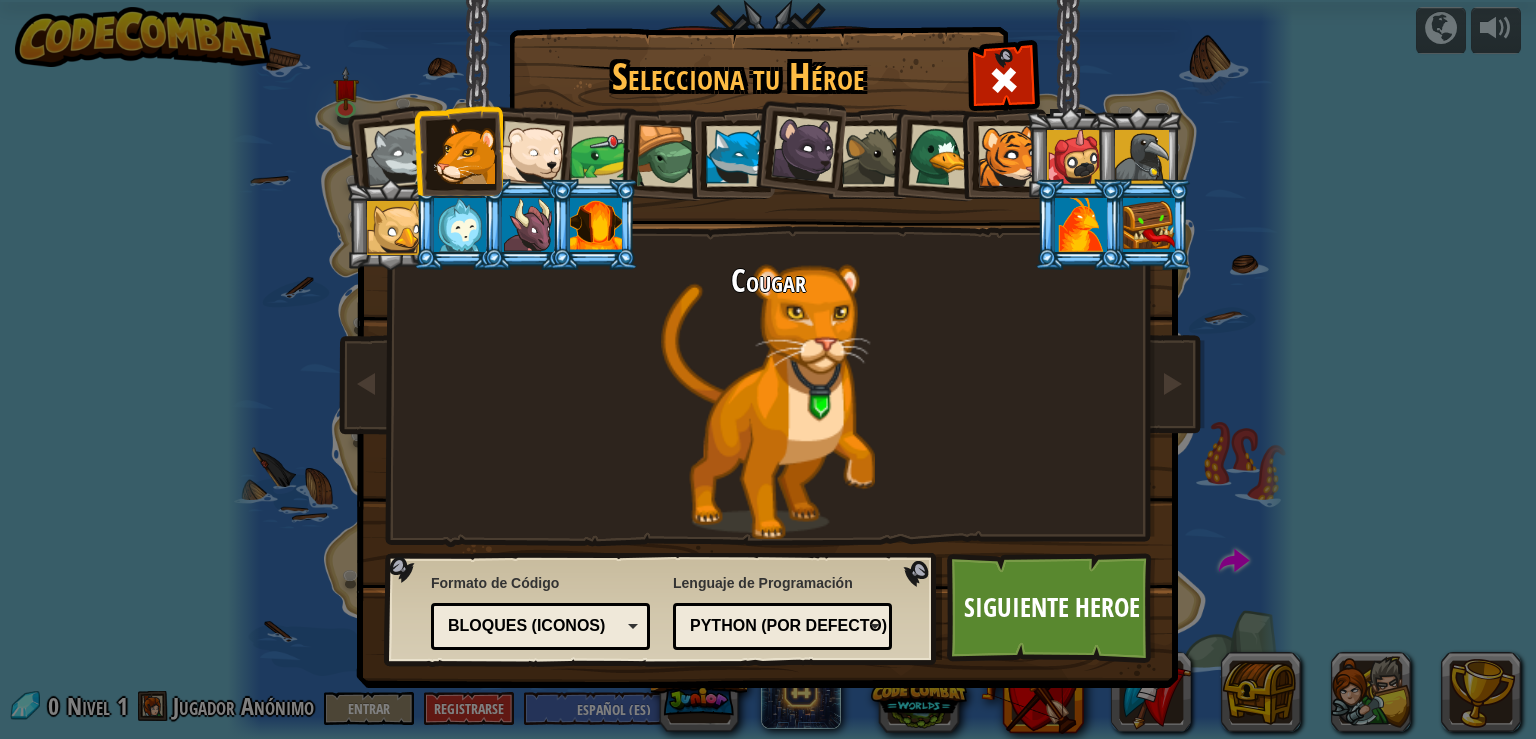 click at bounding box center (532, 154) 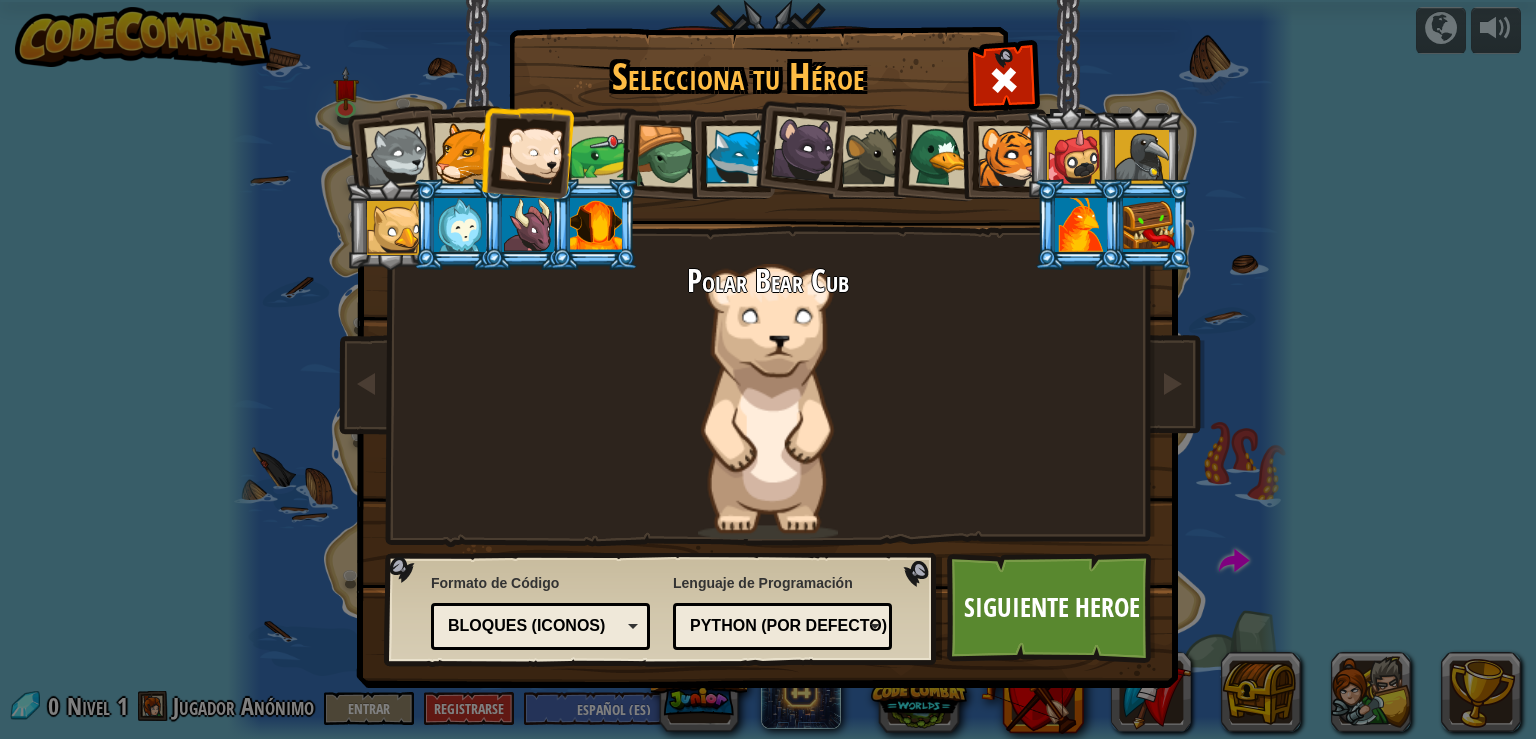 click at bounding box center [601, 156] 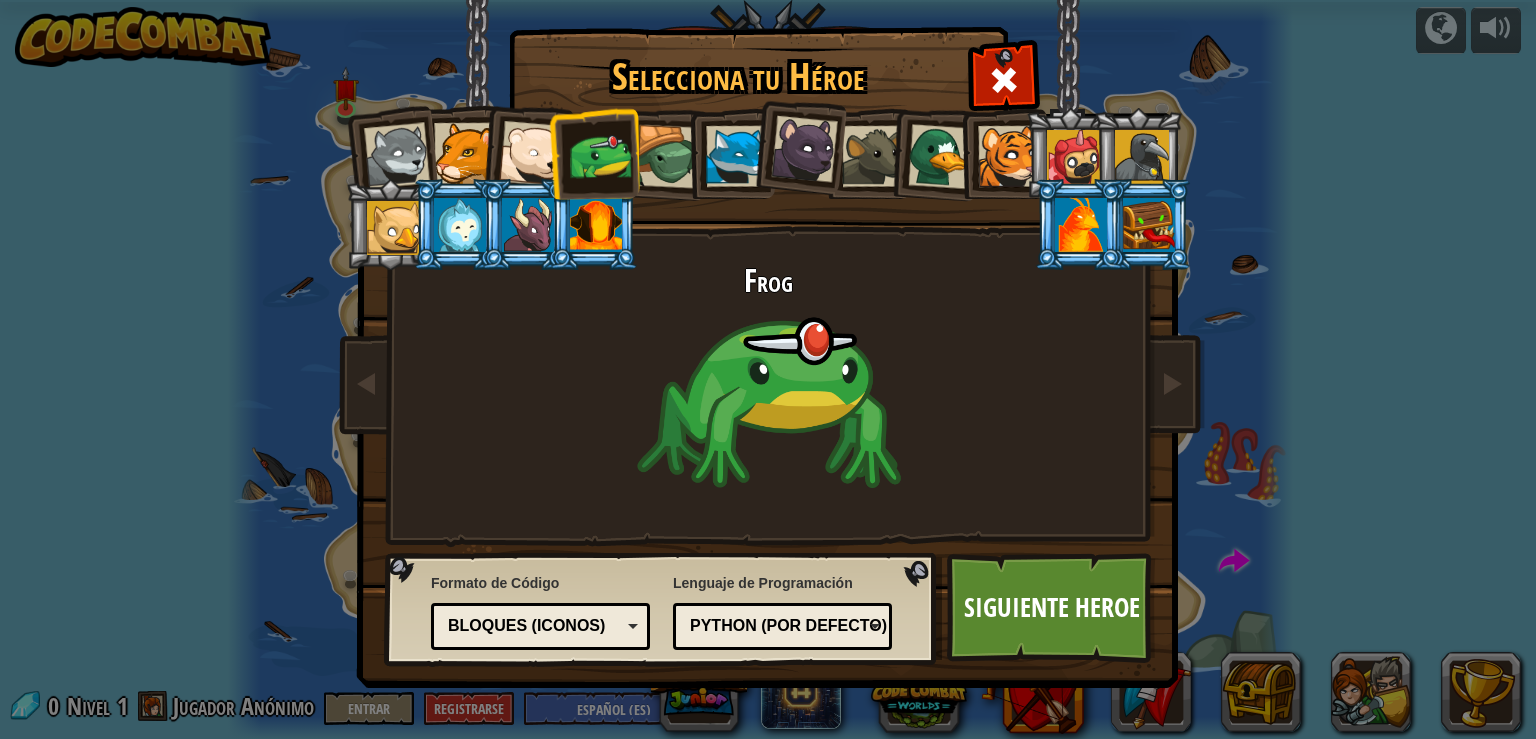 click at bounding box center (668, 157) 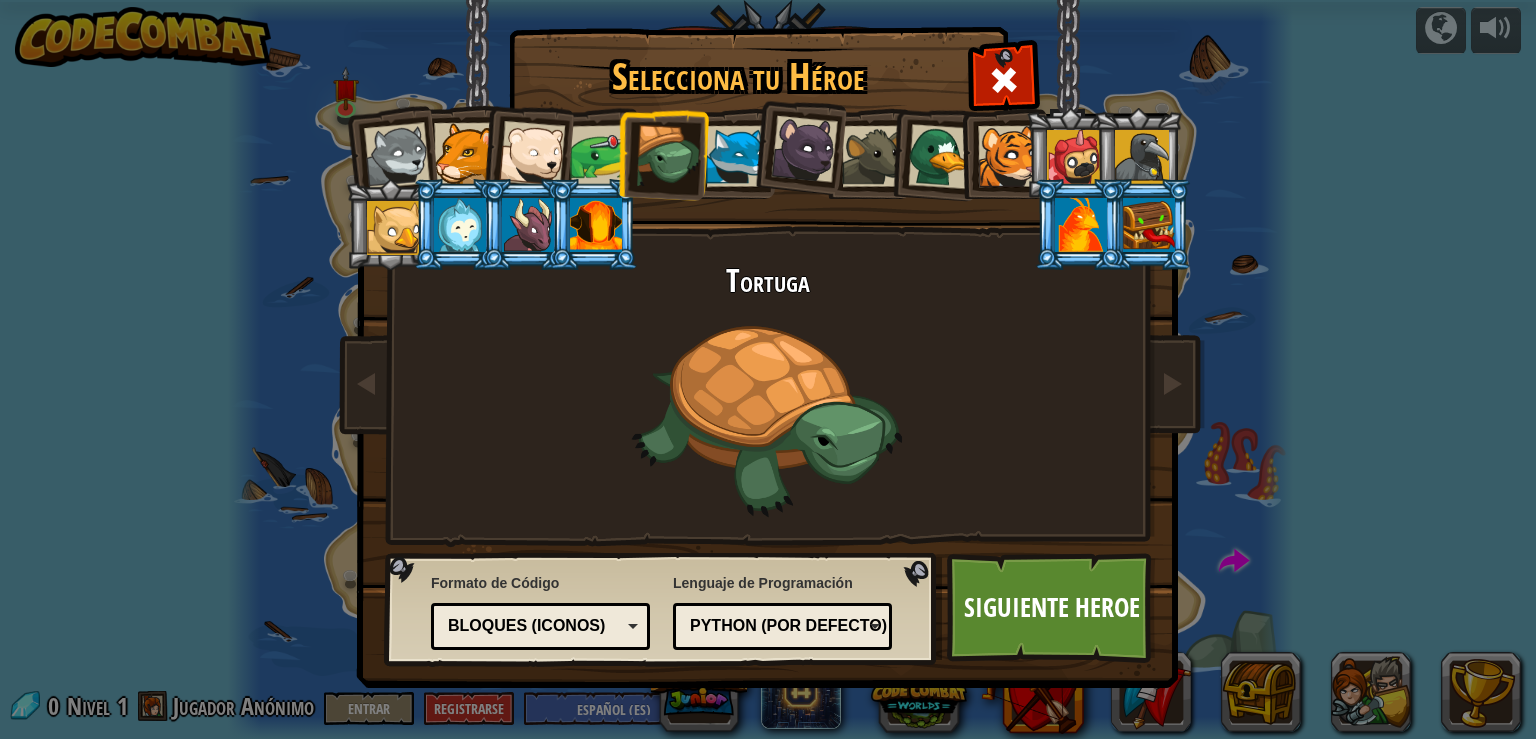 click at bounding box center (736, 156) 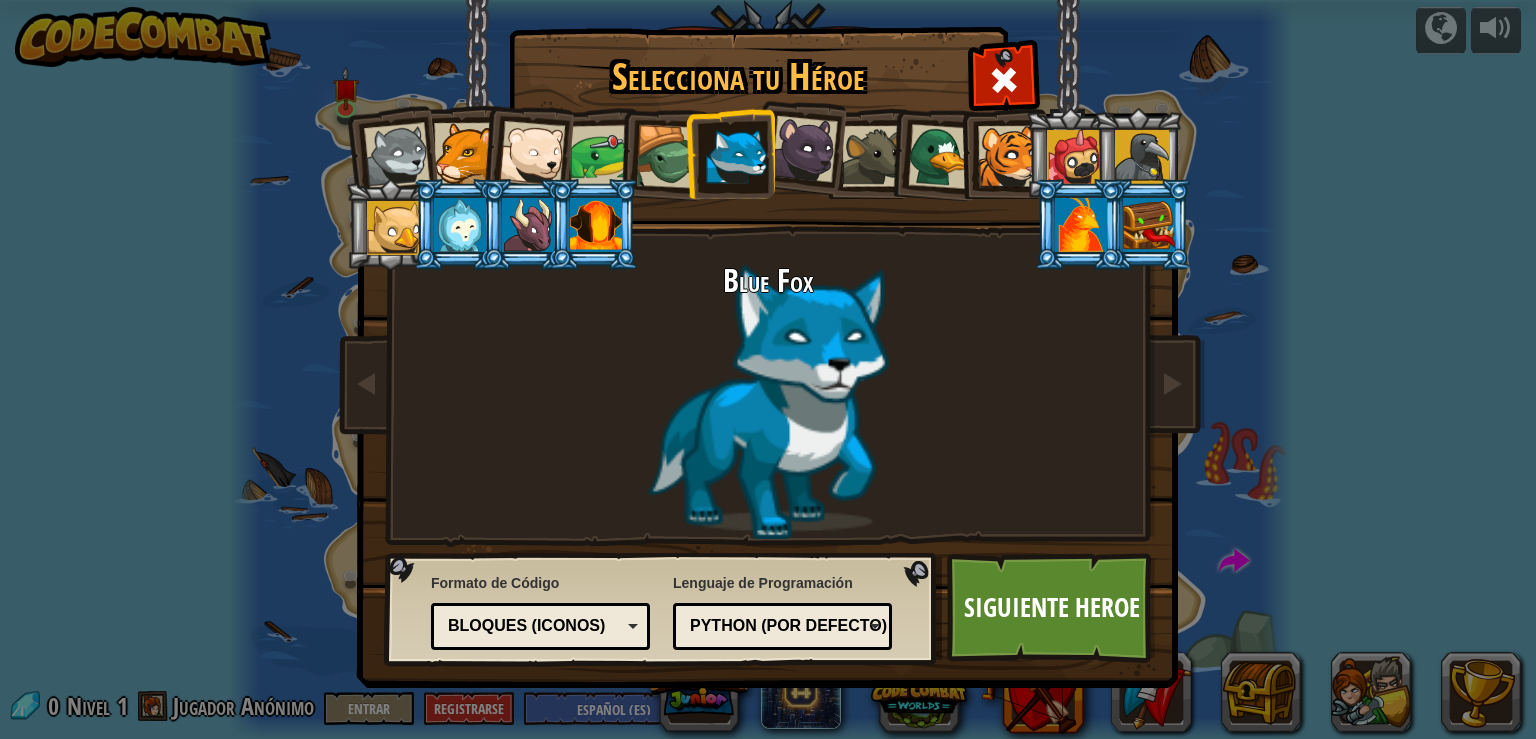 click at bounding box center [804, 149] 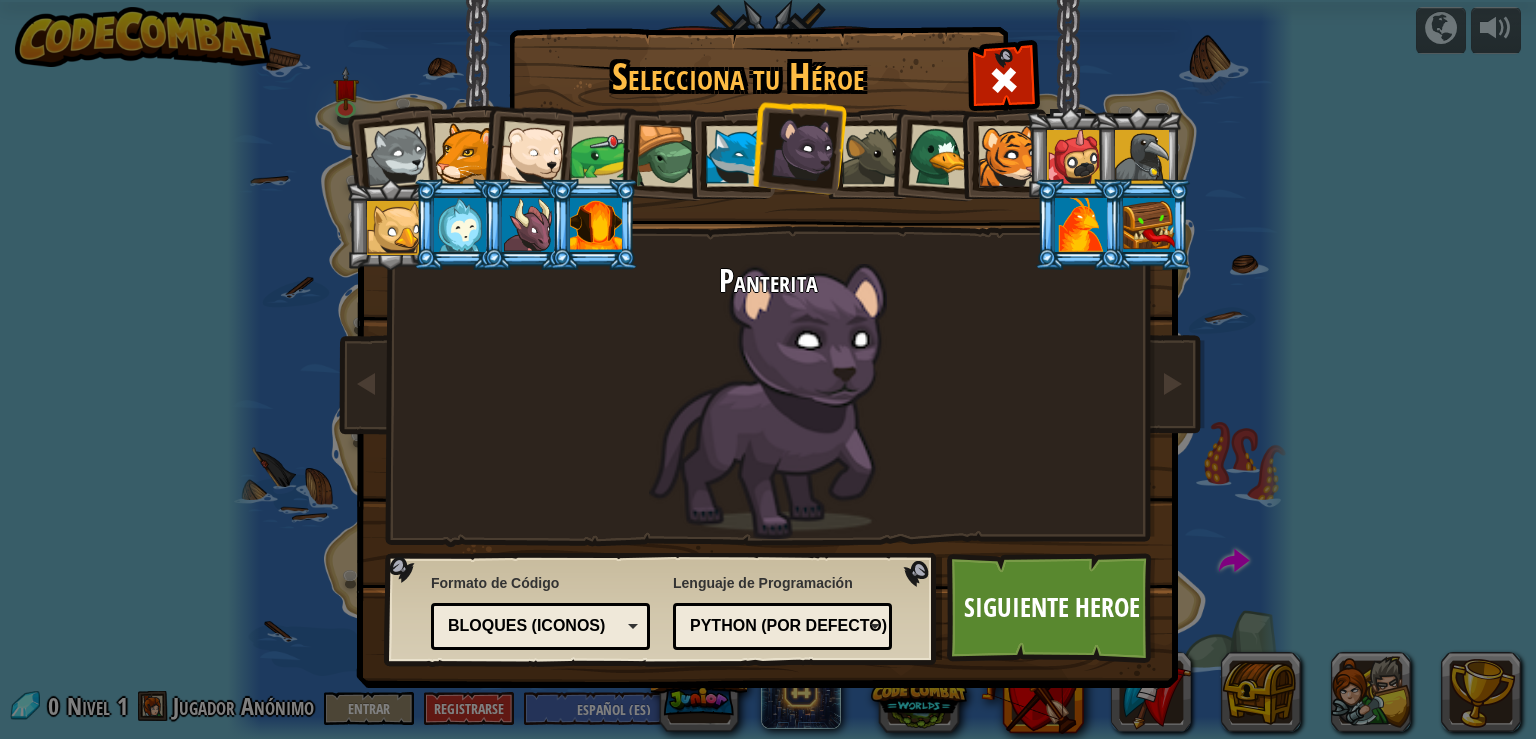 click at bounding box center [872, 156] 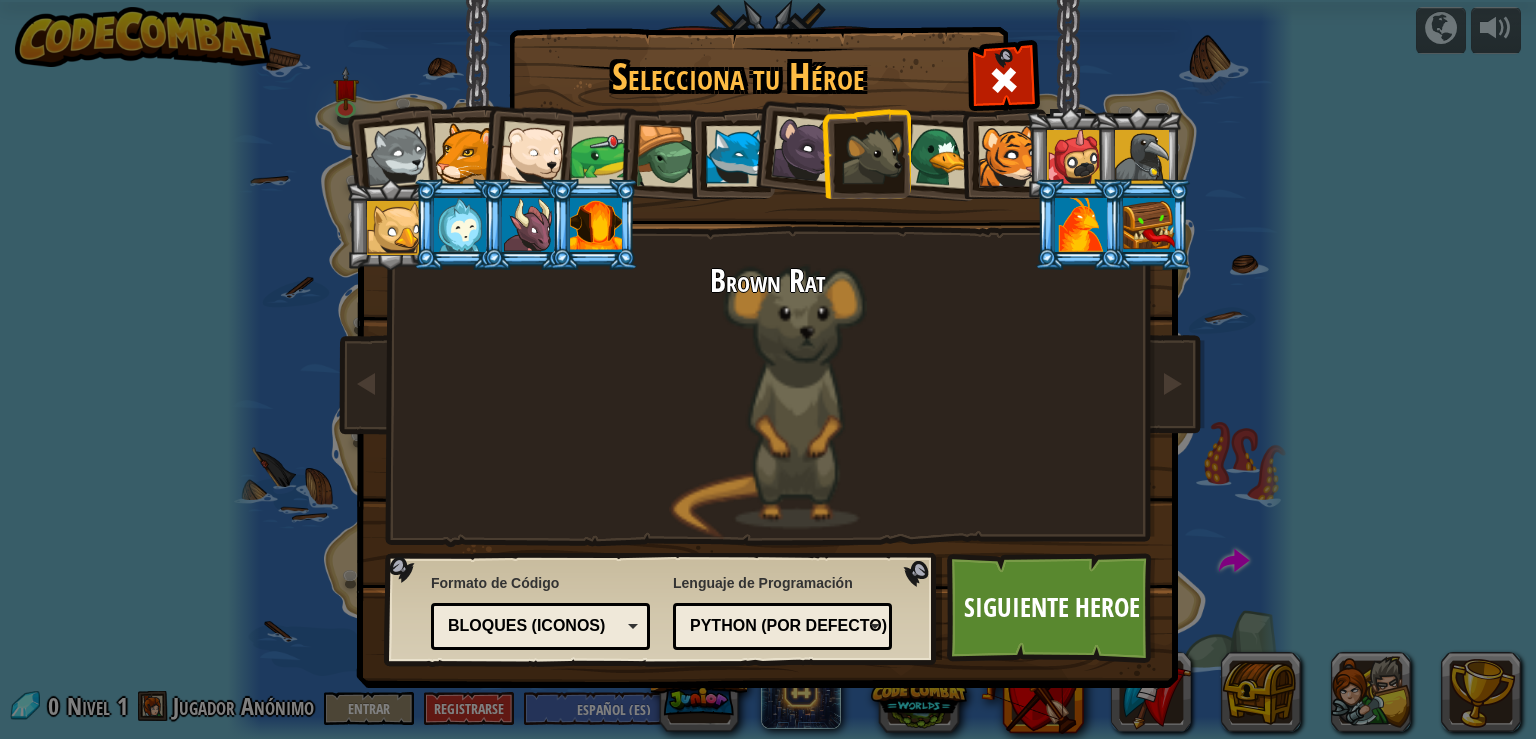 click at bounding box center [940, 156] 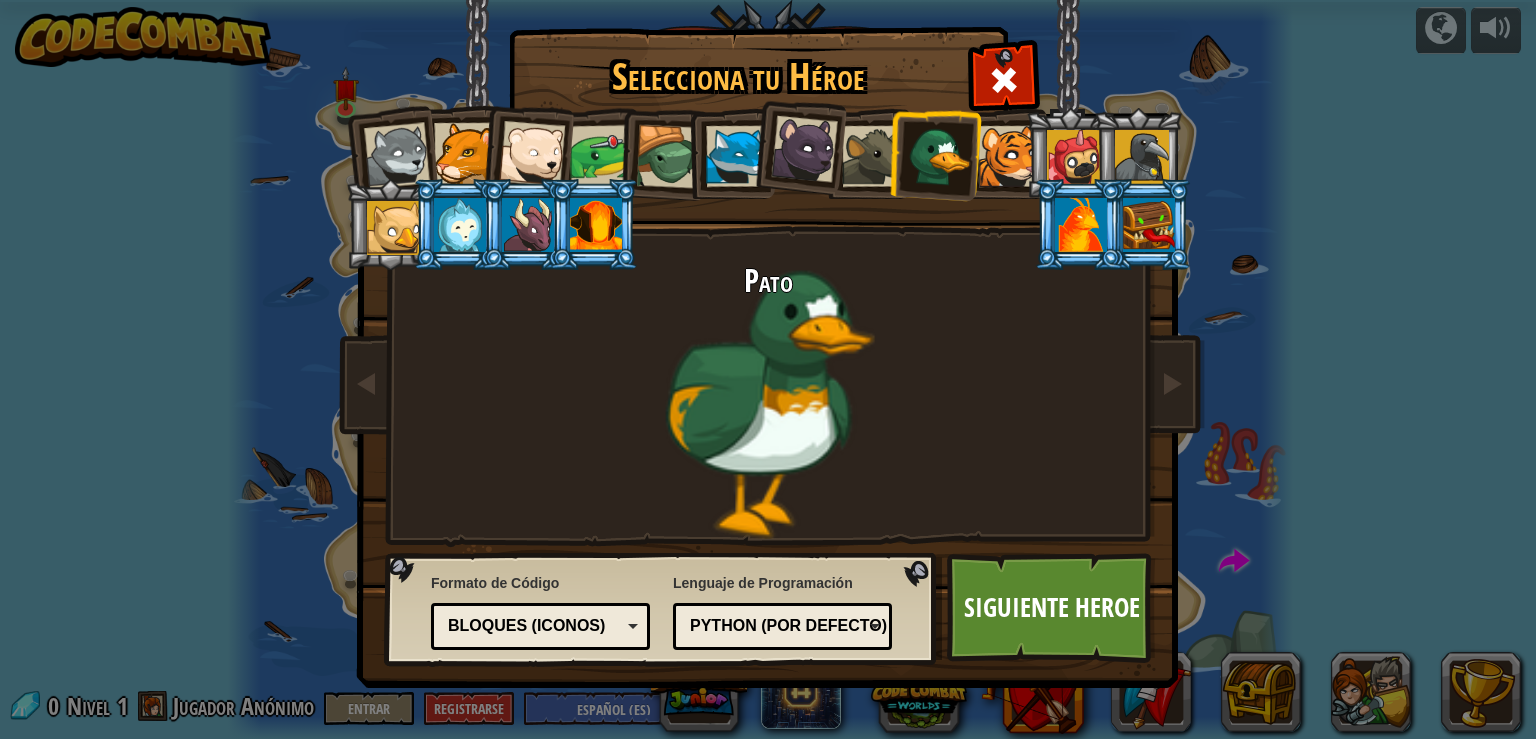 click on "Bloques (iconos)" at bounding box center (534, 626) 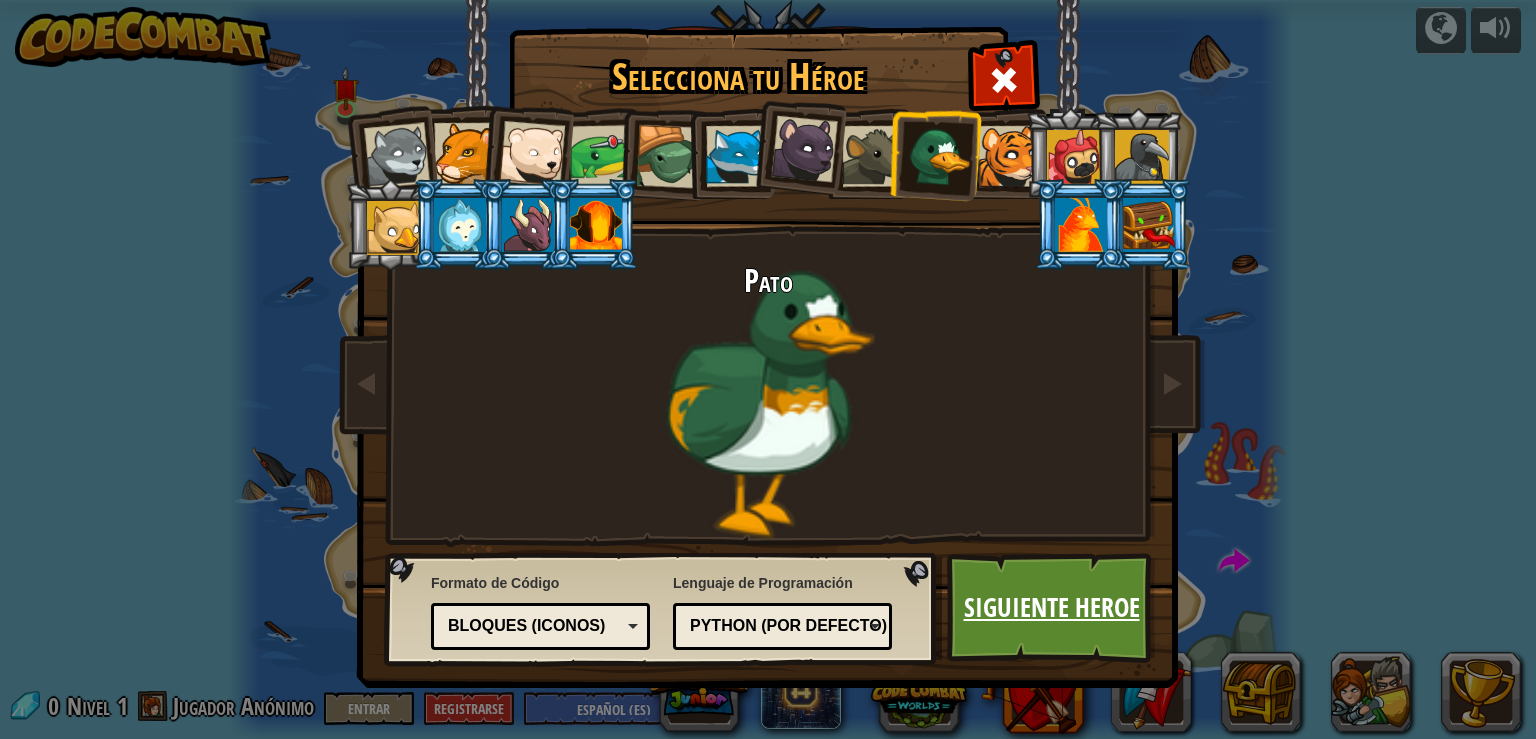 click on "Siguiente Heroe" at bounding box center (1051, 608) 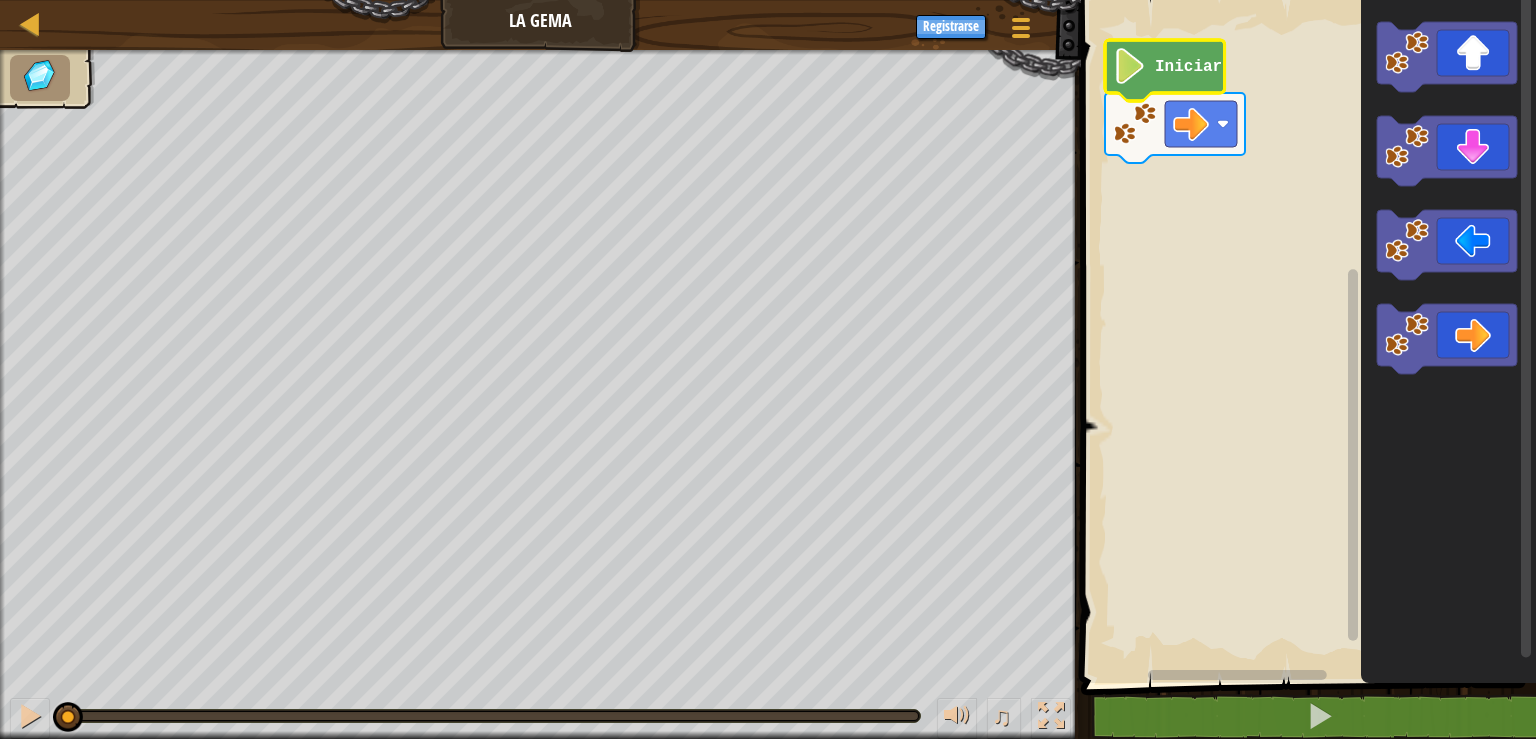 click on "Iniciar" 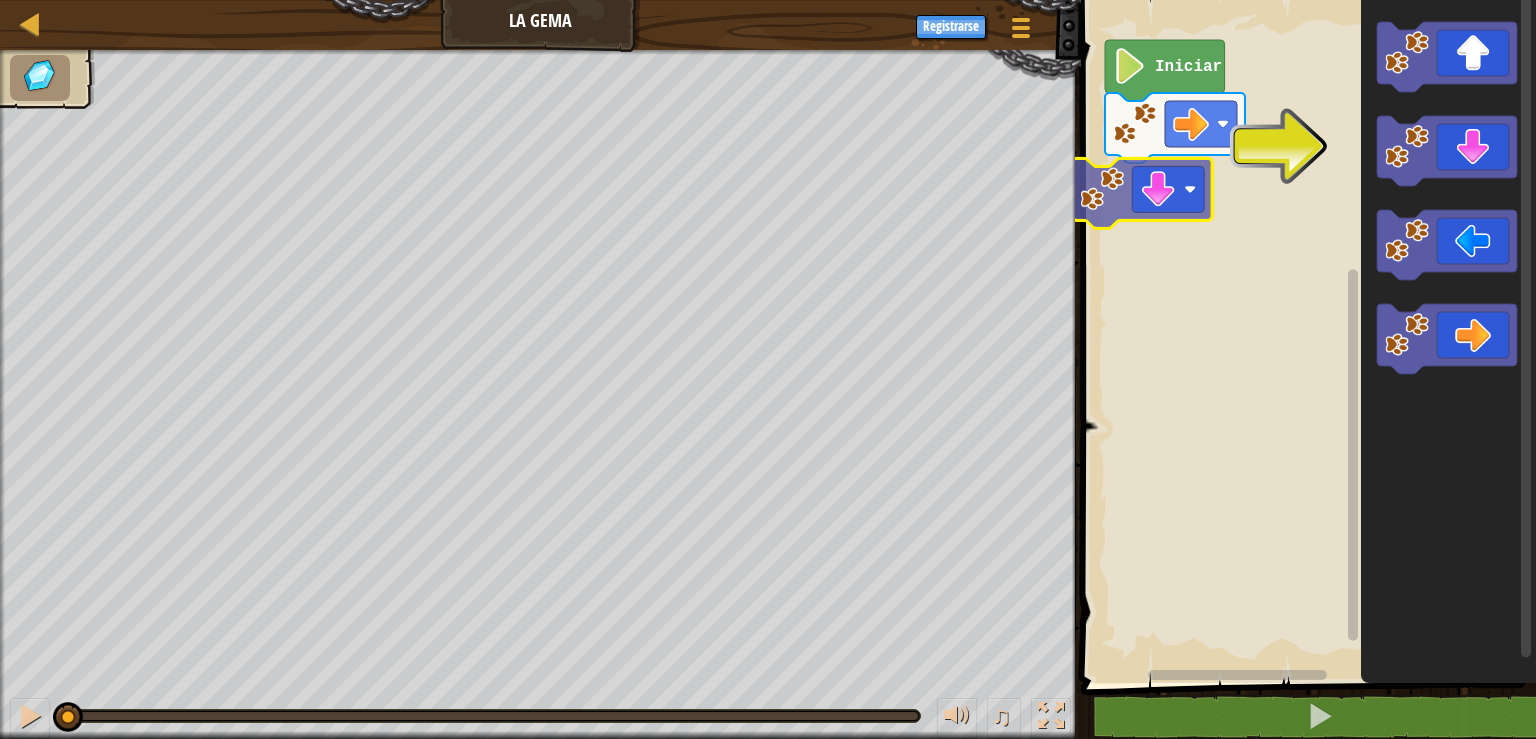 click on "Iniciar" at bounding box center [1305, 336] 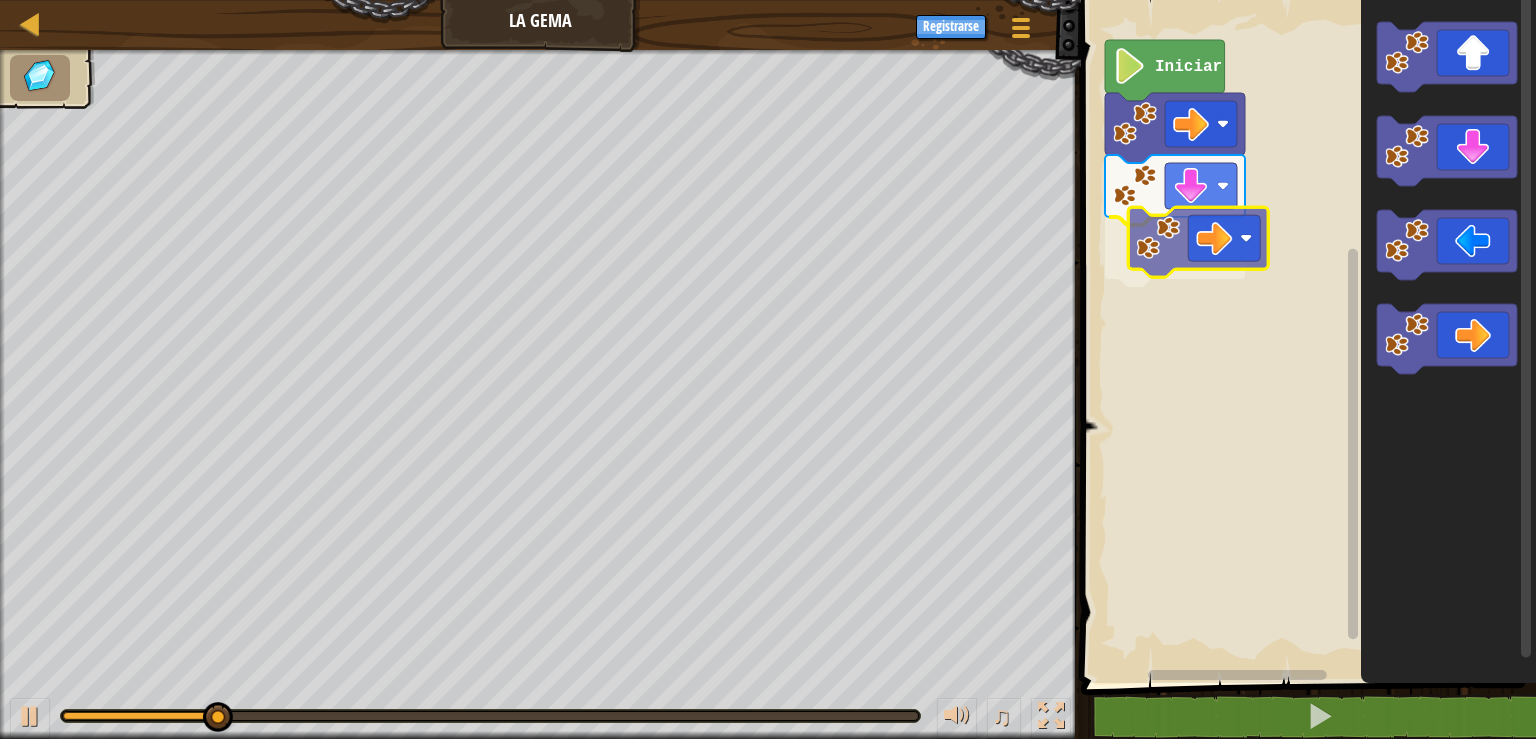 click on "Iniciar" at bounding box center [1305, 336] 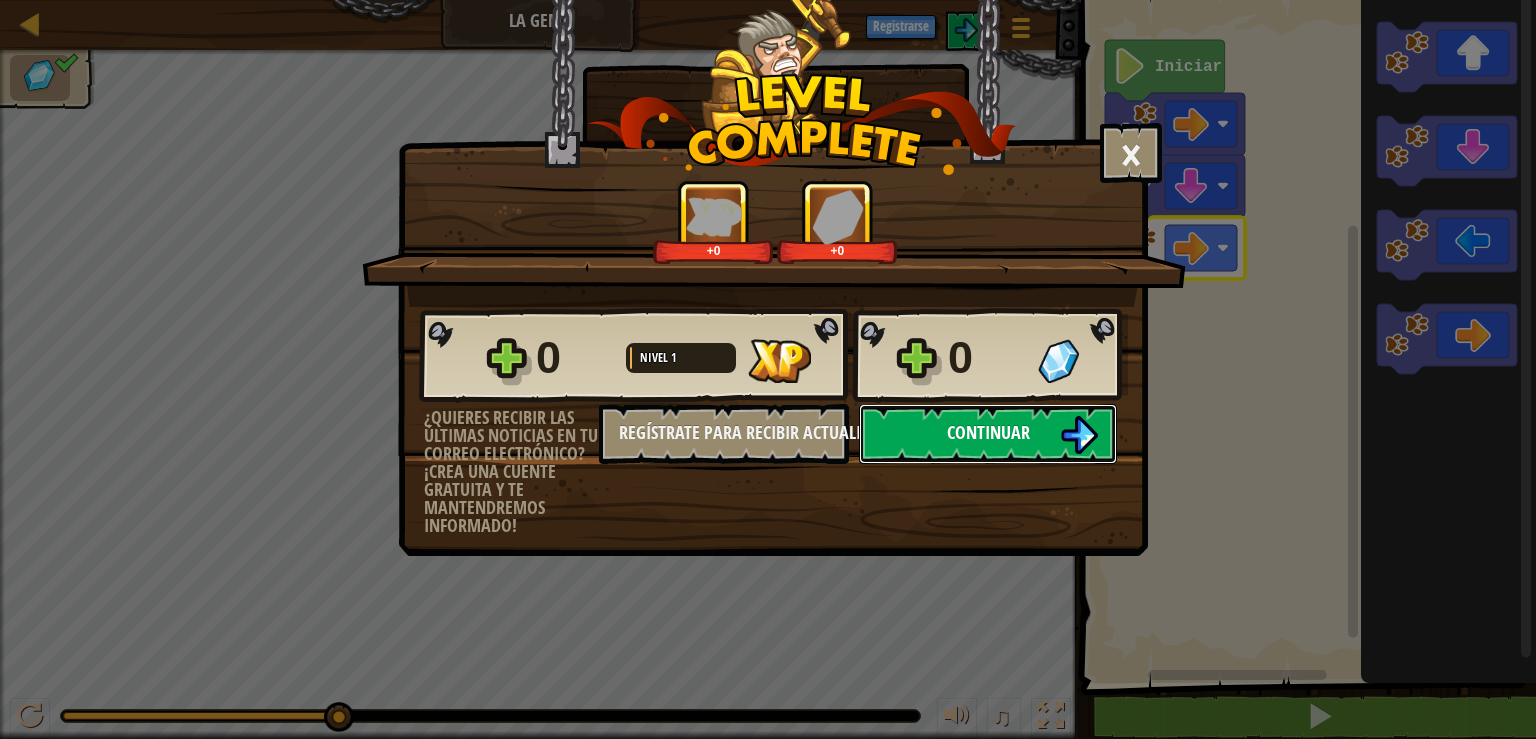 click on "Continuar" at bounding box center [988, 432] 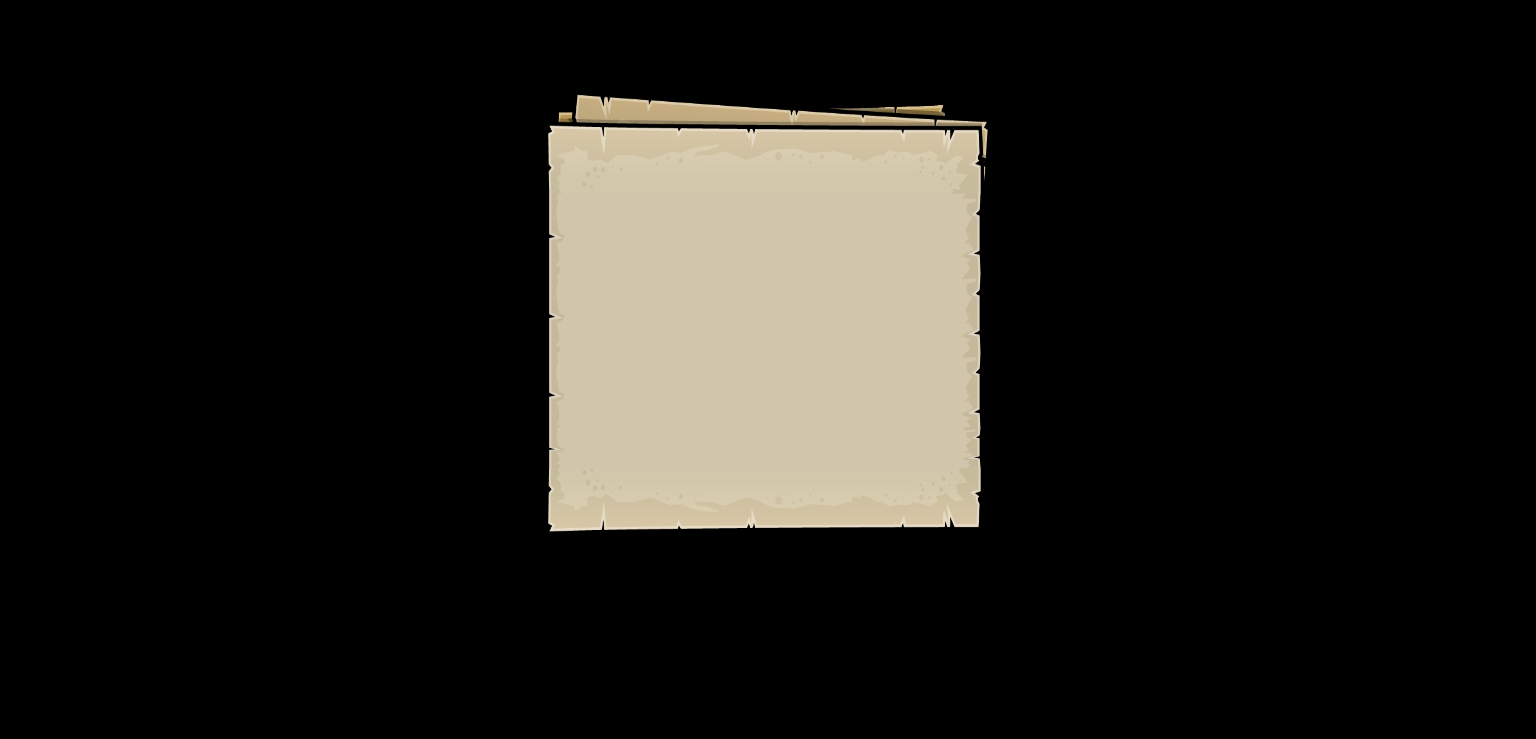 click on "Goals Start Level Error al cargar desde el servidor. Intenta refrescar la página. Necesitas una suscripción para jugar este nivel. Suscríbete Necesitarás unirte a un curso para jugar este nivel. Volver a mis cursos Pide a tu profesor que te asigne una licencia para que puedas seguir jugando a CodeCombat. Volver a mis cursos Este nivel está bloqueado. Volver a mis cursos En teoría, no hay diferencia entre la teoría y la práctica. Pero en la práctica, la hay. - [FIRST] [LAST]" at bounding box center (768, 369) 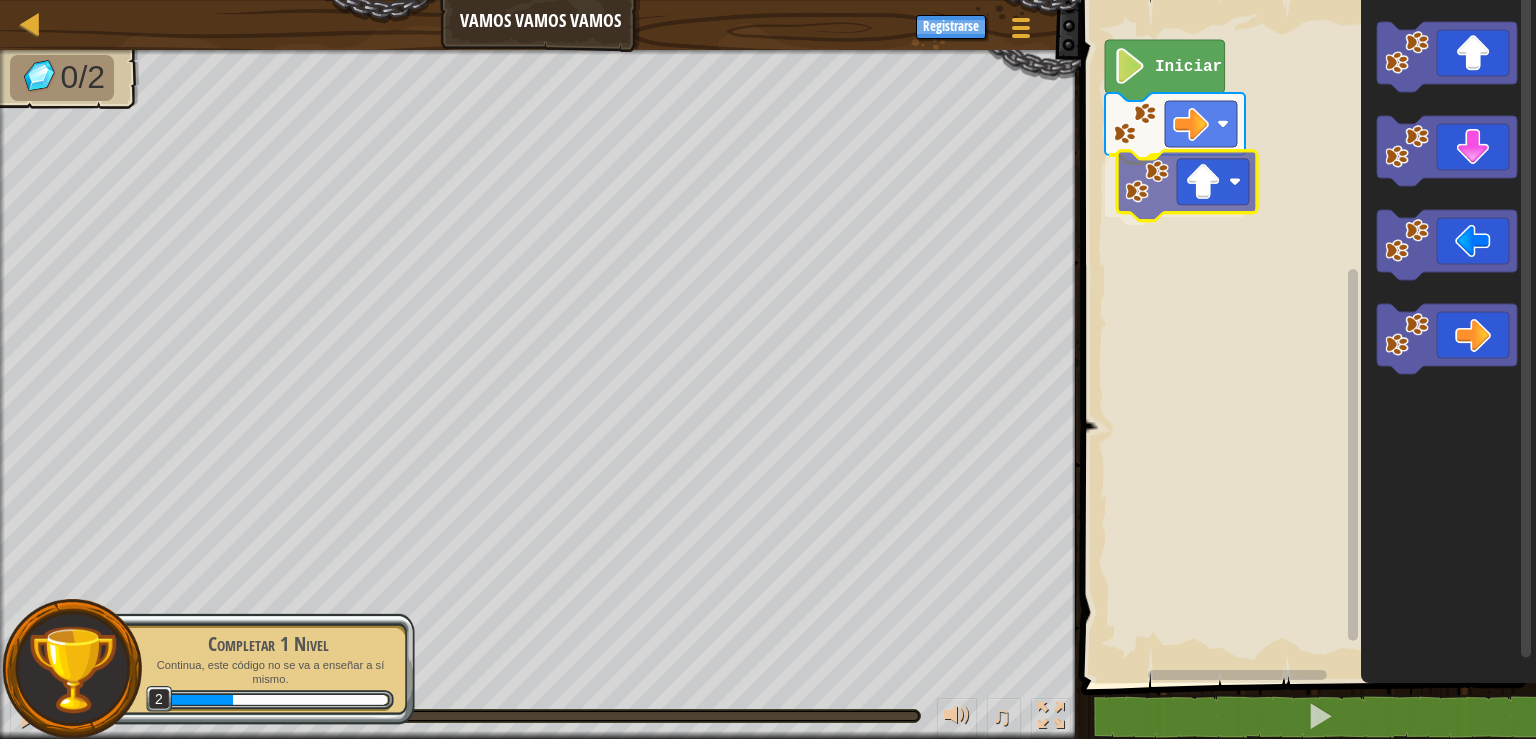 click on "Iniciar" at bounding box center [1305, 336] 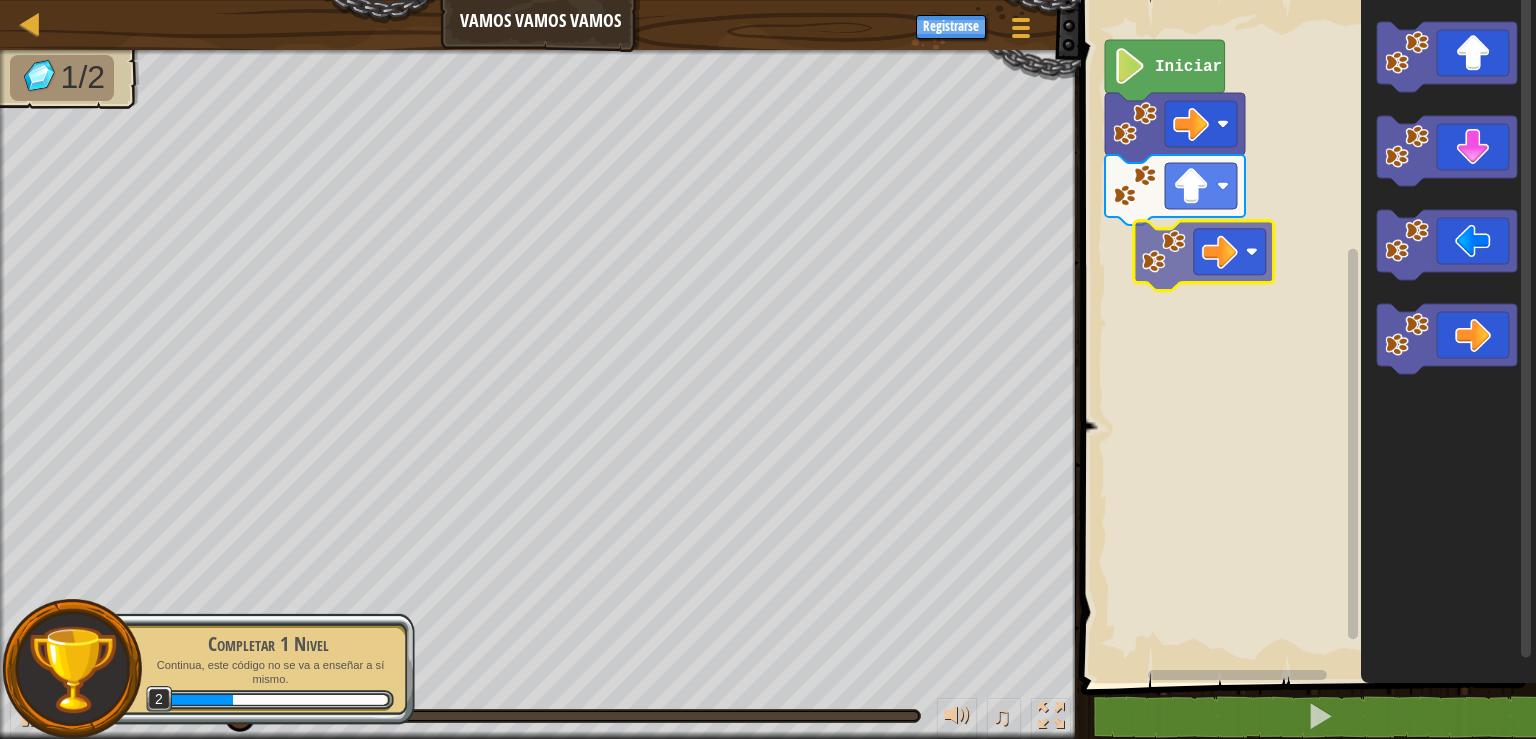 click on "Iniciar" at bounding box center (1305, 336) 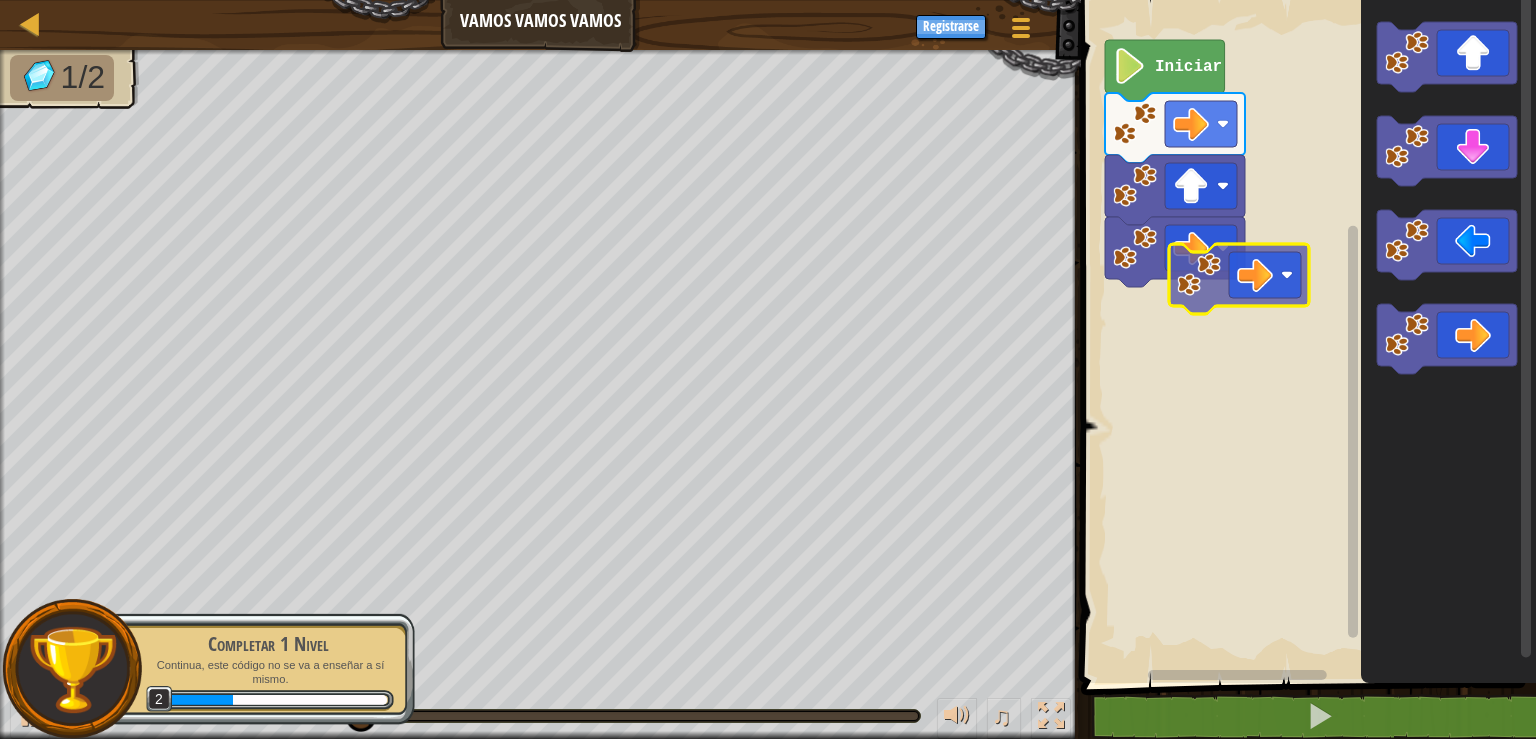click on "Iniciar" at bounding box center [1305, 336] 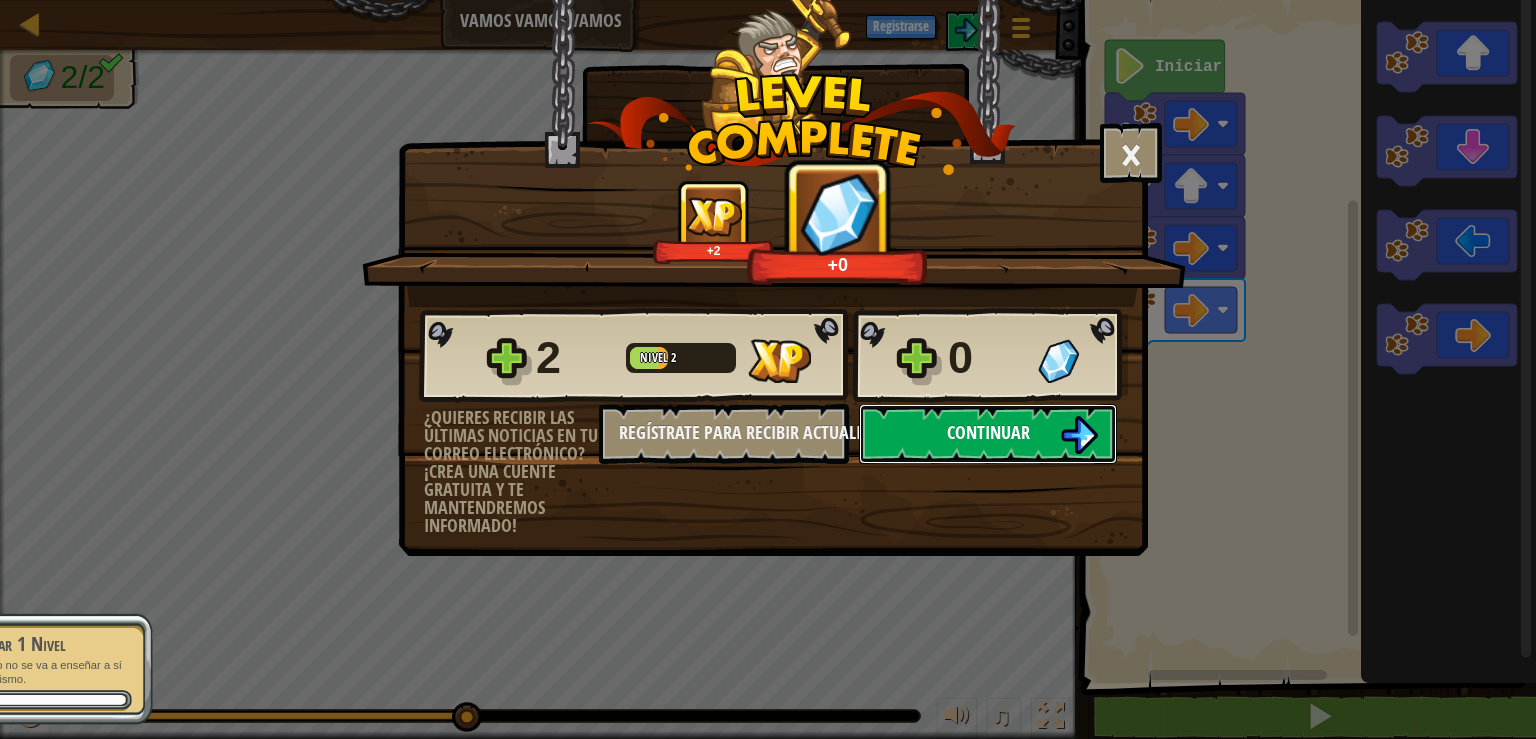 click on "Continuar" at bounding box center (988, 432) 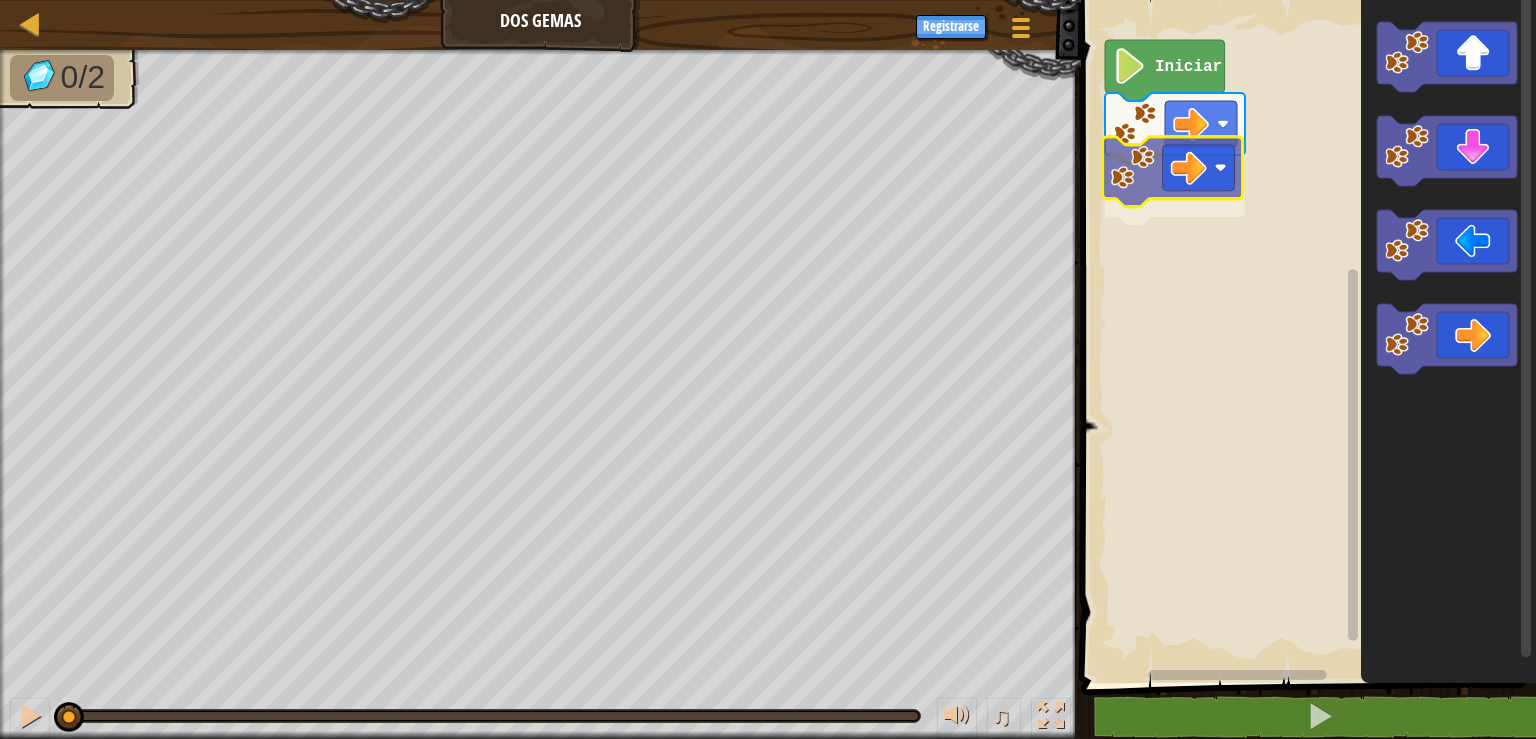 click on "Iniciar" at bounding box center [1305, 336] 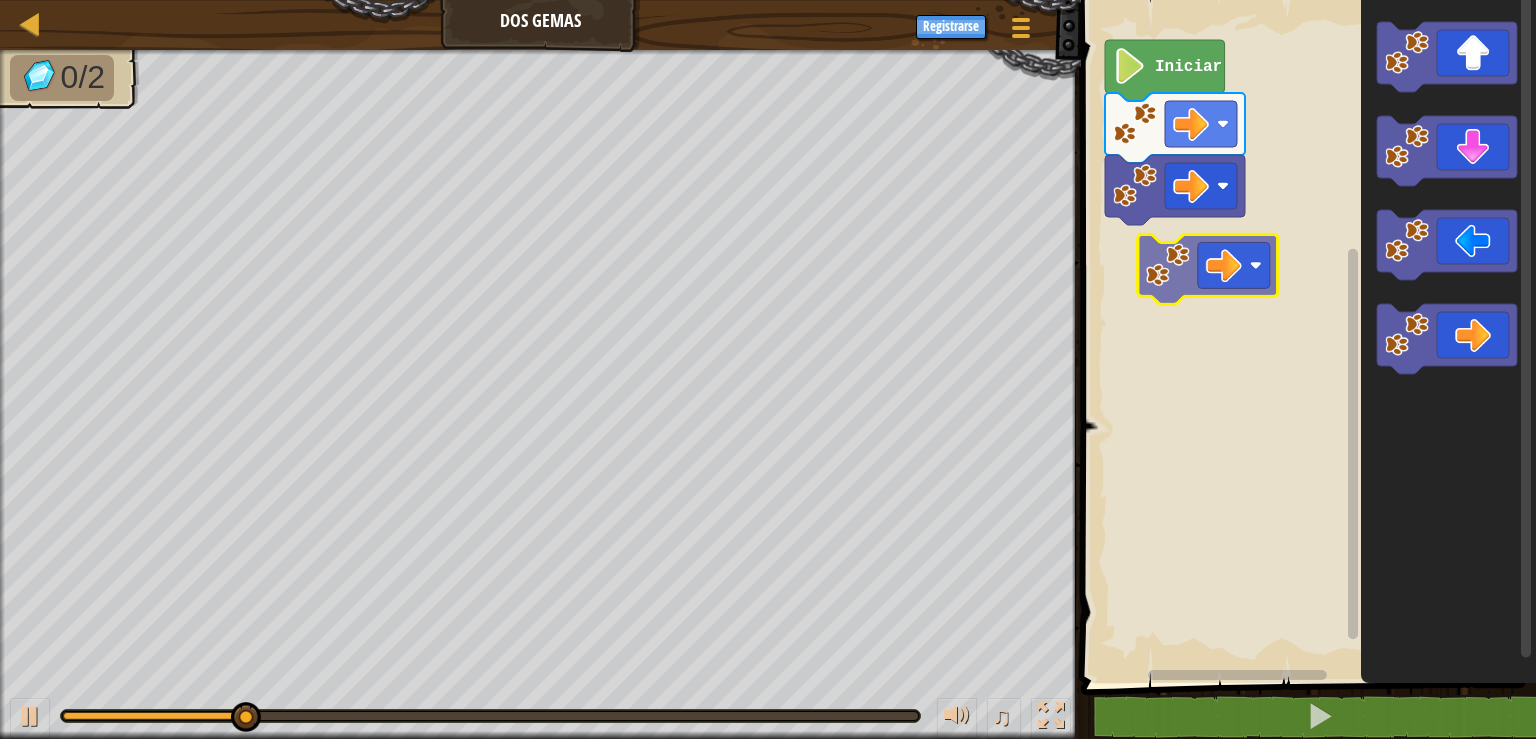 click on "Iniciar" at bounding box center (1305, 336) 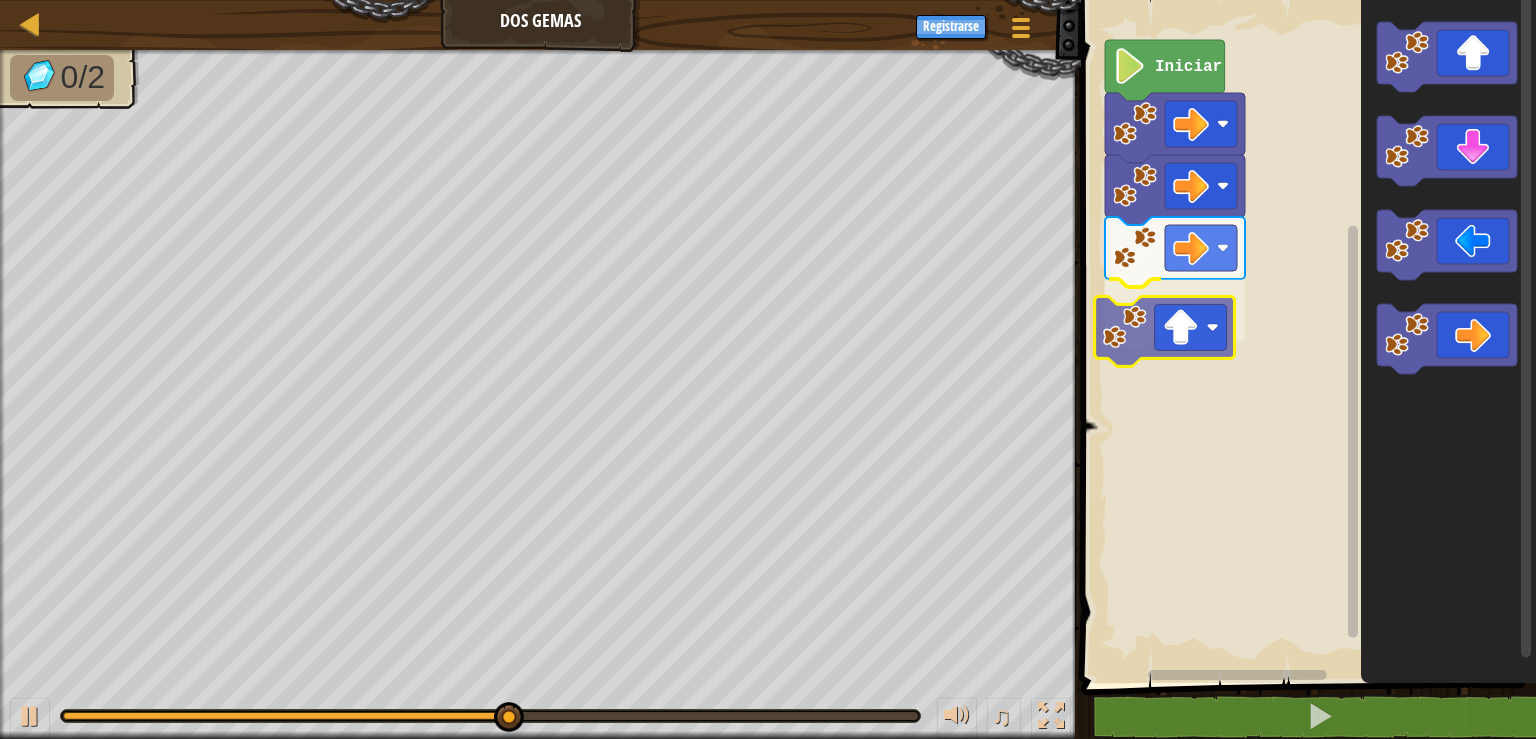 click on "Iniciar" at bounding box center (1305, 336) 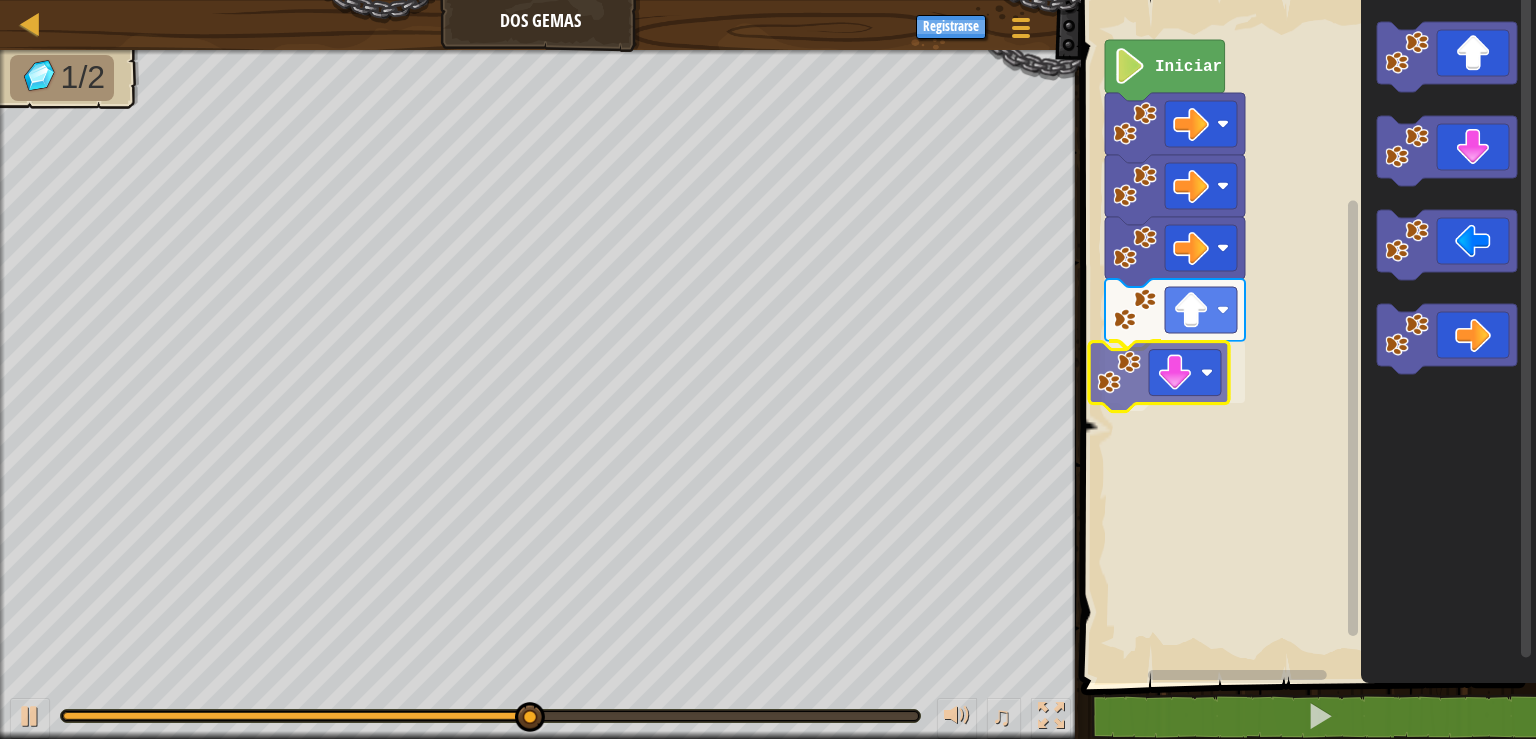 click on "Iniciar" at bounding box center (1305, 336) 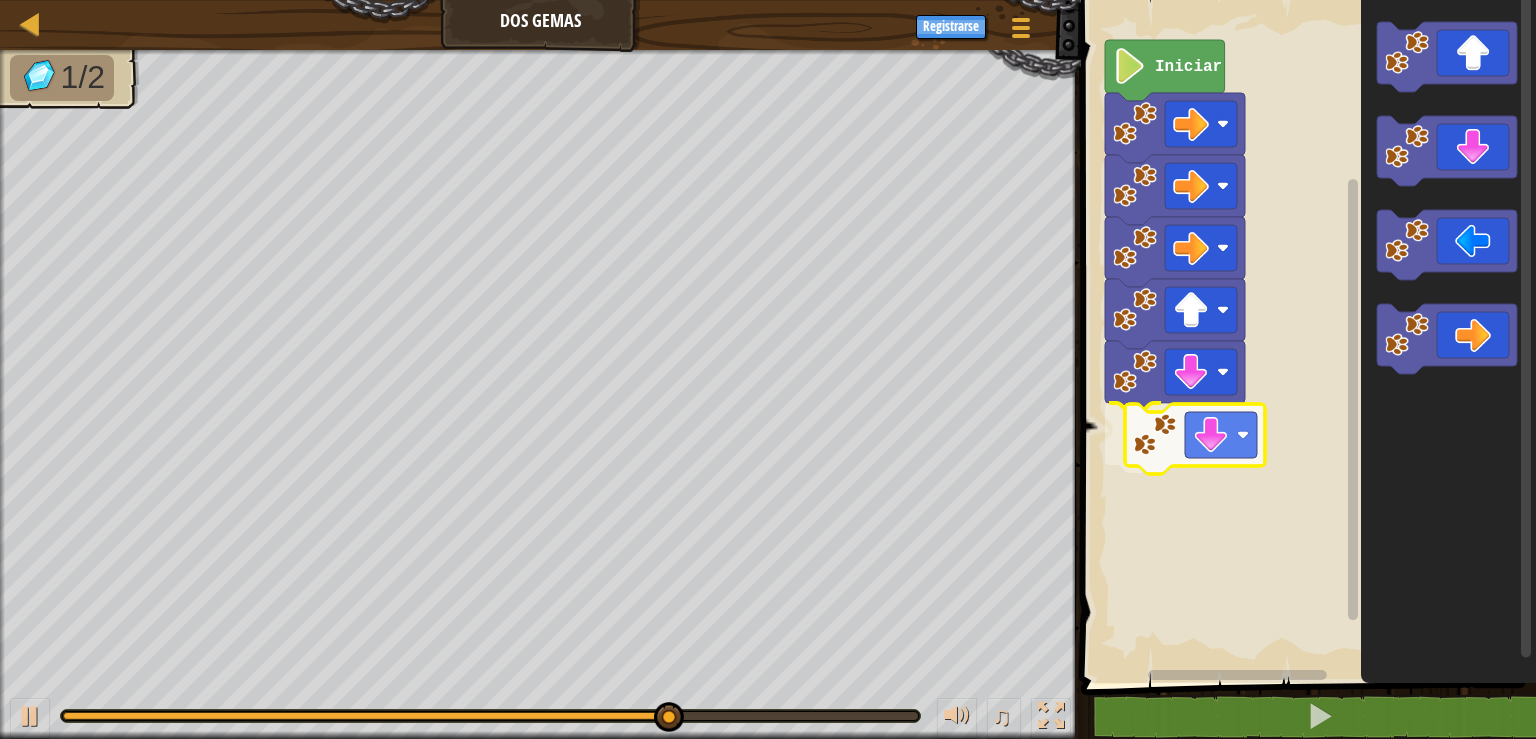 click on "Iniciar" at bounding box center [1305, 336] 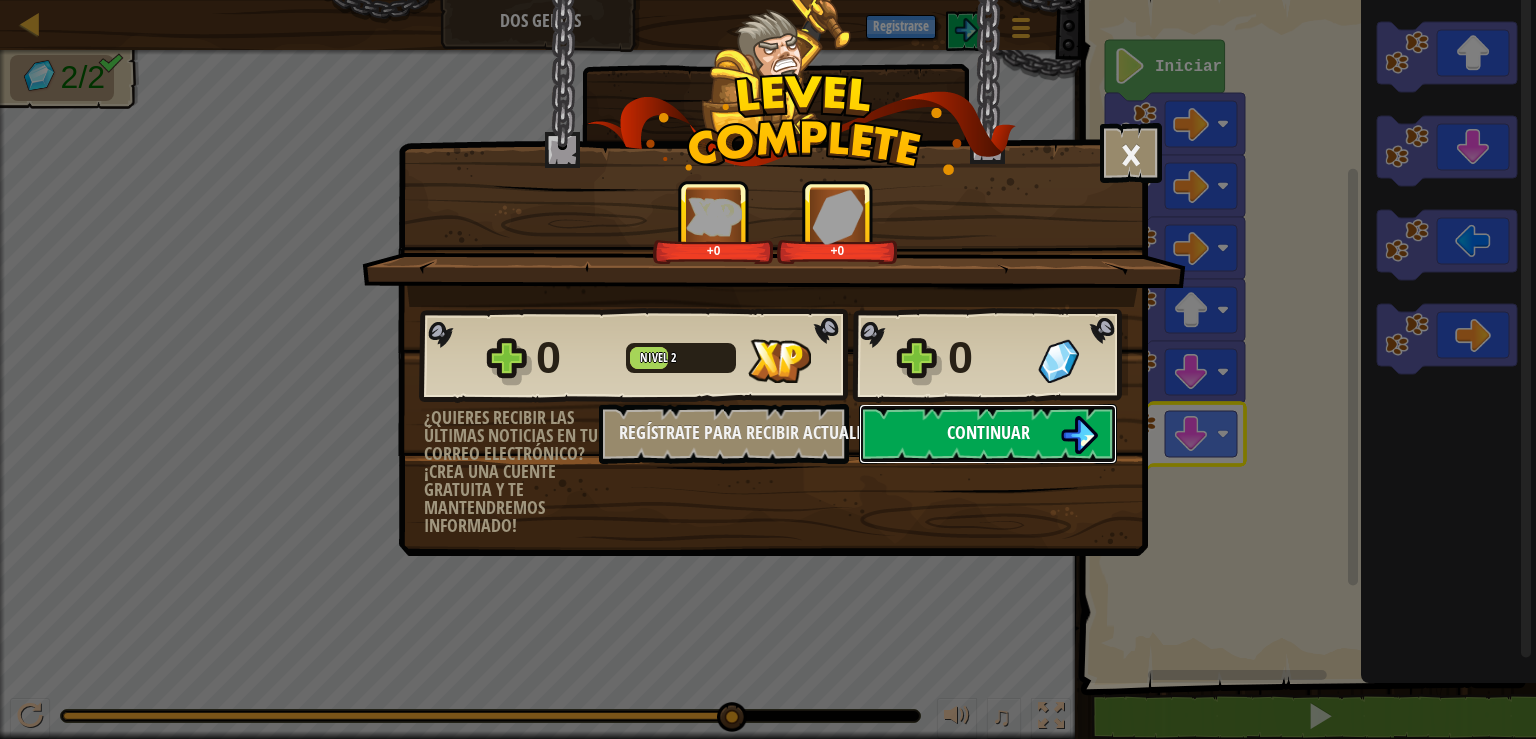 click on "Continuar" at bounding box center (988, 434) 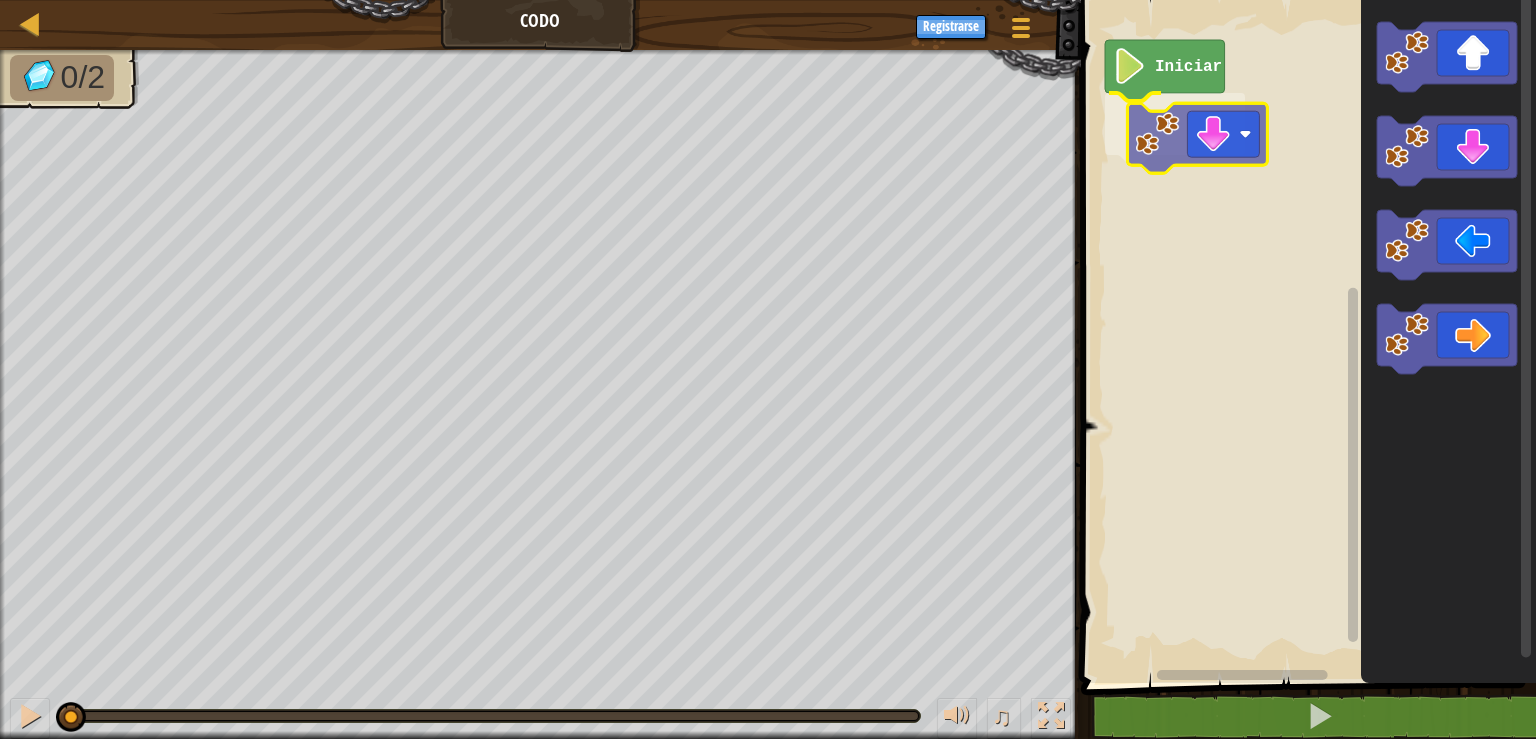 click on "Iniciar" at bounding box center [1305, 336] 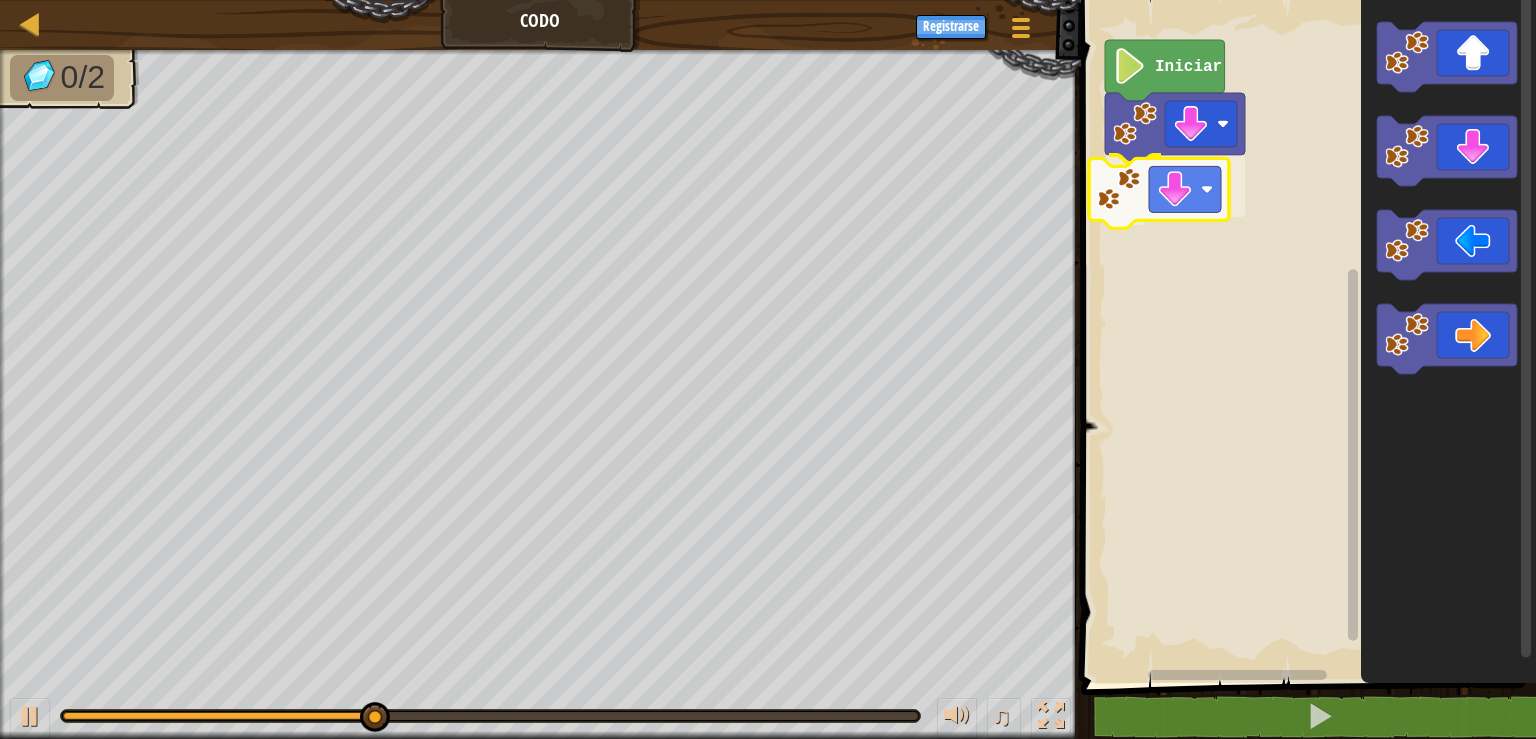 click on "Iniciar" at bounding box center [1305, 336] 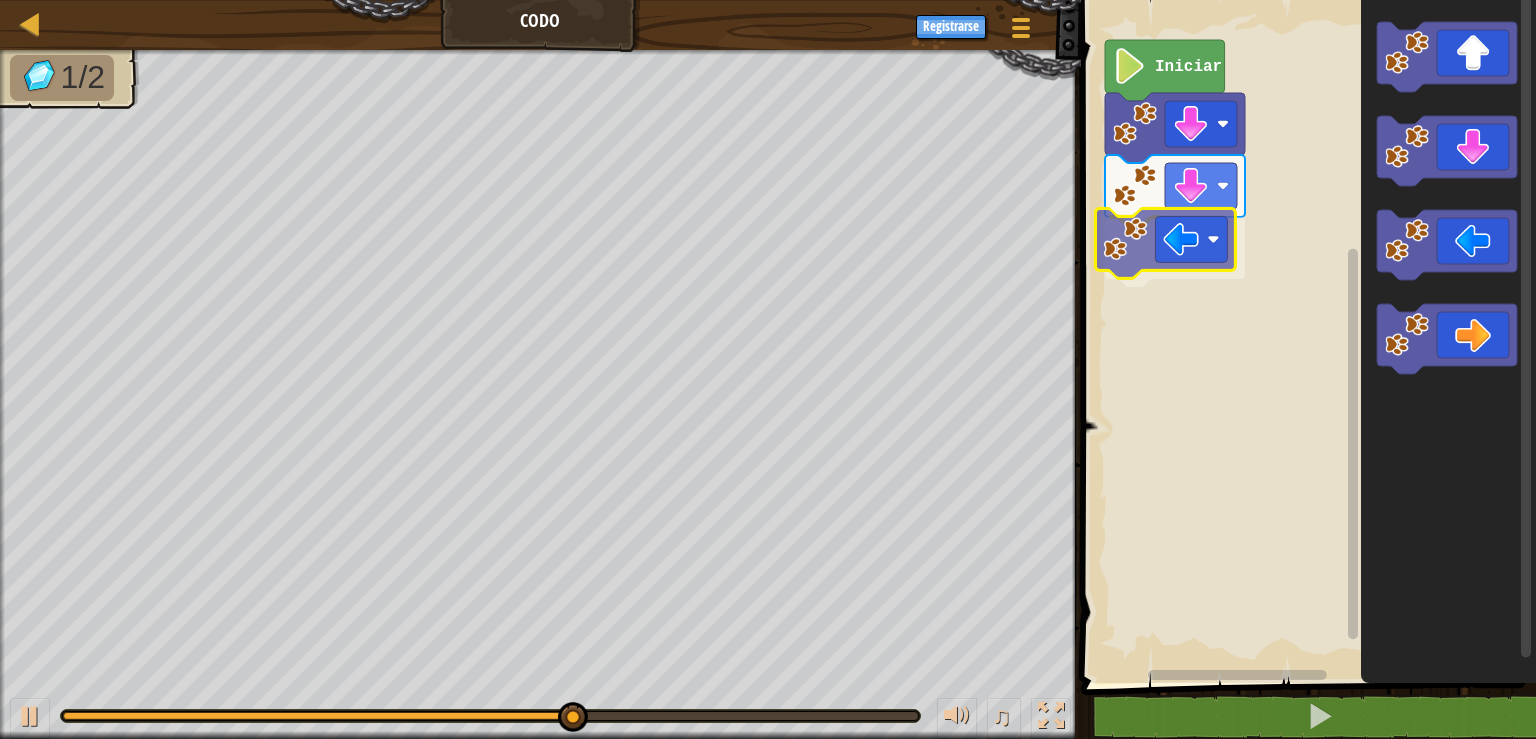 click on "Iniciar" at bounding box center [1305, 336] 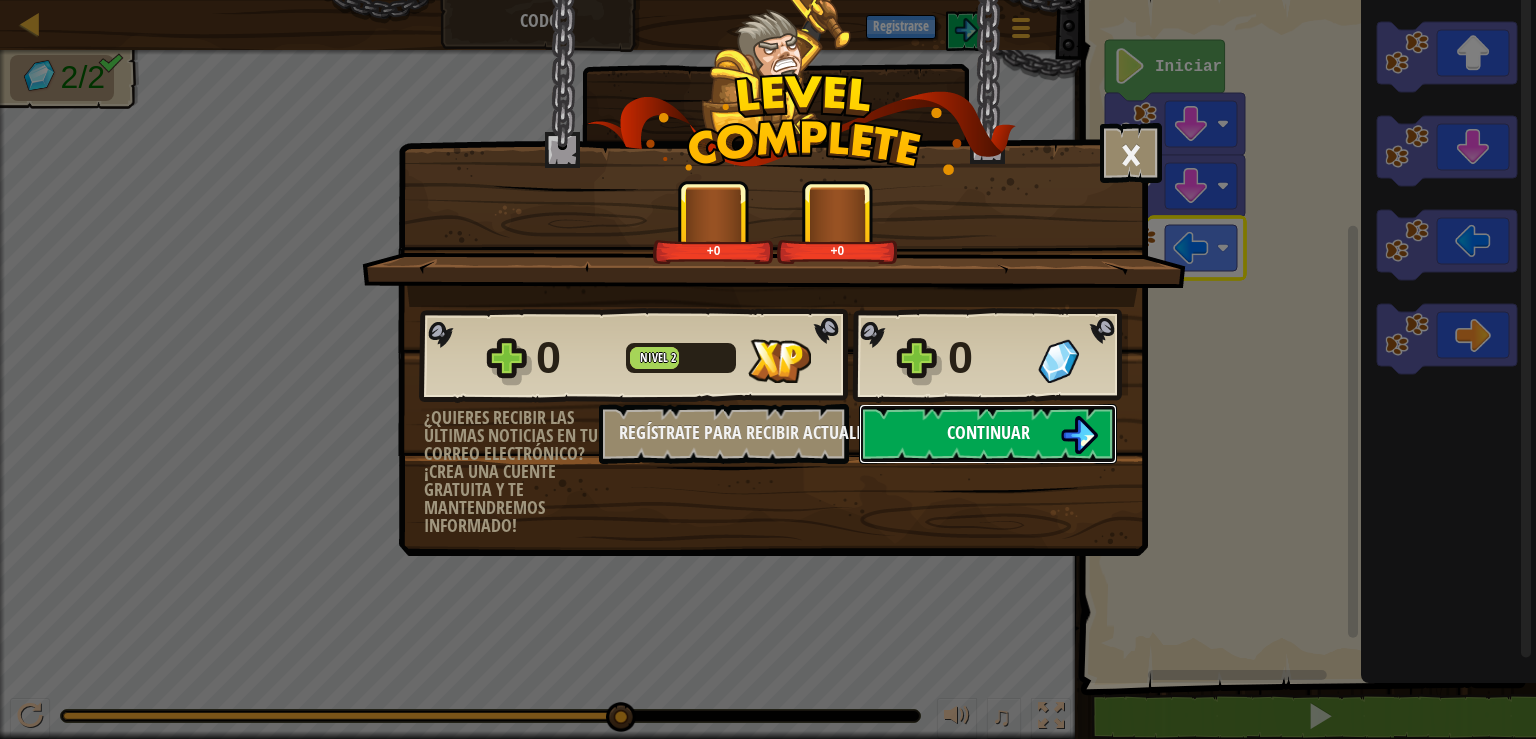 click on "Continuar" at bounding box center (988, 434) 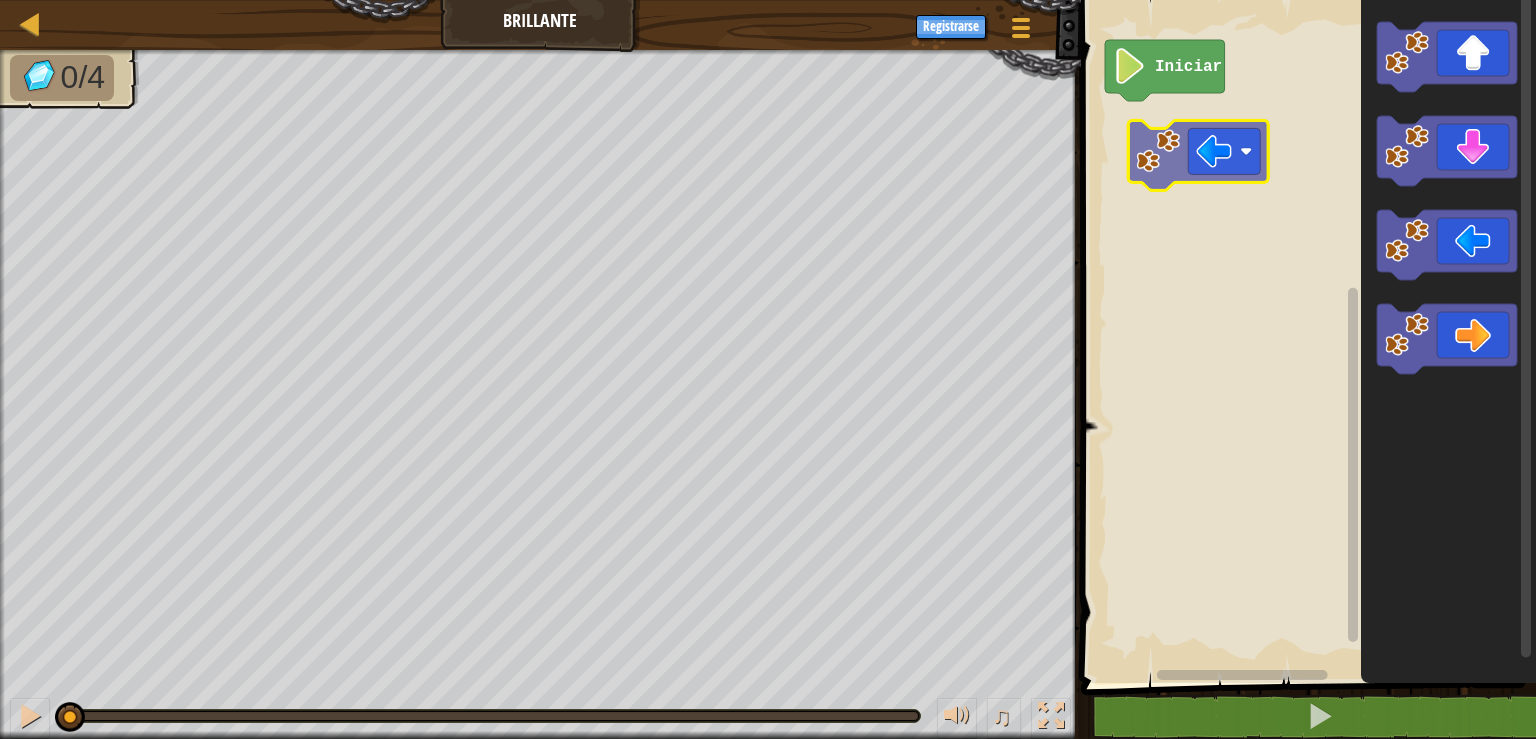 click on "Iniciar" at bounding box center [1305, 336] 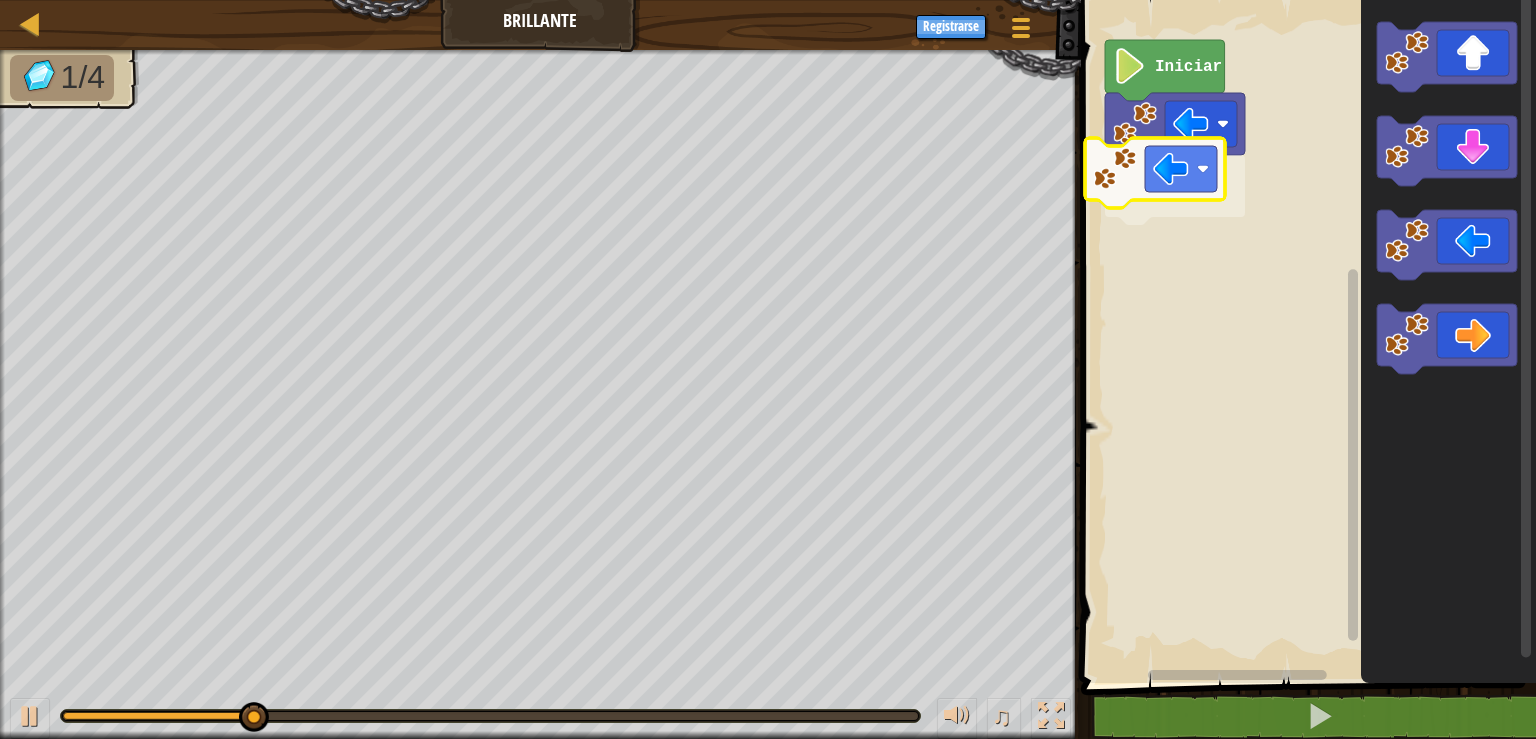 click on "Iniciar" at bounding box center (1305, 336) 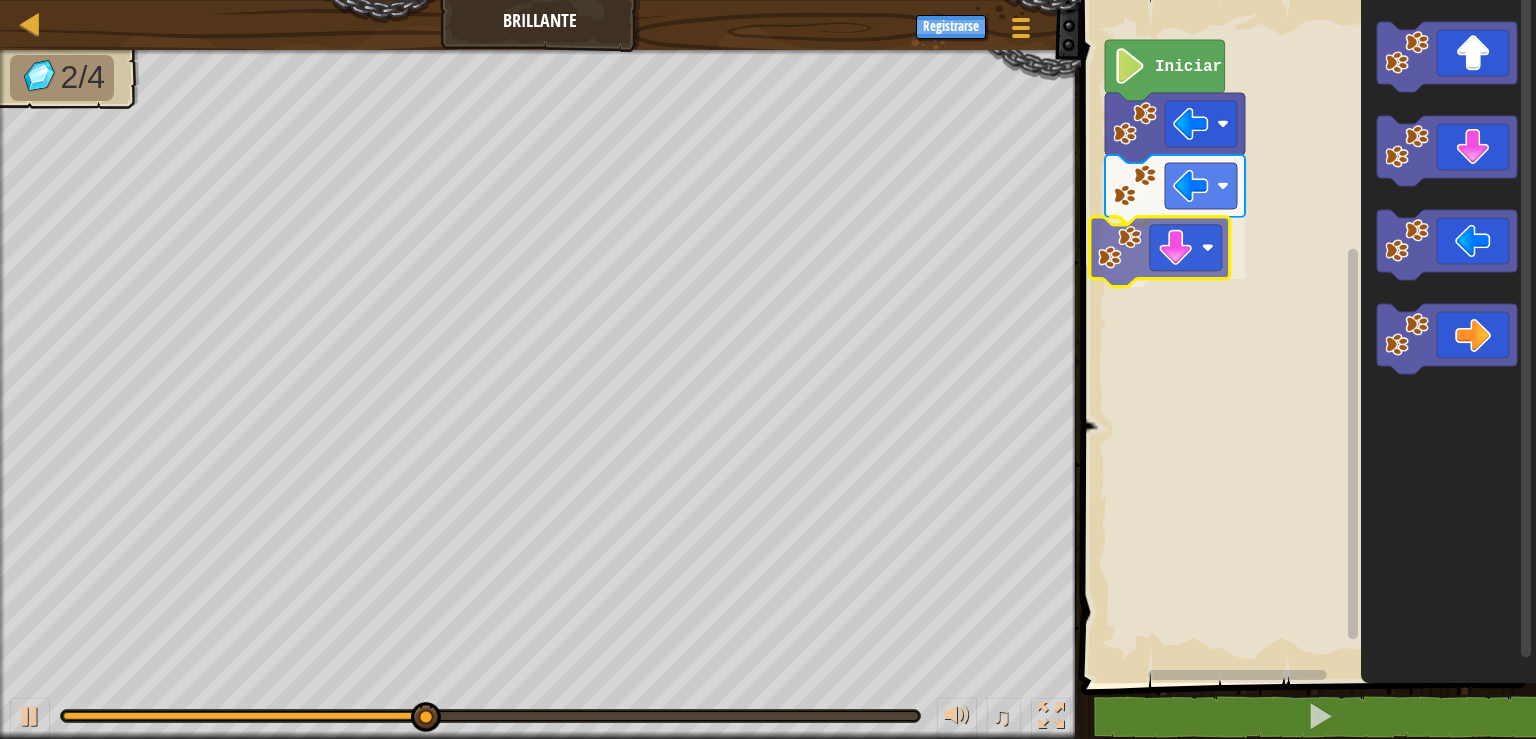 click on "Iniciar" at bounding box center (1305, 336) 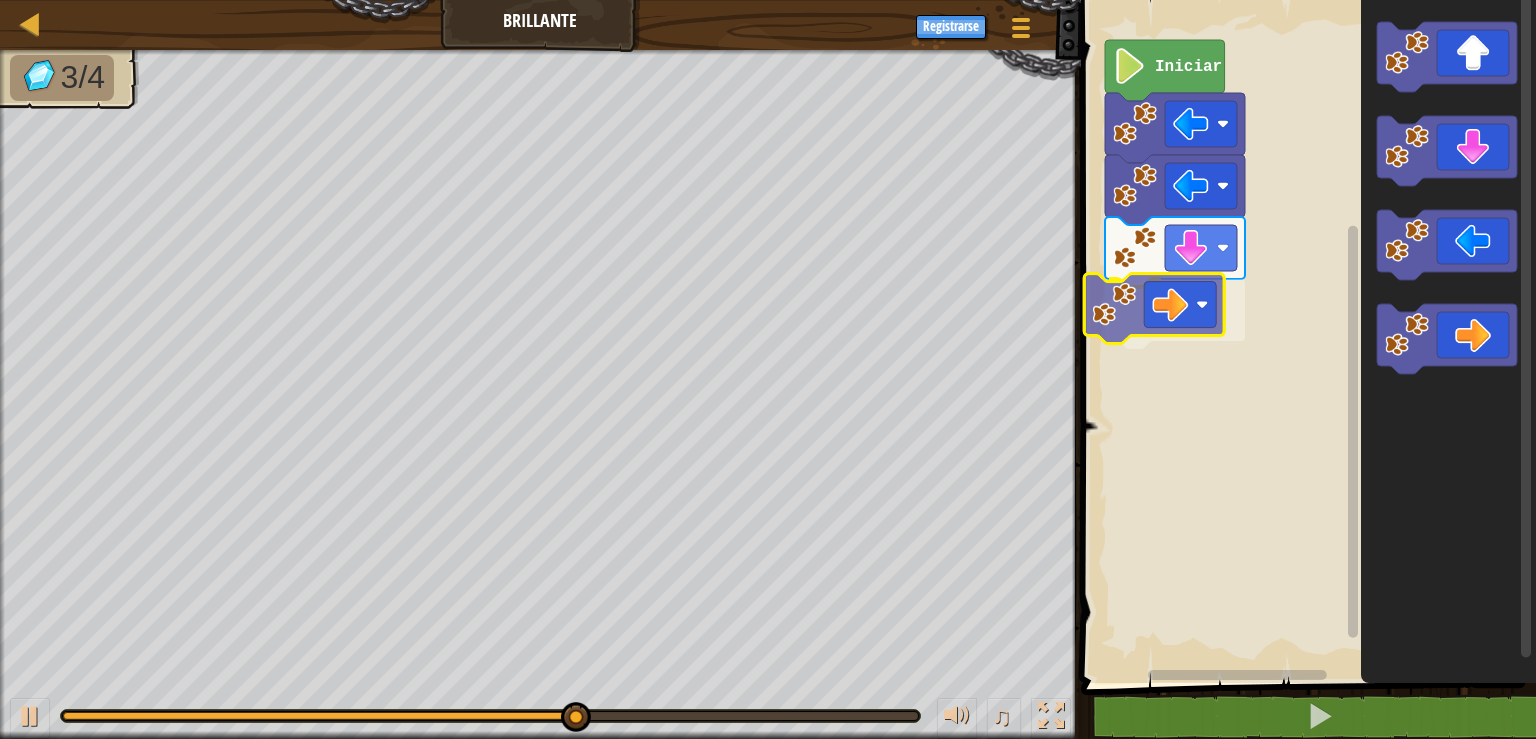 click on "Iniciar" at bounding box center (1305, 336) 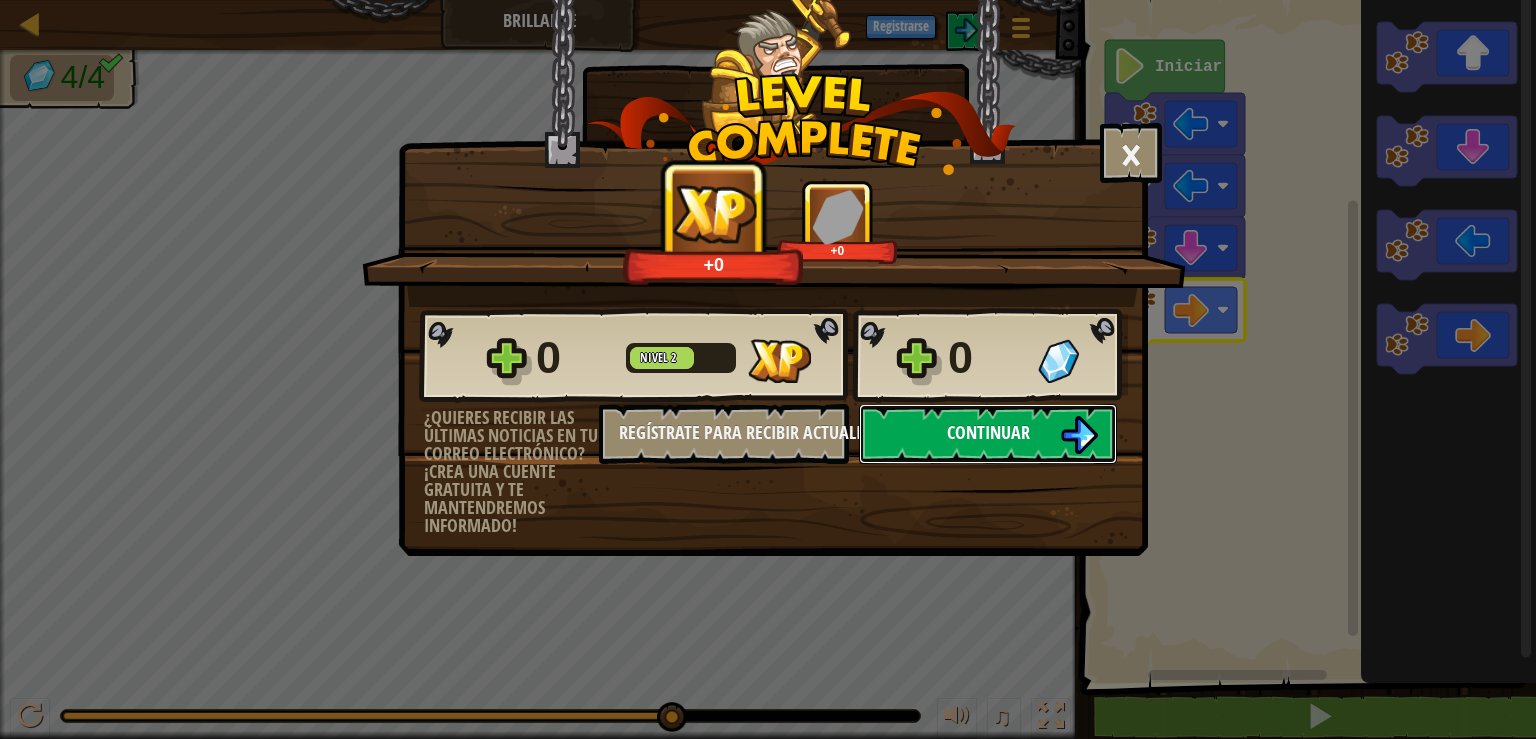 click on "Continuar" at bounding box center (988, 434) 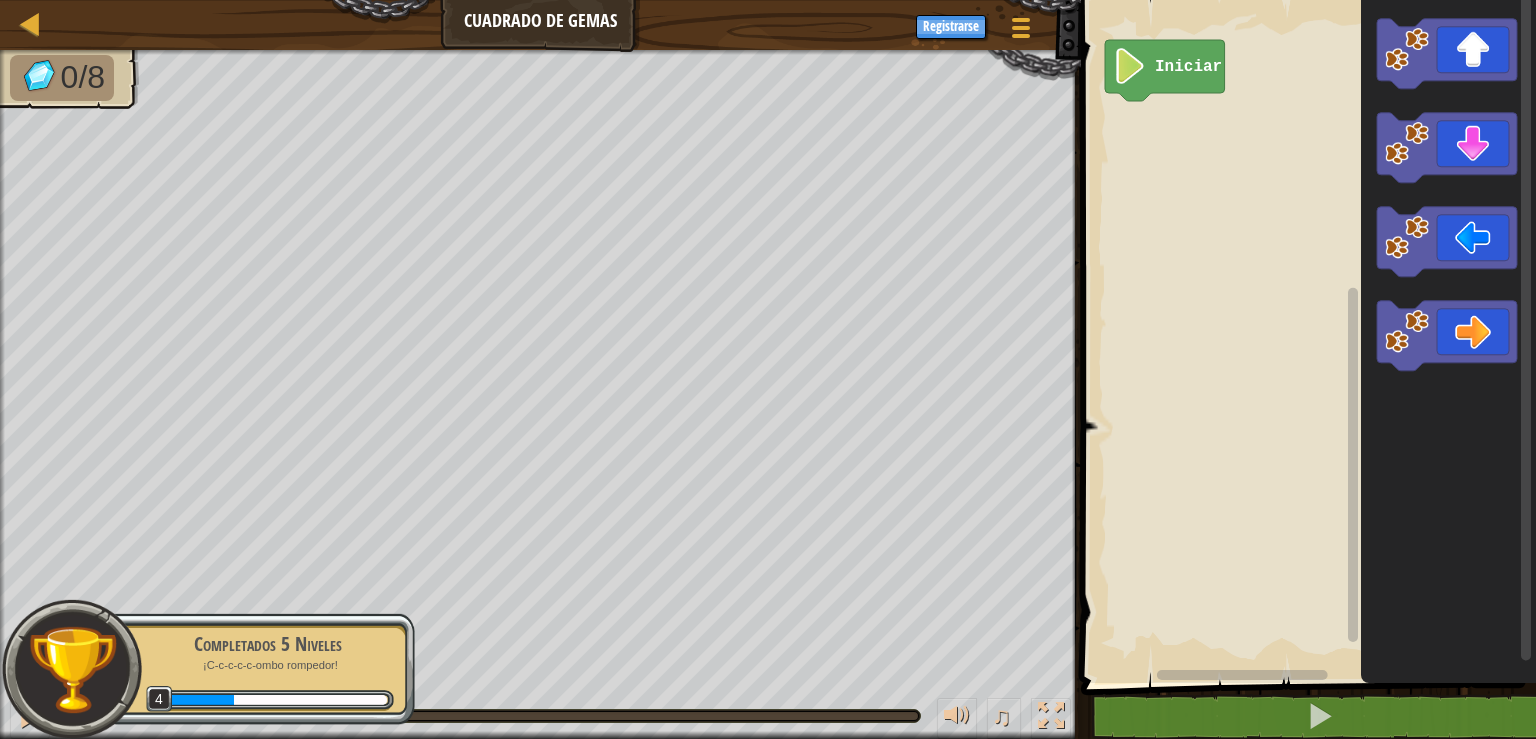 click 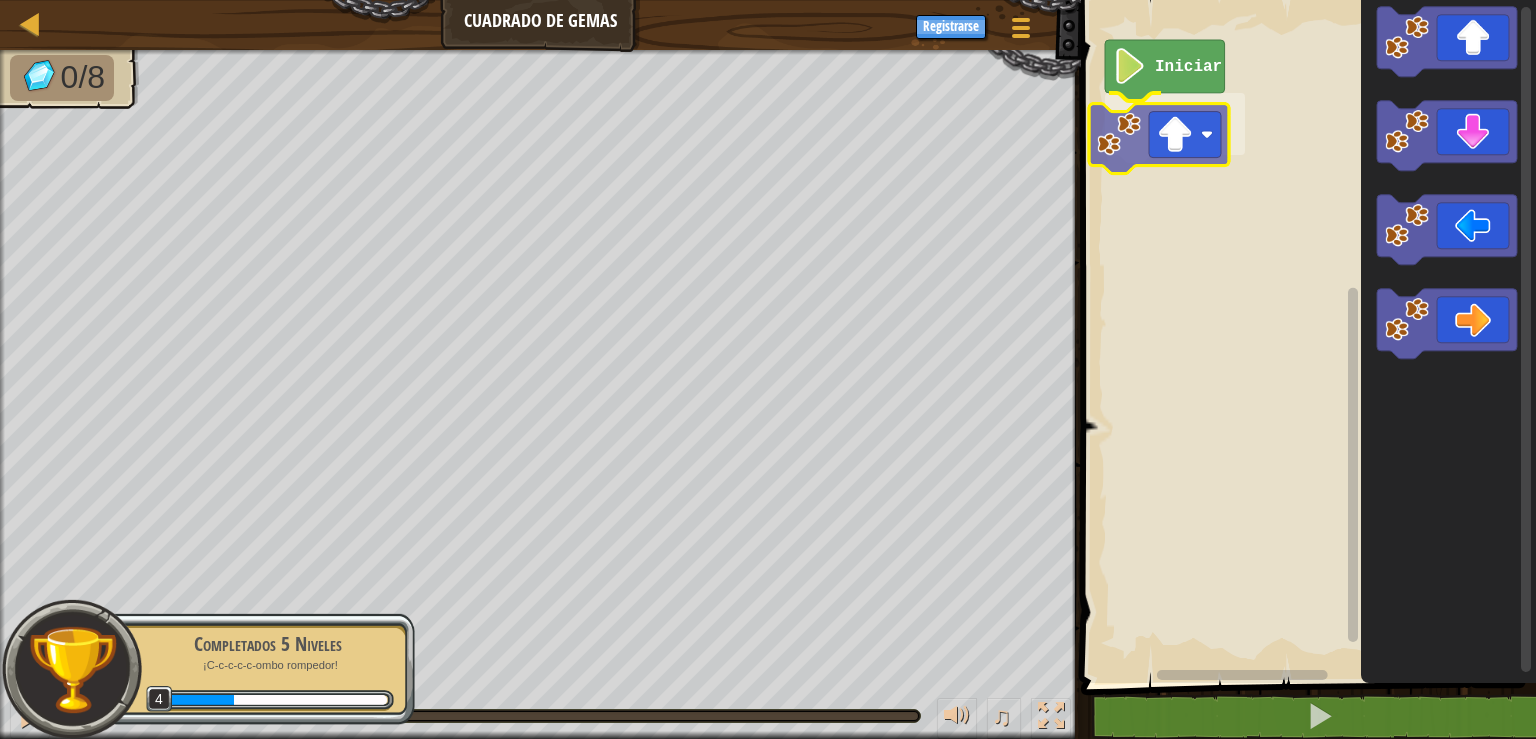click on "Iniciar" at bounding box center [1305, 336] 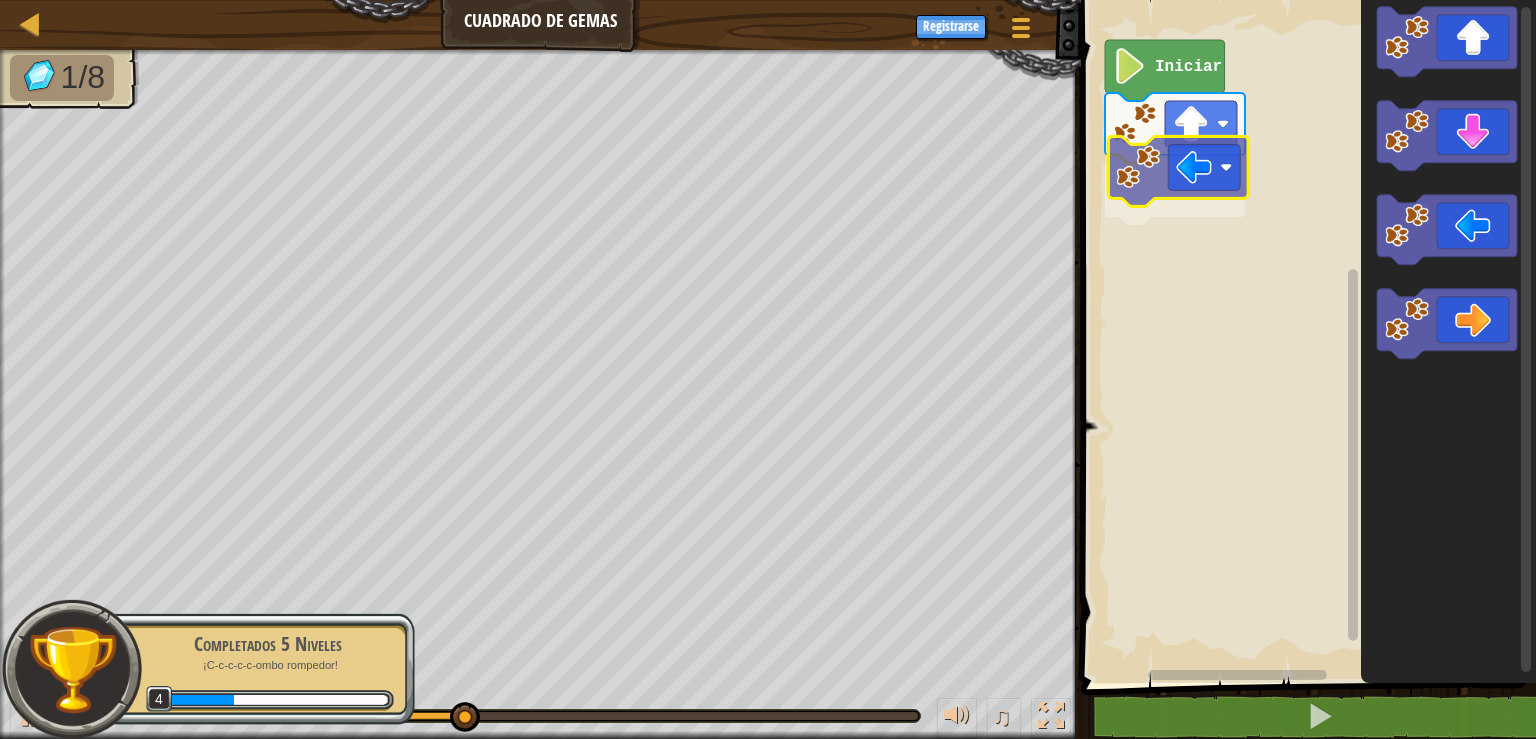 click on "Iniciar" at bounding box center (1305, 336) 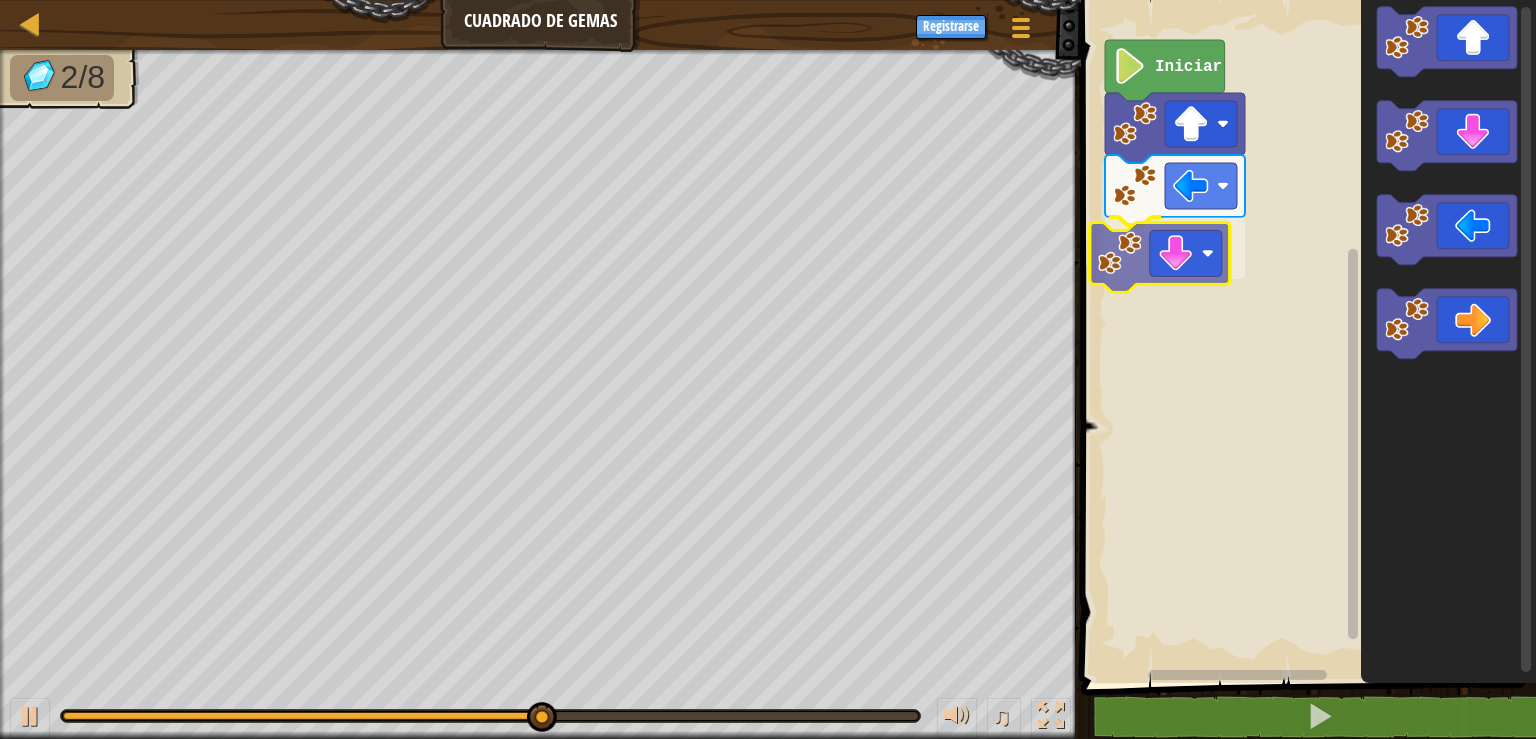 click on "Iniciar" at bounding box center (1305, 336) 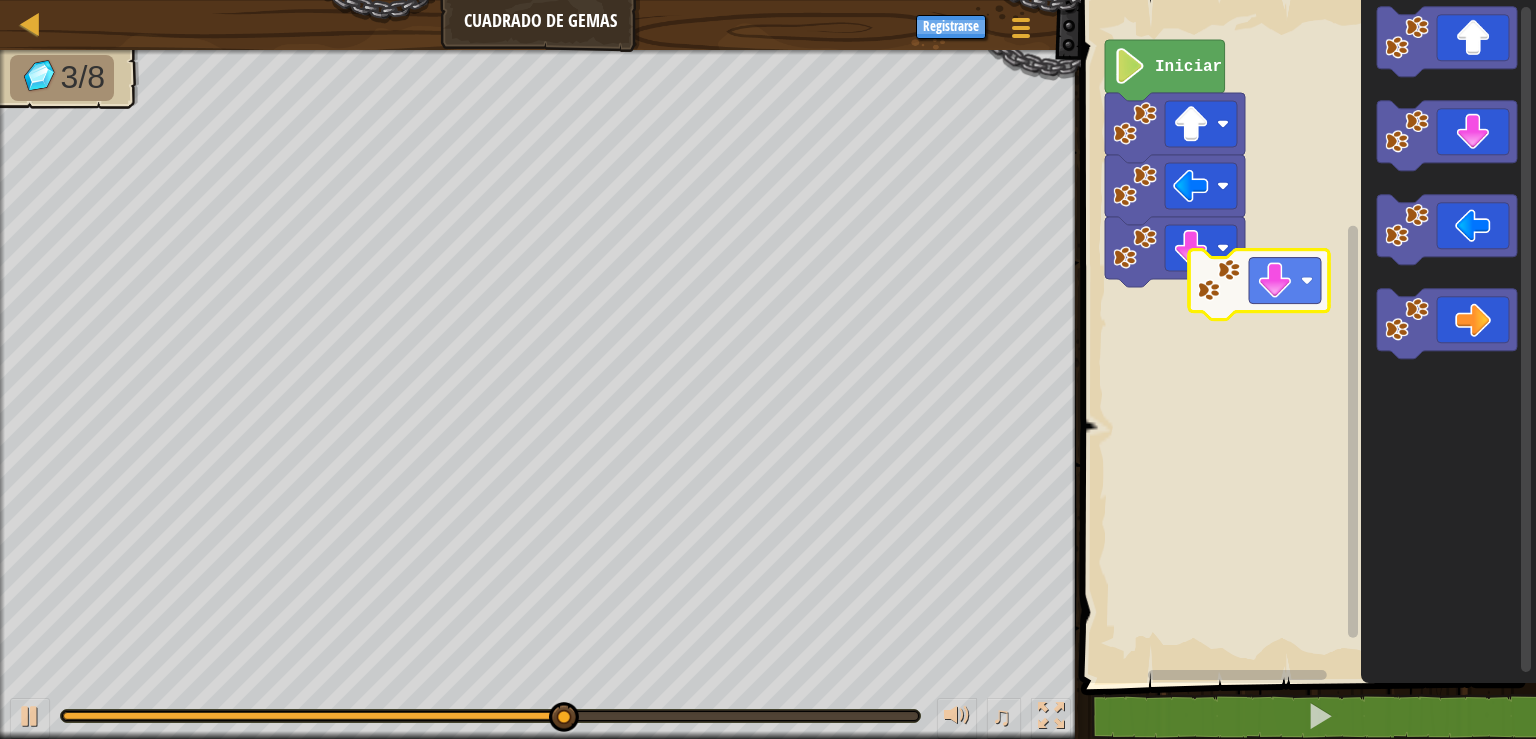 click on "Iniciar" at bounding box center (1305, 336) 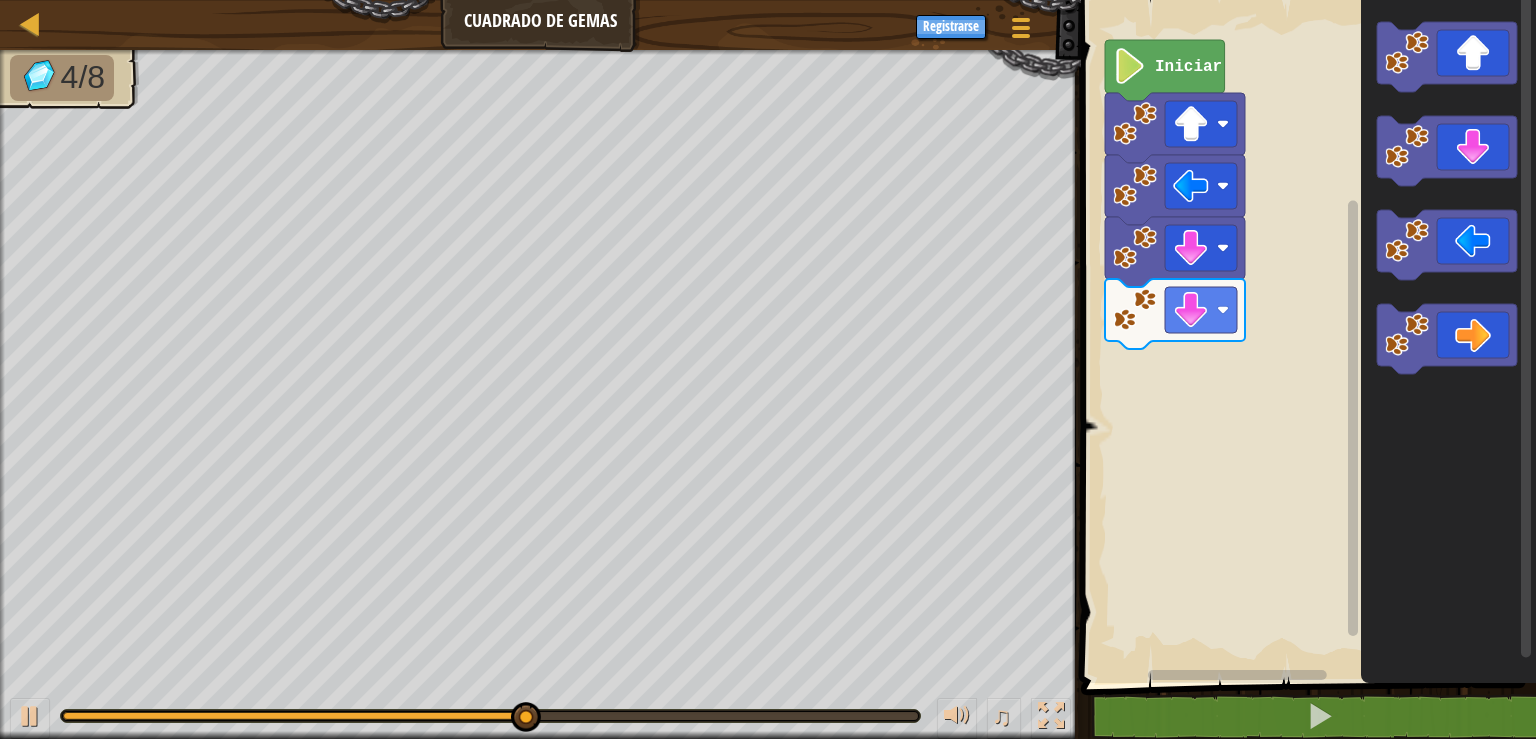 click 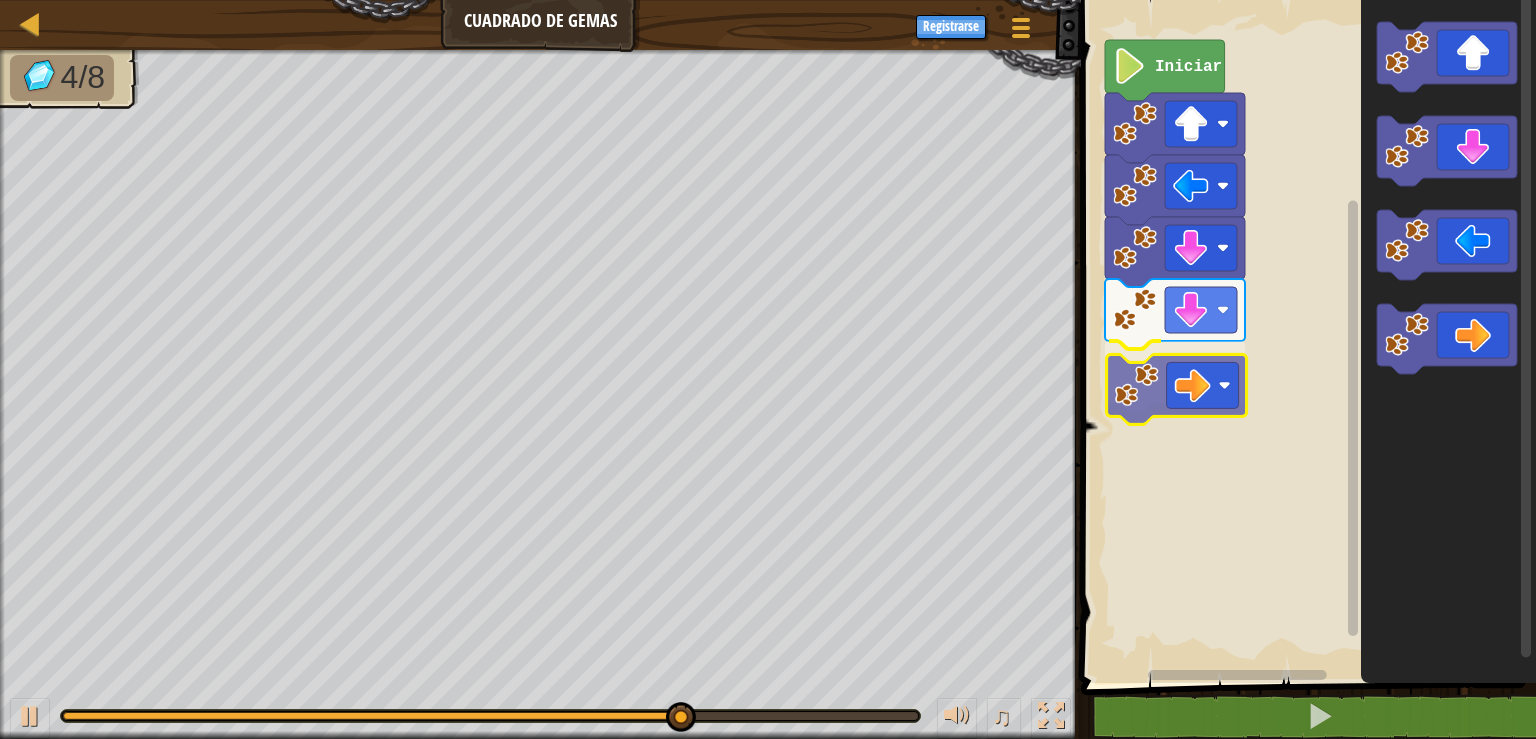 click on "Iniciar" at bounding box center (1305, 336) 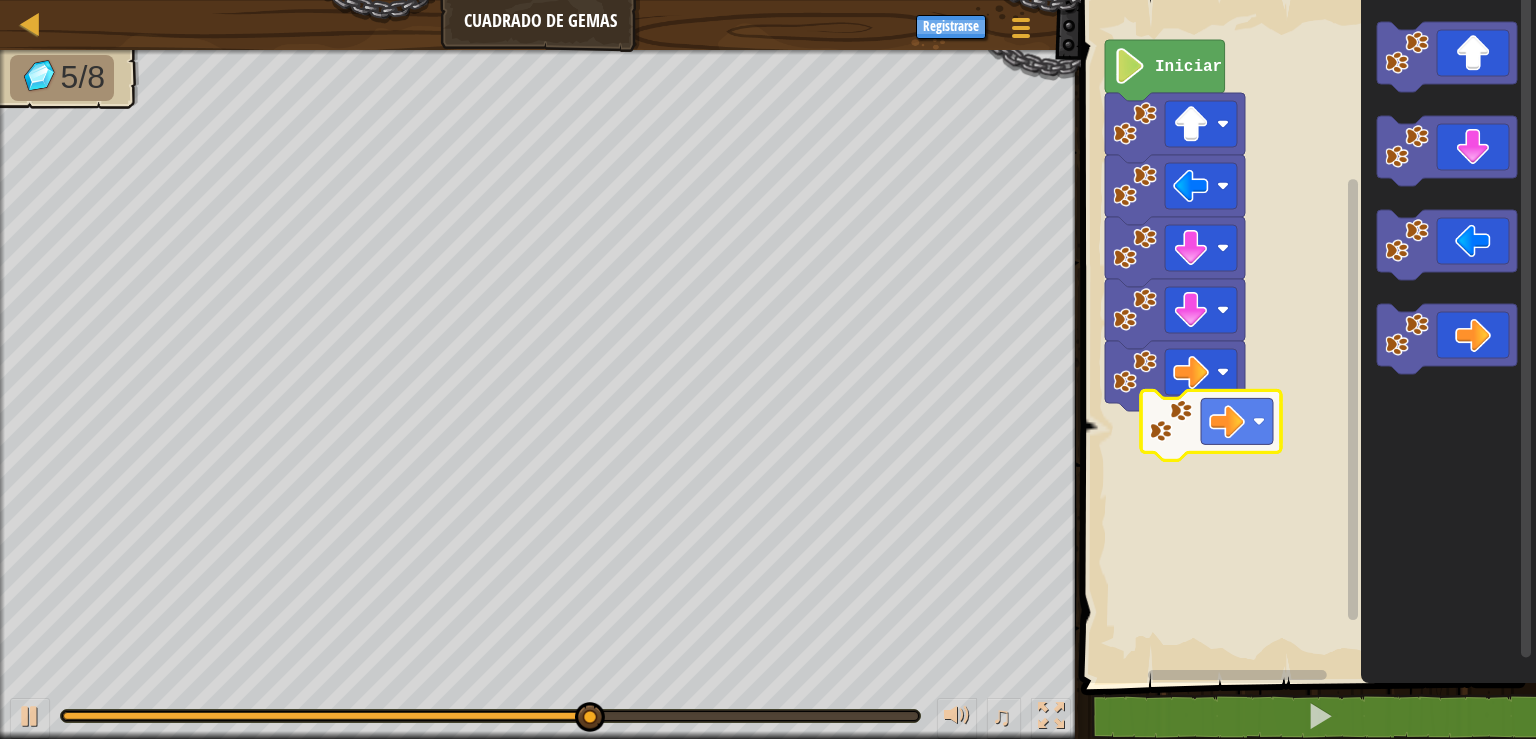 click on "Iniciar" at bounding box center [1305, 336] 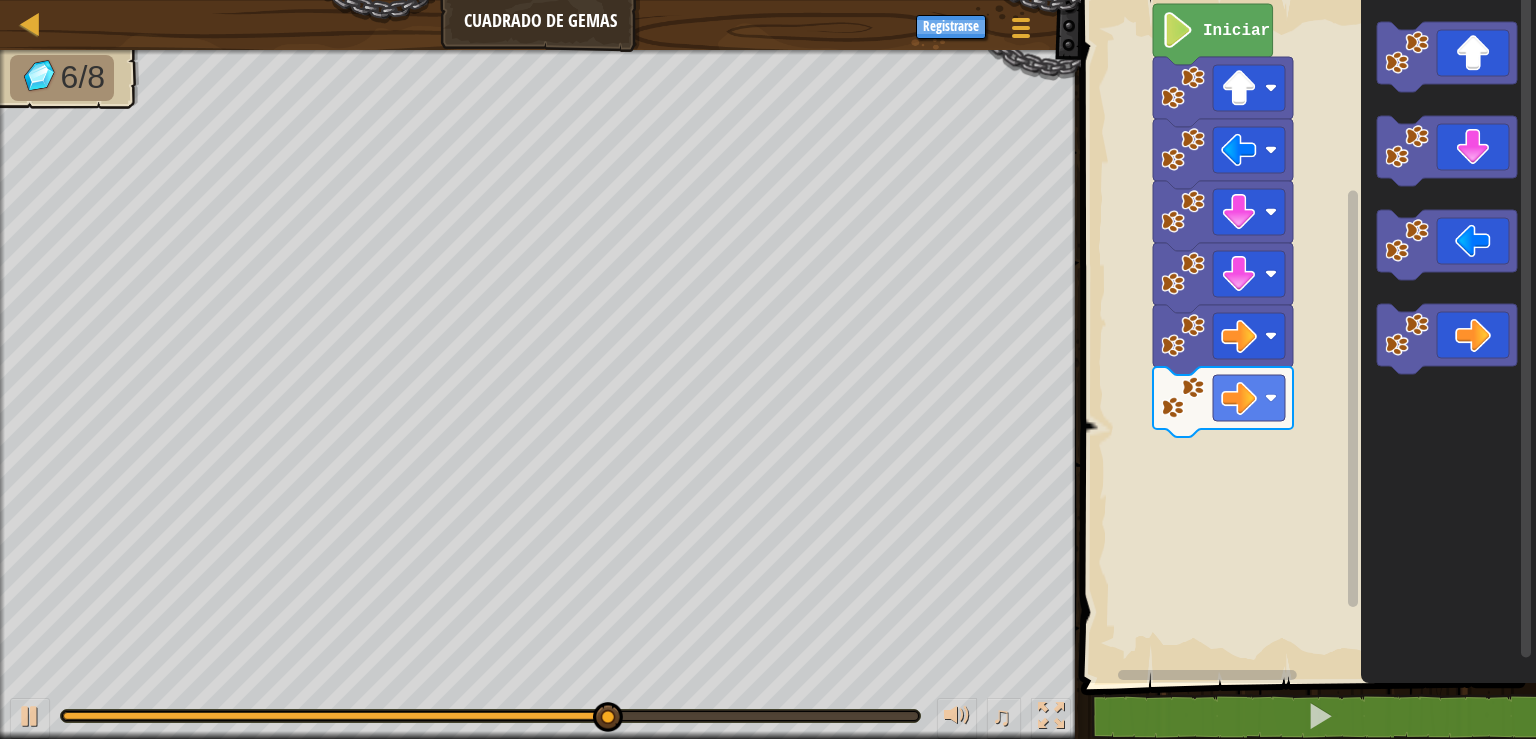 click 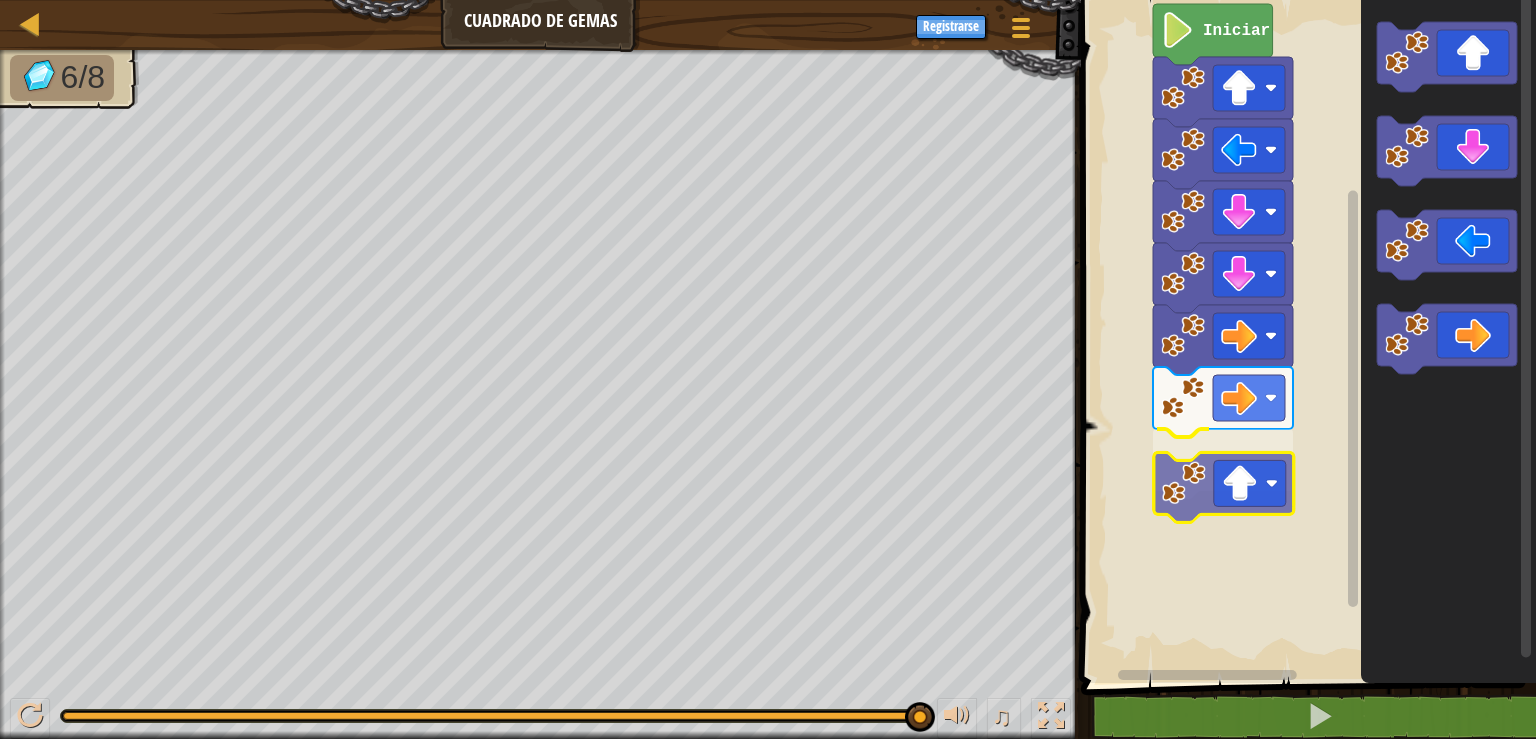 click on "Iniciar" at bounding box center [1305, 336] 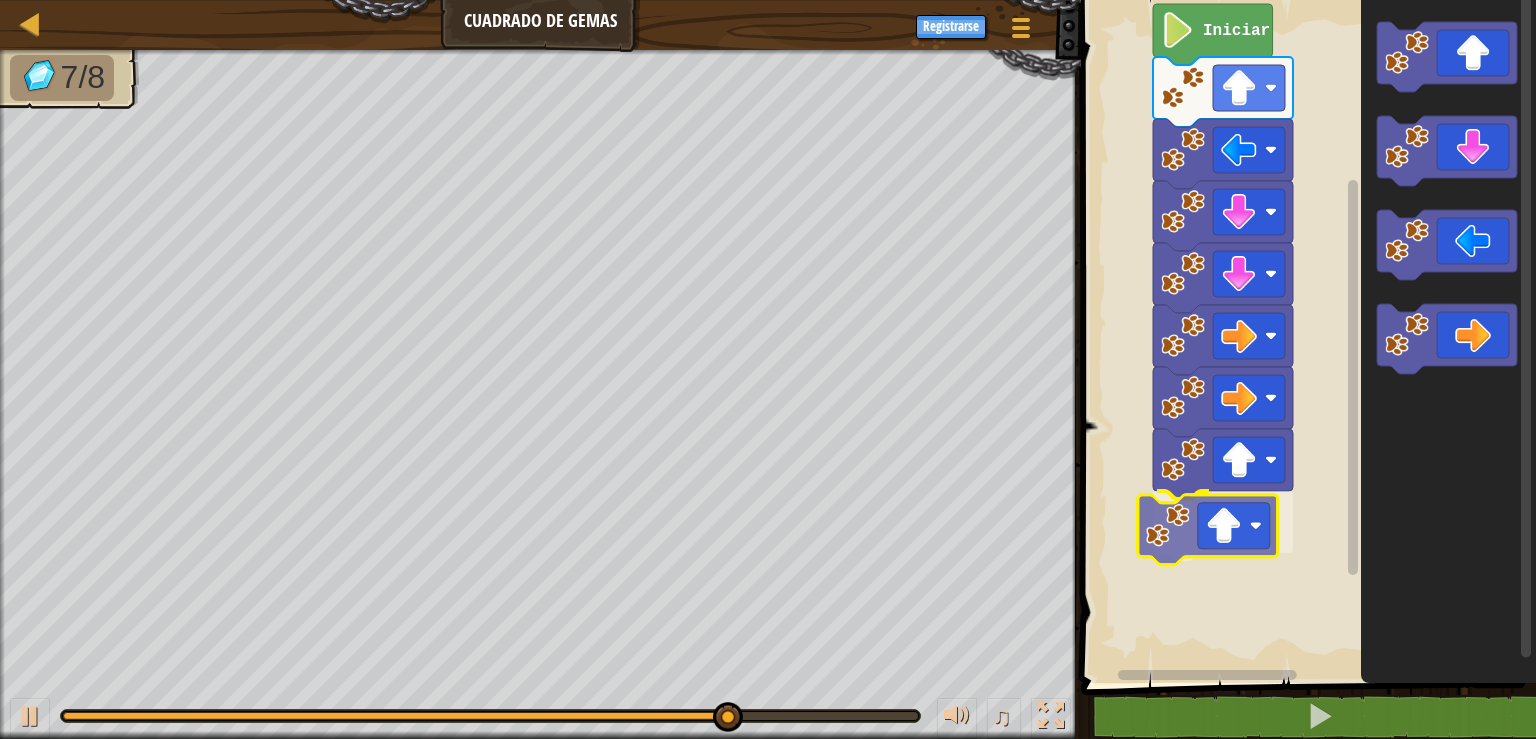 click on "Iniciar" at bounding box center (1305, 336) 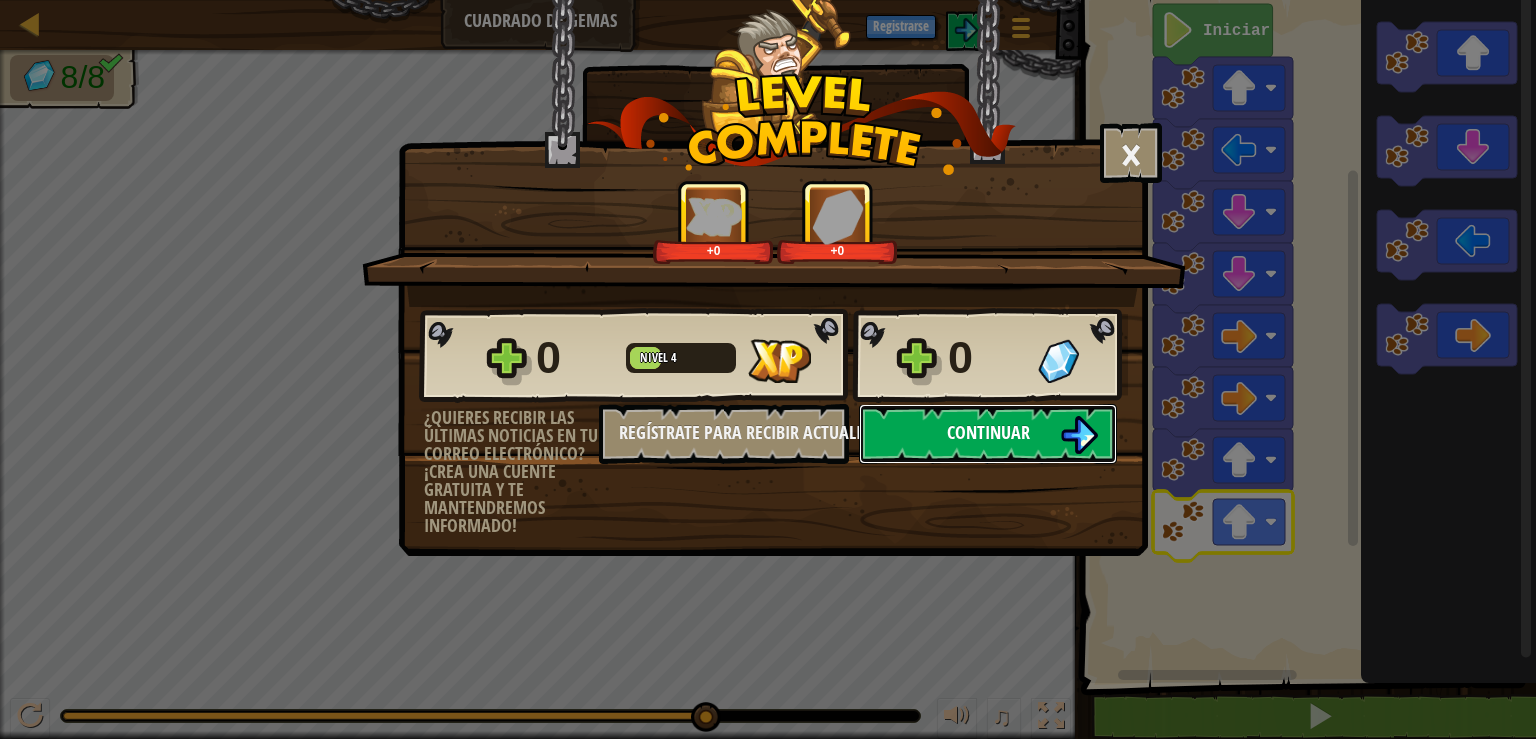 click on "Continuar" at bounding box center (988, 434) 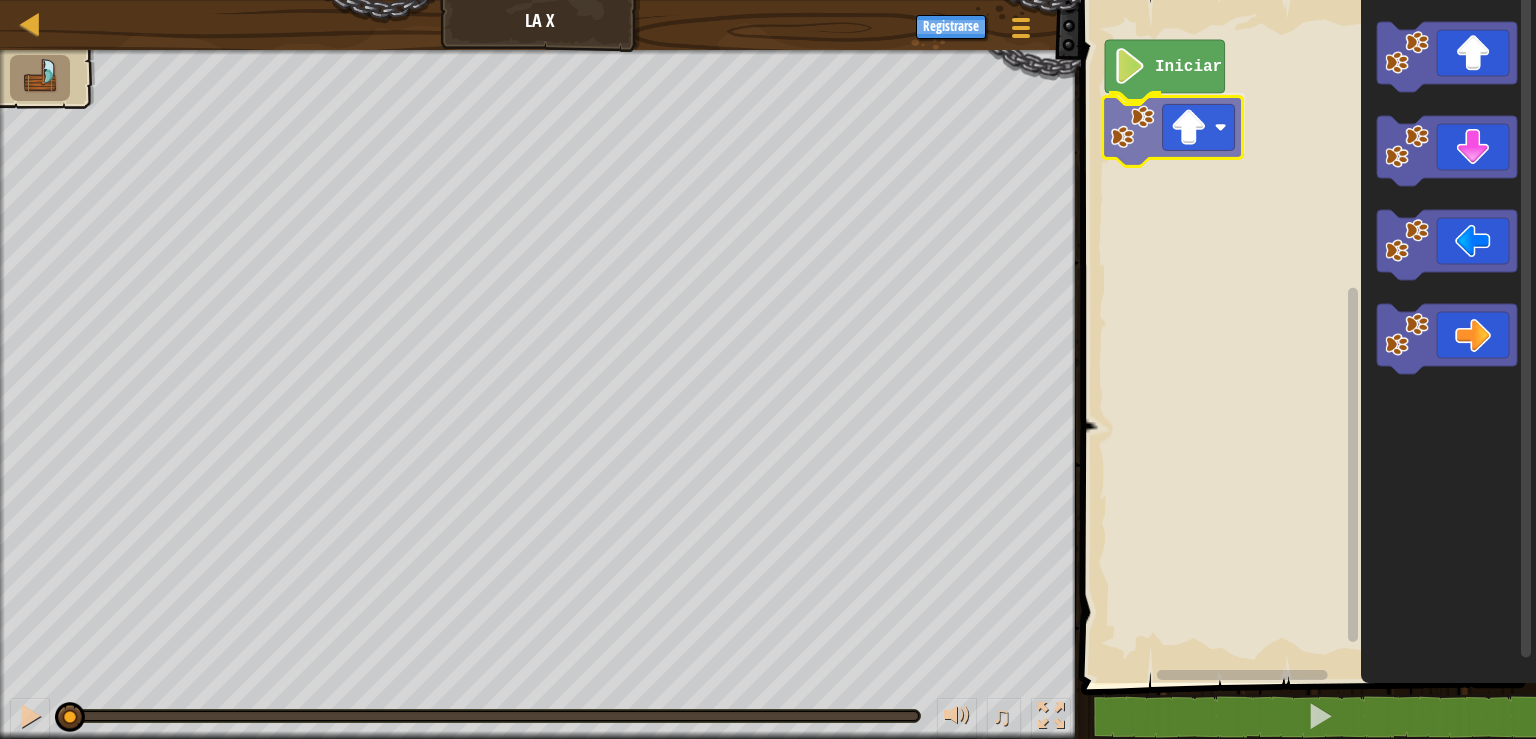 click on "Iniciar" at bounding box center (1305, 336) 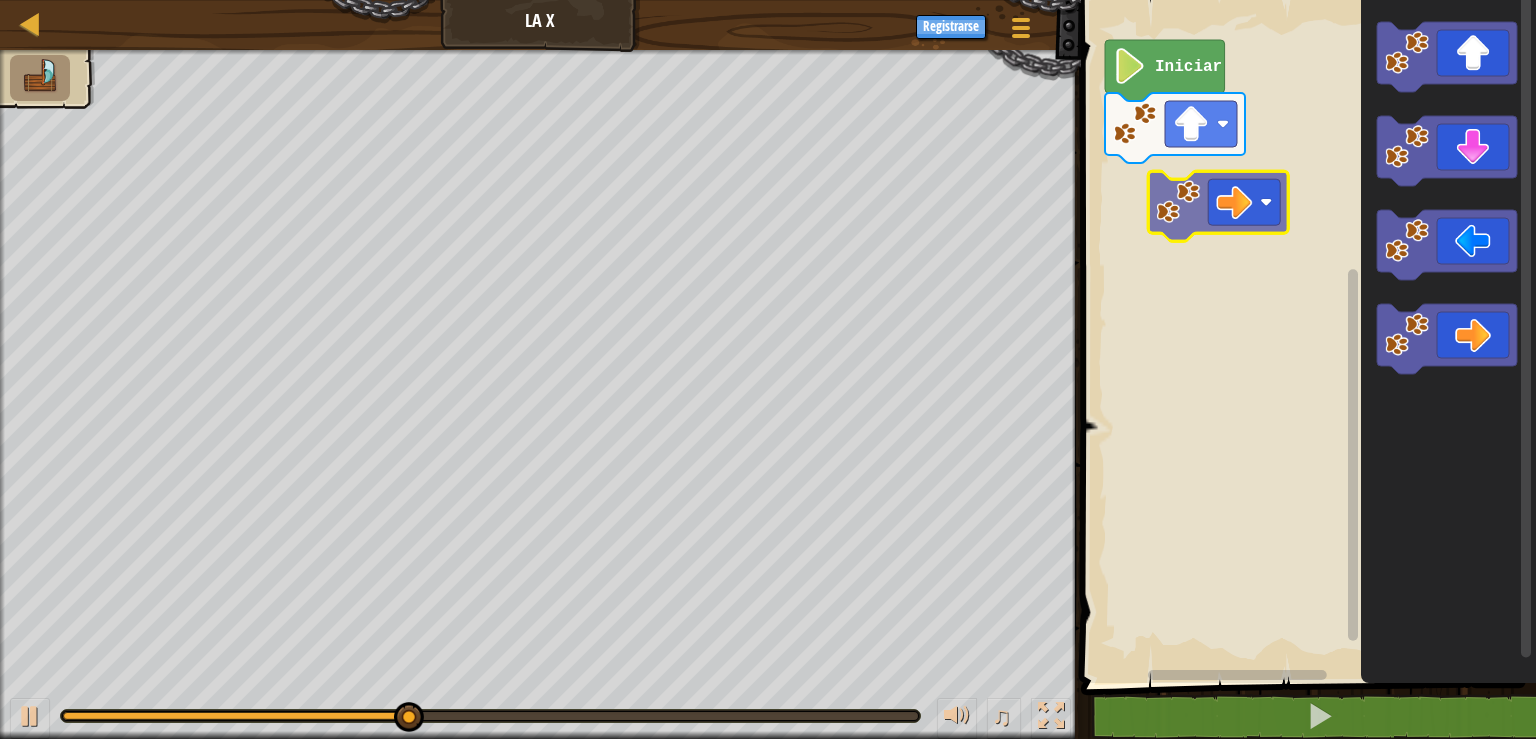 click on "Iniciar" at bounding box center (1305, 336) 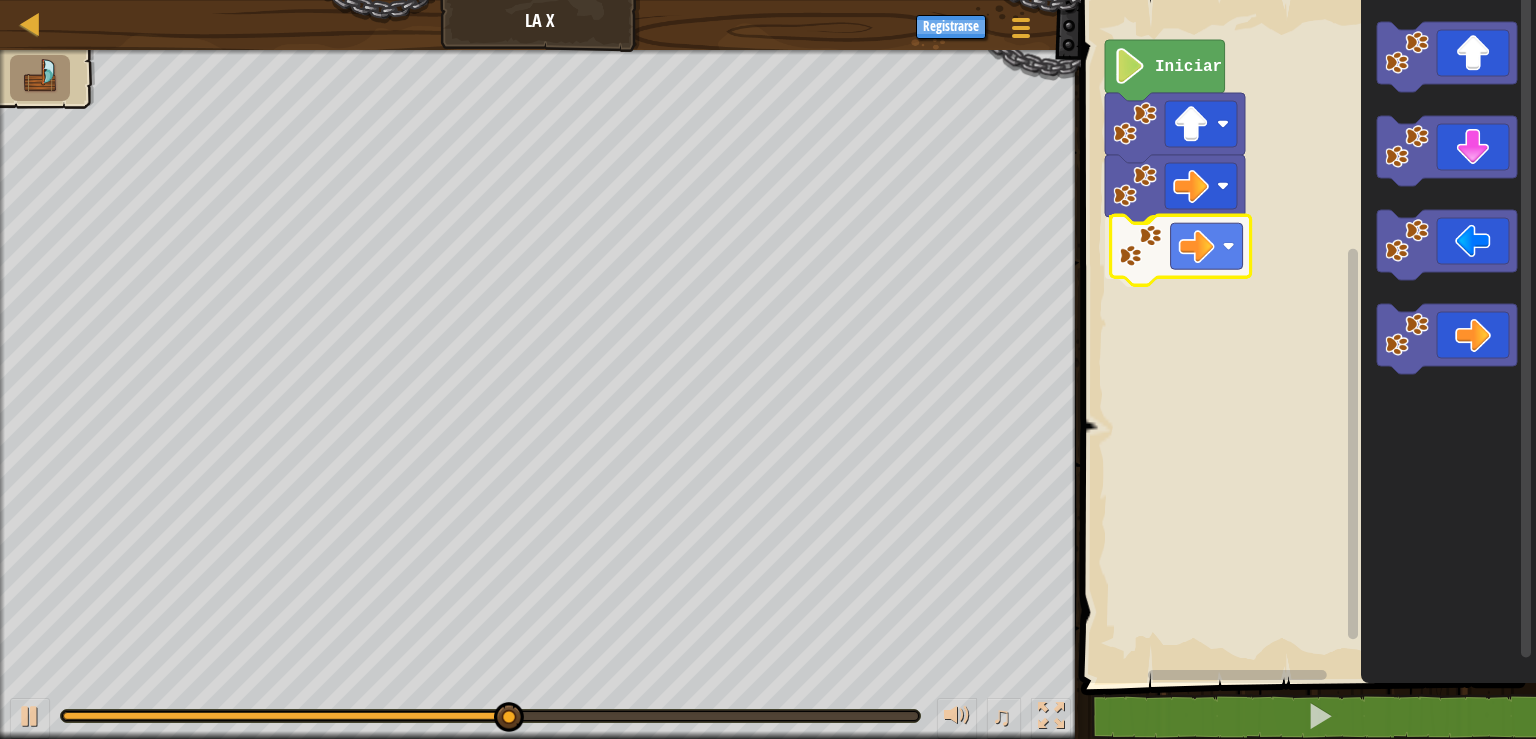 click on "Iniciar" at bounding box center (1305, 336) 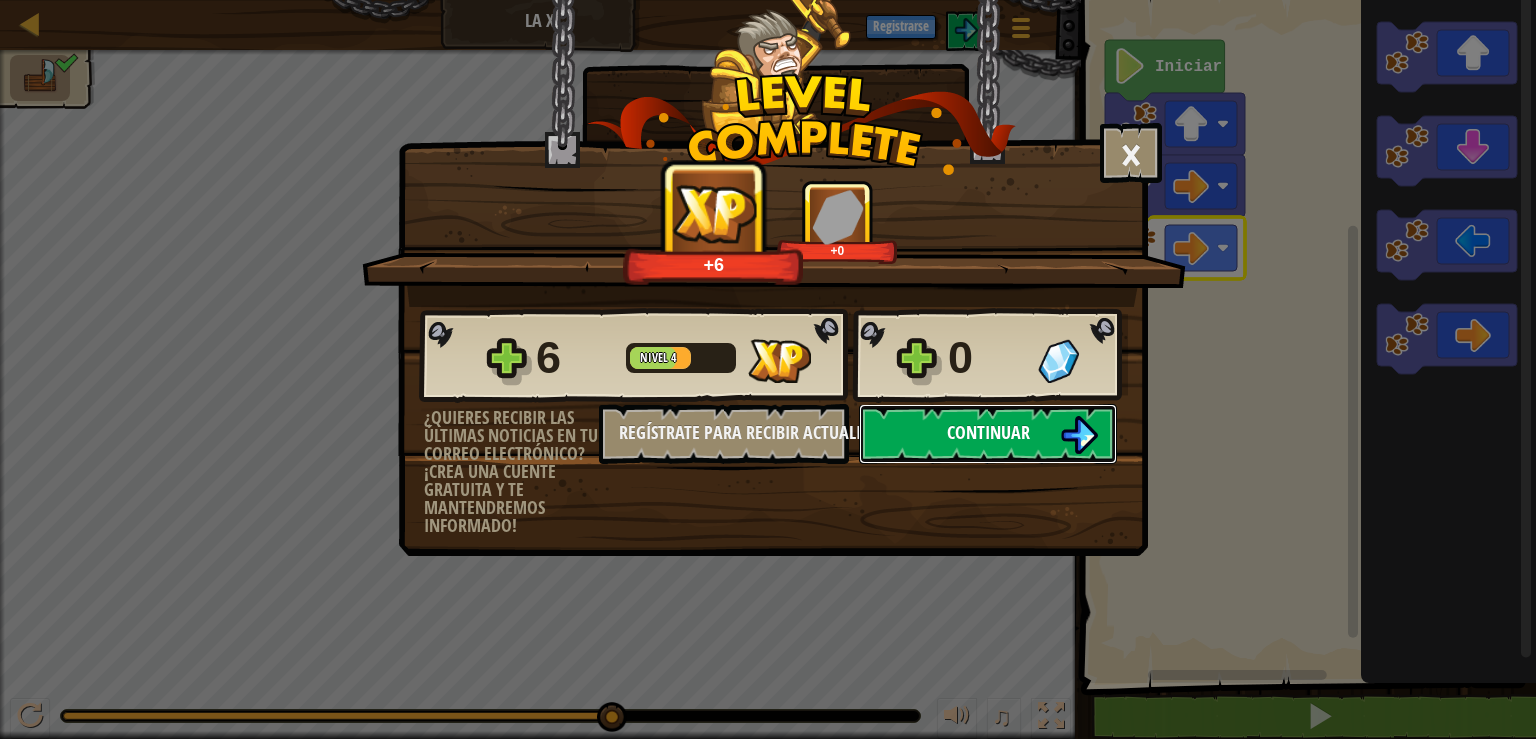 click on "Continuar" at bounding box center [988, 434] 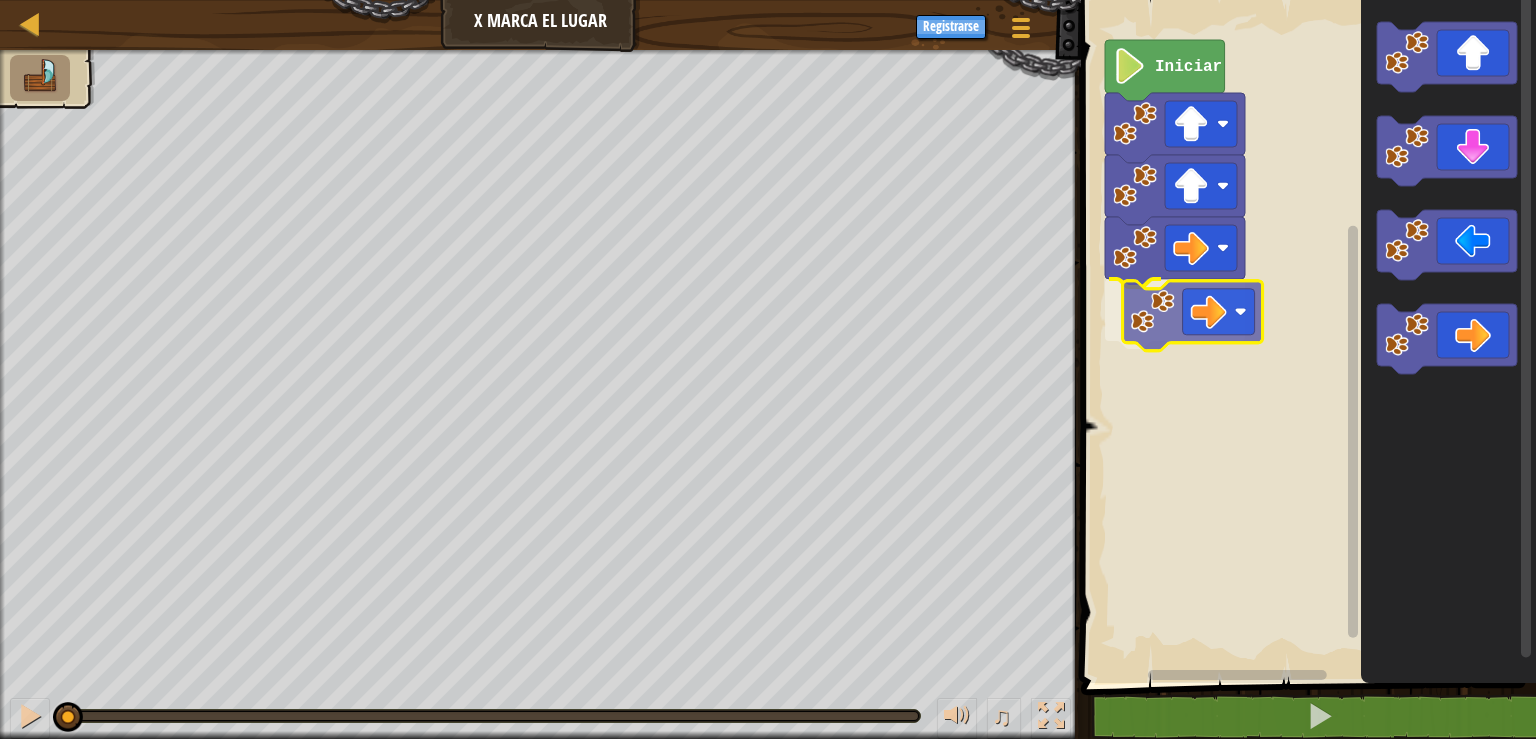 click on "Iniciar" at bounding box center [1305, 336] 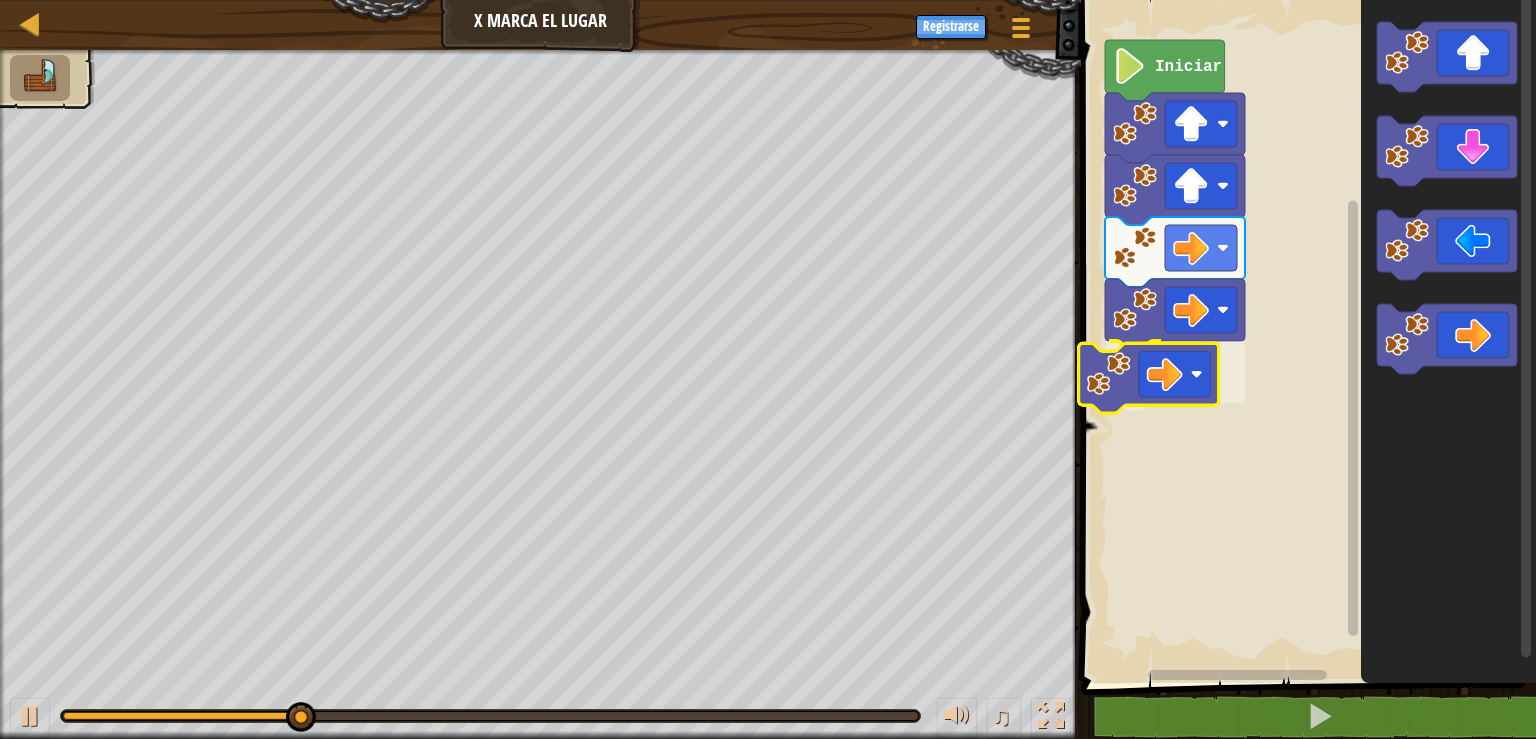 click on "Iniciar" at bounding box center (1305, 336) 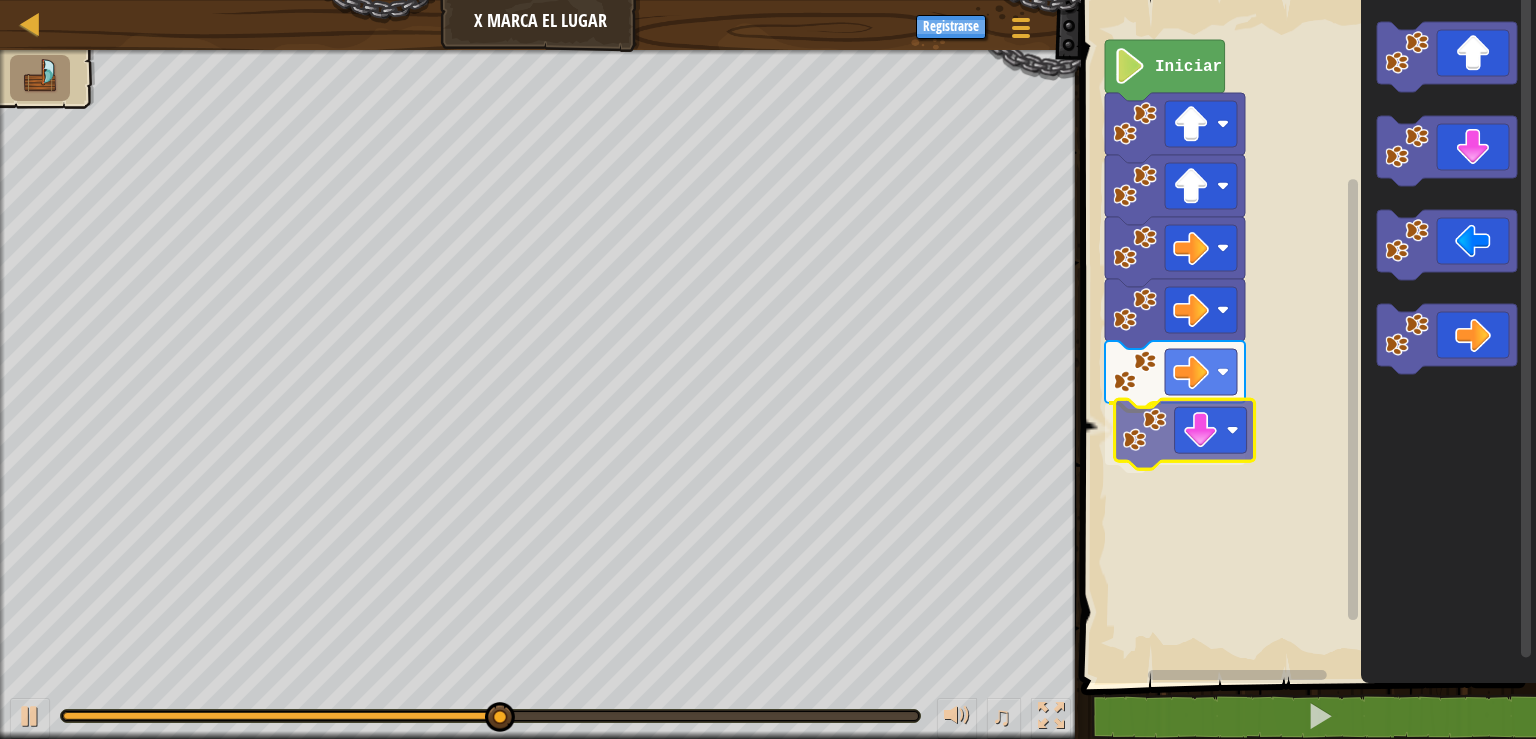 click on "Iniciar" at bounding box center (1305, 336) 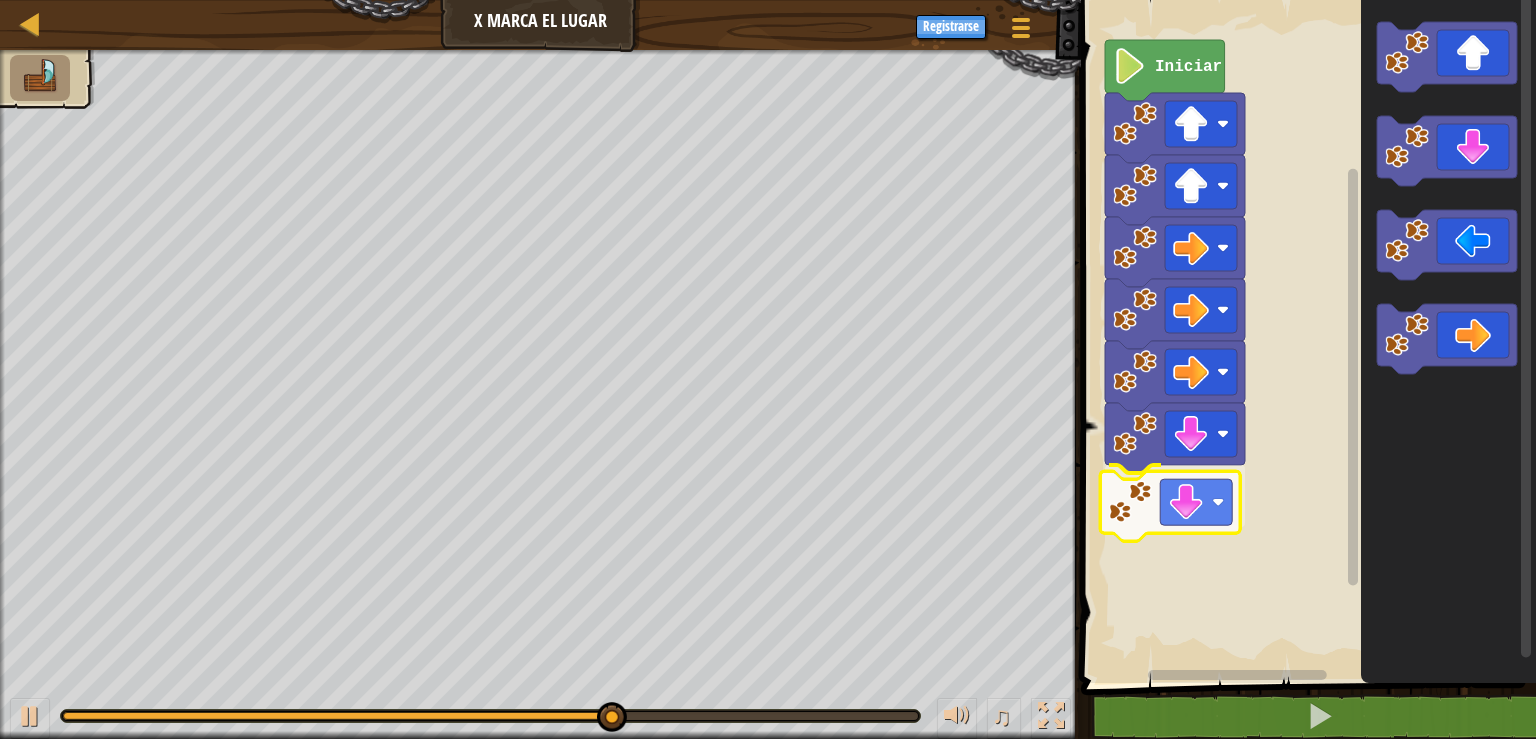 click on "Iniciar" at bounding box center [1305, 336] 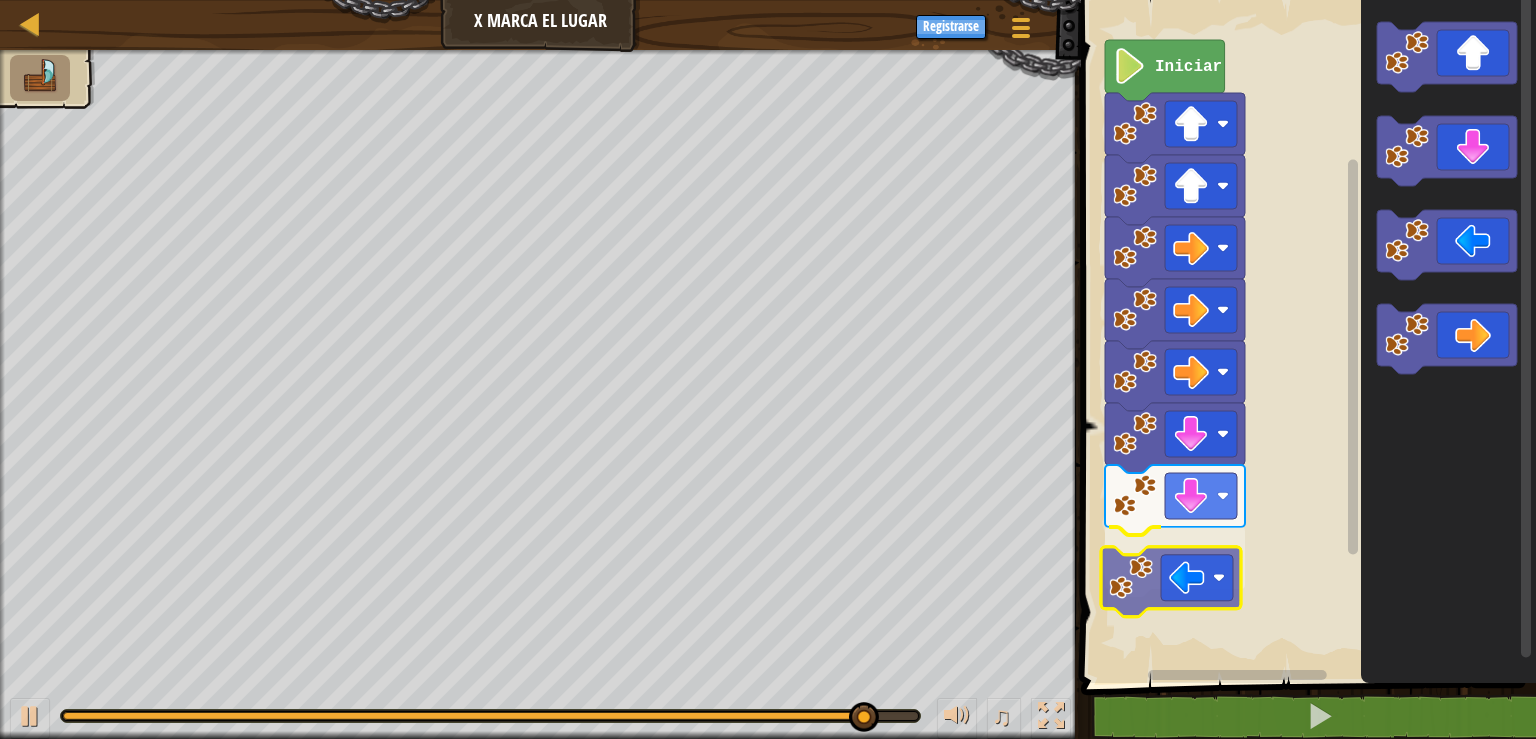 click on "Iniciar" at bounding box center [1305, 336] 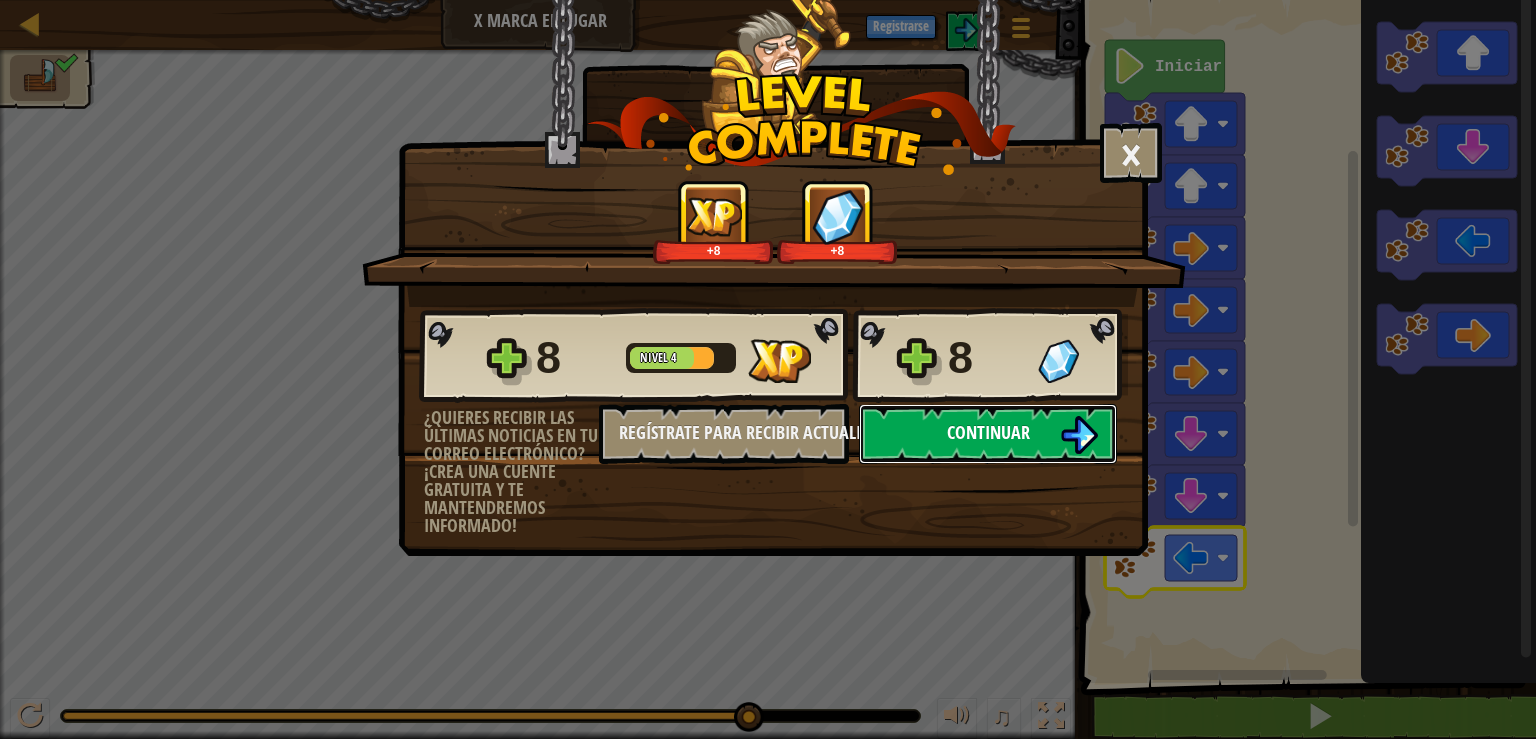 click on "Continuar" at bounding box center (988, 434) 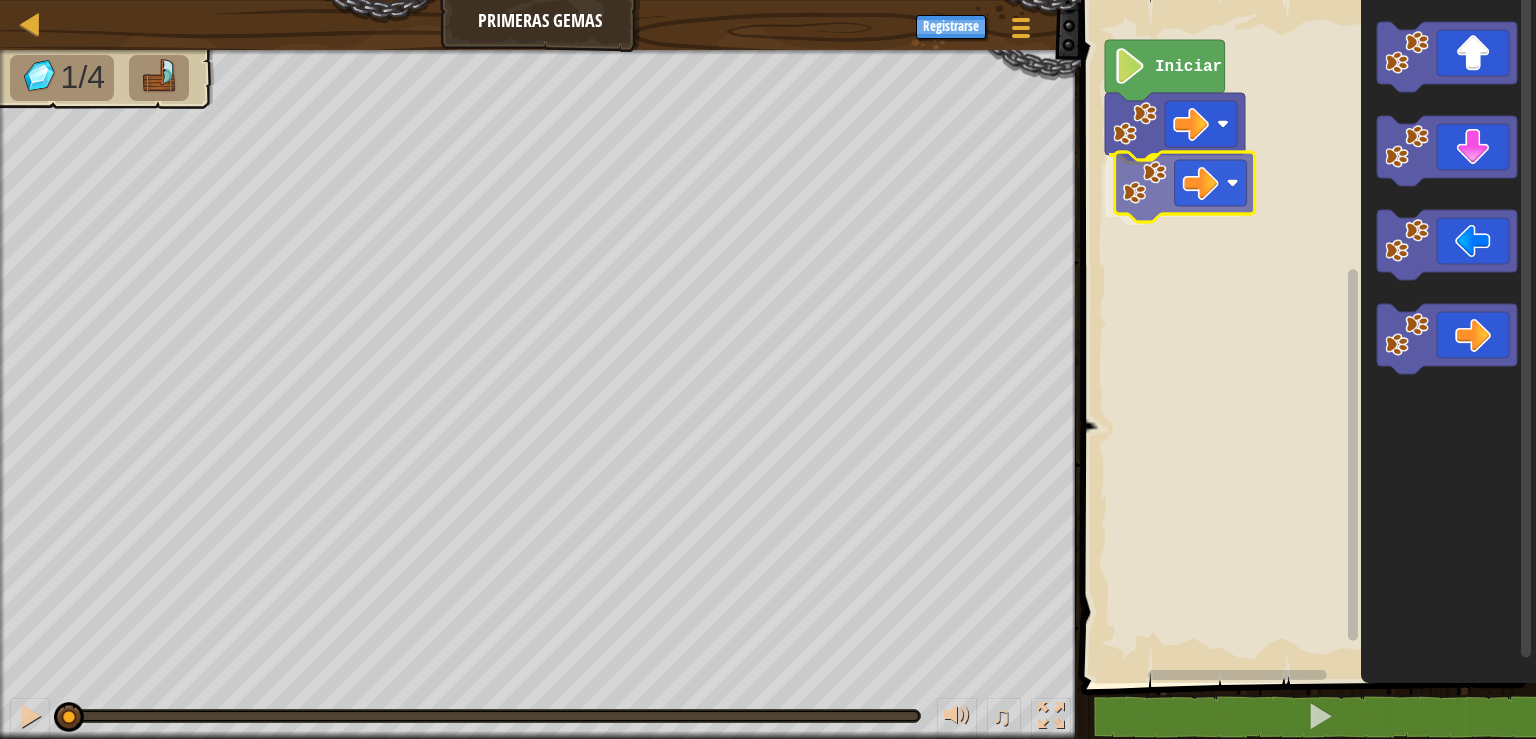 click on "Iniciar" at bounding box center [1305, 336] 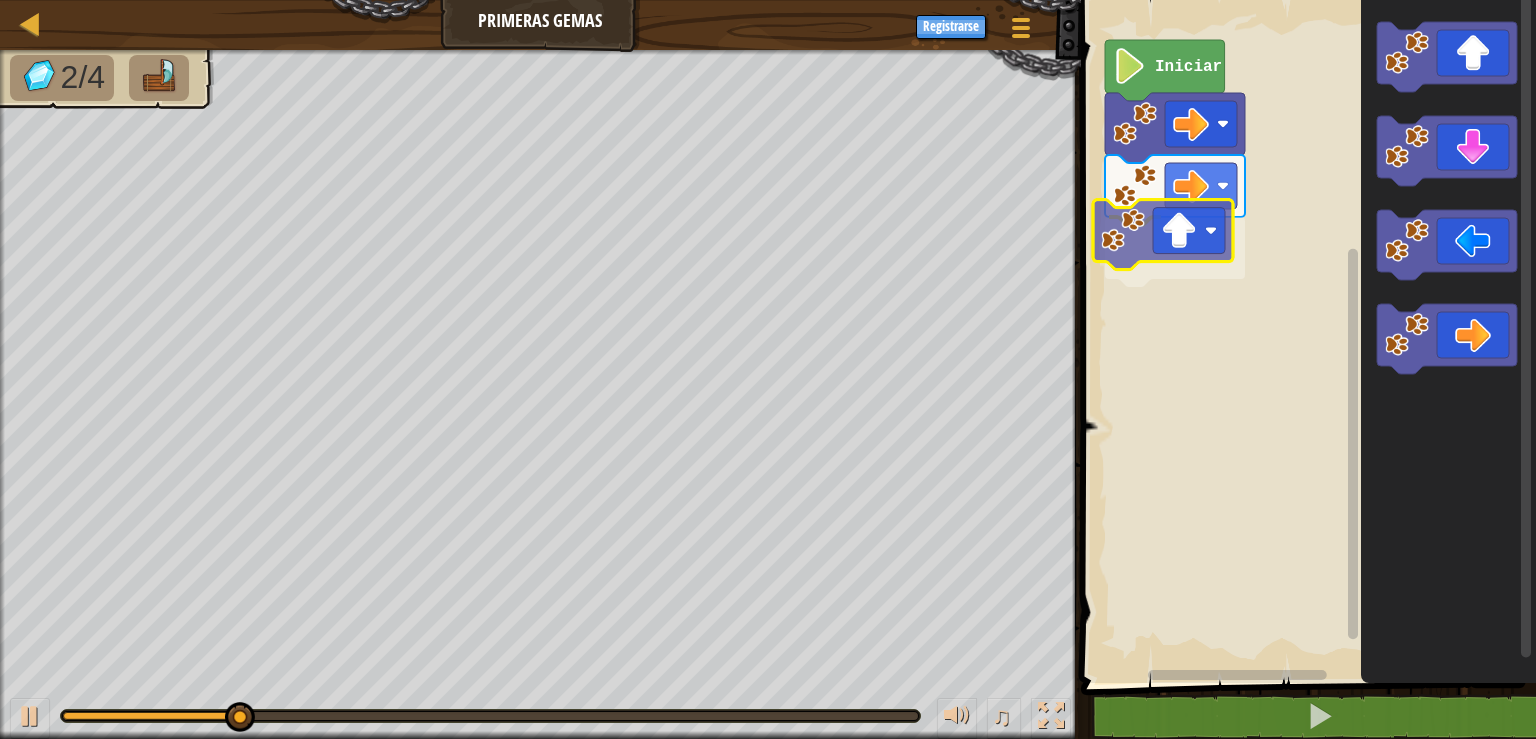 click on "Iniciar" at bounding box center (1305, 336) 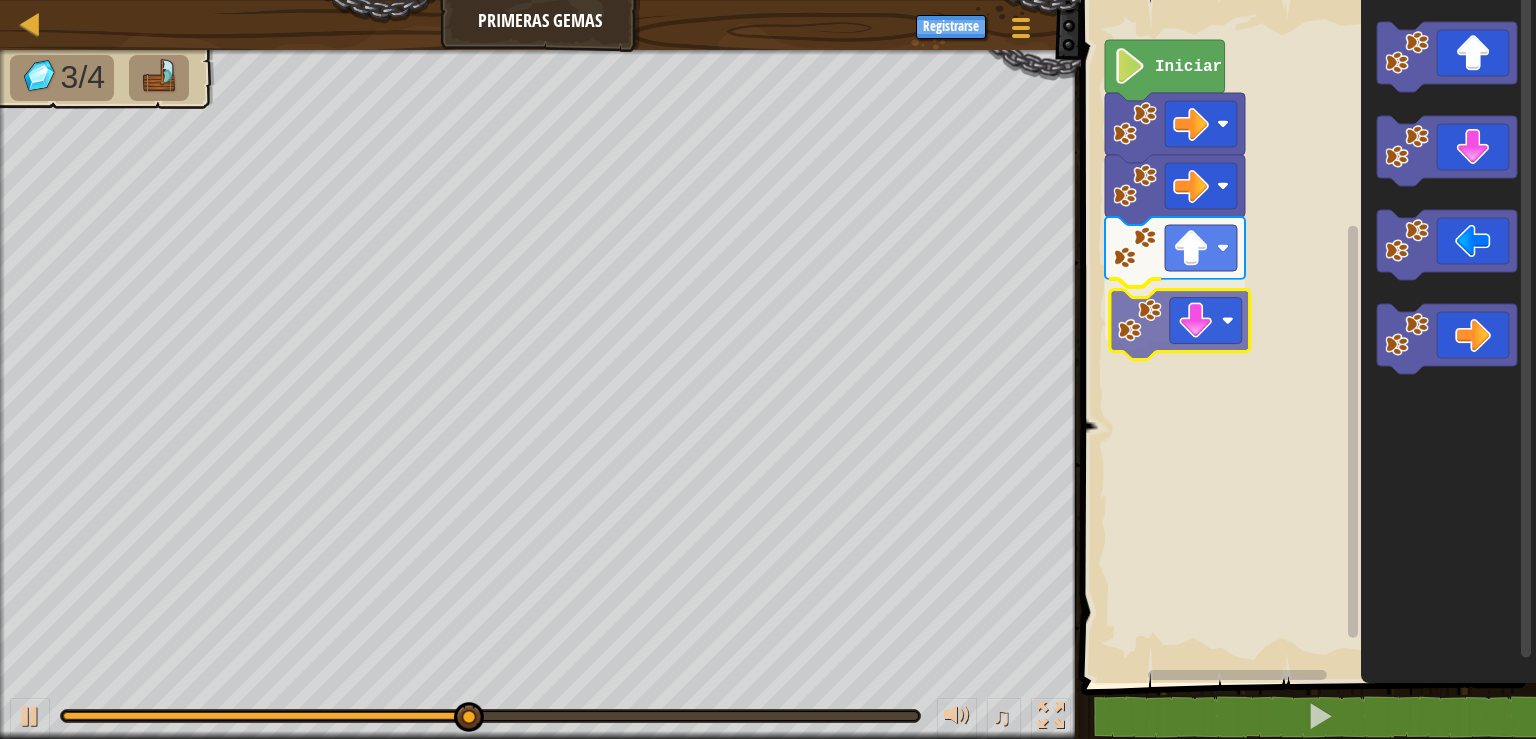 click on "Iniciar" at bounding box center [1305, 336] 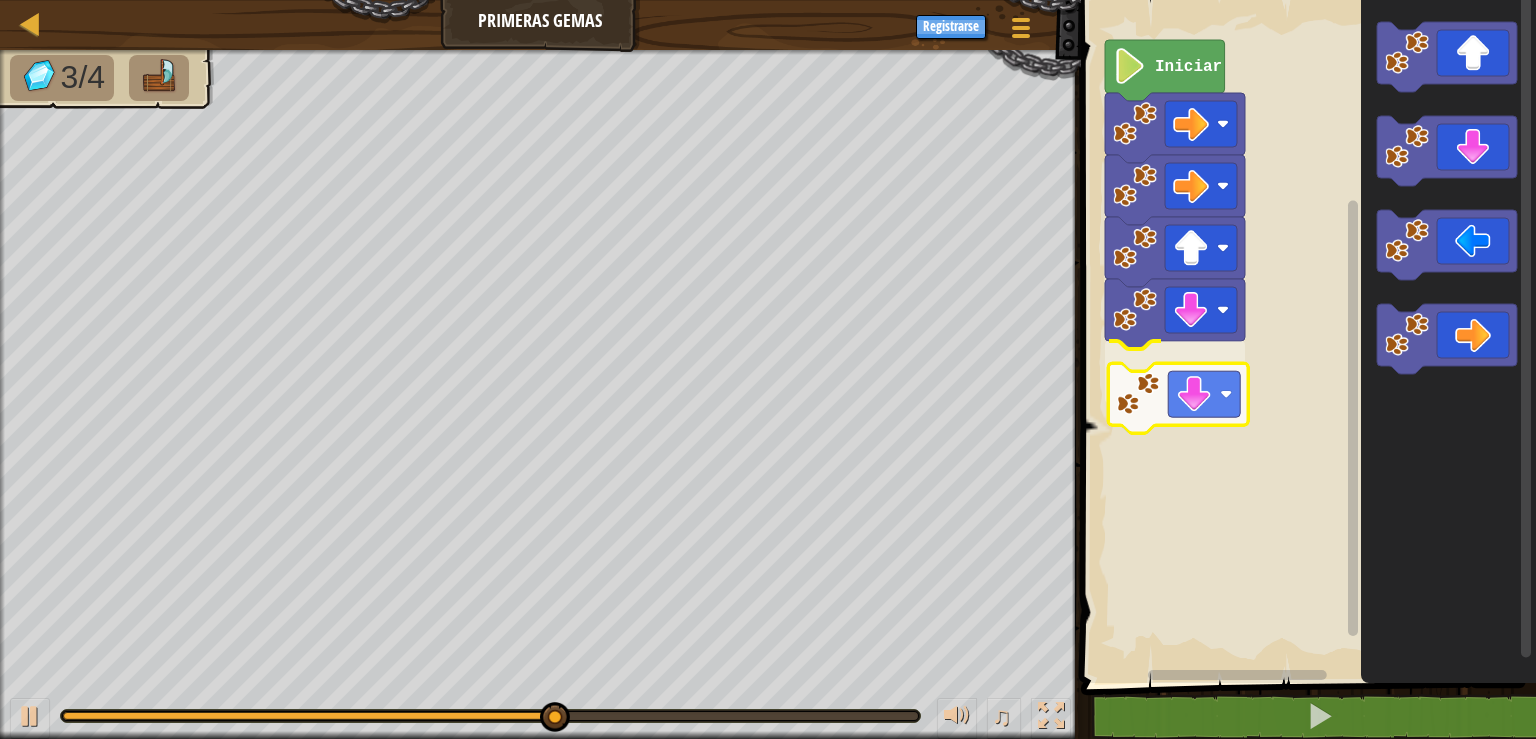 click on "Iniciar" at bounding box center [1305, 336] 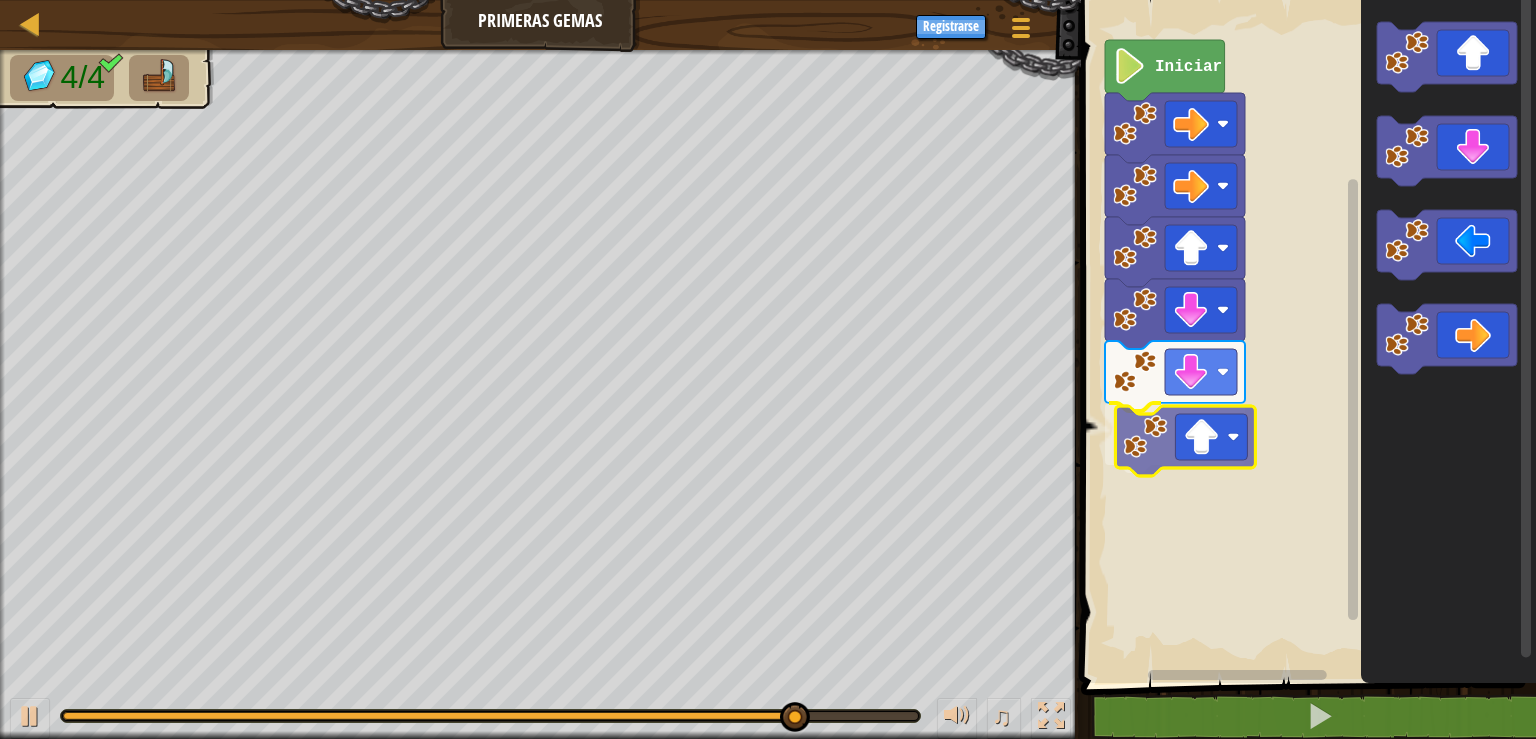 click on "Iniciar" at bounding box center (1305, 336) 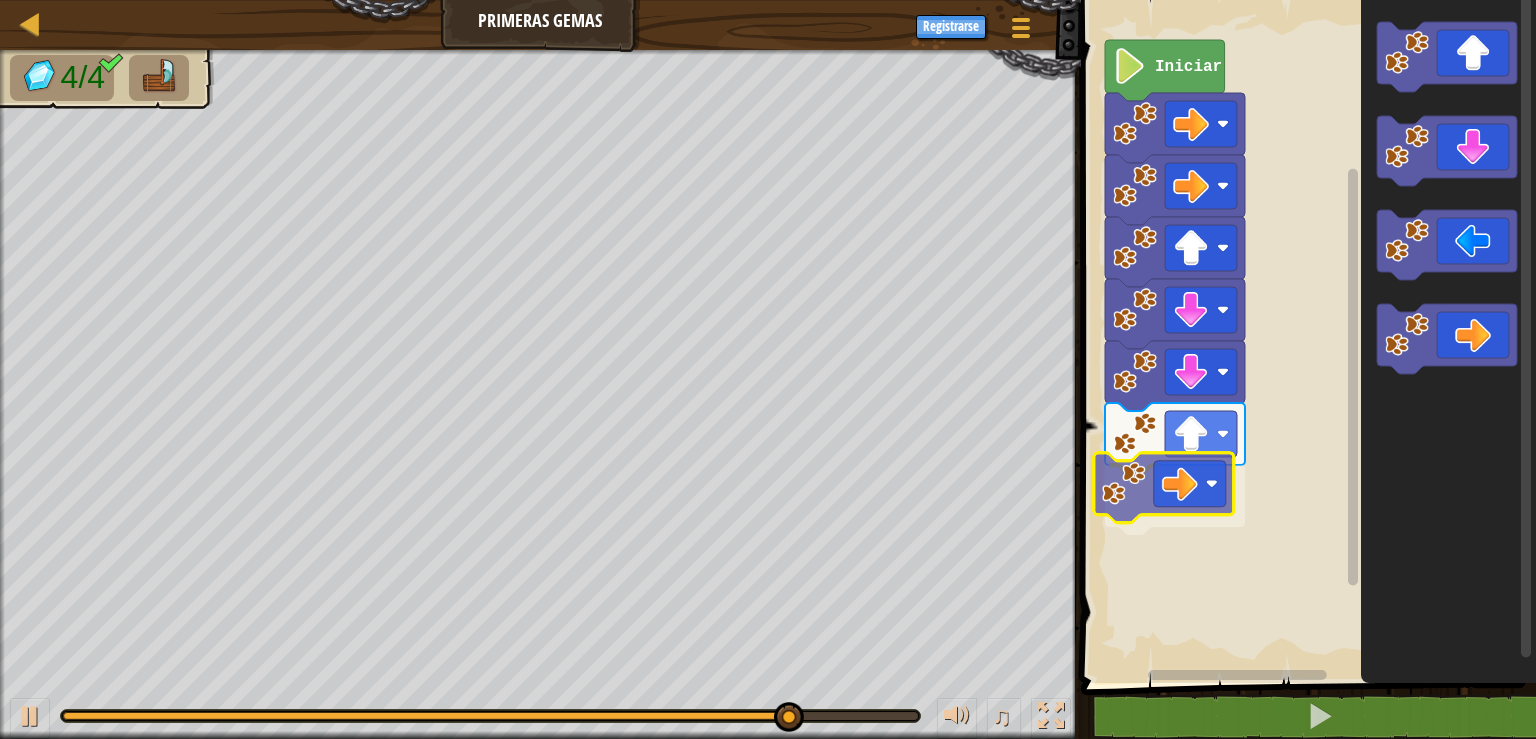 click on "Iniciar" at bounding box center (1305, 336) 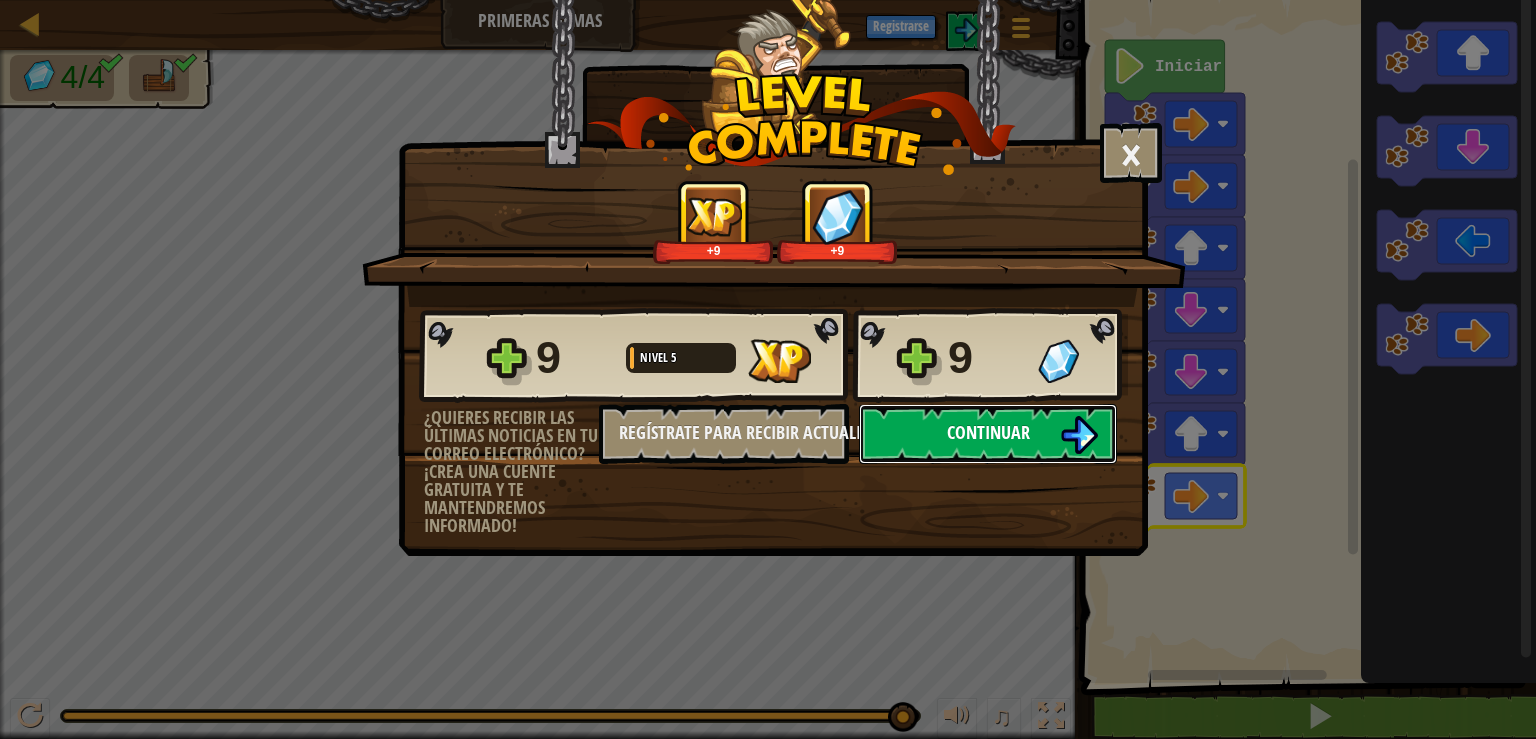 click at bounding box center (1079, 435) 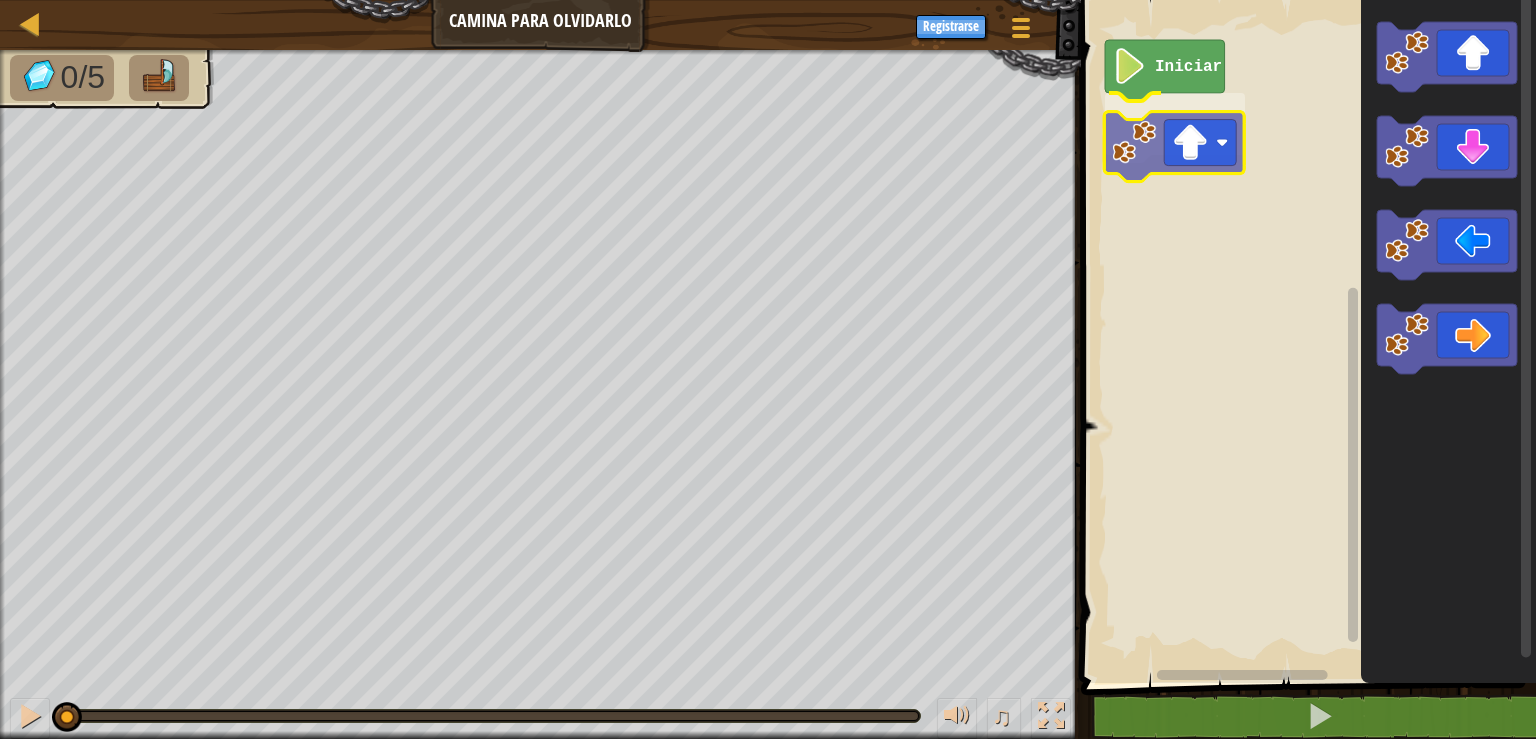 click on "Iniciar" at bounding box center (1305, 336) 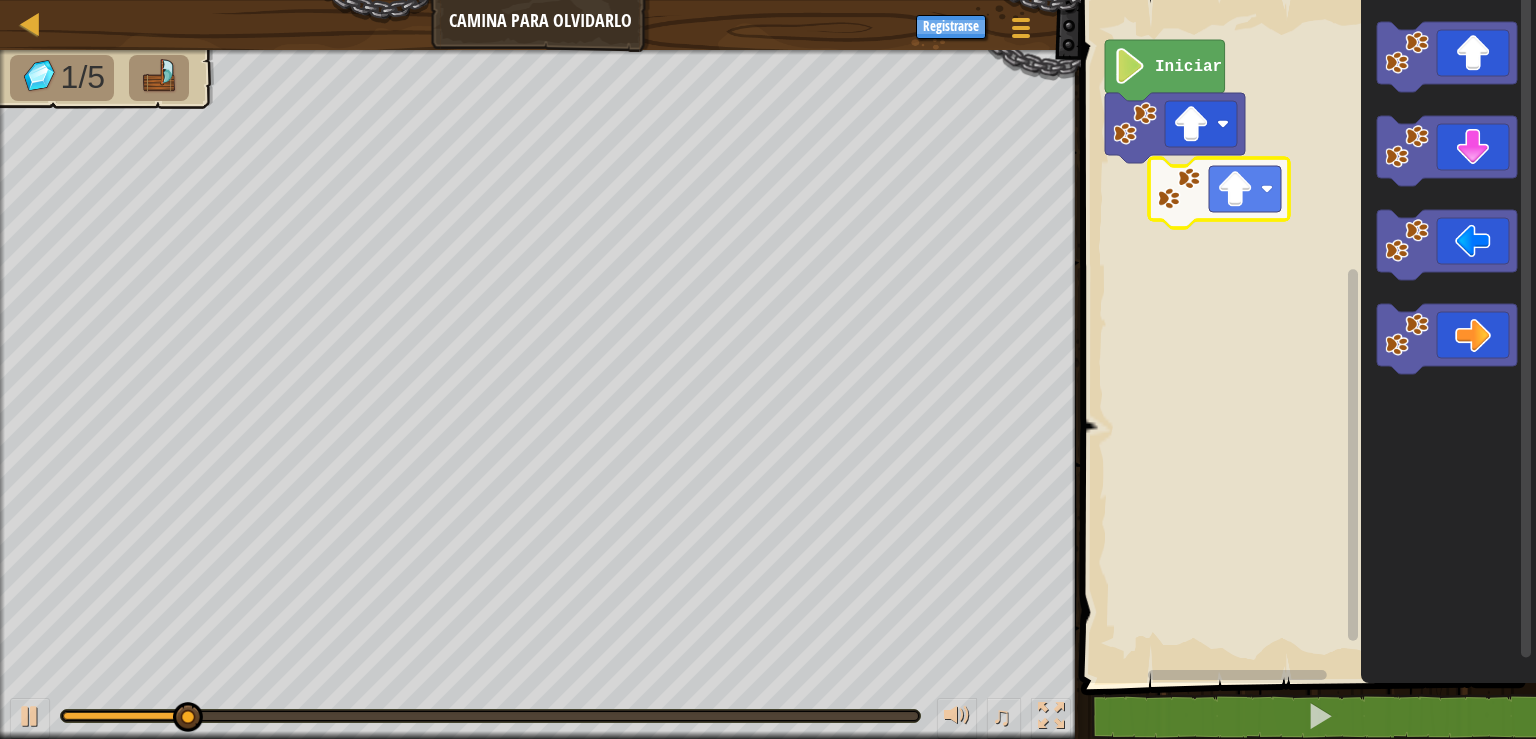 click on "Iniciar" at bounding box center (1305, 336) 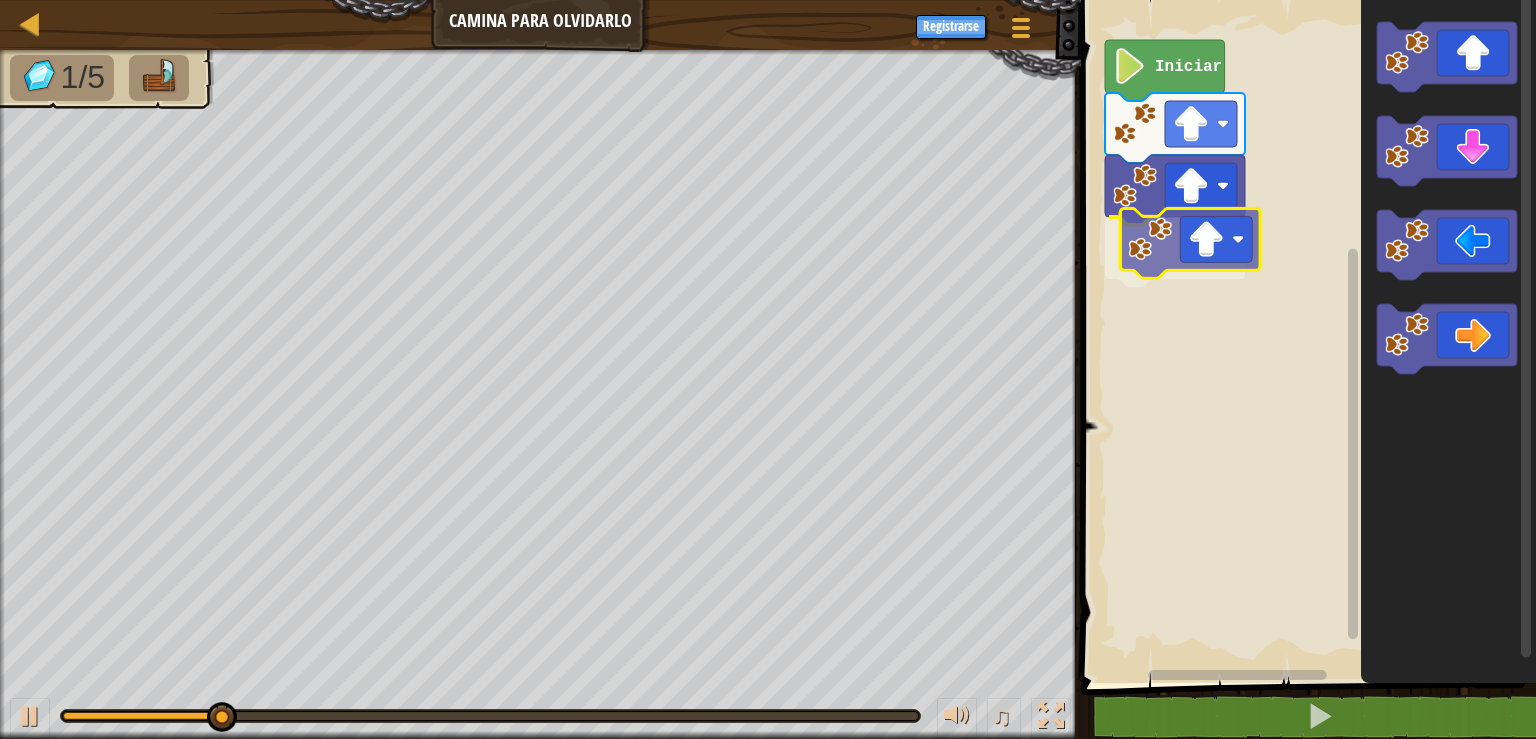 click on "Iniciar" at bounding box center [1305, 336] 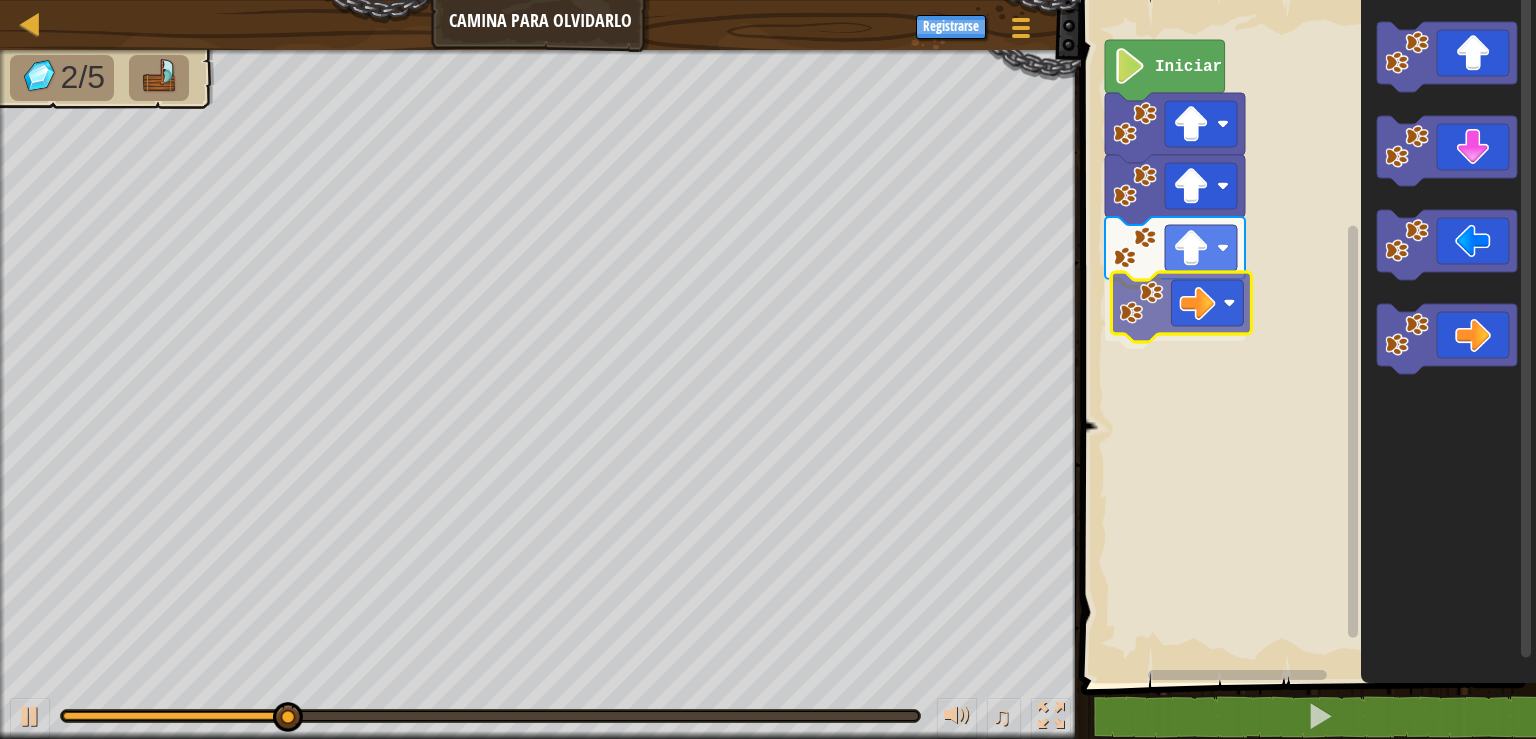 click on "Iniciar" at bounding box center [1305, 336] 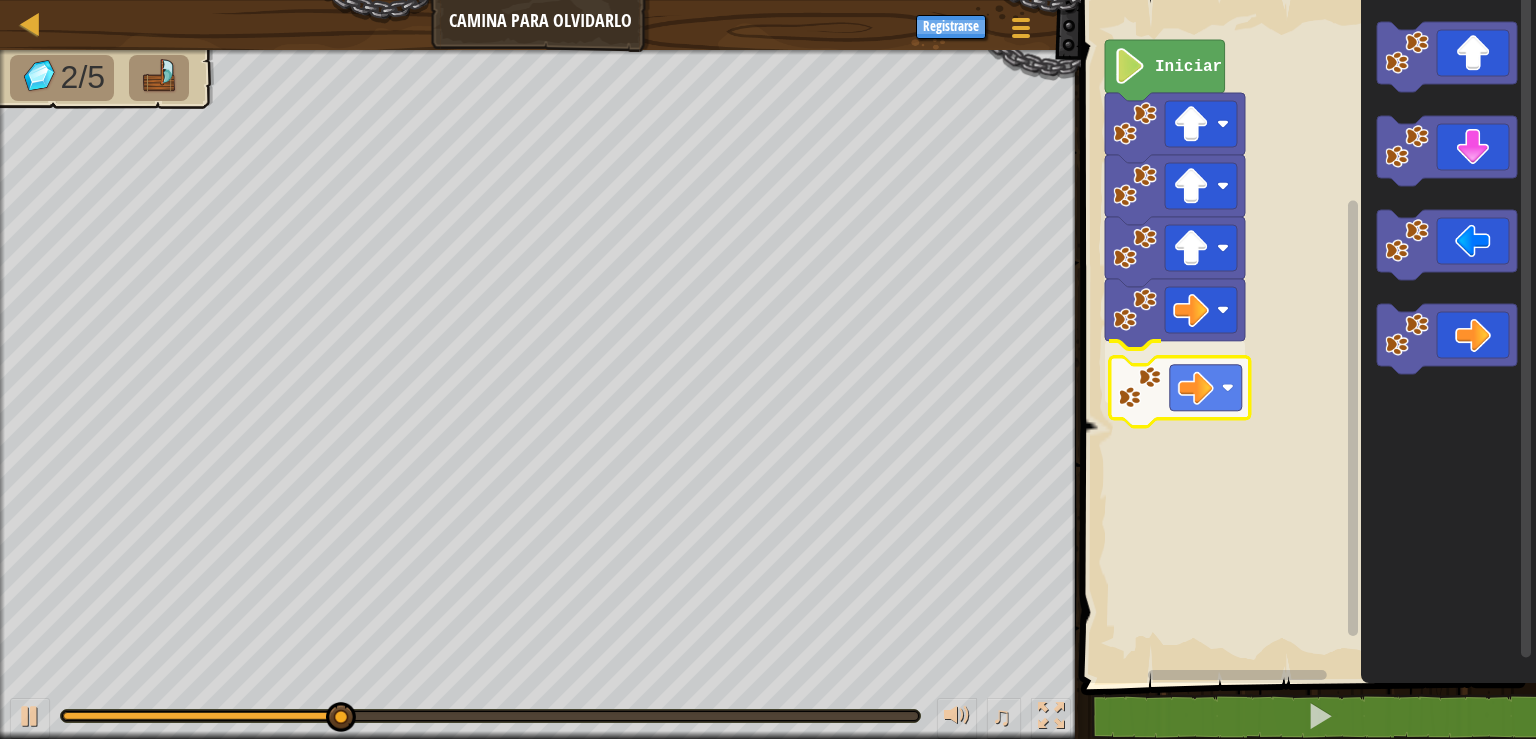 click on "Iniciar" at bounding box center (1305, 336) 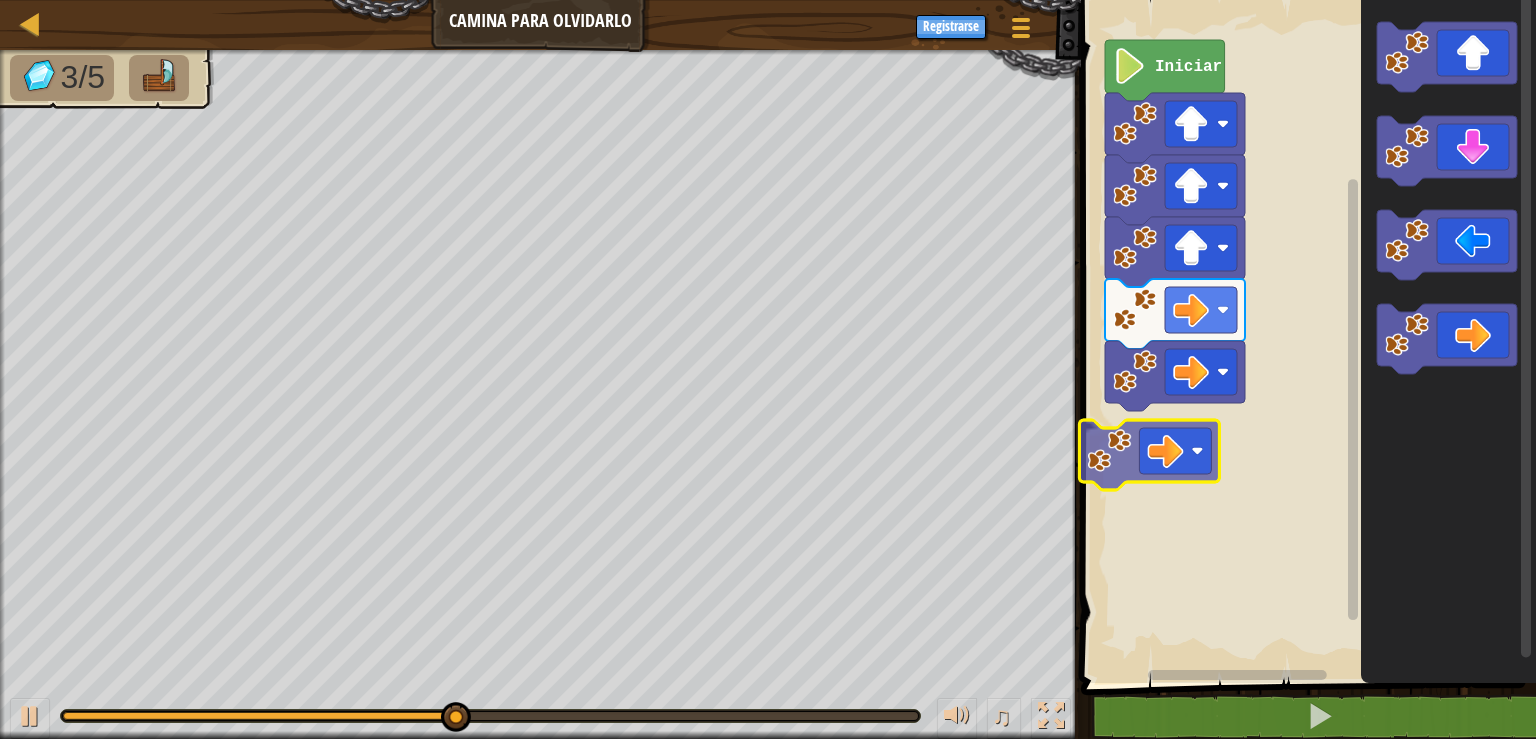 click on "Iniciar" at bounding box center [1305, 336] 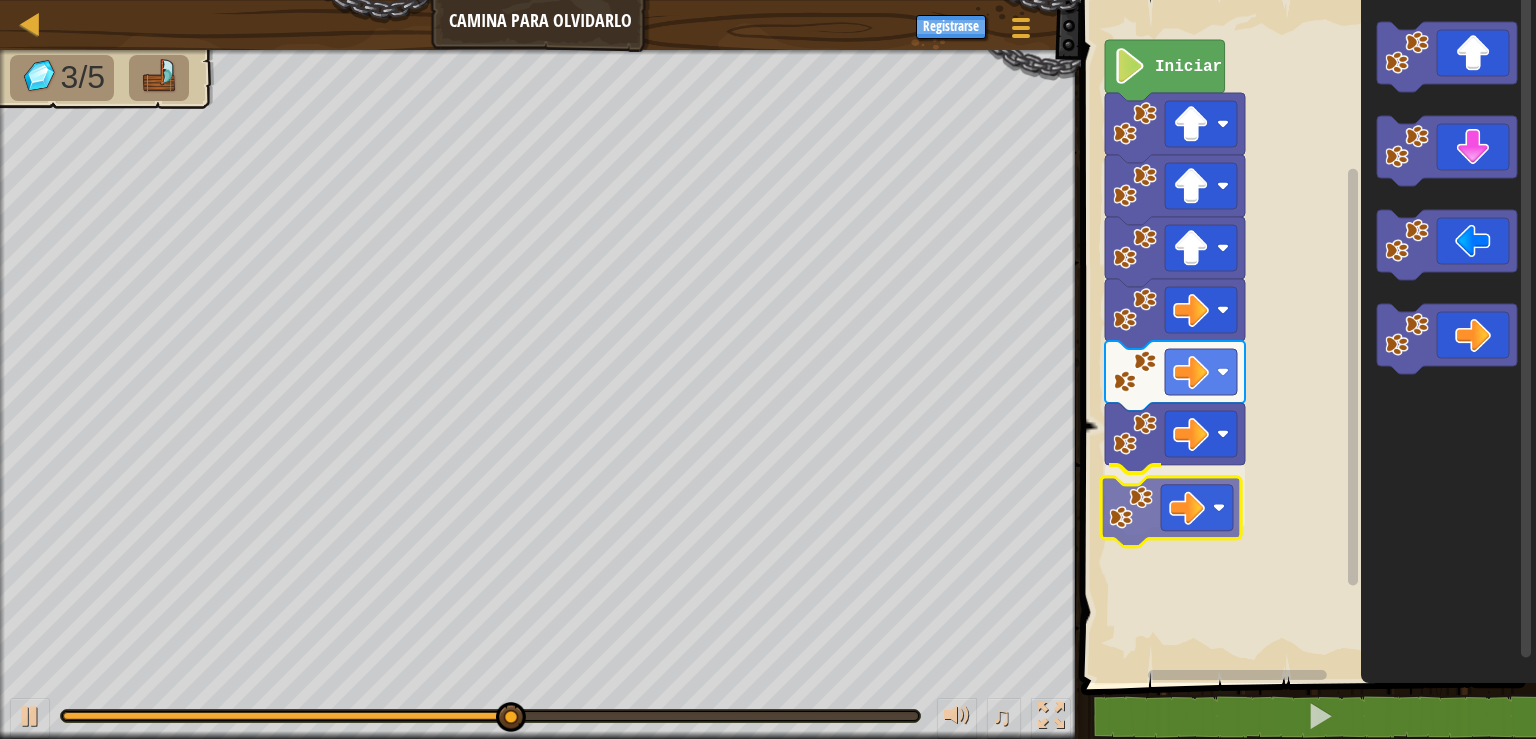click on "Iniciar" at bounding box center [1305, 336] 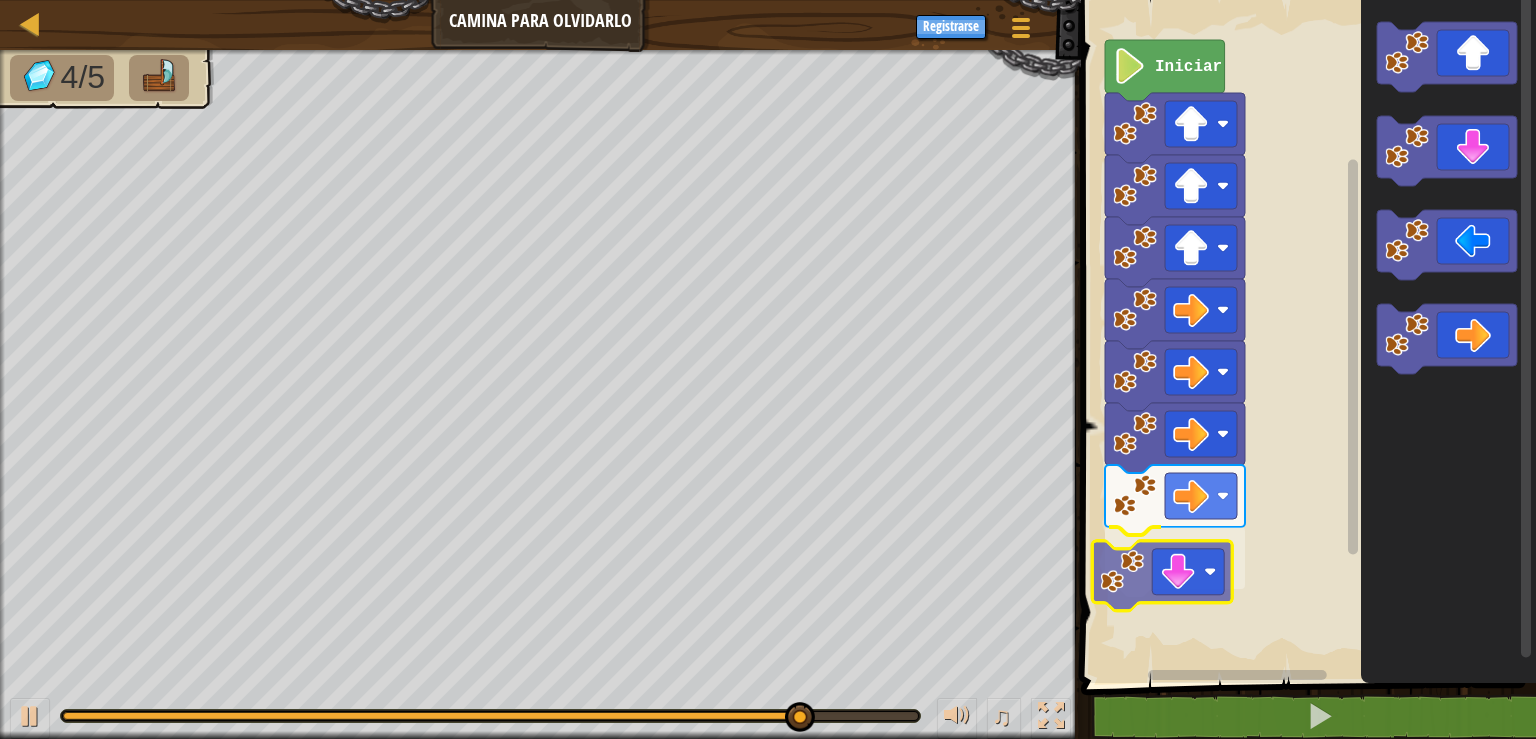 click on "Iniciar" at bounding box center [1305, 336] 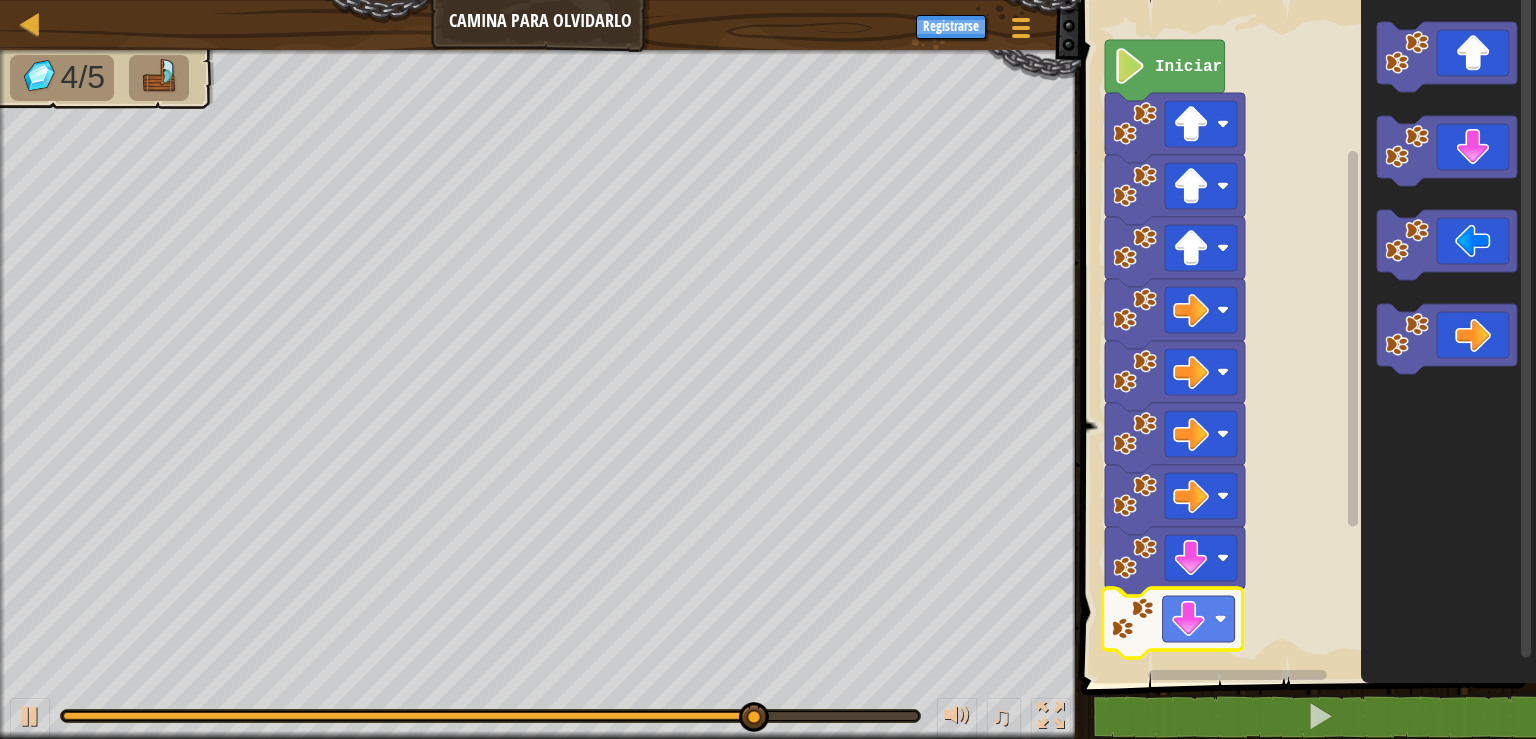 click on "Iniciar" at bounding box center (1305, 336) 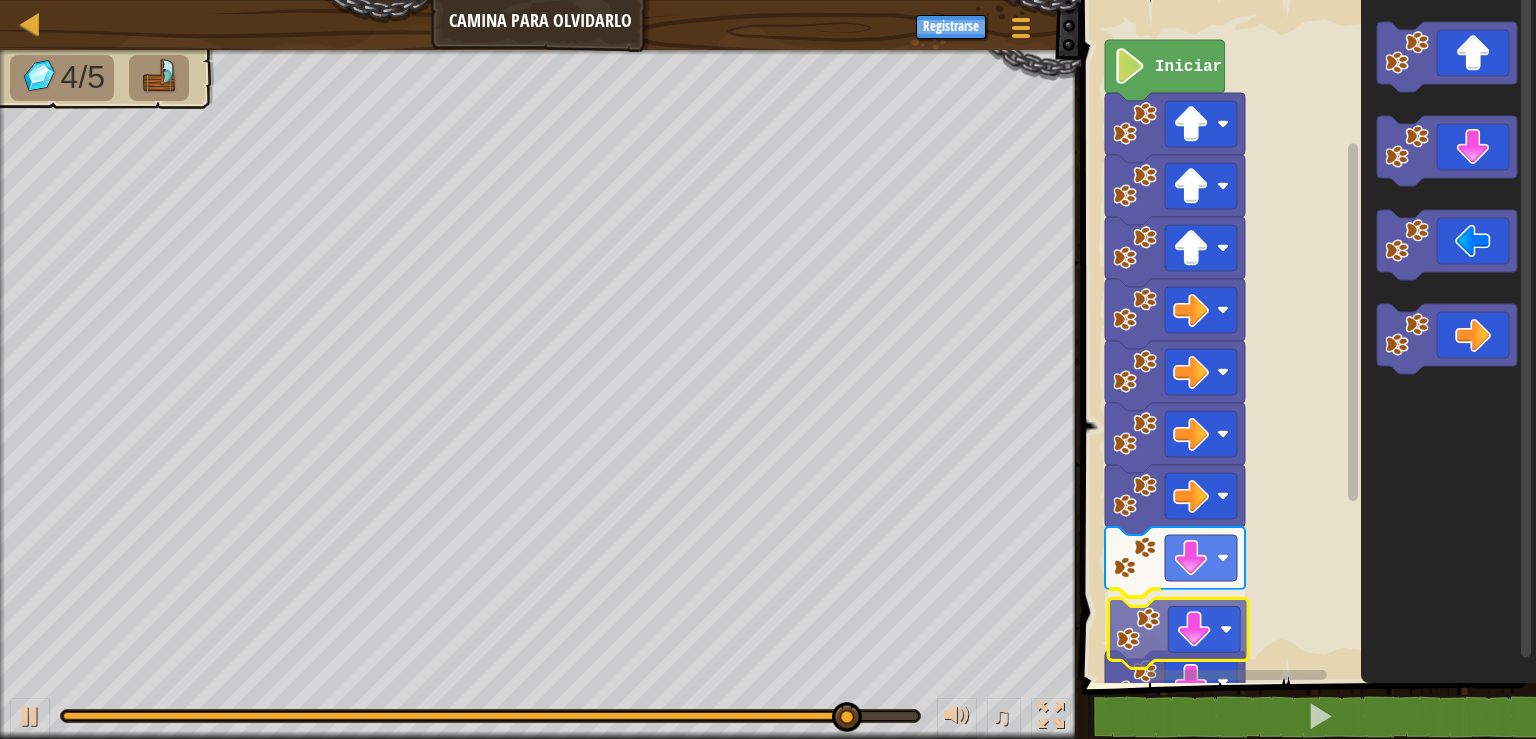 click on "Iniciar" at bounding box center [1305, 336] 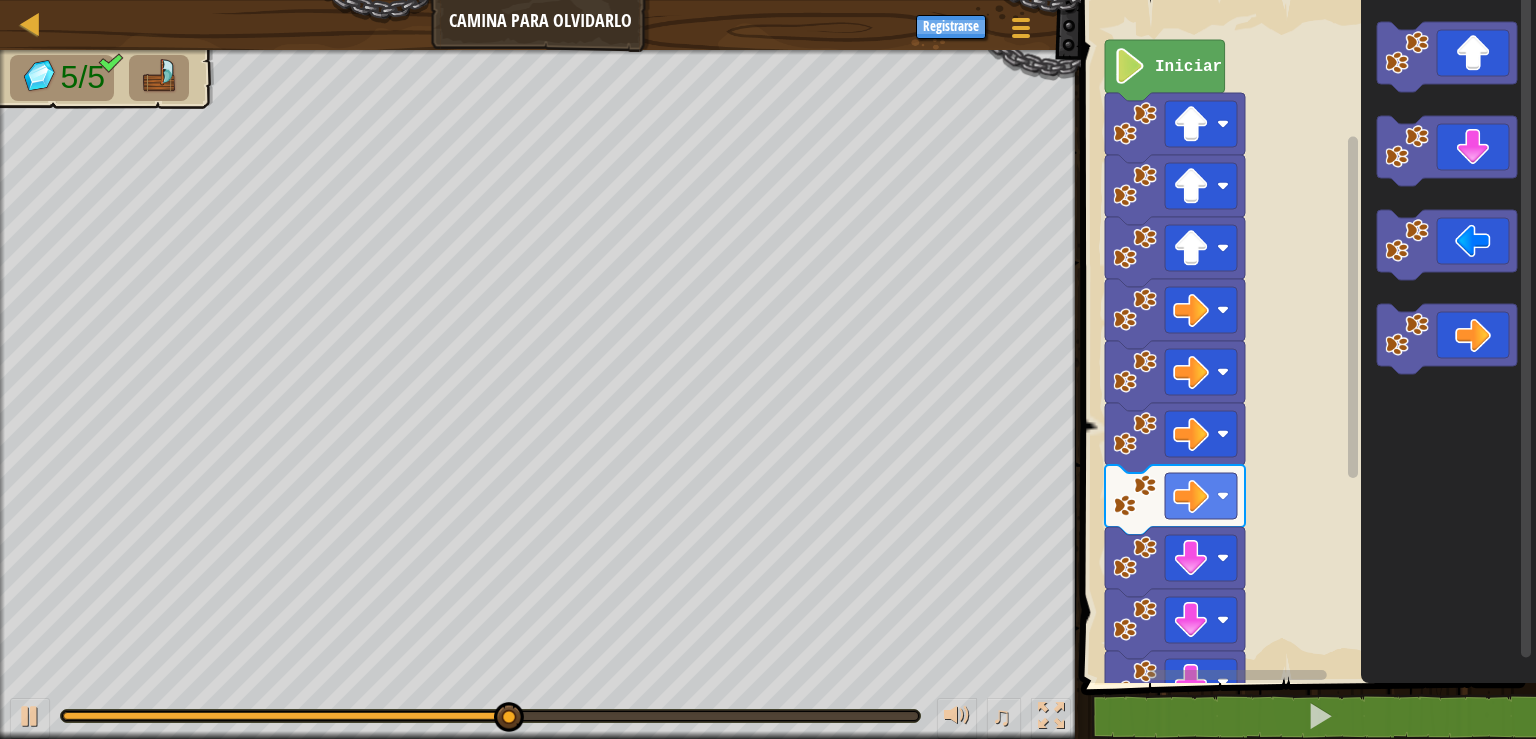 click on "1     הההההההההההההההההההההההההההההההההההההההההההההההההההההההההההההההההההההההההההההההההההההההההההההההההההההההההההההההההההההההההההההההההההההההההההההההההההההההההההההההההההההההההההההההההההההההההההההההההההההההההההההההההההההההההההההההההההההההההההההההההההההההההההההההה XXXXXXXXXXXXXXXXXXXXXXXXXXXXXXXXXXXXXXXXXXXXXXXXXXXXXXXXXXXXXXXXXXXXXXXXXXXXXXXXXXXXXXXXXXXXXXXXXXXXXXXXXXXXXXXXXXXXXXXXXXXXXXXXXXXXXXXXXXXXXXXXXXXXXXXXXXXXXXXXXXXXXXXXXXXXXXXXXXXXXXXXXXXXXXXXXXXXXXXXXXXXXXXXXXXXXXXXXXXXXXXXXXXXXXXXXXXXXXXXXXXXXXXXXXXXXXXX Iniciar código Salvado Lenguaje de programación : Python Statement   /  Call   /" at bounding box center (1305, 390) 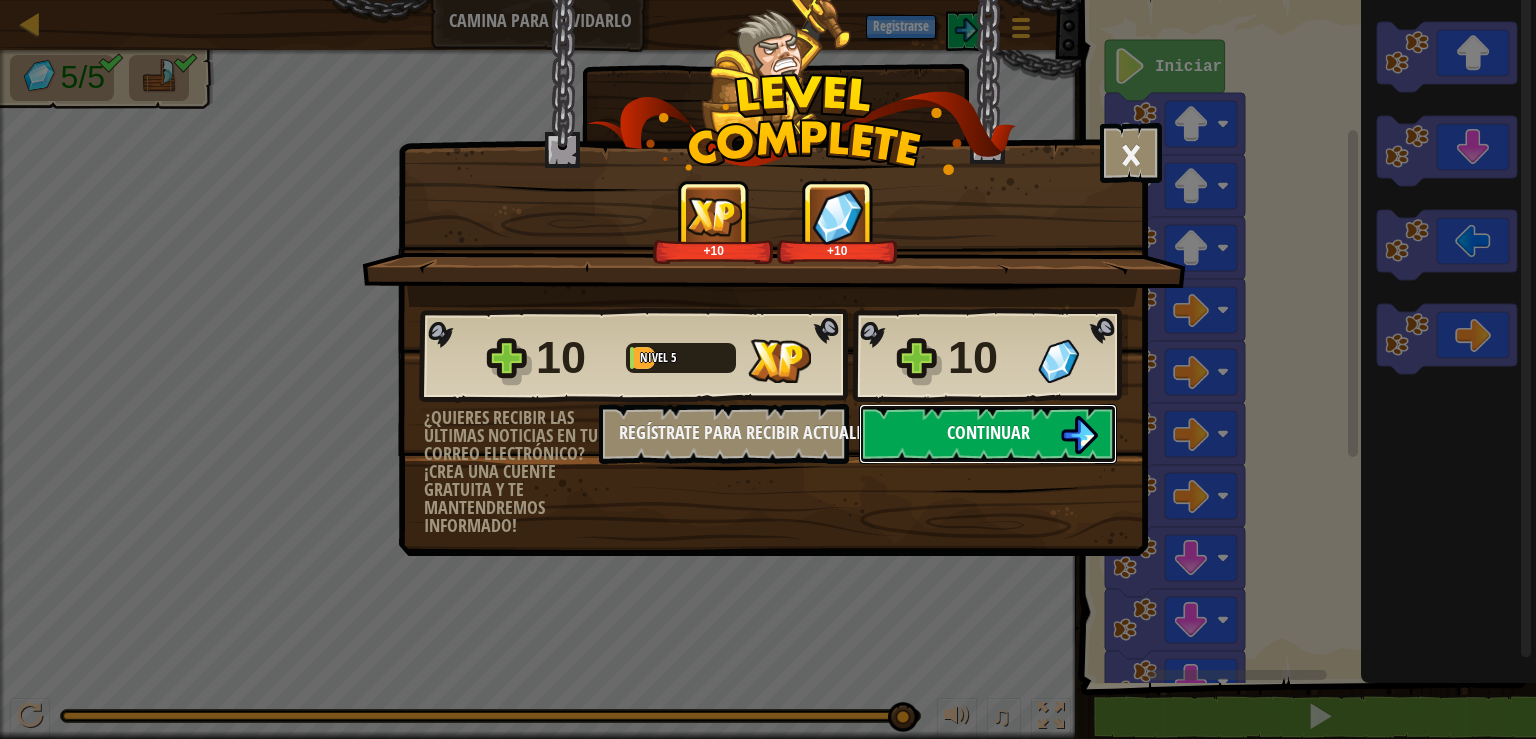 click on "Continuar" at bounding box center [988, 432] 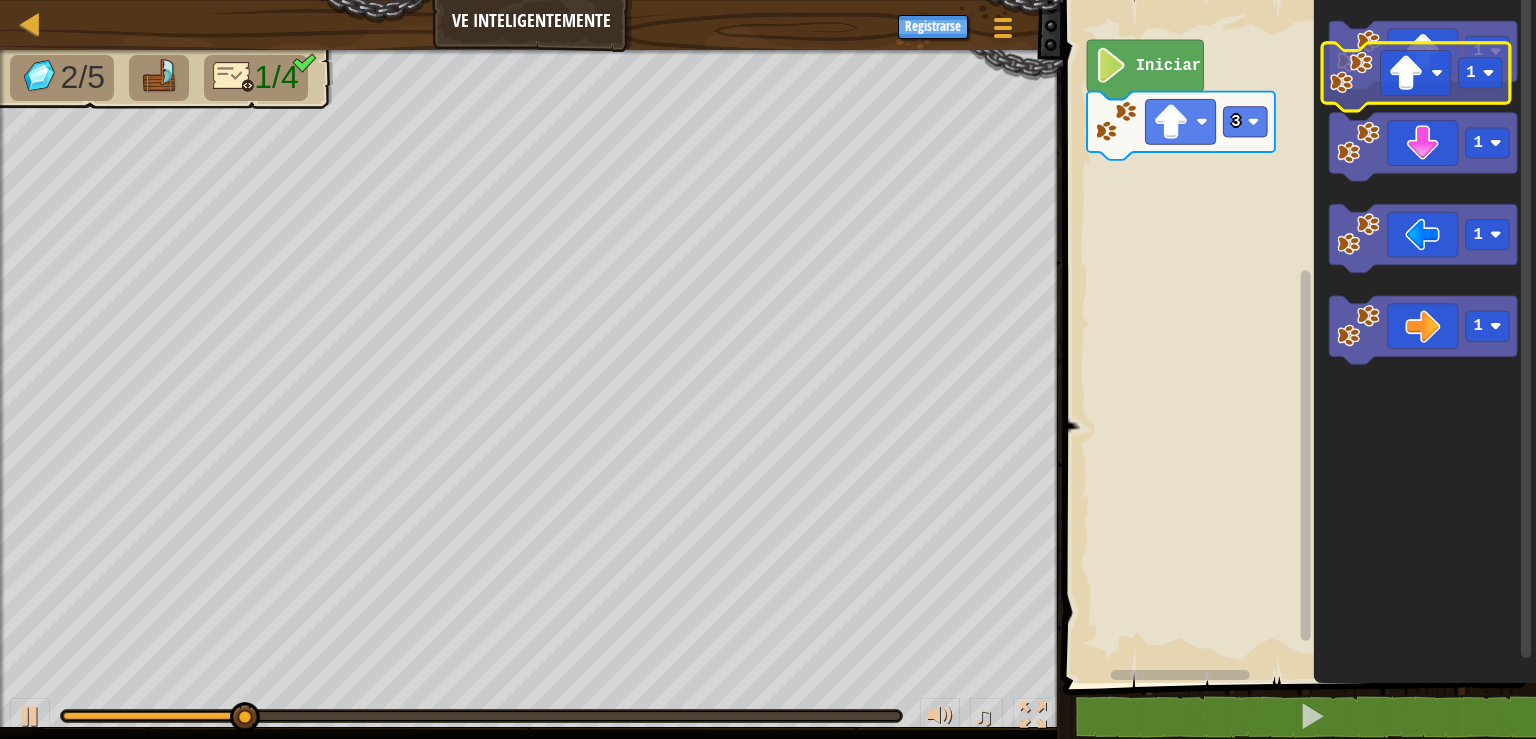 click on "1 1 1 1" 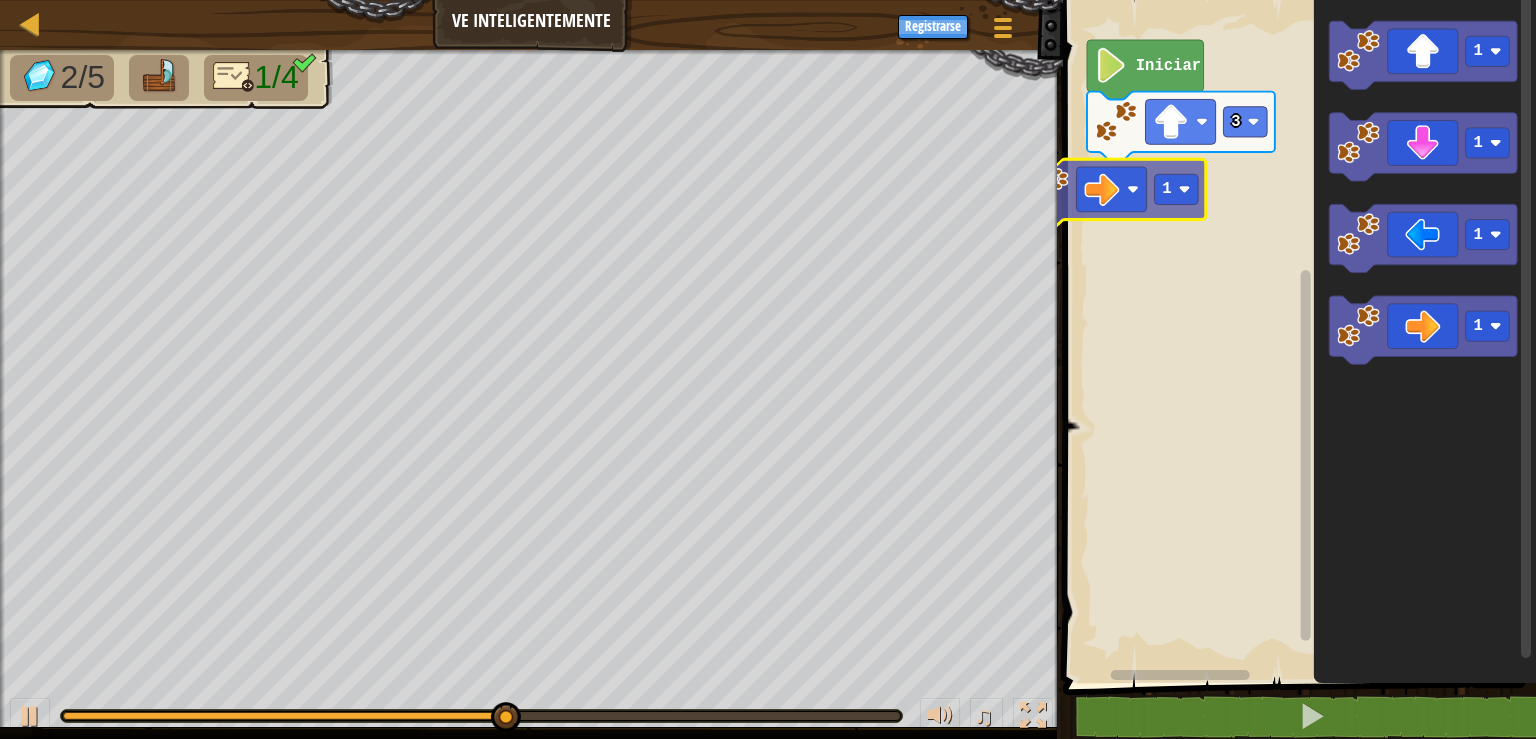 click on "3 Iniciar 1 1 1 1 1 1" at bounding box center [1296, 336] 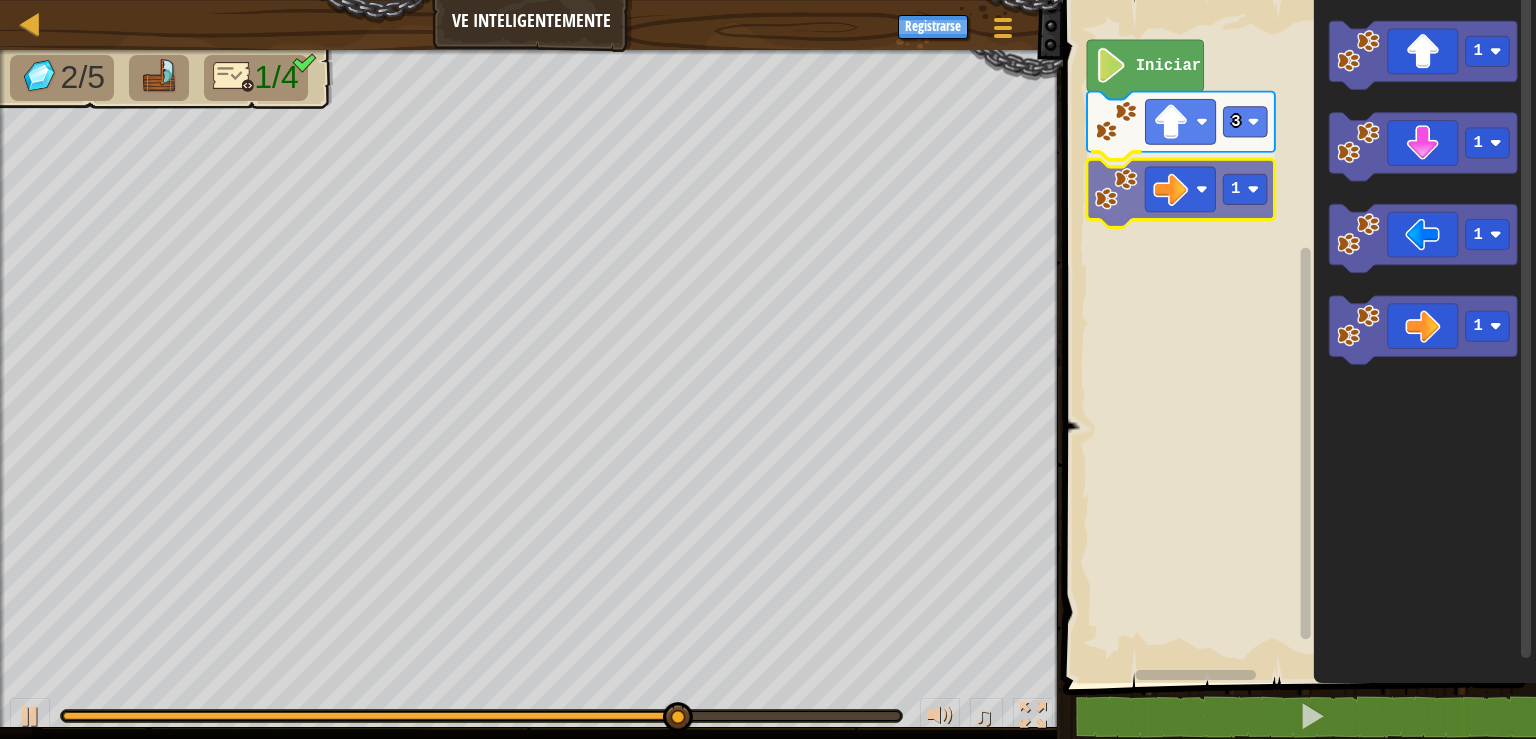 click on "3 1 Iniciar 1 1 1 1 1" at bounding box center (1296, 336) 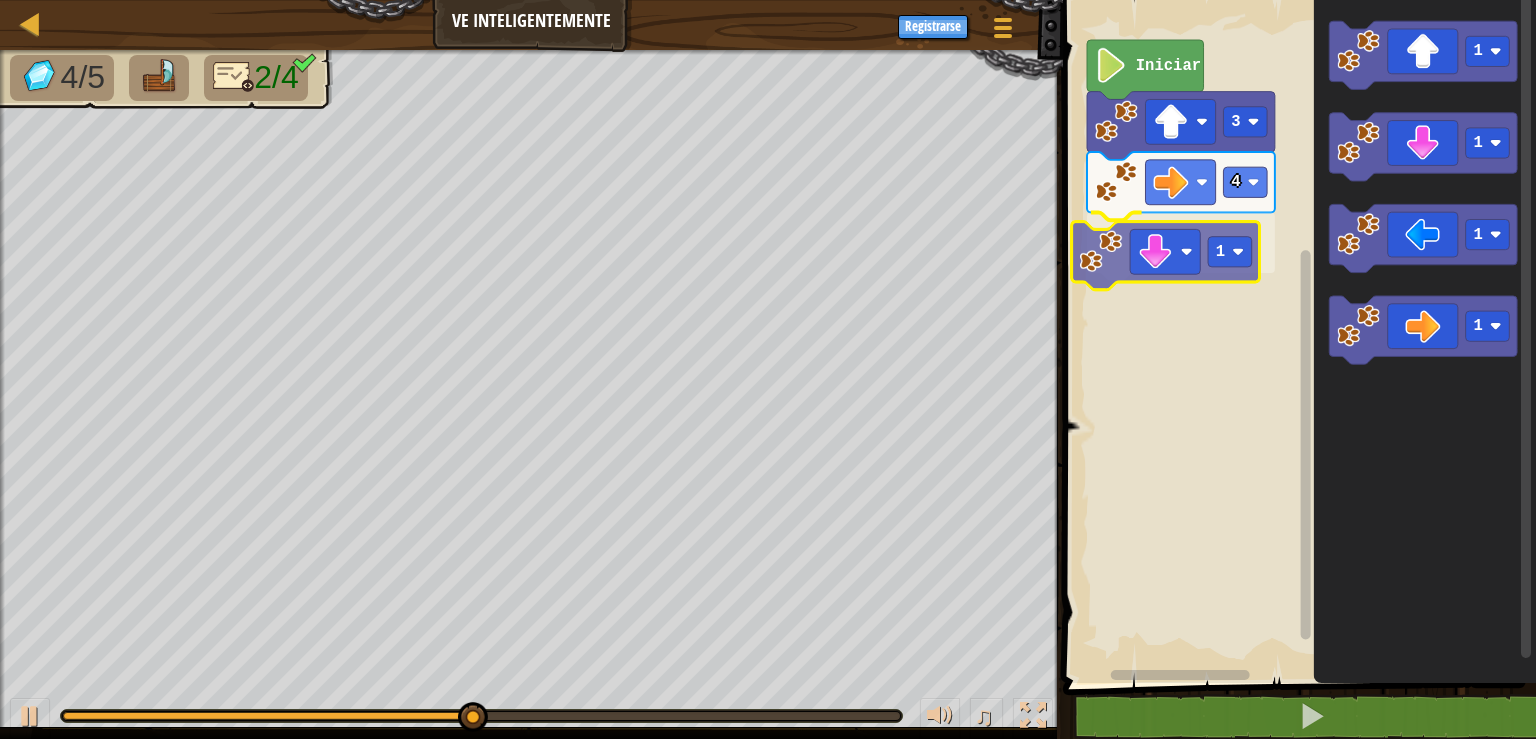 click on "Iniciar 3 4 1 1 1 1 1 1" at bounding box center [1296, 336] 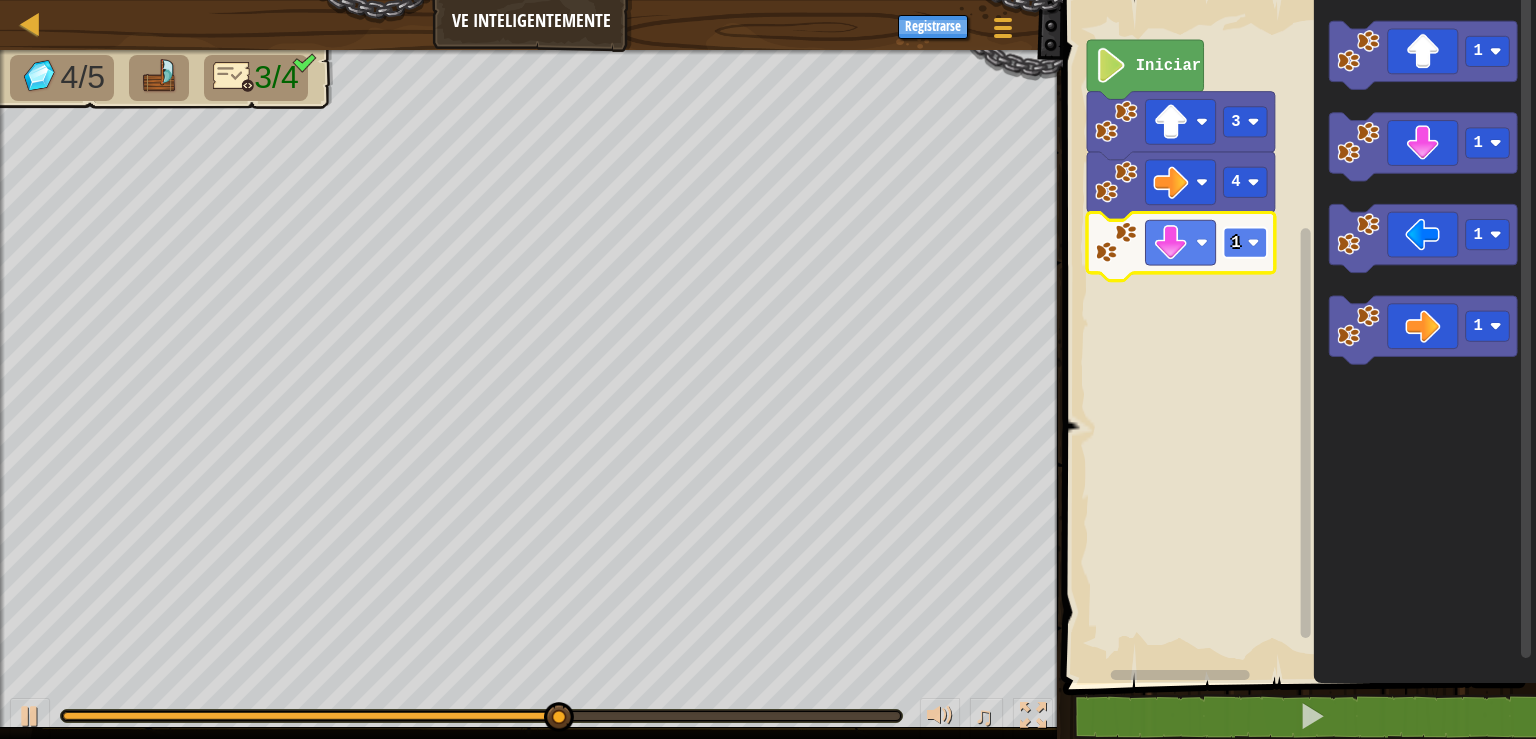 click 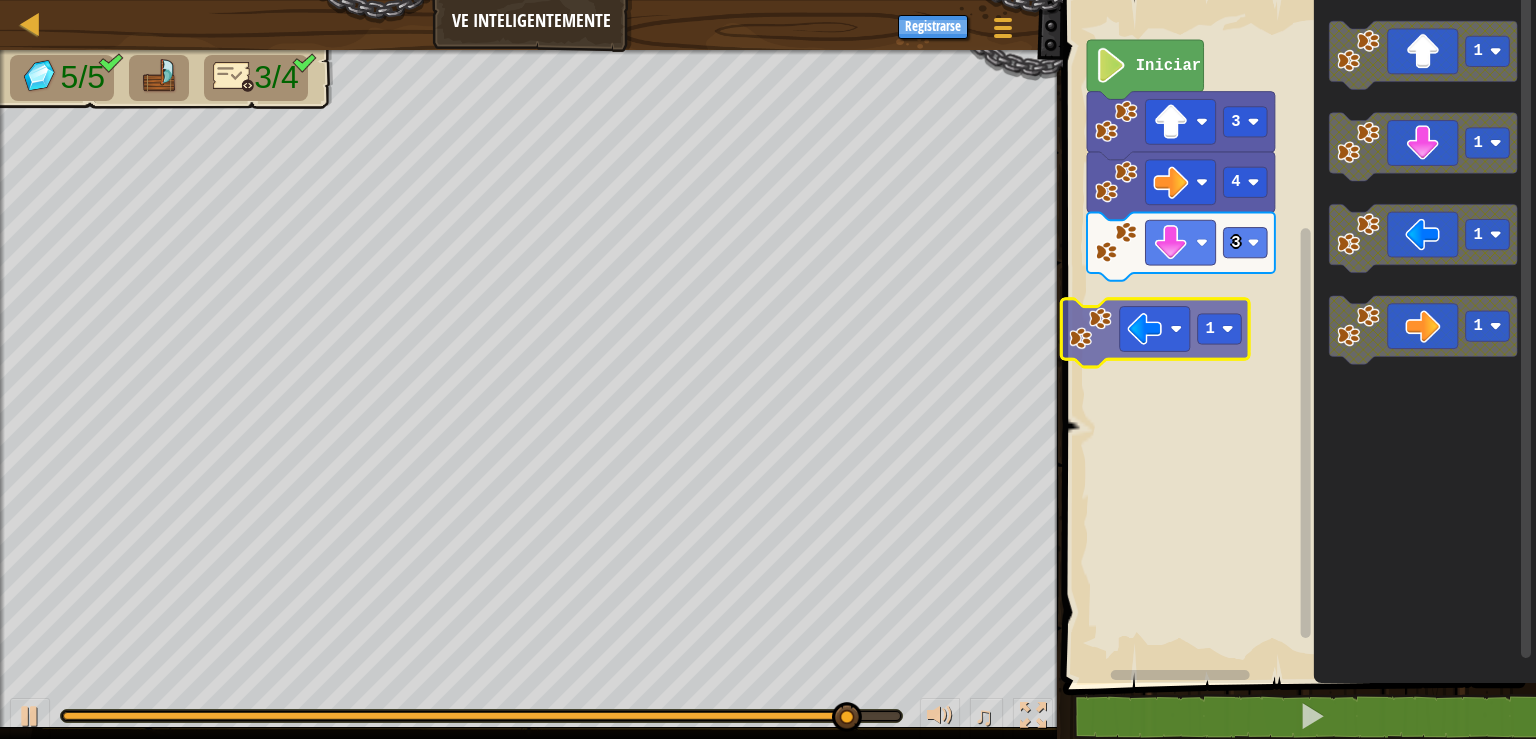 click on "Iniciar 3 4 3 1 1 1 1 1" at bounding box center (1296, 336) 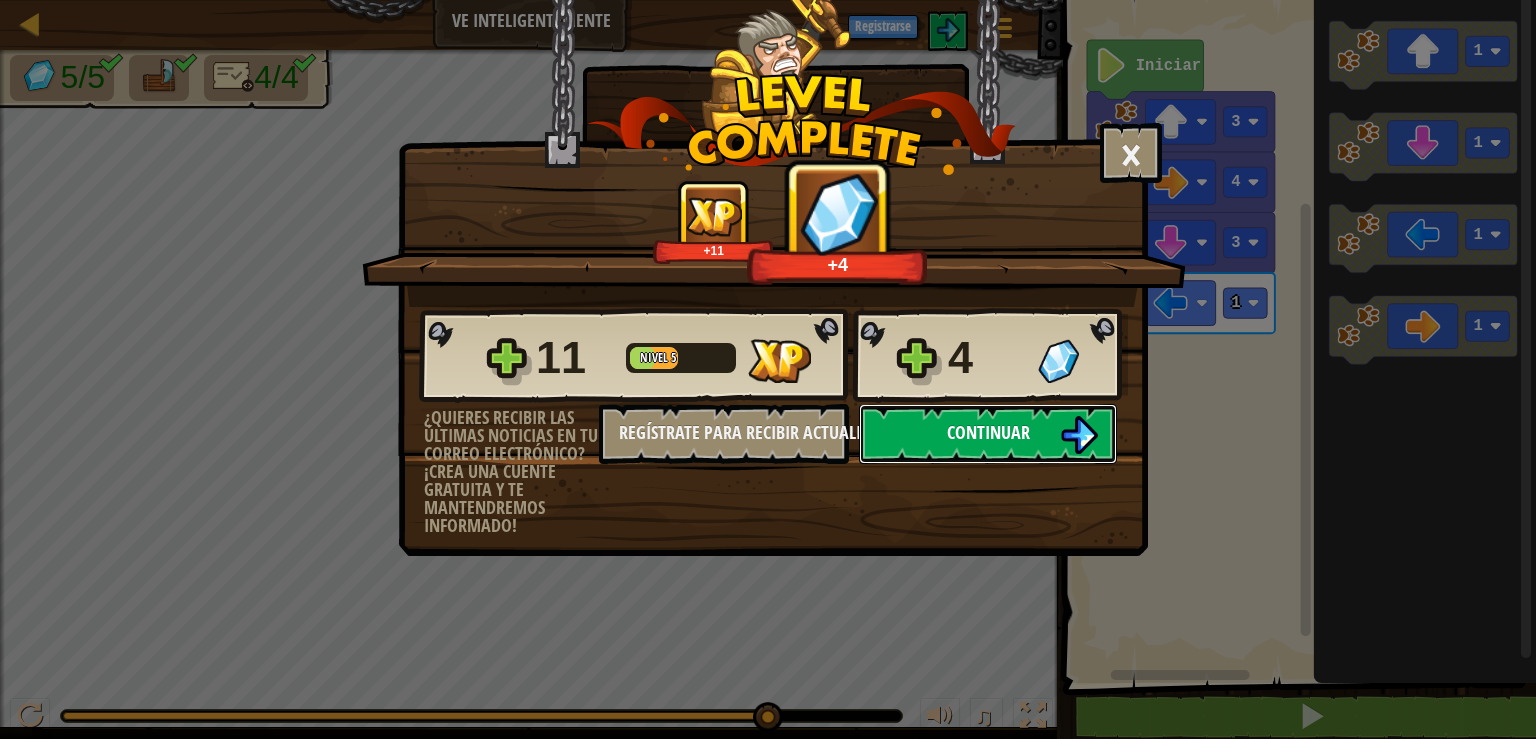 click on "Continuar" at bounding box center (988, 434) 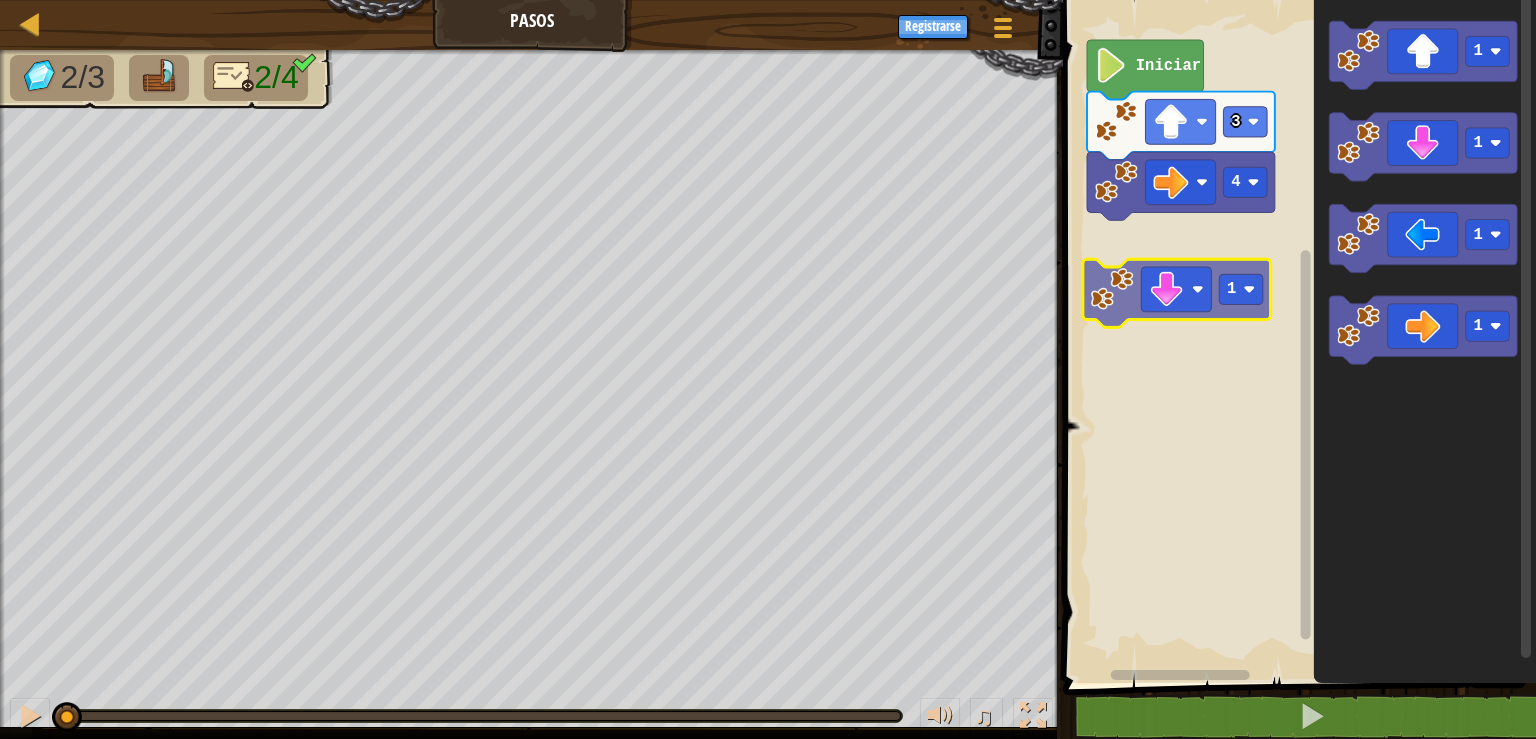 click on "4 3 Iniciar 1 1 1 1 1" at bounding box center [1296, 336] 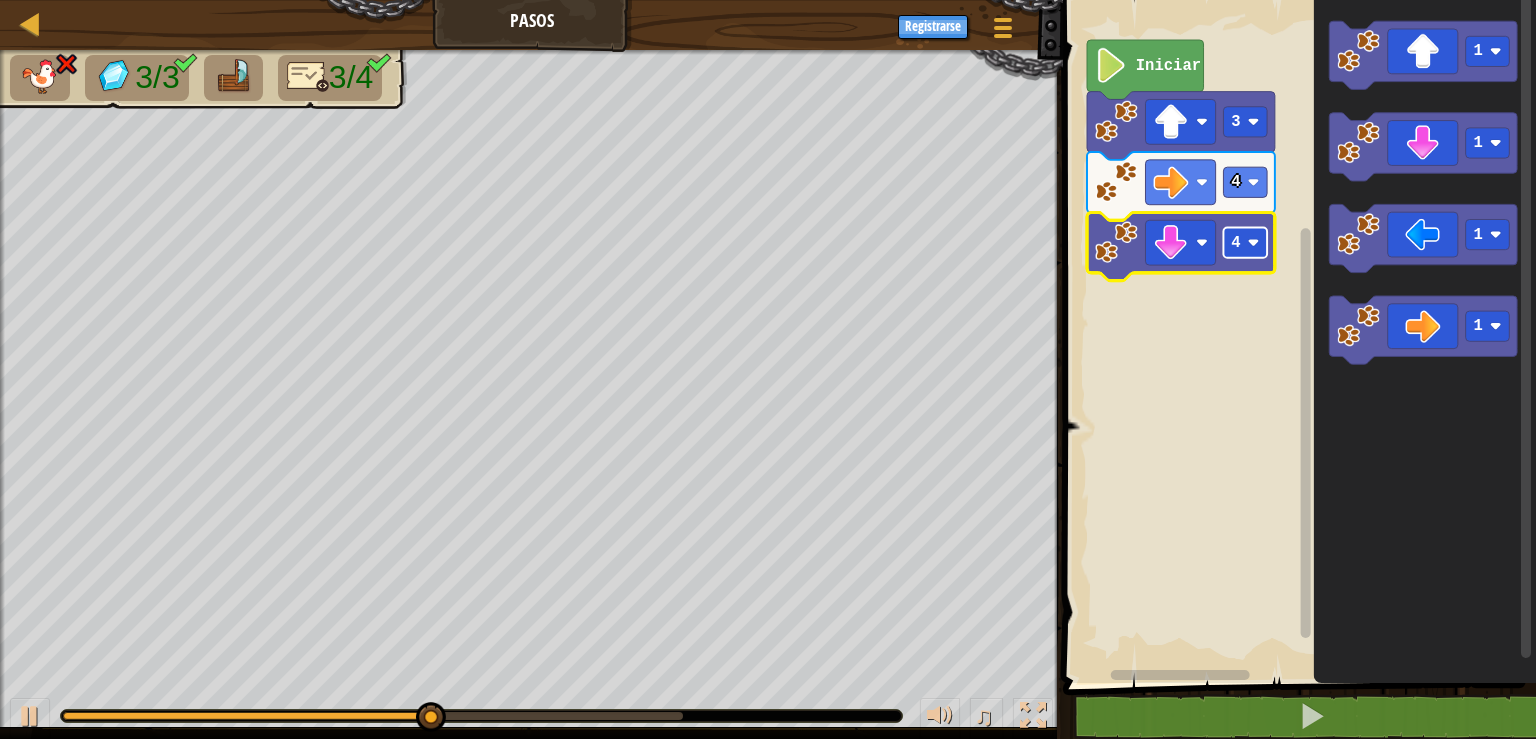 click 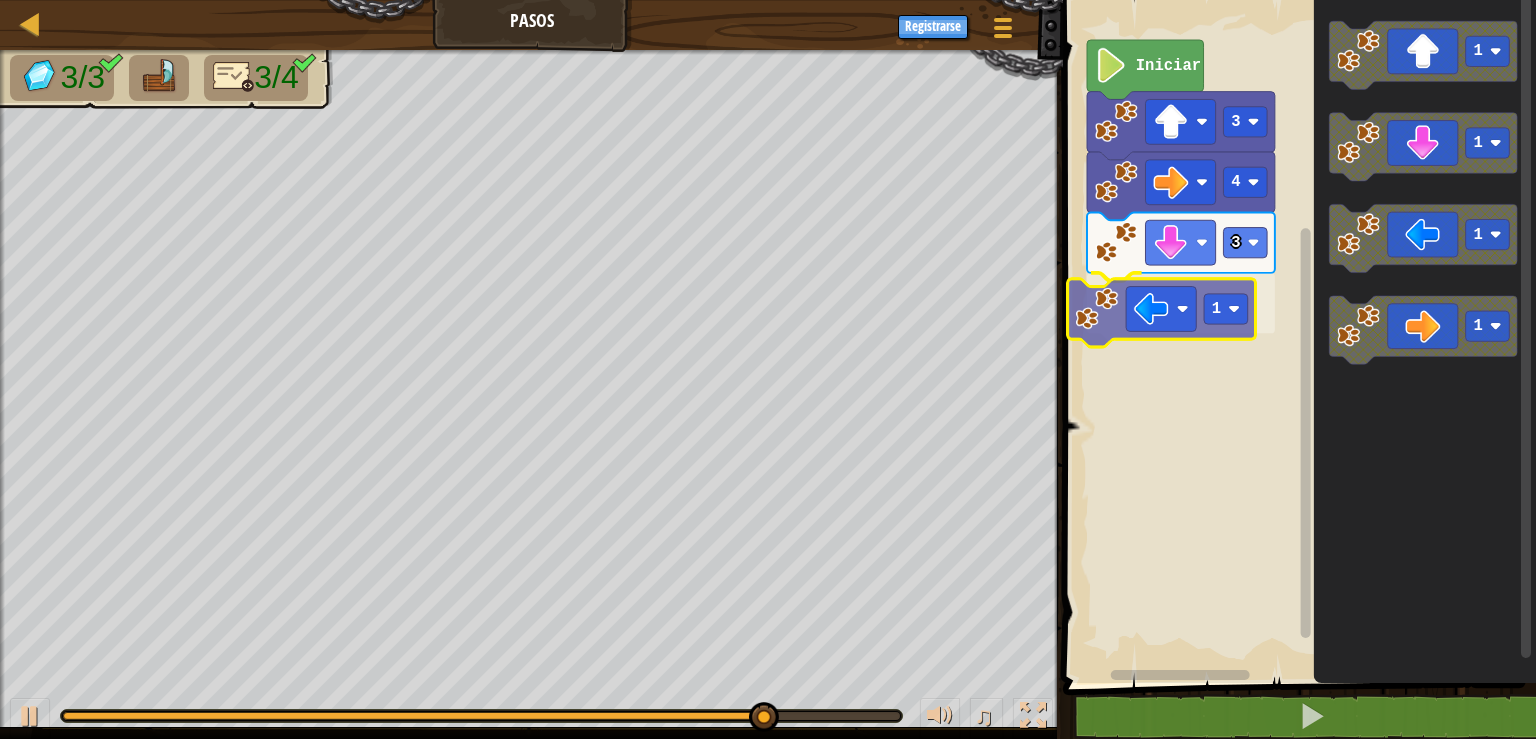 click on "Iniciar 3 4 3 1 1 1 1 1 1" at bounding box center (1296, 336) 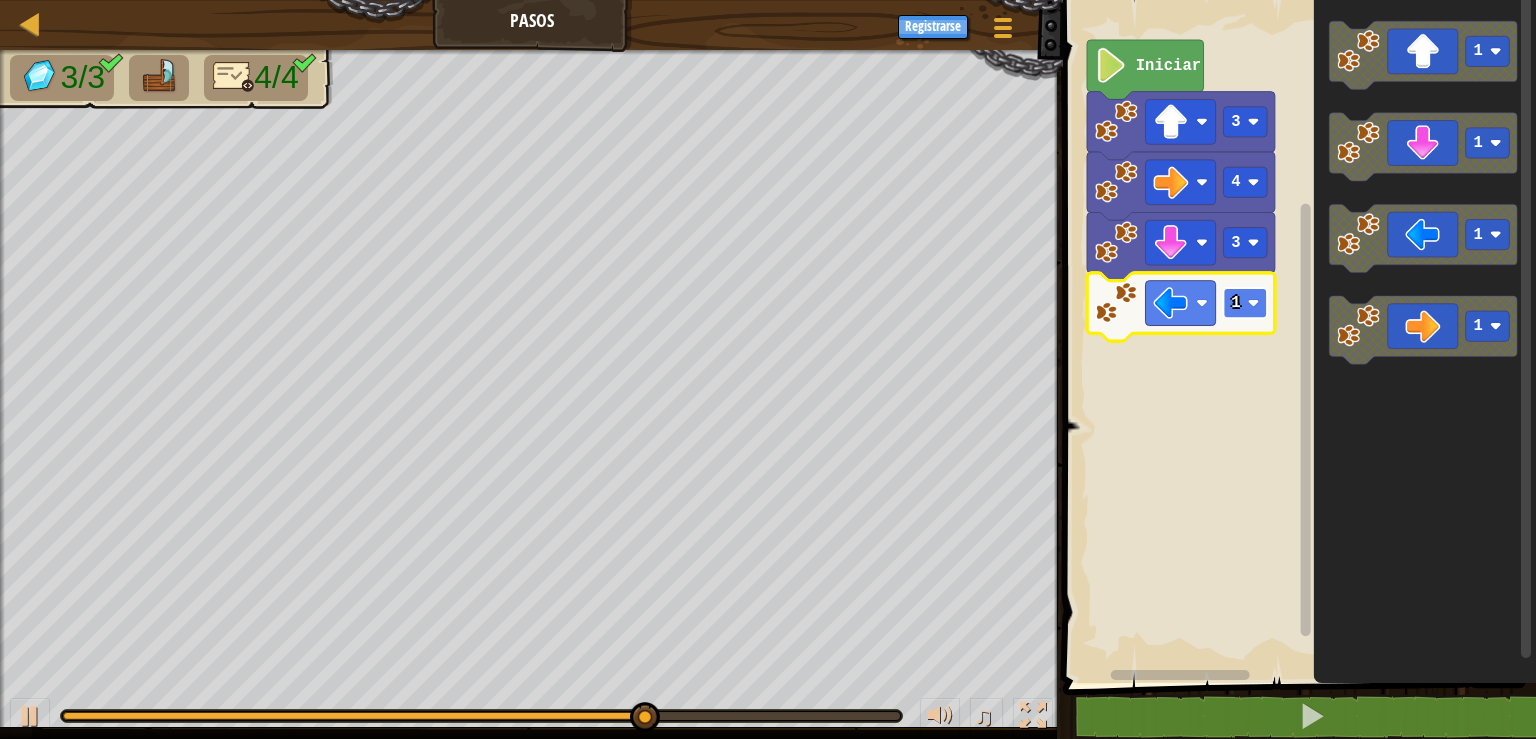 click 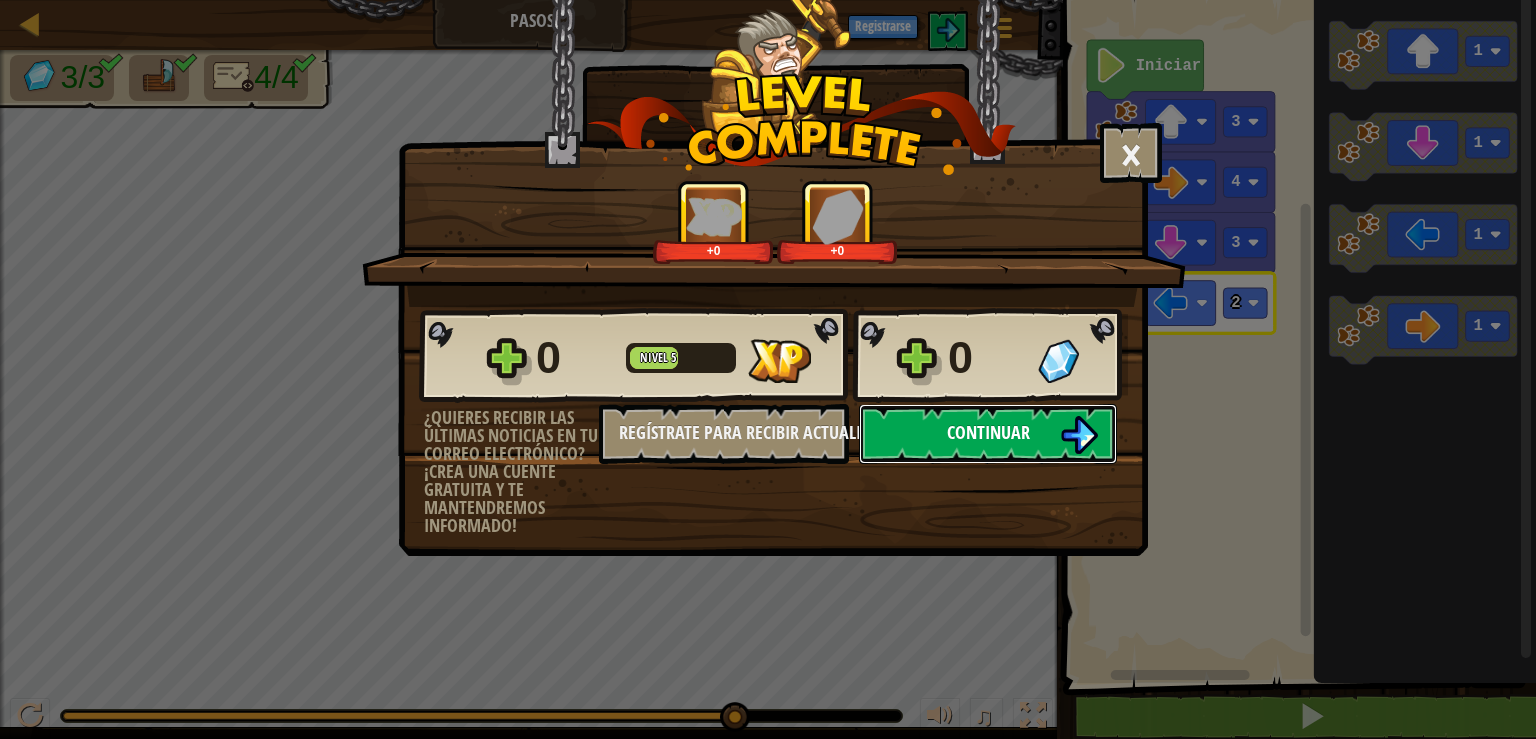 click on "Continuar" at bounding box center (988, 432) 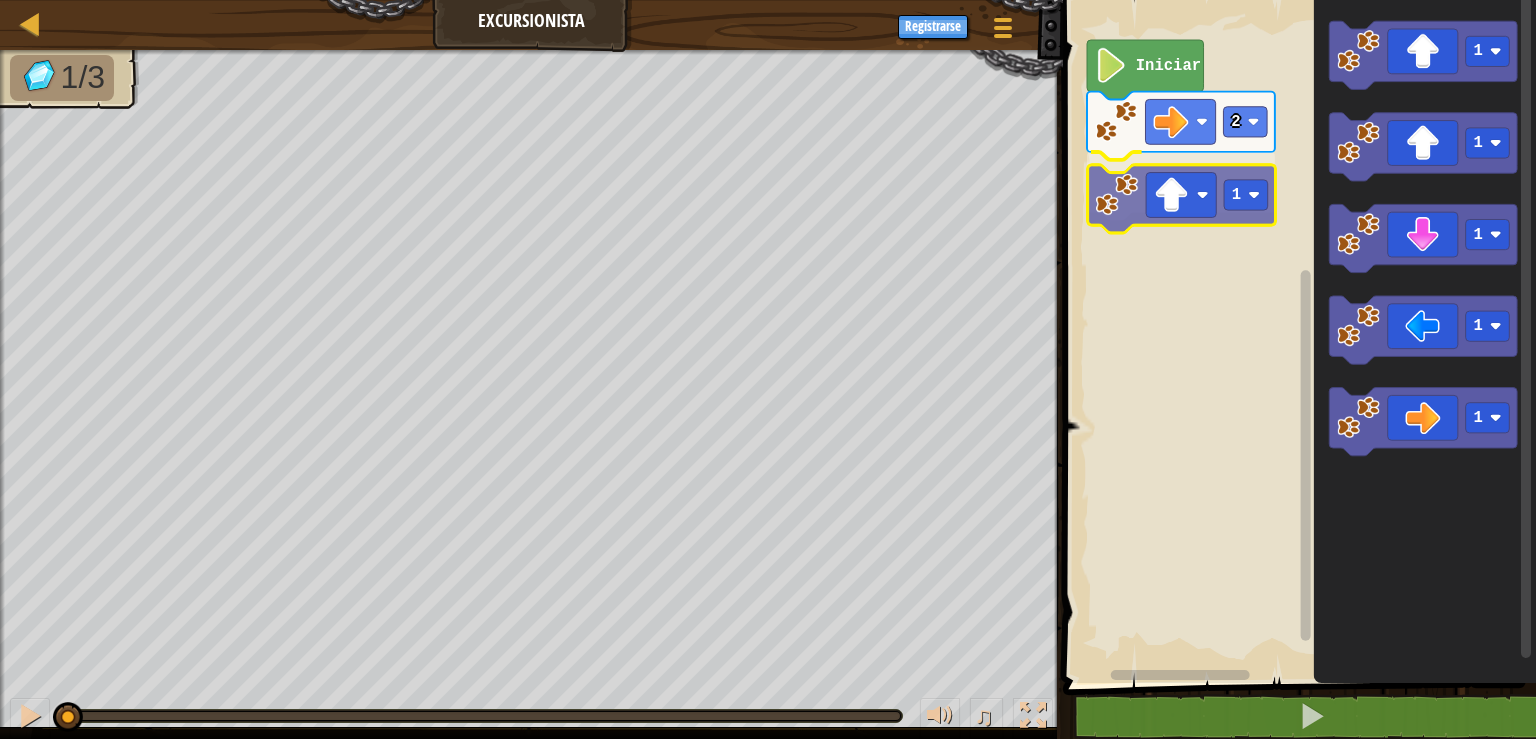 click on "2 1 Iniciar 1 1 1 1 1 1" at bounding box center [1296, 336] 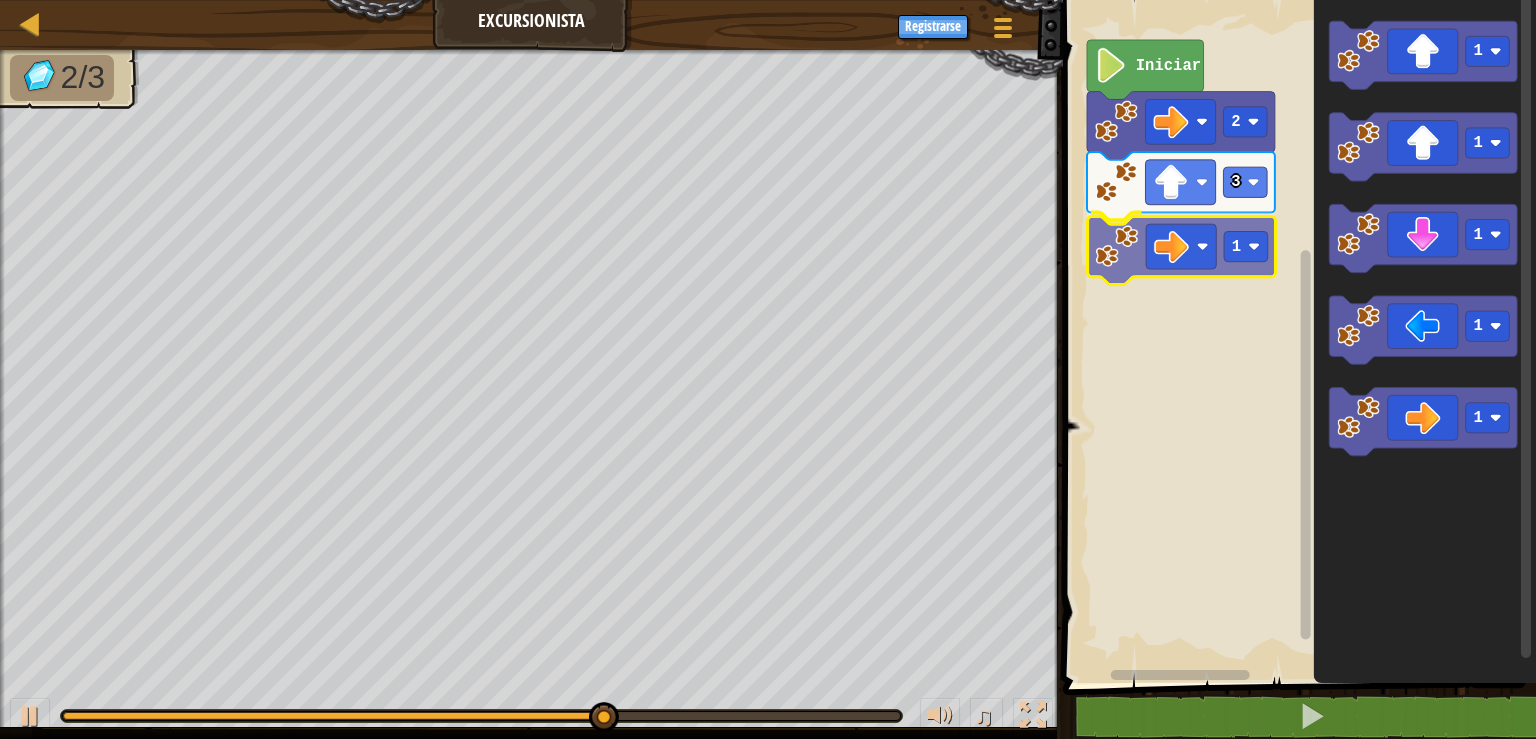click on "Iniciar 2 3 1 1 1 1 1 1 1" at bounding box center (1296, 336) 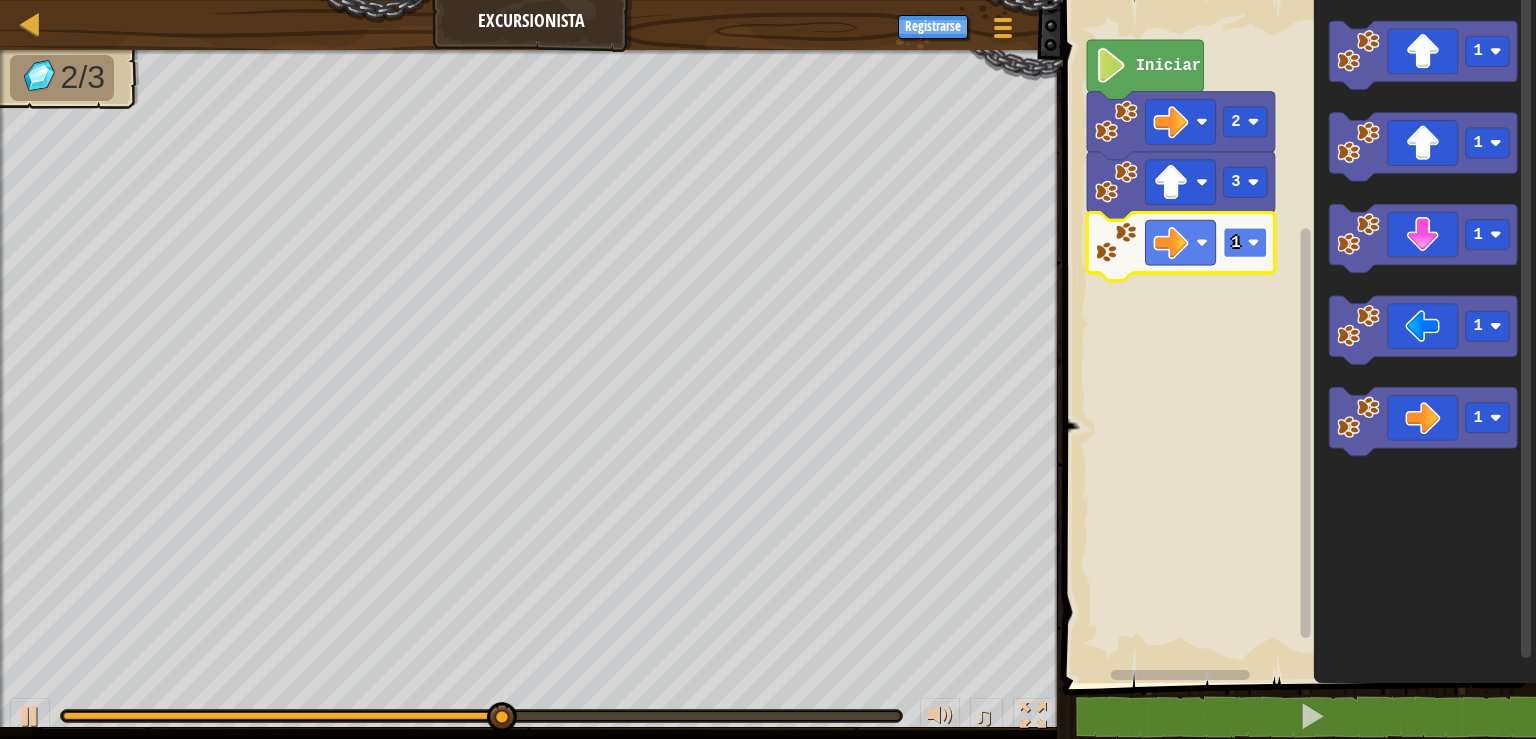 click on "1" 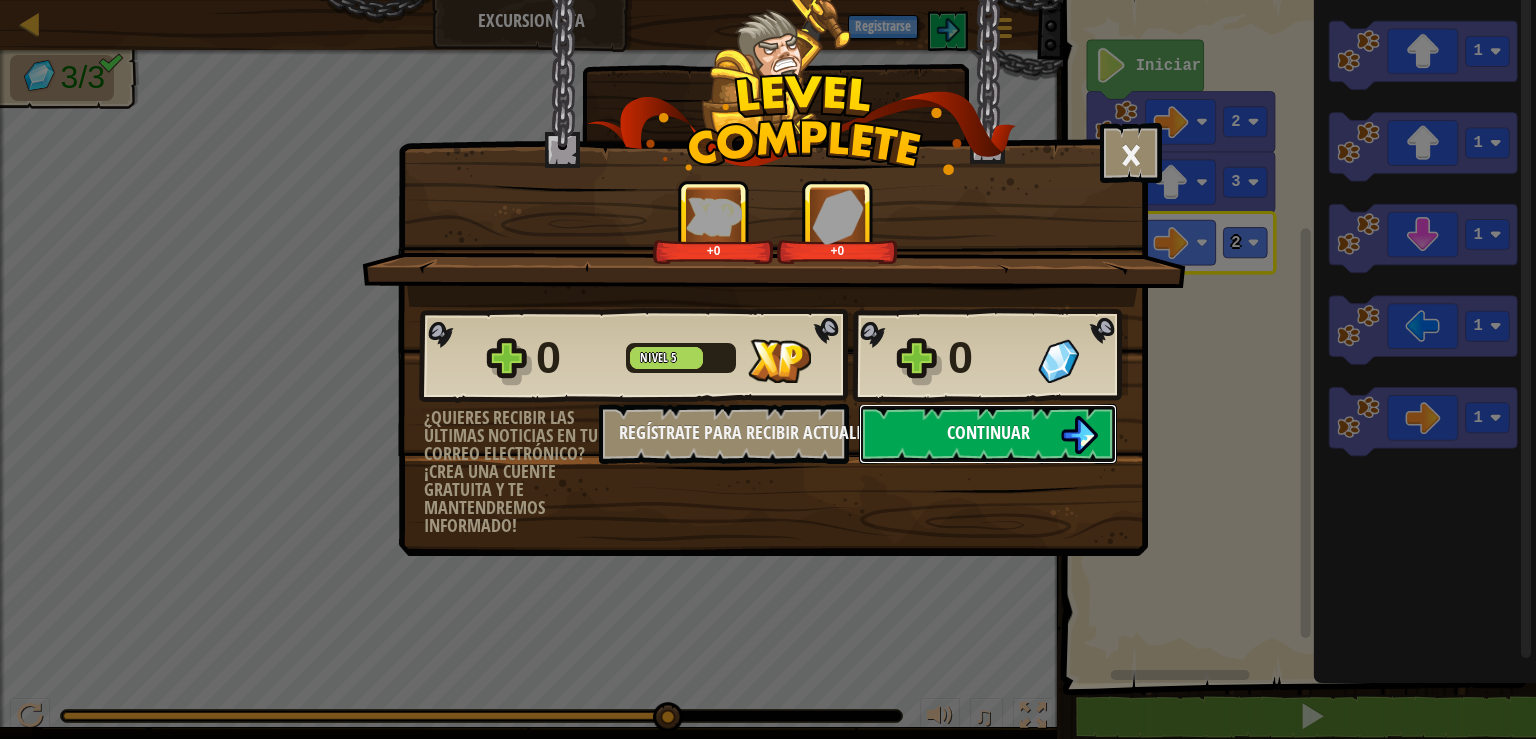 click at bounding box center (1079, 435) 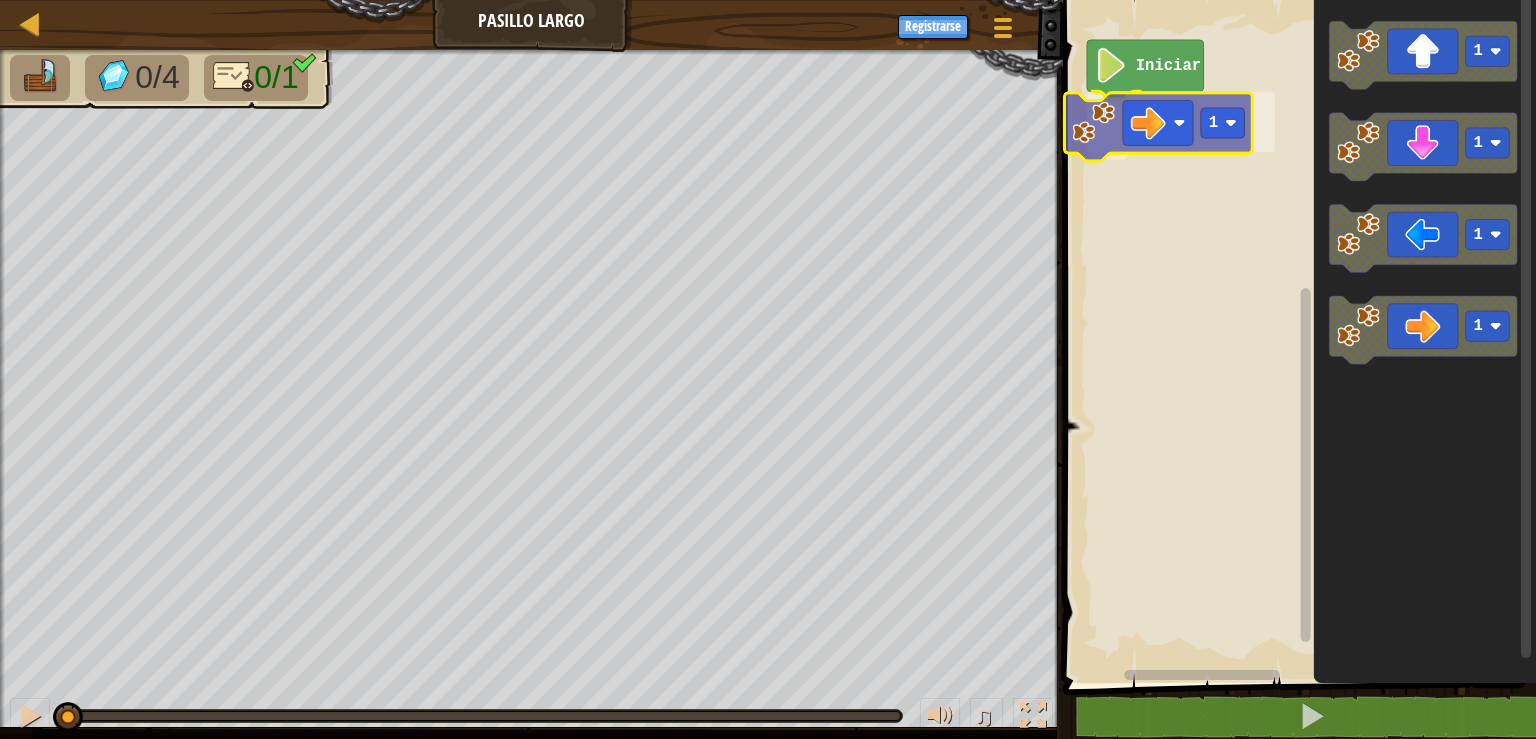 click on "Iniciar 1 1 1 1 1 1" at bounding box center (1296, 336) 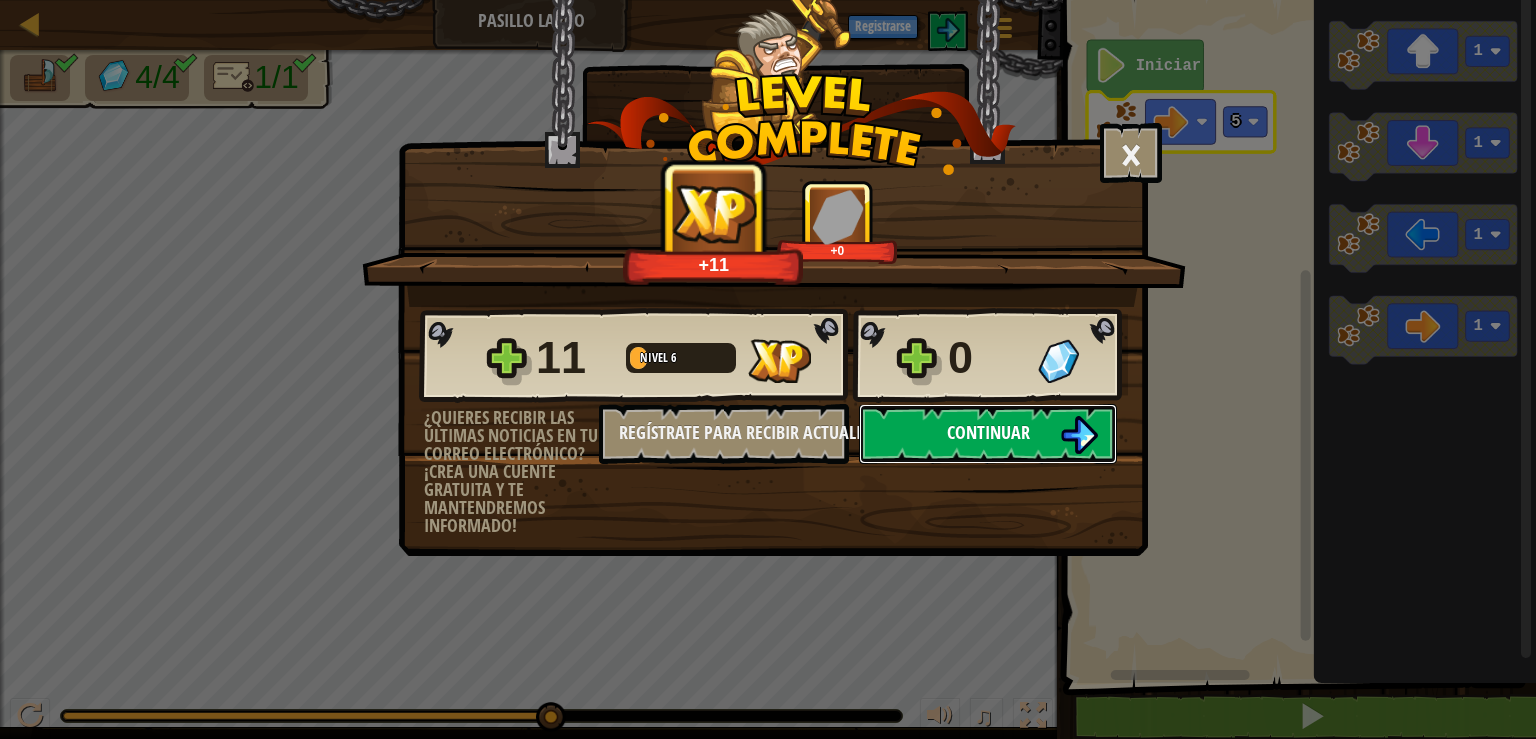 click on "Continuar" at bounding box center (988, 434) 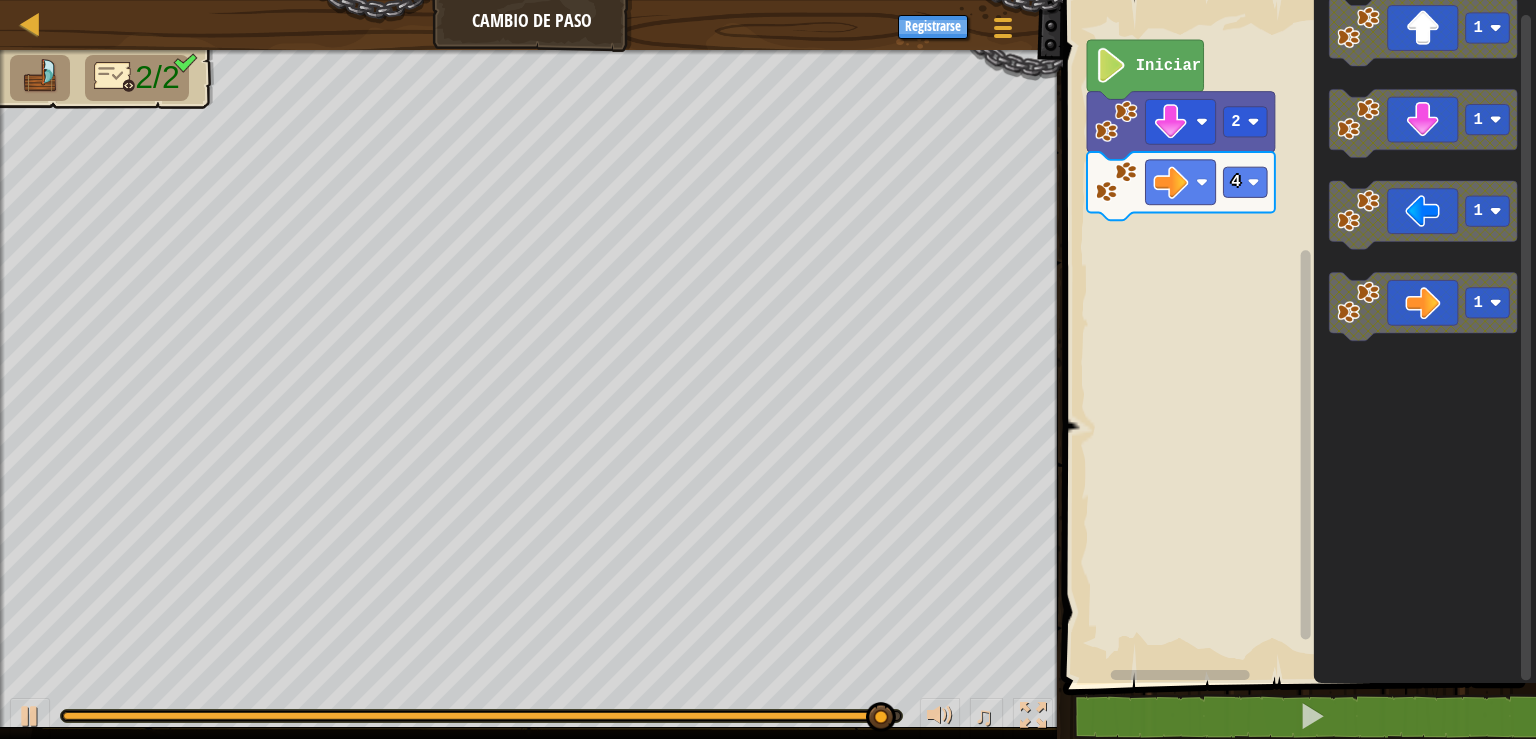 click on "Mapa Cambio de Paso Menú del Juego Registrarse 1     הההההההההההההההההההההההההההההההההההההההההההההההההההההההההההההההההההההההההההההההההההההההההההההההההההההההההההההההההההההההההההההההההההההההההההההההההההההההההההההההההההההההההההההההההההההההההההההההההההההההההההההההההההההההההההההההההההההההההההההההההההההההההההההההה XXXXXXXXXXXXXXXXXXXXXXXXXXXXXXXXXXXXXXXXXXXXXXXXXXXXXXXXXXXXXXXXXXXXXXXXXXXXXXXXXXXXXXXXXXXXXXXXXXXXXXXXXXXXXXXXXXXXXXXXXXXXXXXXXXXXXXXXXXXXXXXXXXXXXXXXXXXXXXXXXXXXXXXXXXXXXXXXXXXXXXXXXXXXXXXXXXXXXXXXXXXXXXXXXXXXXXXXXXXXXXXXXXXXXXXXXXXXXXXXXXXXXXXXXXXXXXXX Solución × Bloques 1 2 3 go ( 'down' ,   2 ) go ( 'right' ,   2 )     Iniciar 2 4 1 1 1 1 código Salvado Lenguaje de programación : Python Statement   /  Call   /  go('up', 1) go('down', 1) ×" at bounding box center (768, 369) 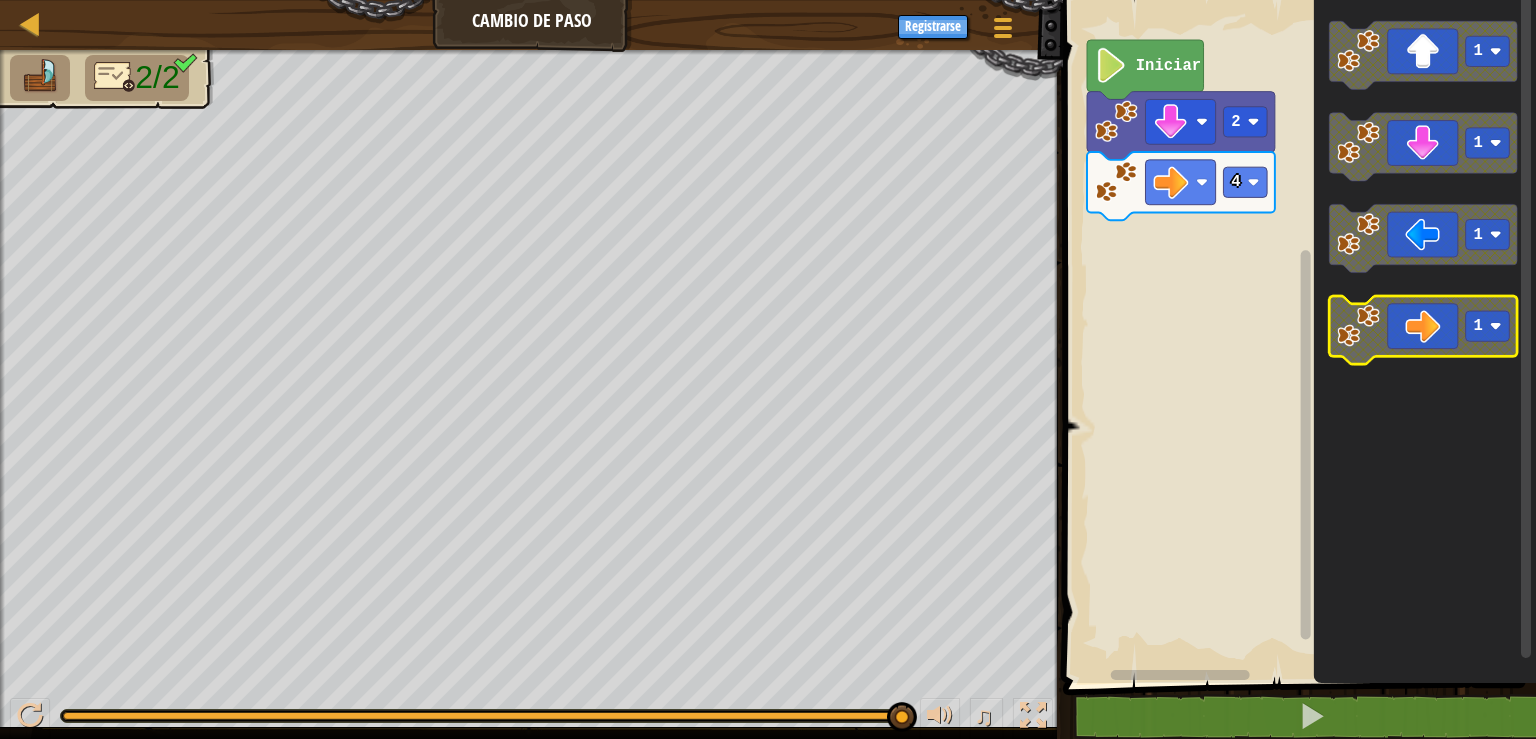 click 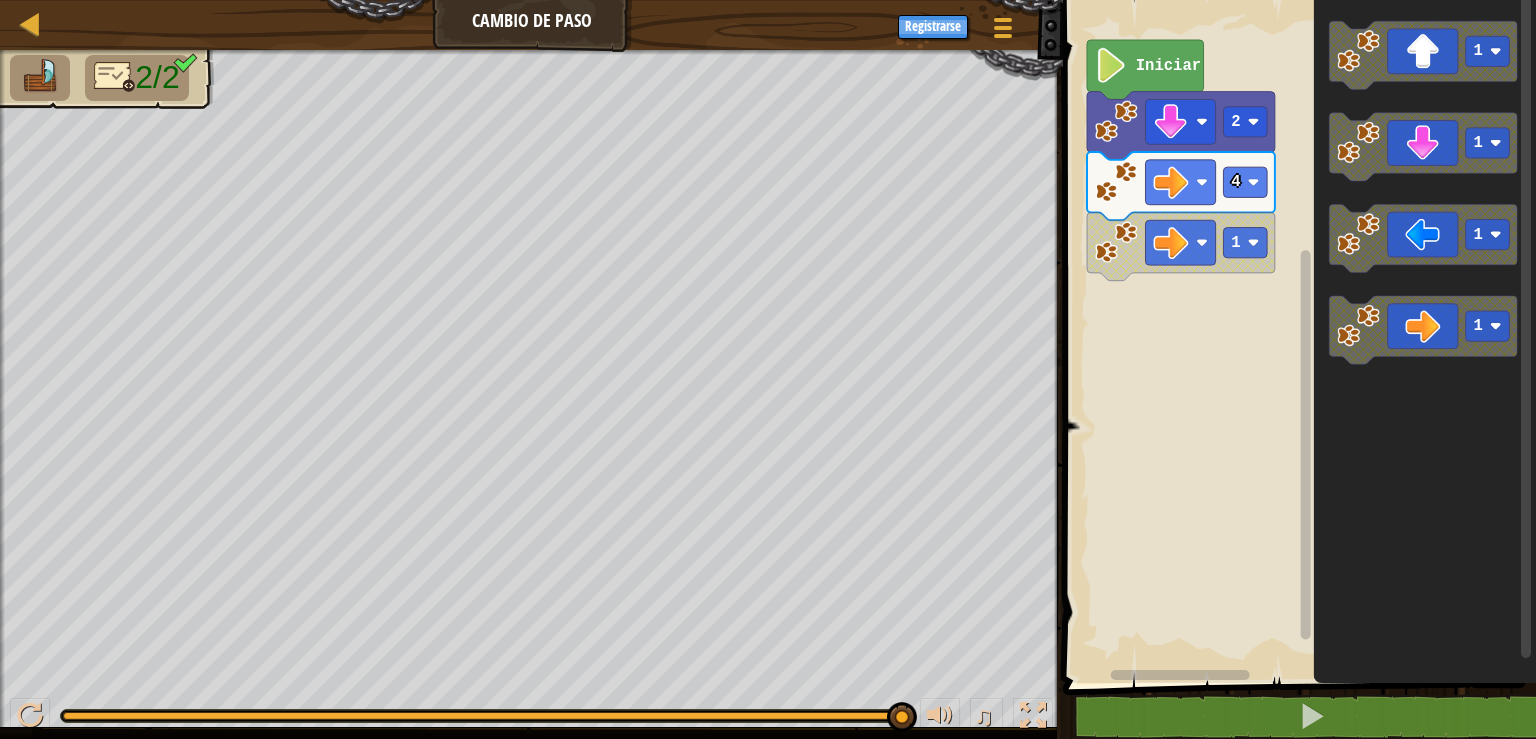 click on "Iniciar 2 4 1 1 1 1 1" at bounding box center (1296, 336) 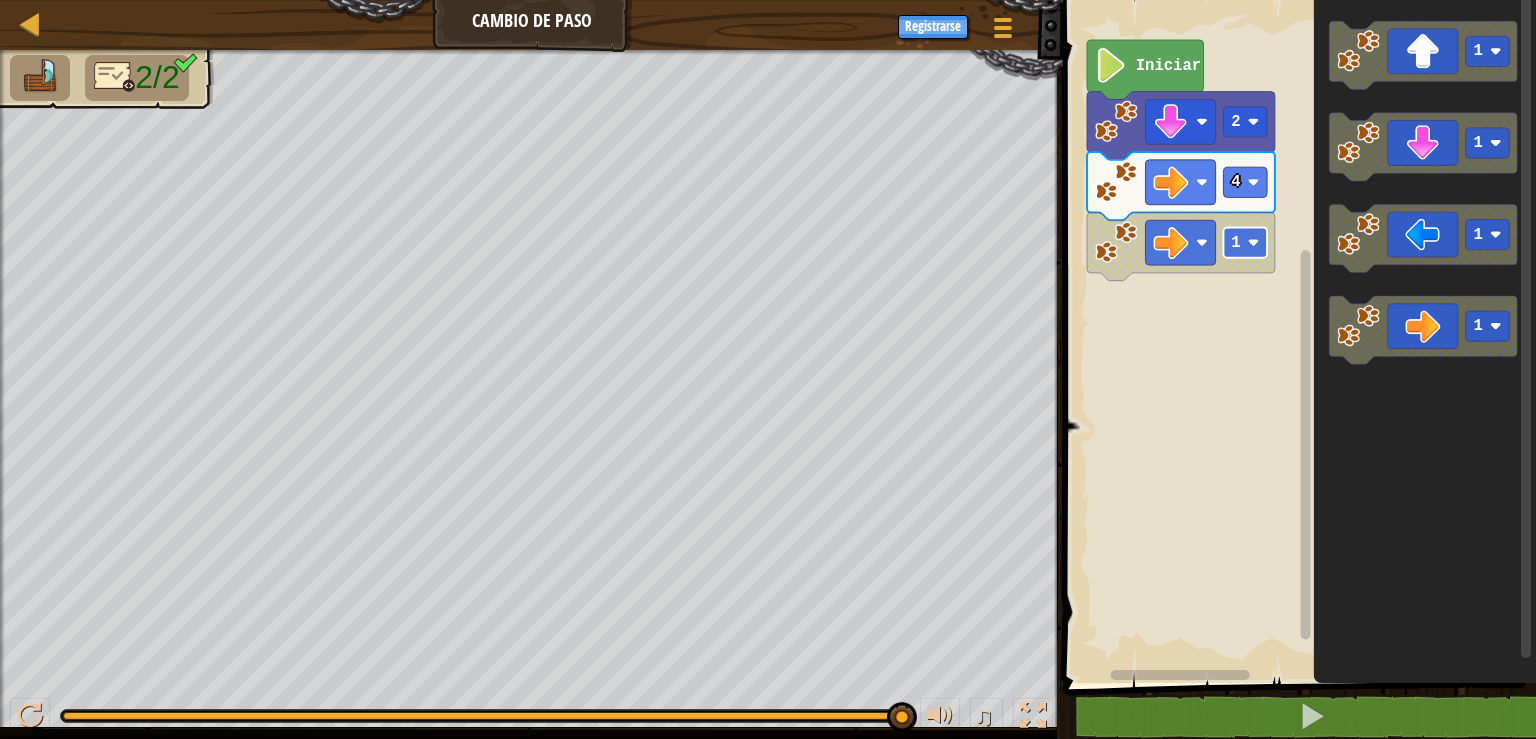 click 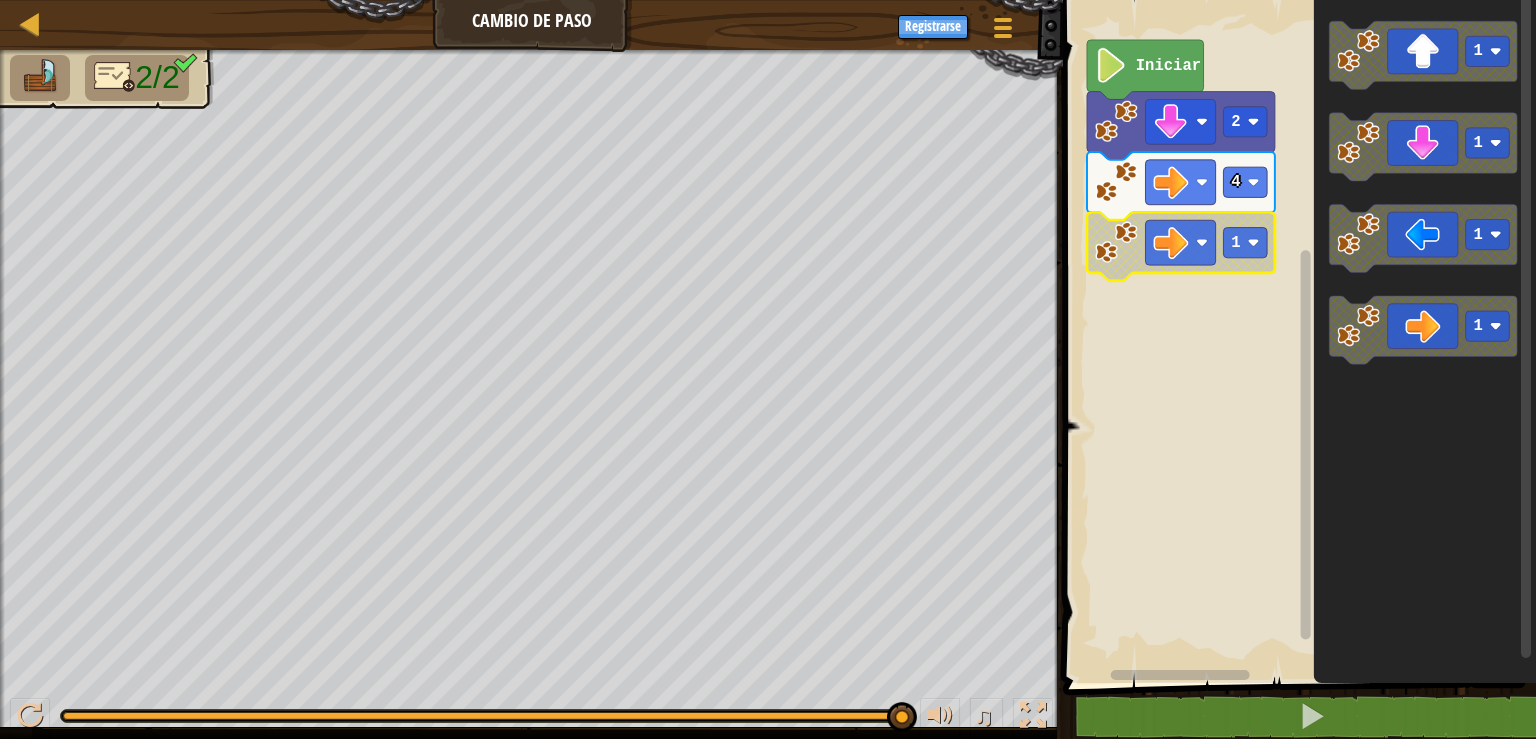 click 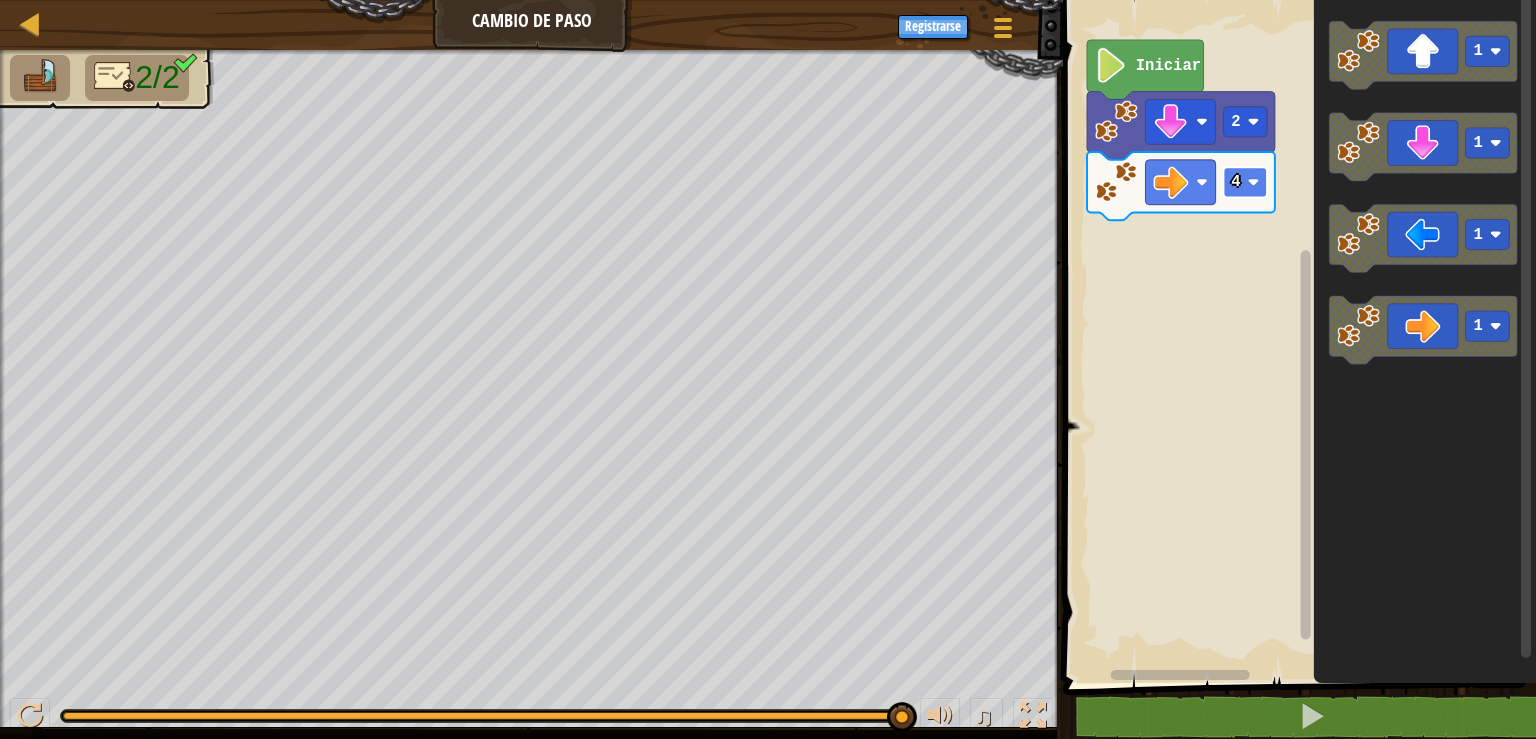 click 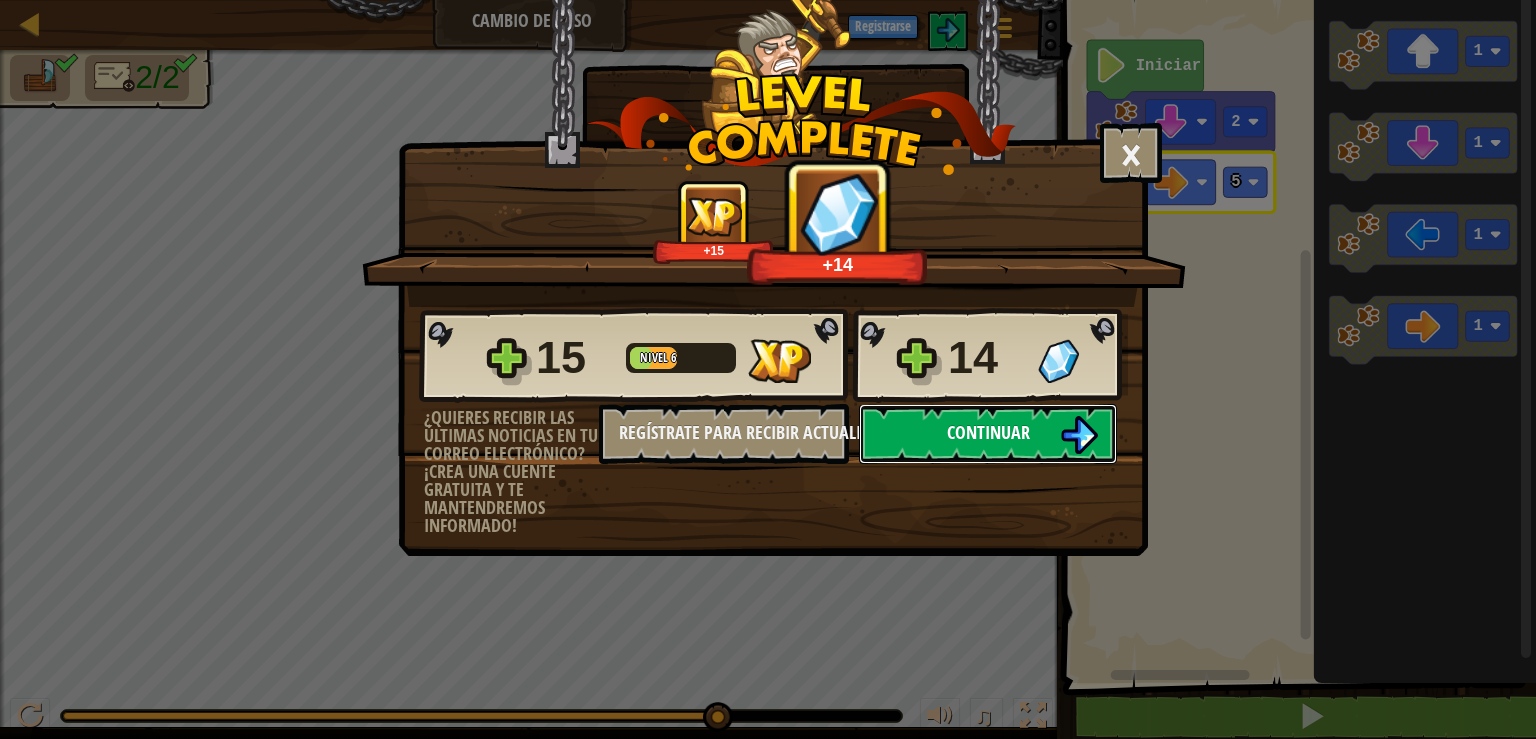 click on "Continuar" at bounding box center (988, 432) 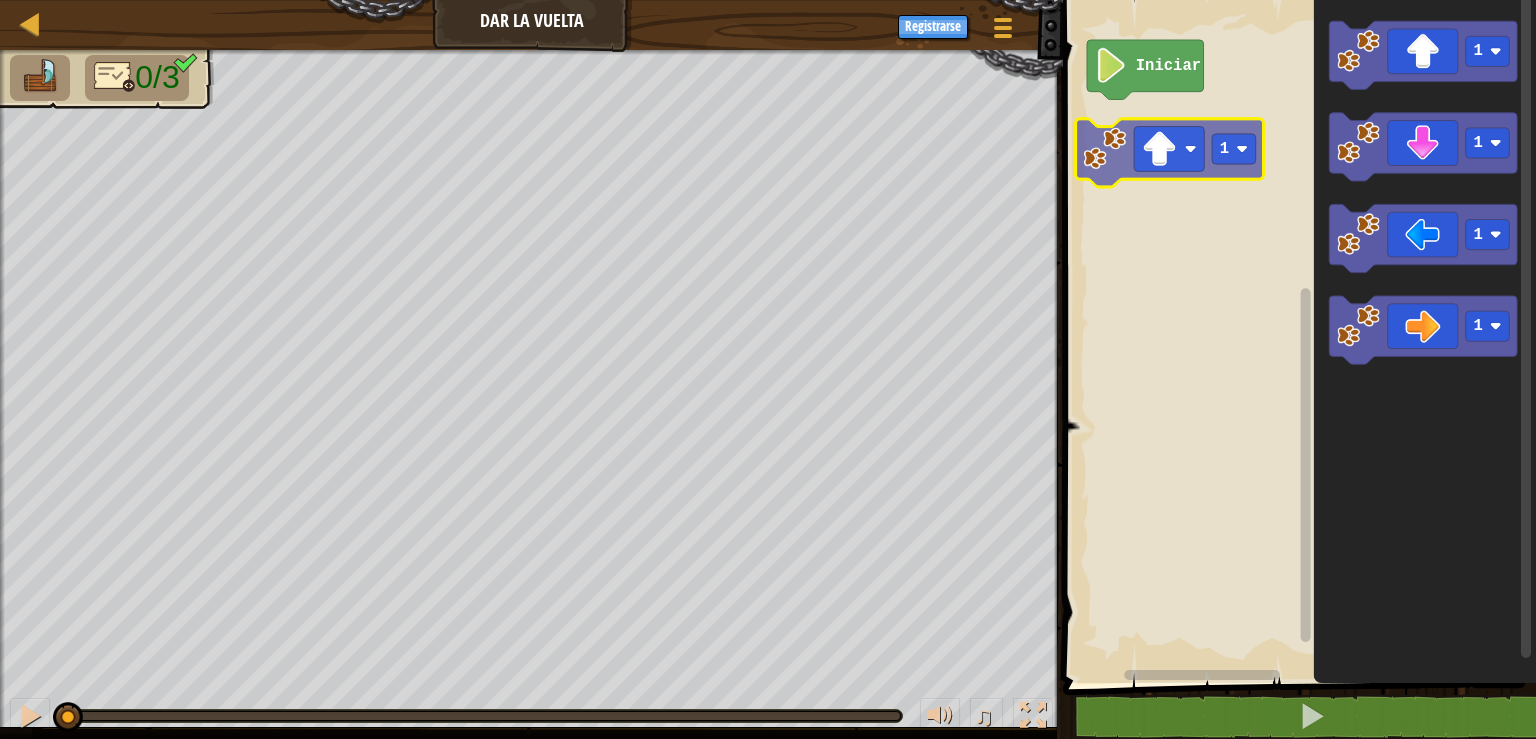 click on "Iniciar 1 1 1 1 1" at bounding box center [1296, 336] 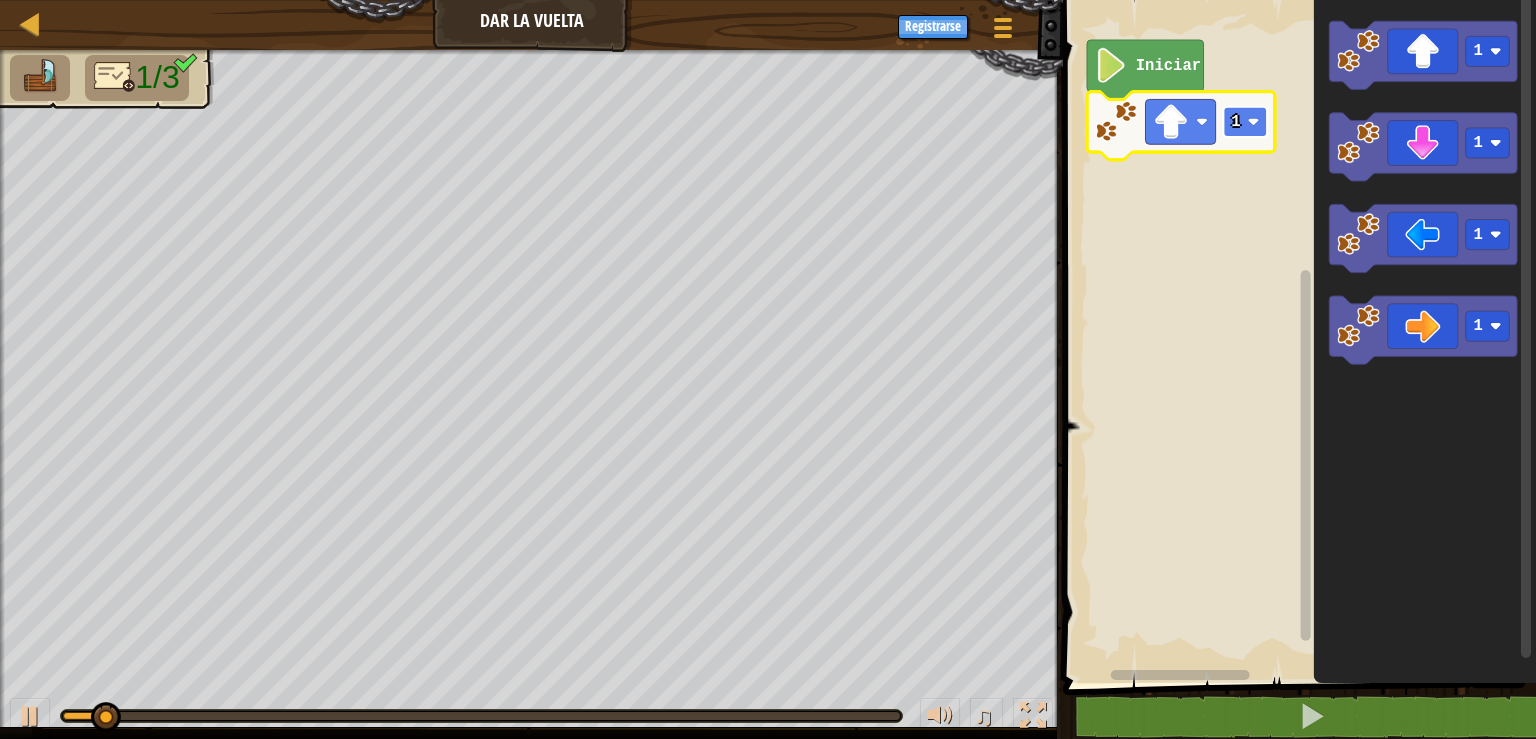 click 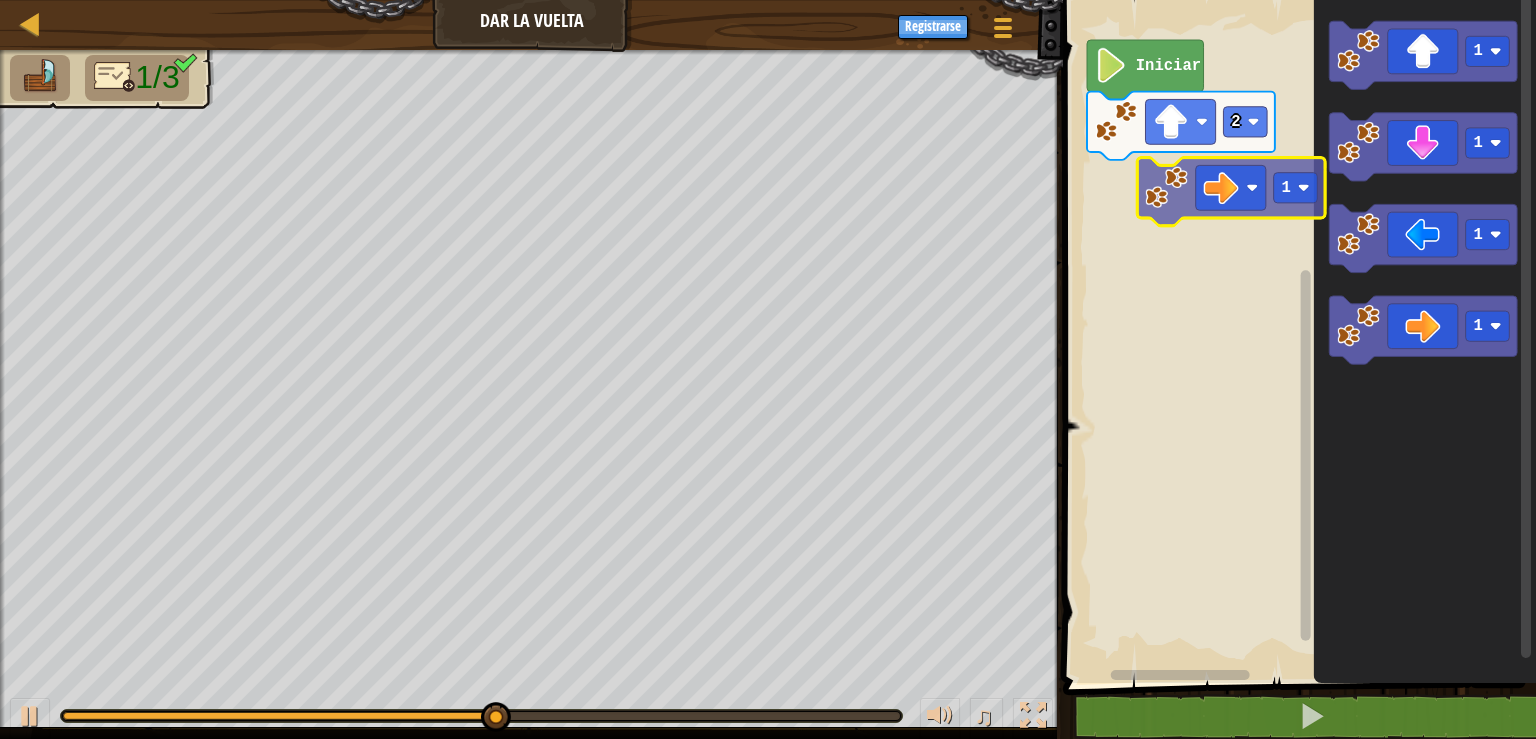 click on "Iniciar 2 1 1 1 1 1" at bounding box center [1296, 336] 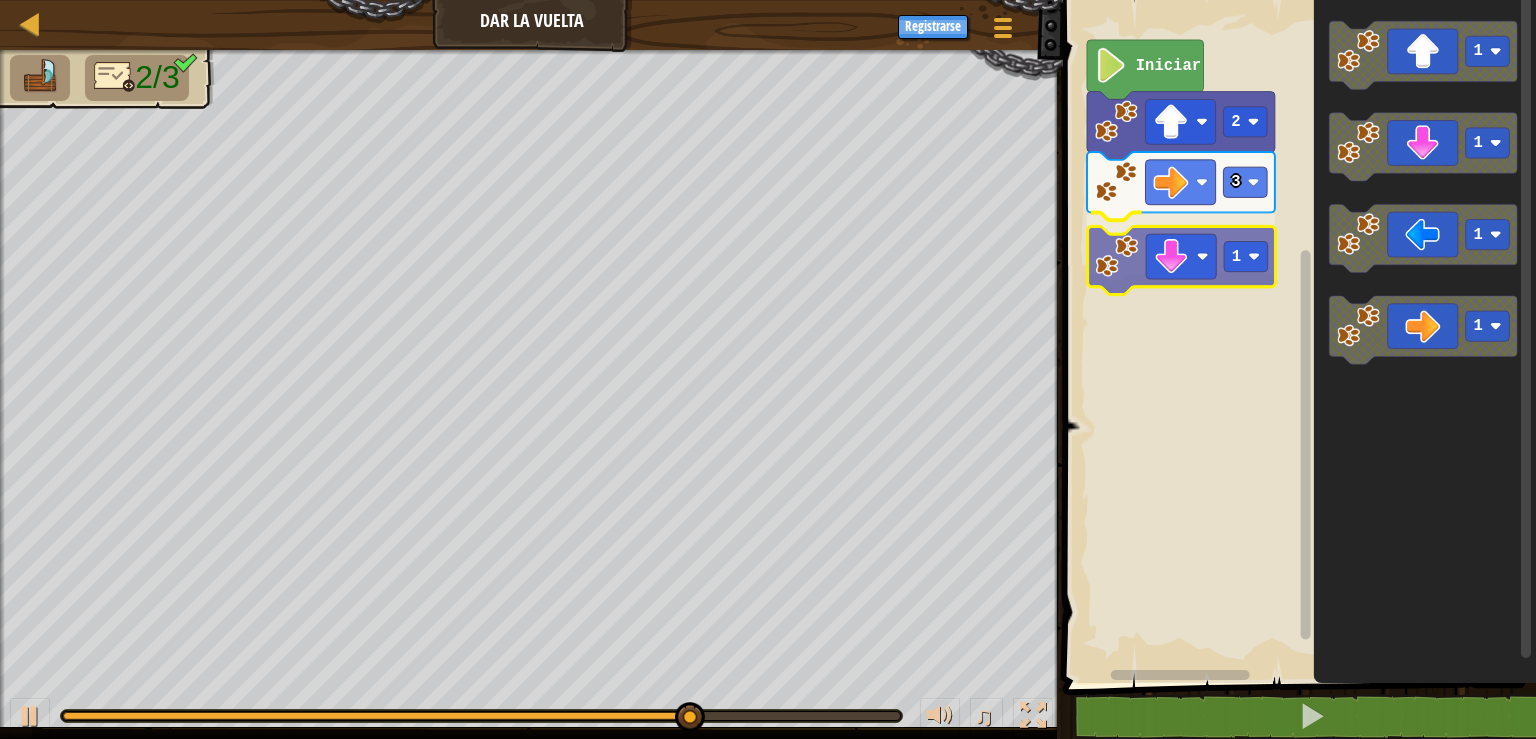 click on "Iniciar 2 3 1 1 1 1 1 1" at bounding box center [1296, 336] 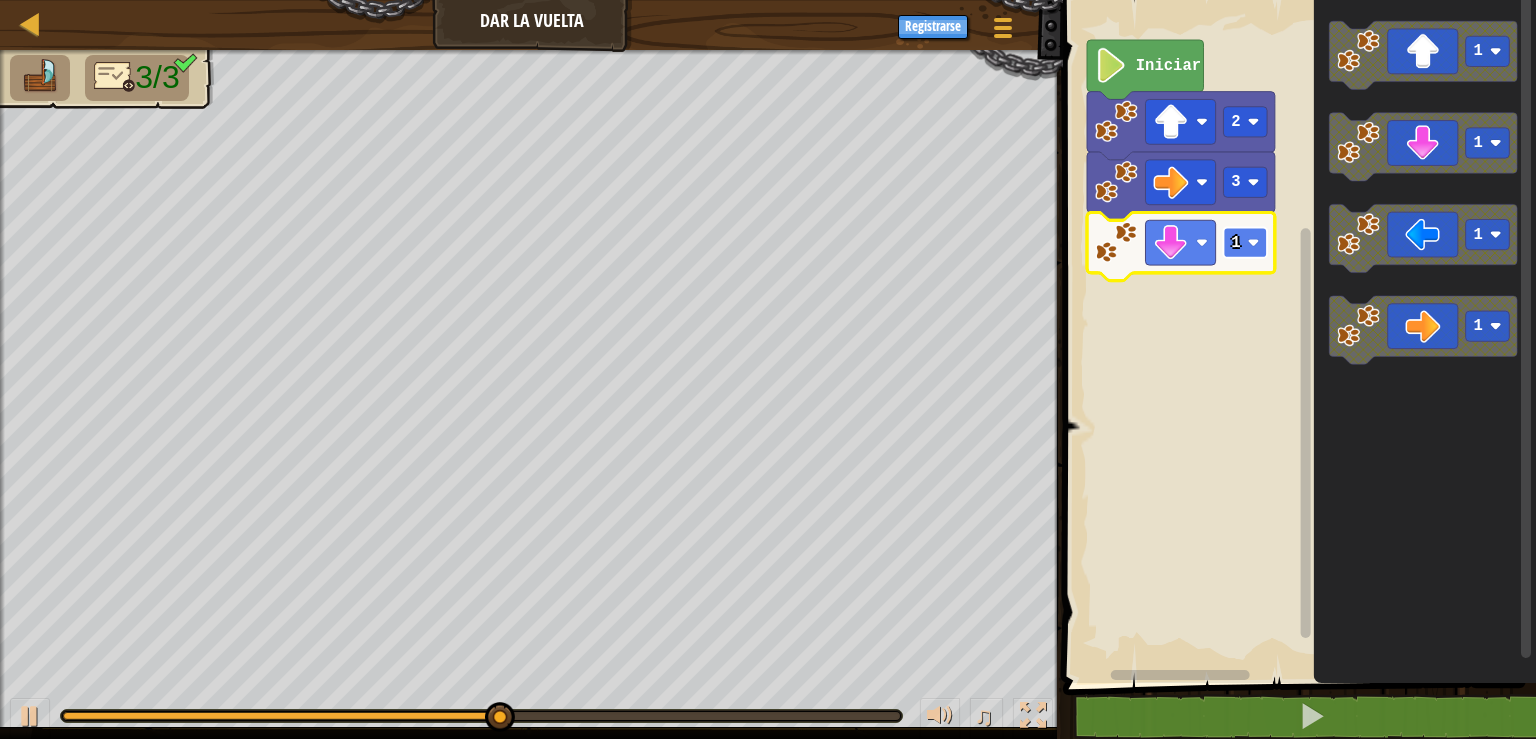 click on "1" 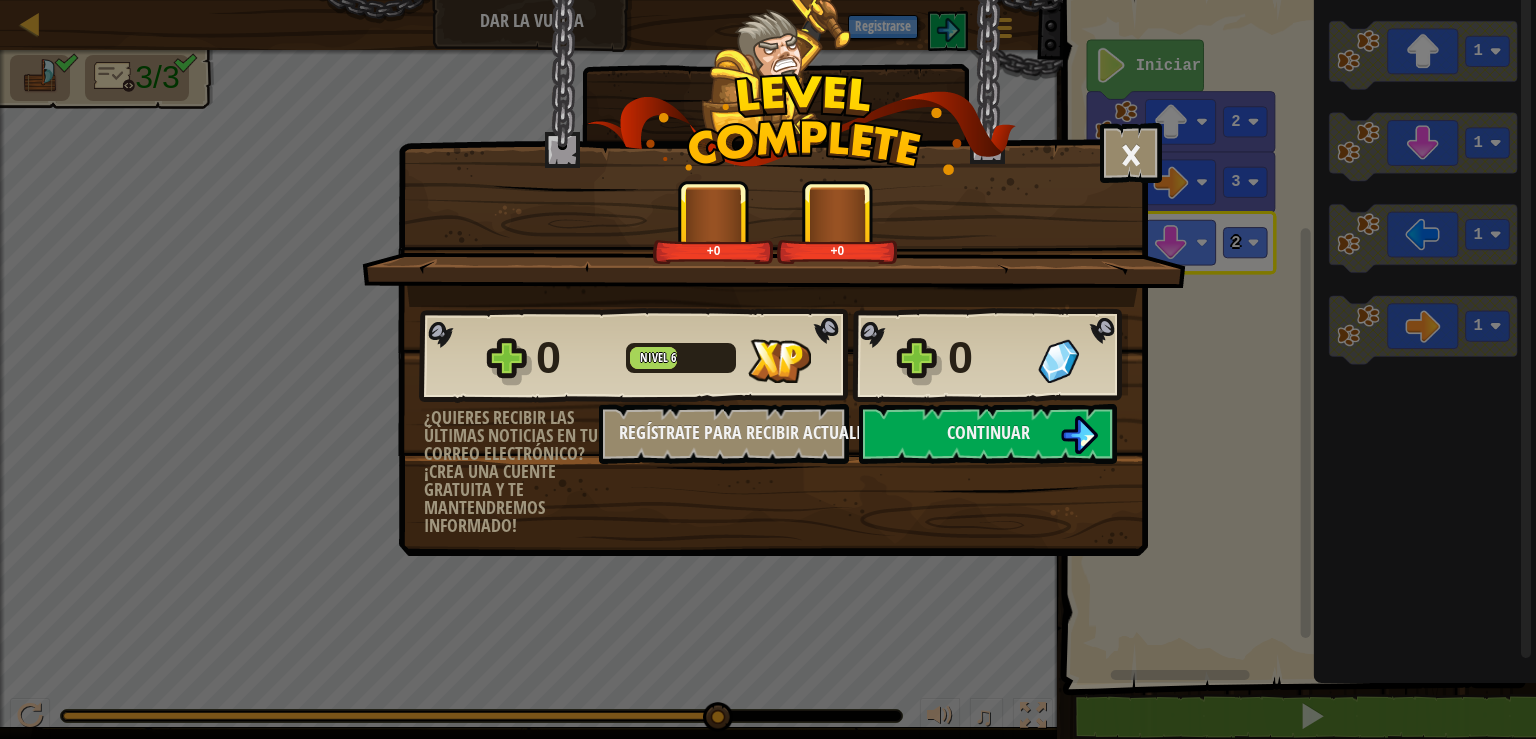 click on "0 Nivel 6 0" at bounding box center (773, 356) 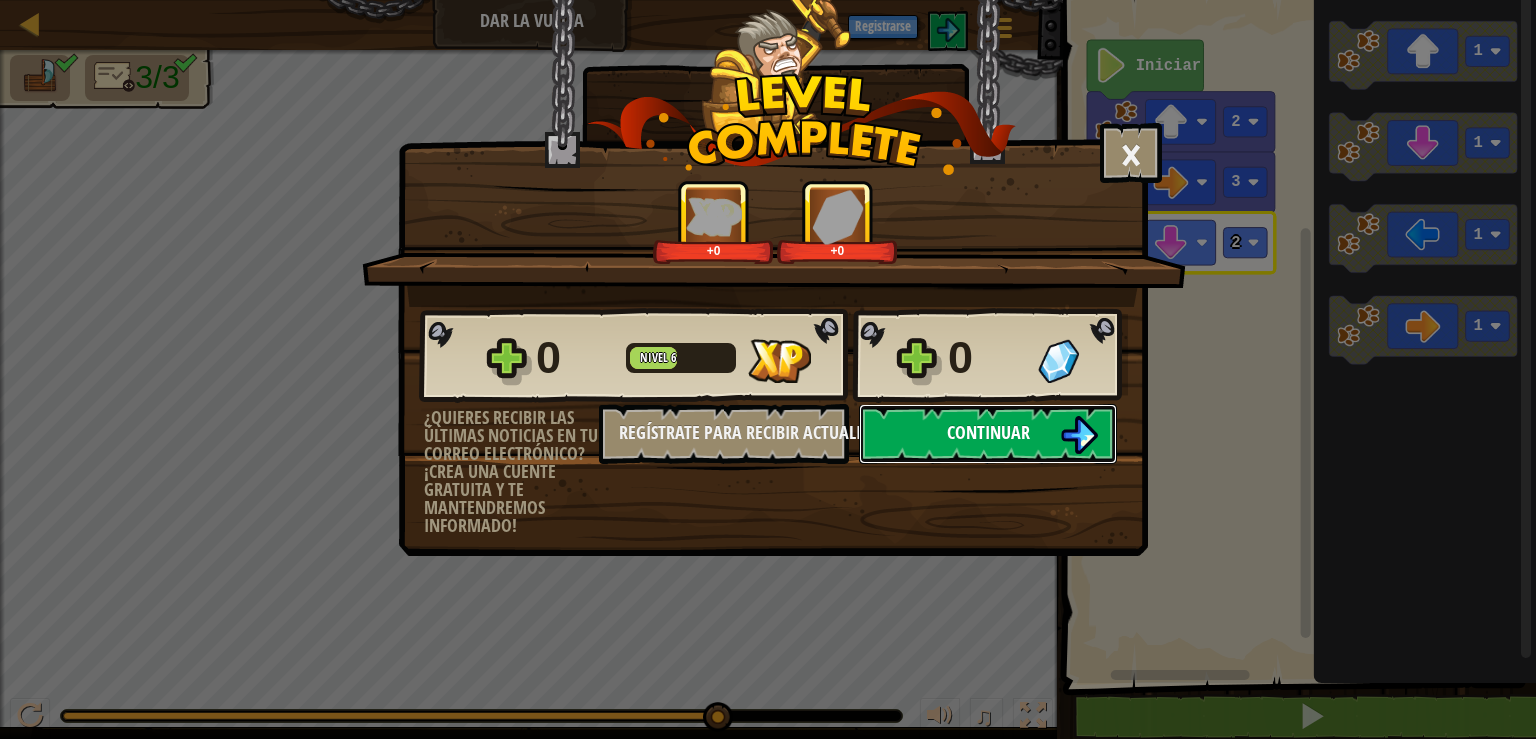 click on "Continuar" at bounding box center (988, 432) 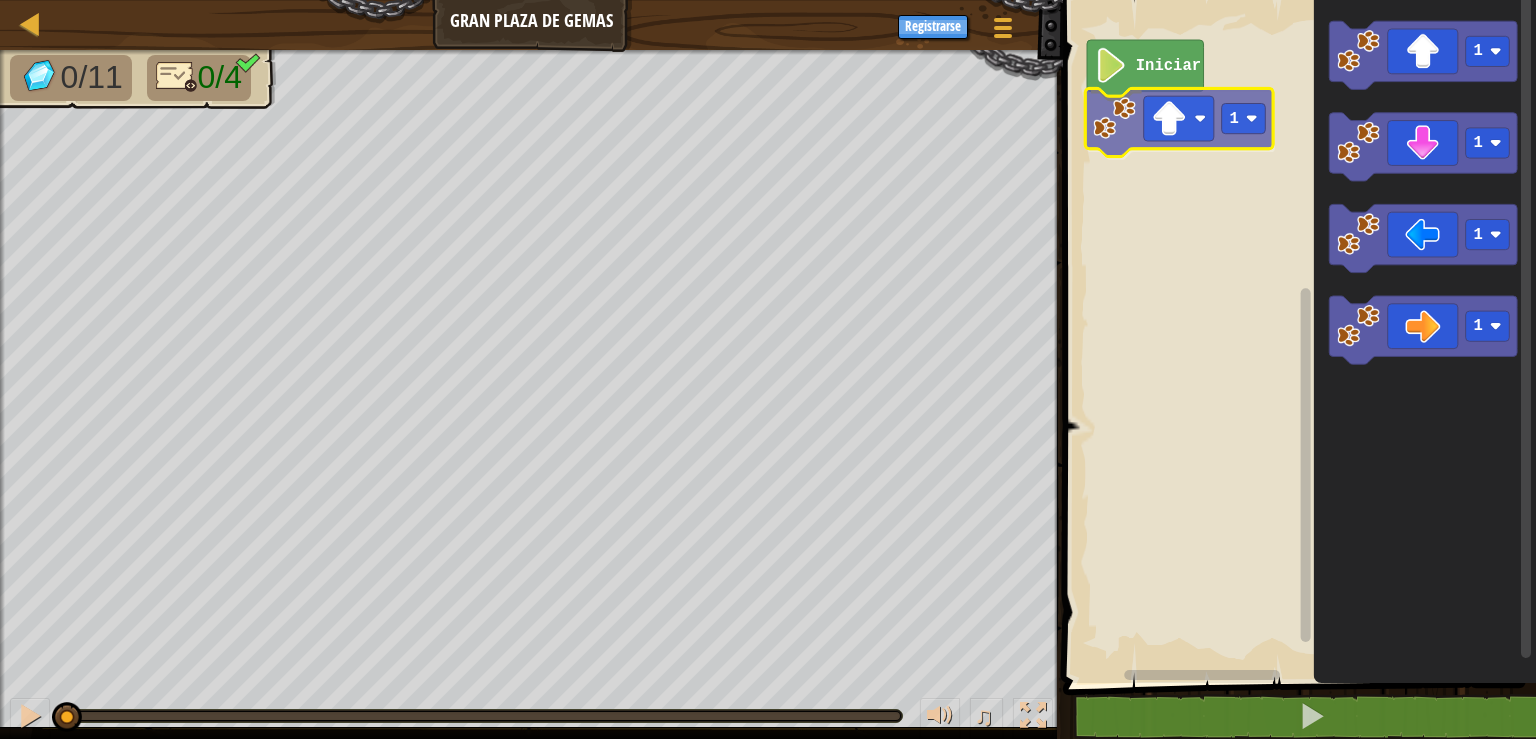 click on "Iniciar 1 1 1 1 1 1" at bounding box center [1296, 336] 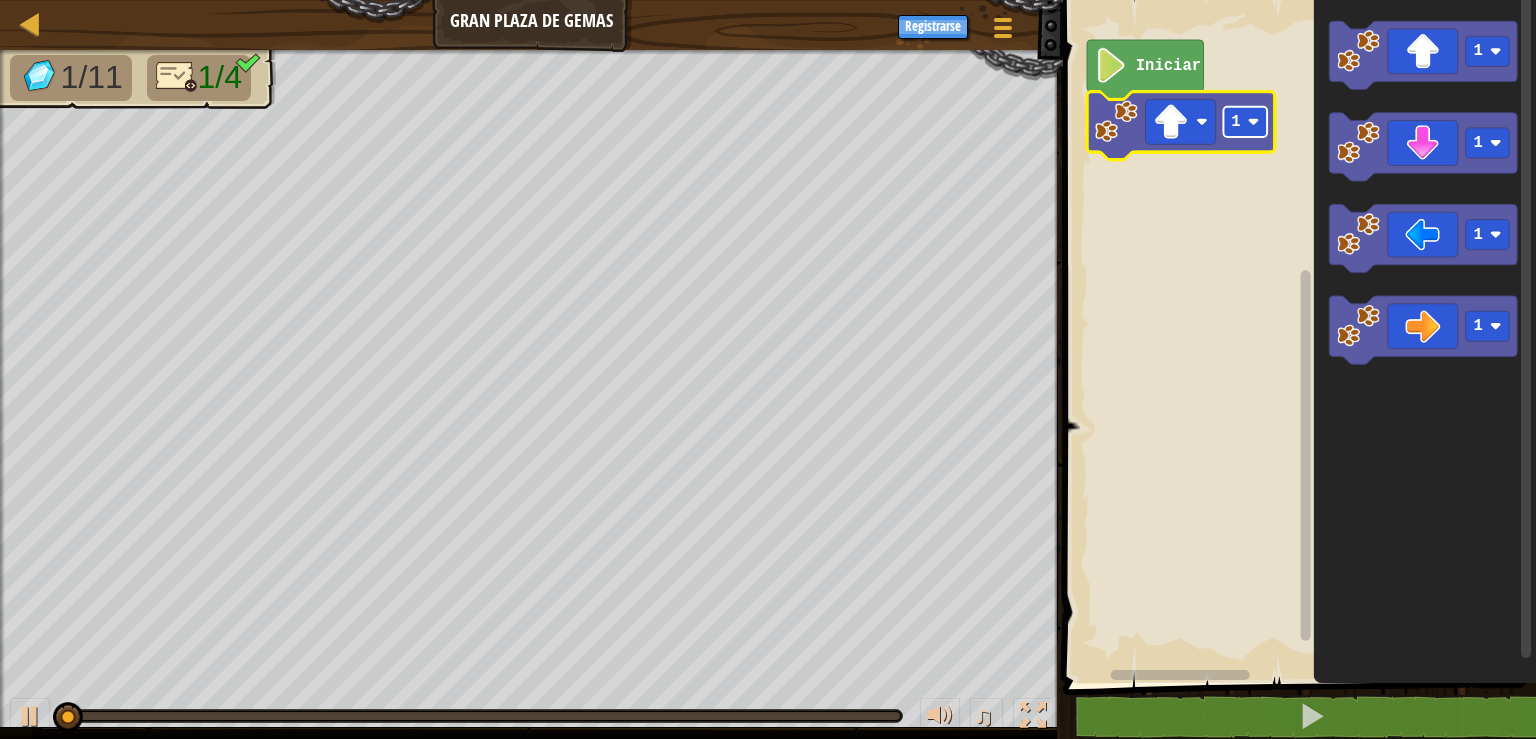 click 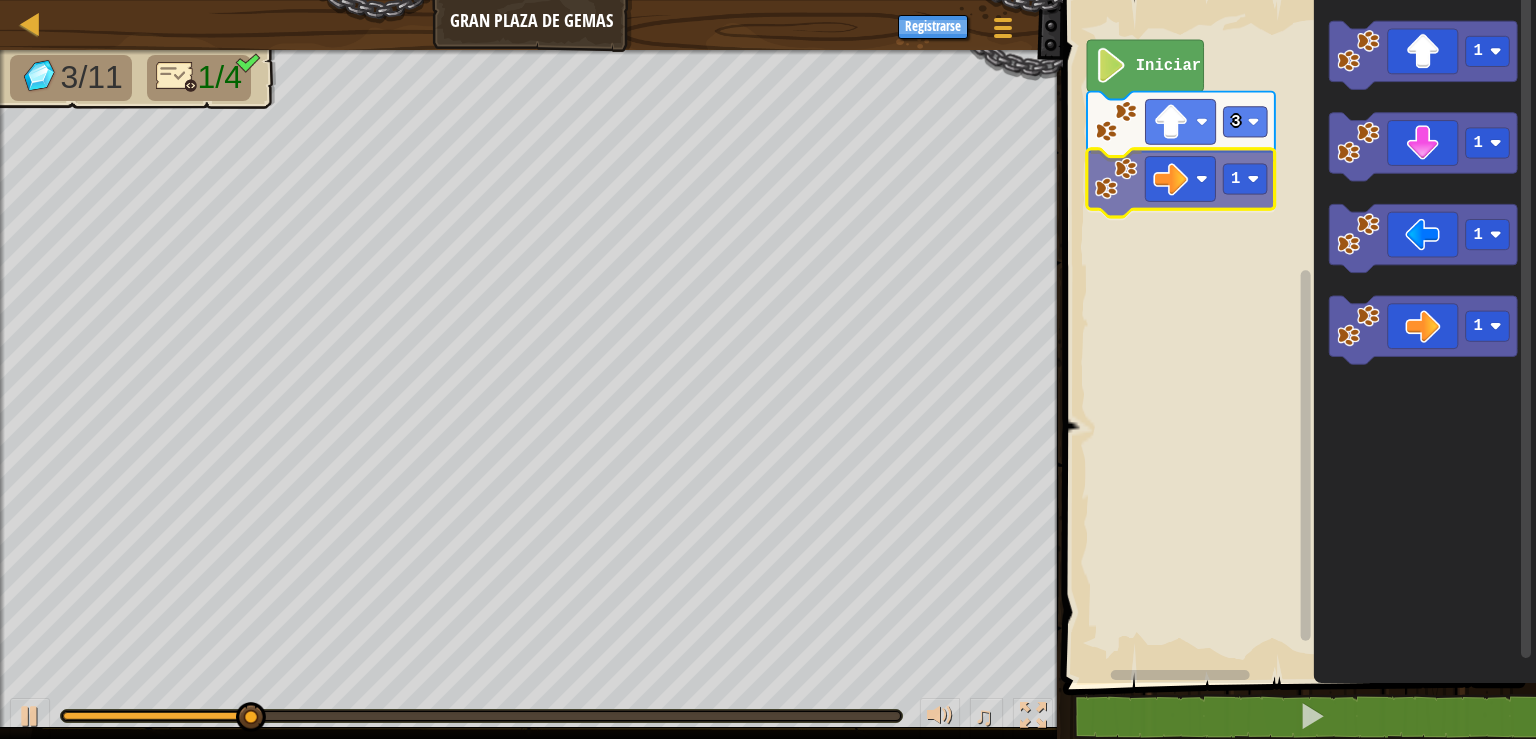 click on "Iniciar 3 1 1 1 1 1 1" at bounding box center (1296, 336) 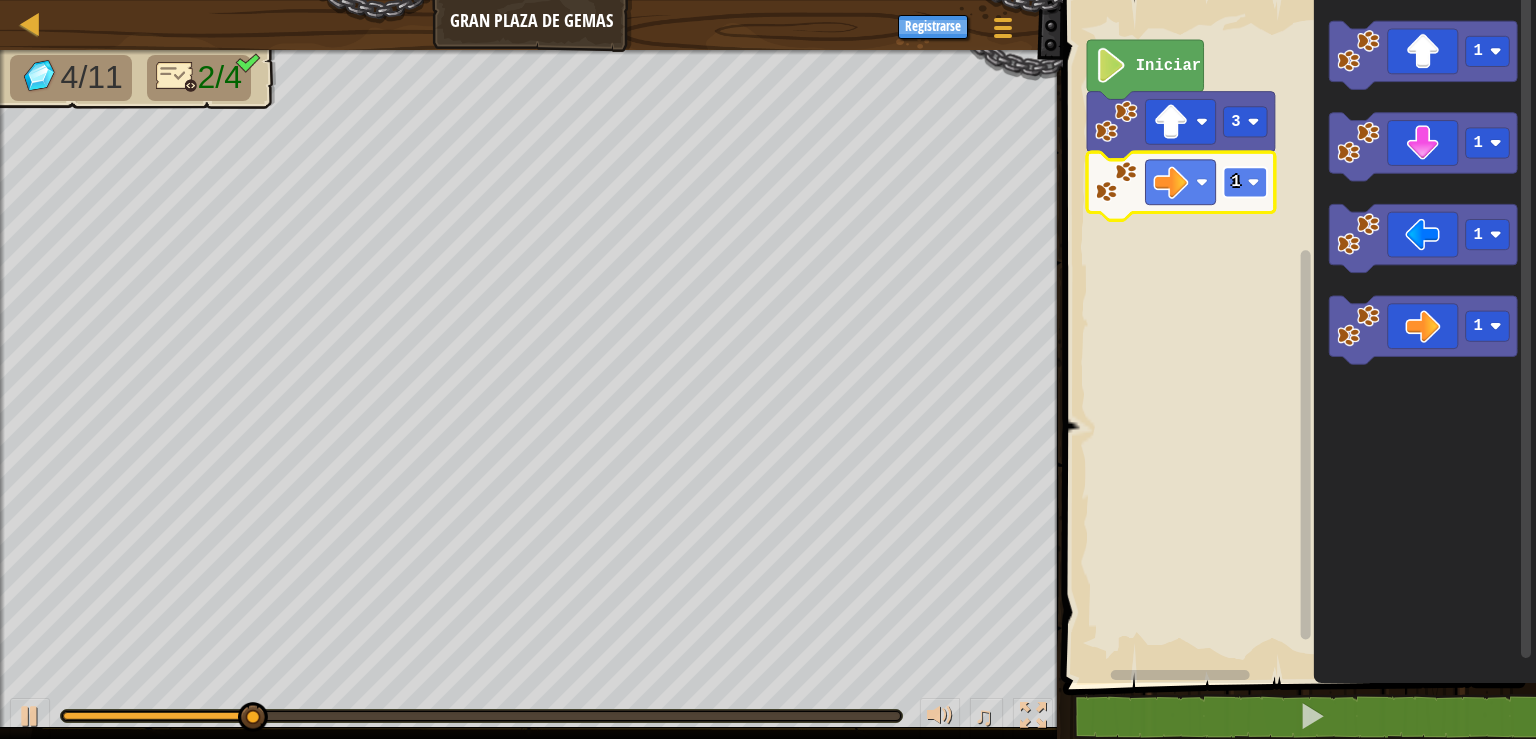 click on "1" 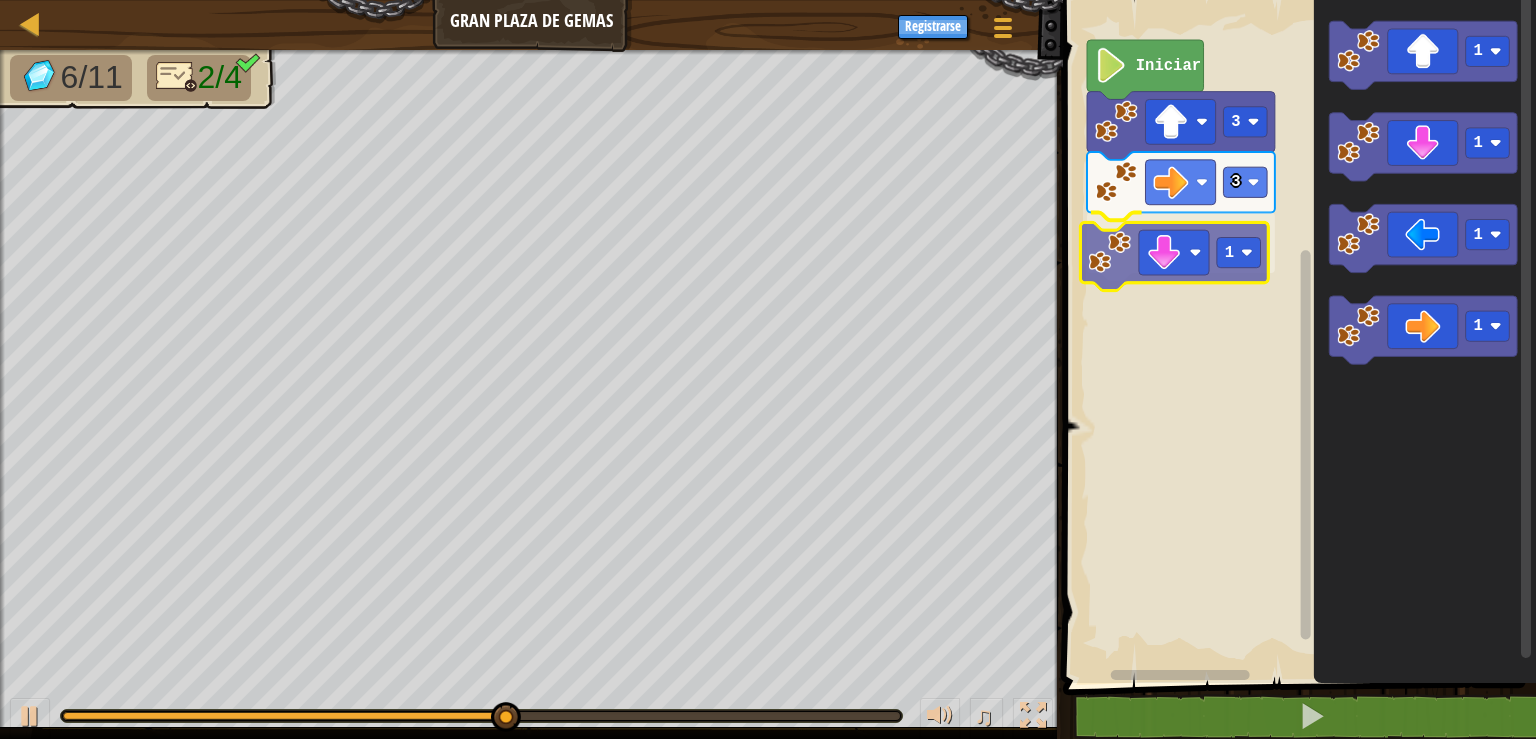 click on "Iniciar 3 3 1 1 1 1 1 1" at bounding box center (1296, 336) 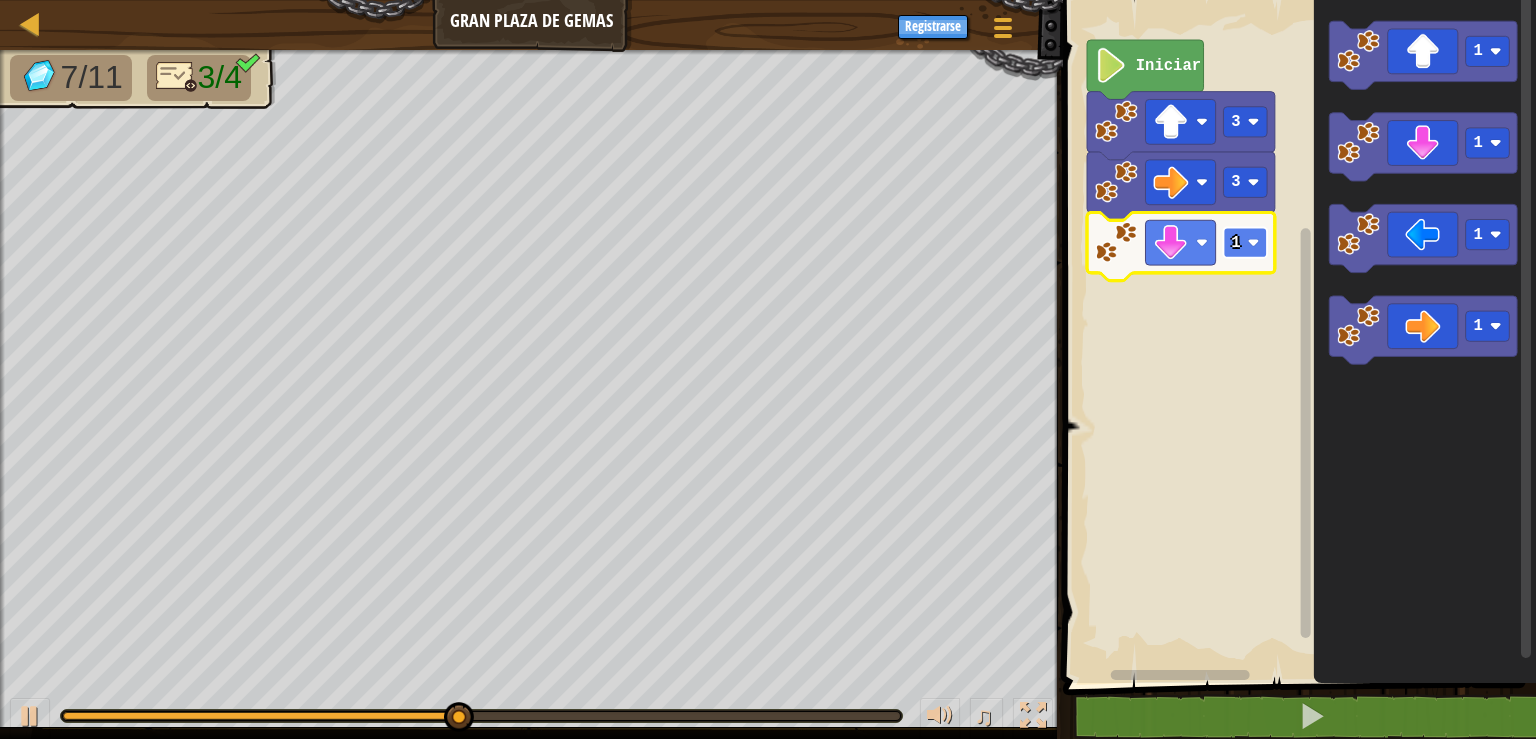 click 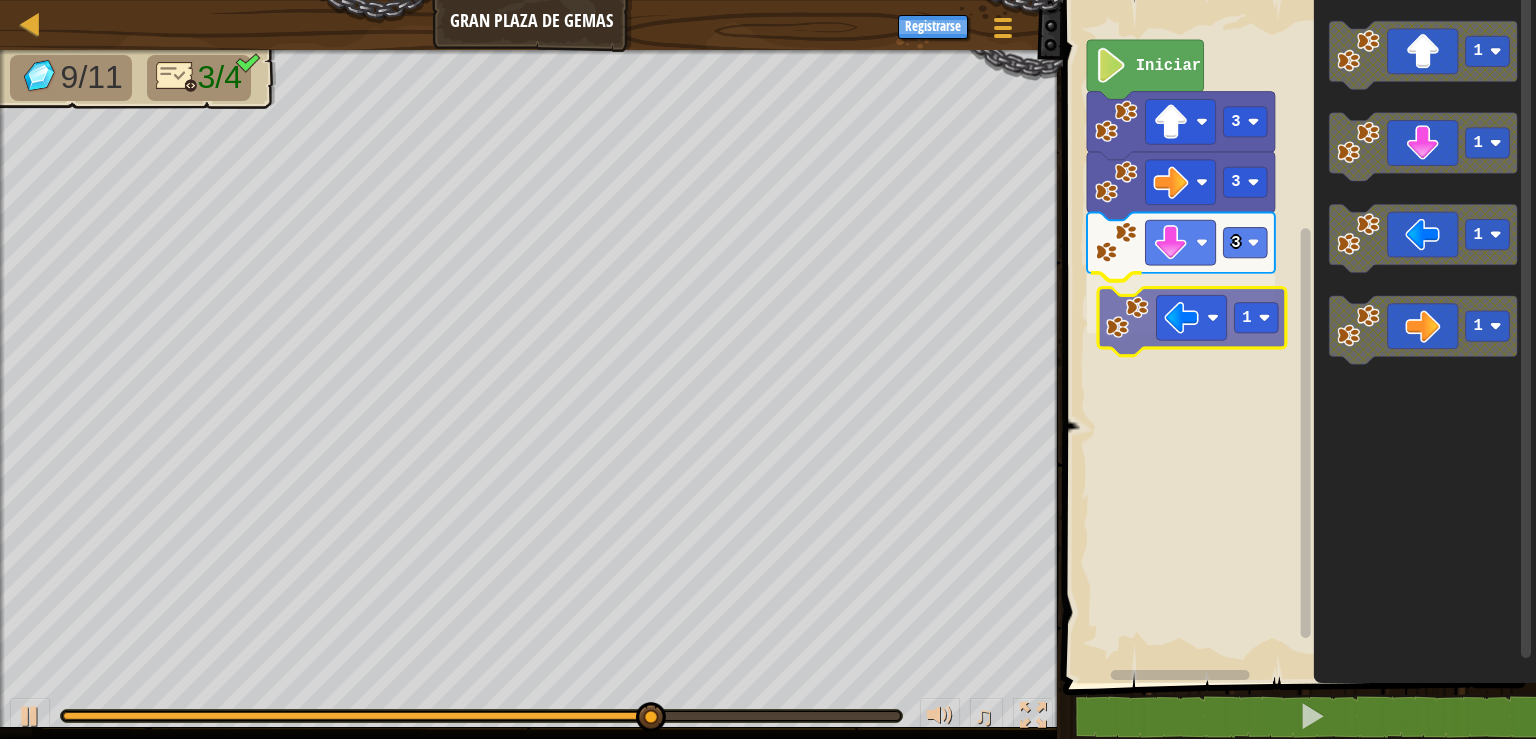 click on "Iniciar 3 3 3 1 1 1 1 1 1" at bounding box center [1296, 336] 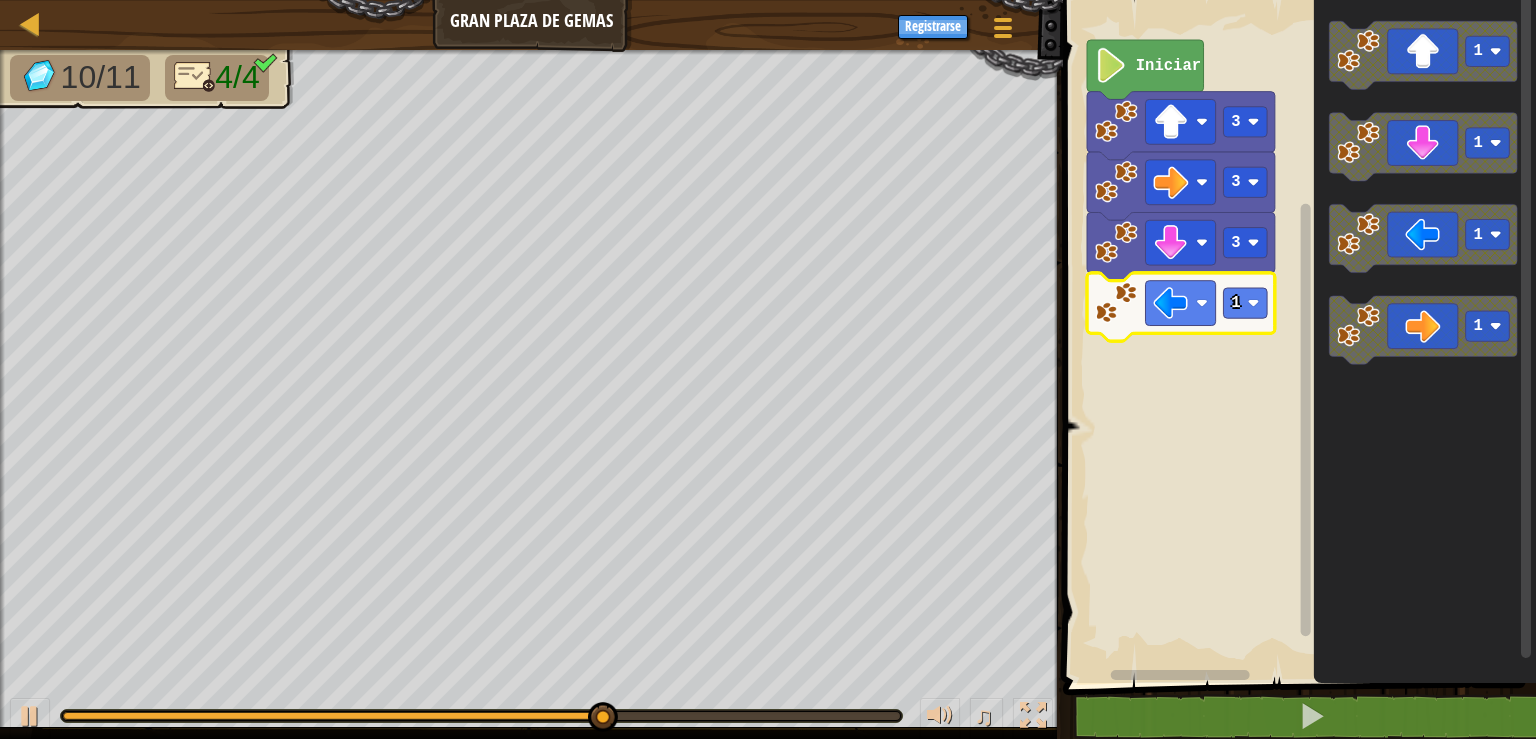 click 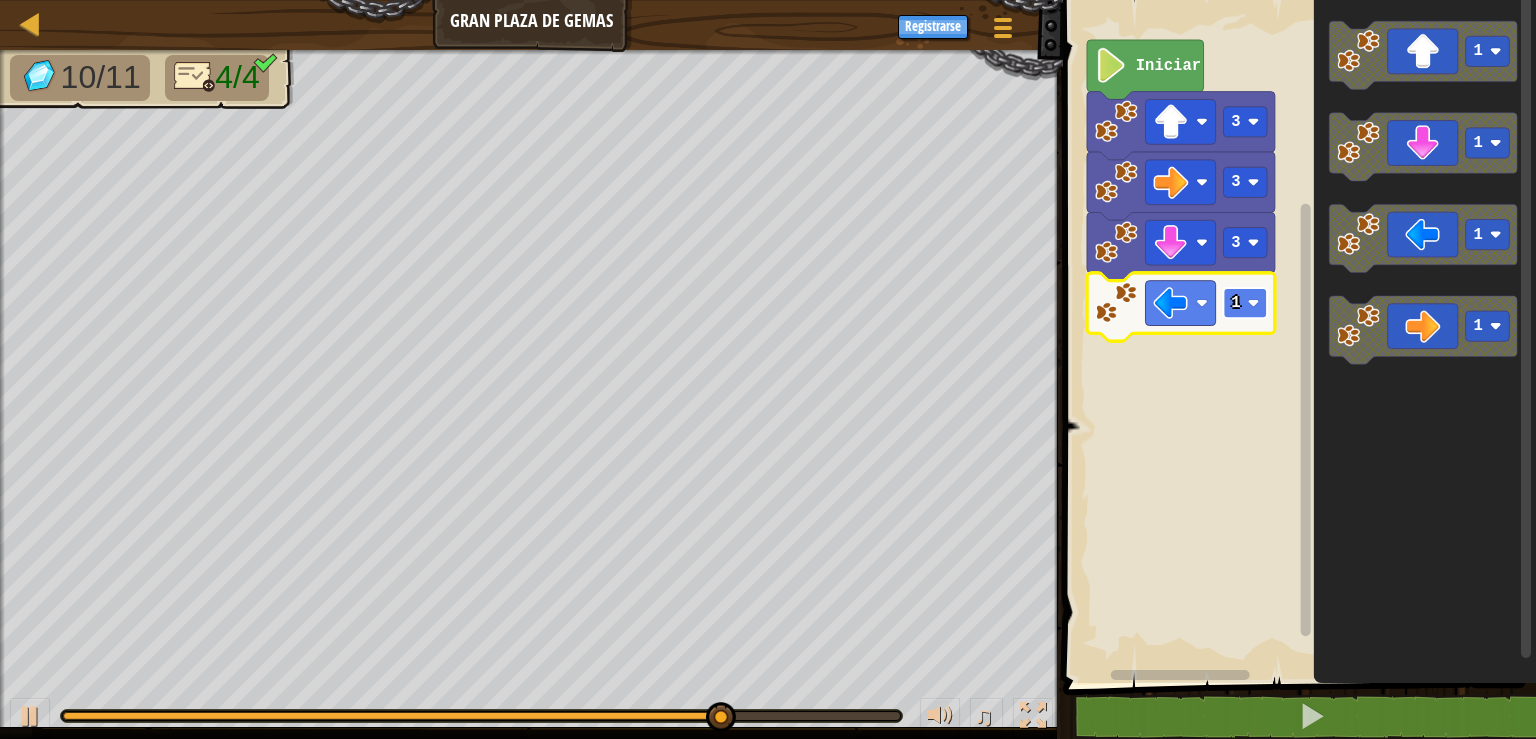 click 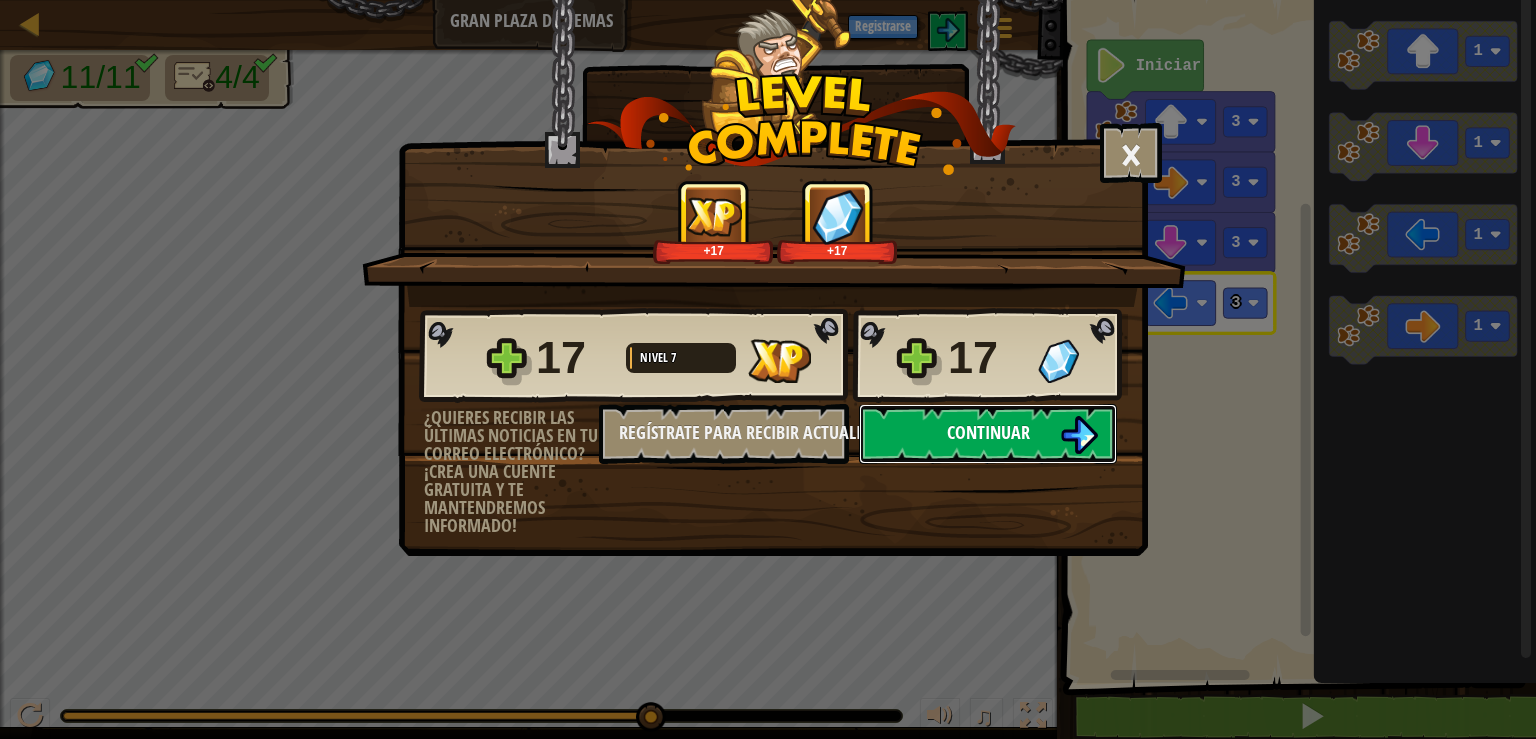 click on "Continuar" at bounding box center [988, 434] 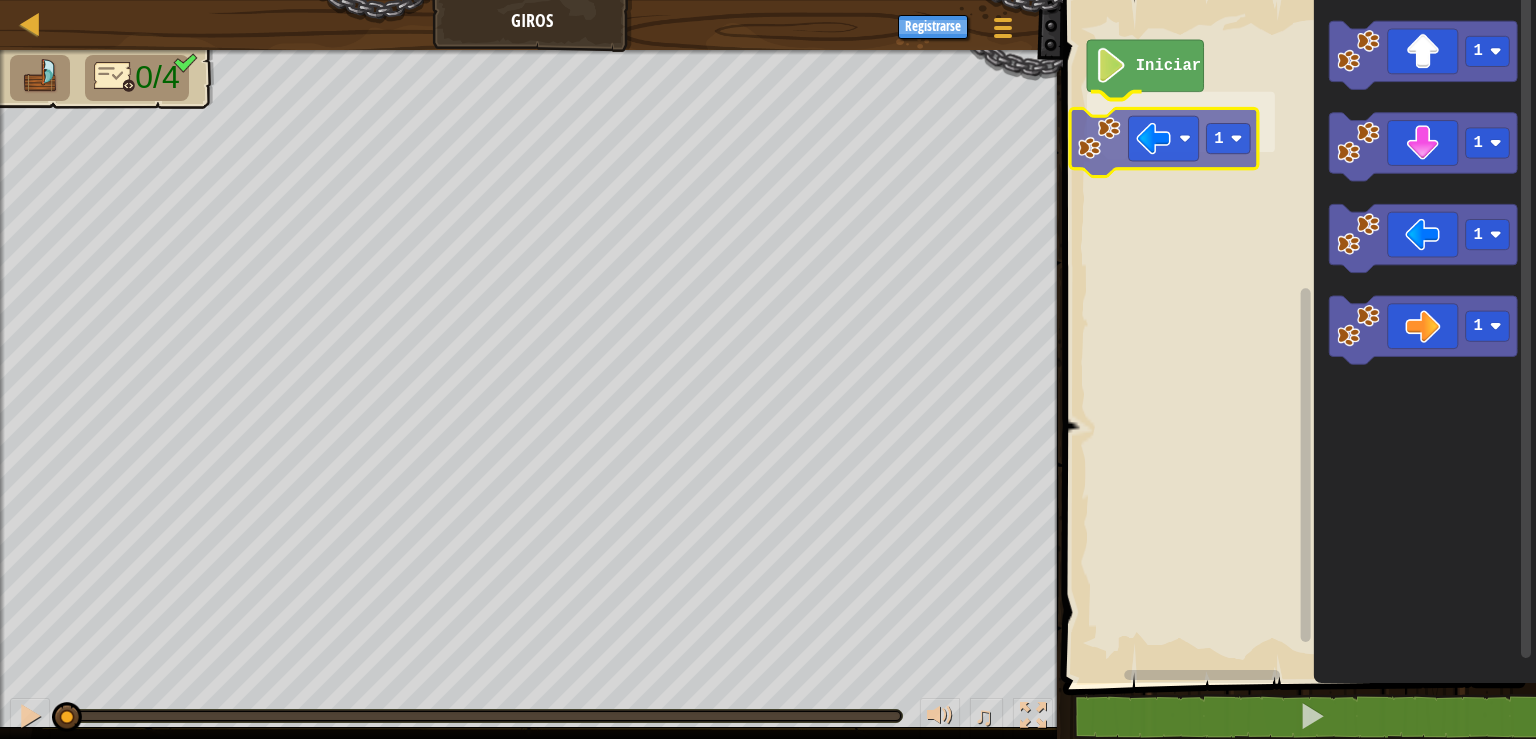 click on "Iniciar 1 1 1 1 1 1" at bounding box center (1296, 336) 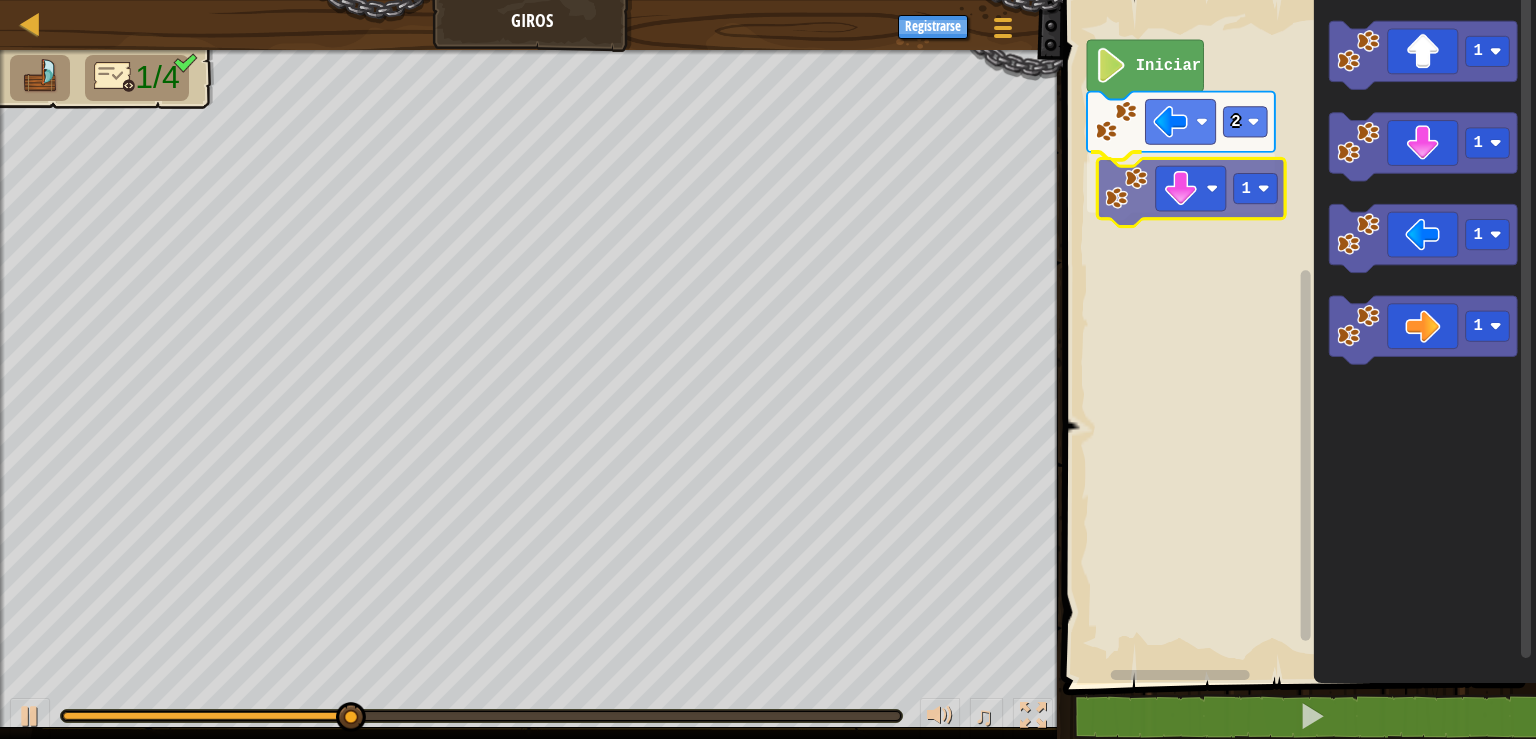 click on "Iniciar 2 1 1 1 1 1 1" at bounding box center [1296, 336] 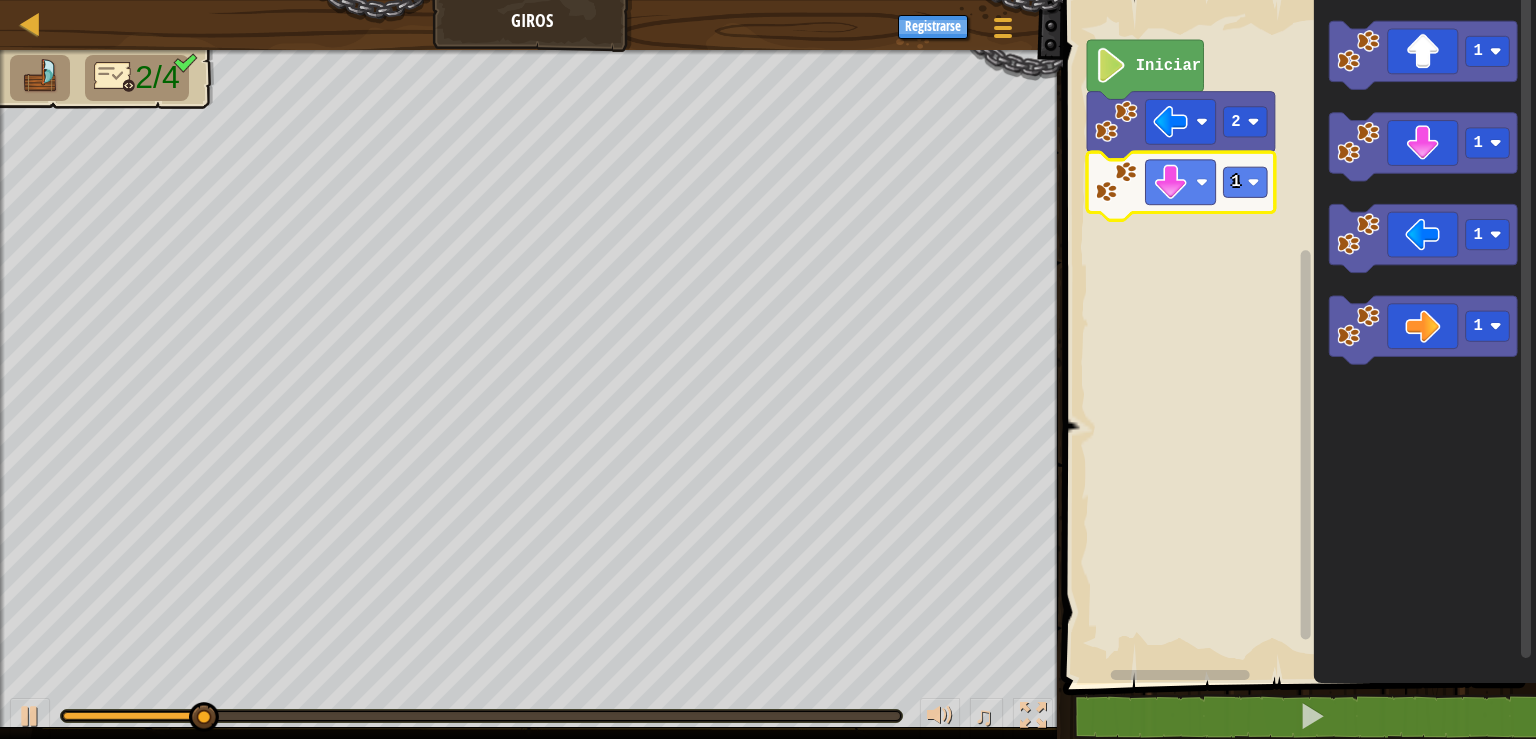 click 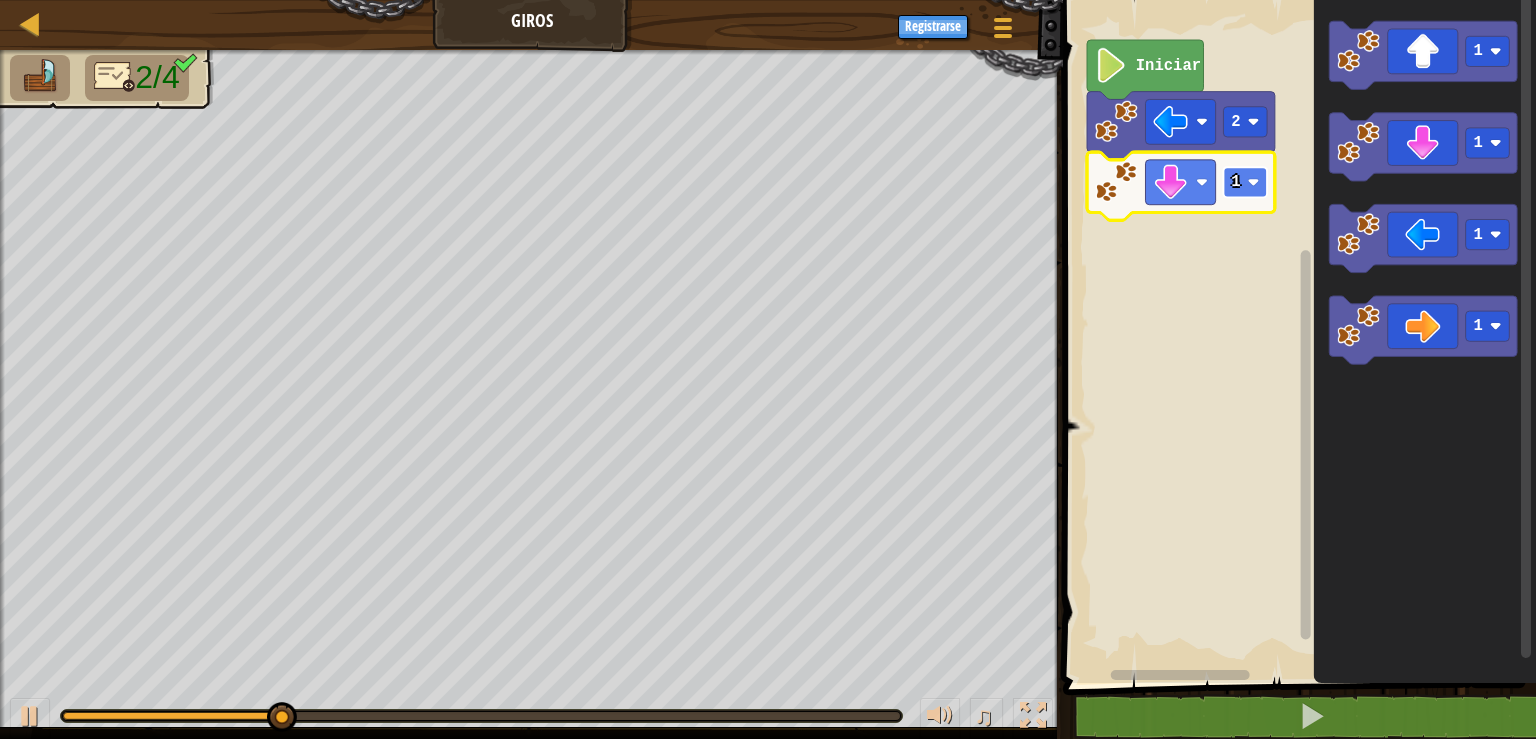 click 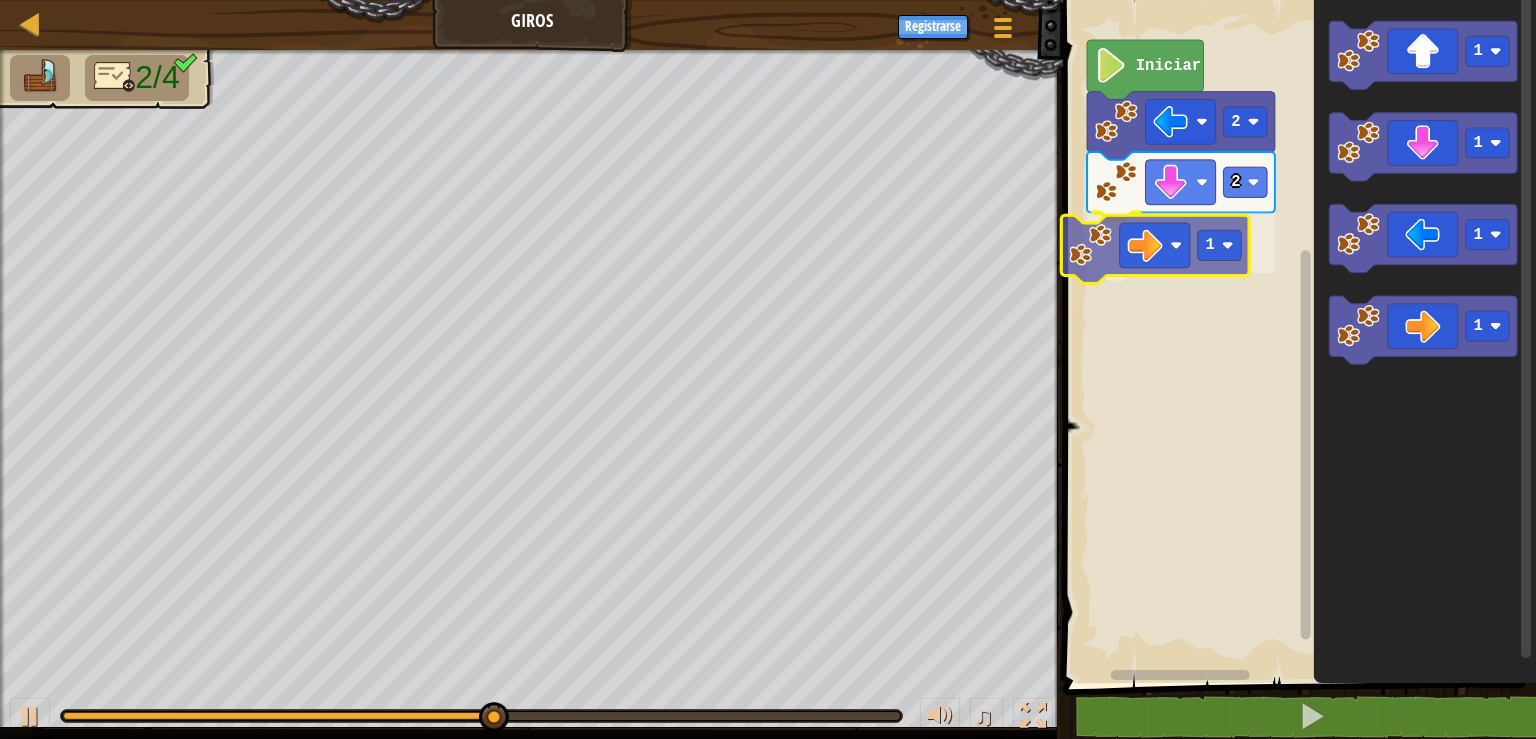 click on "Iniciar 2 2 1 1 1 1 1 1" at bounding box center (1296, 336) 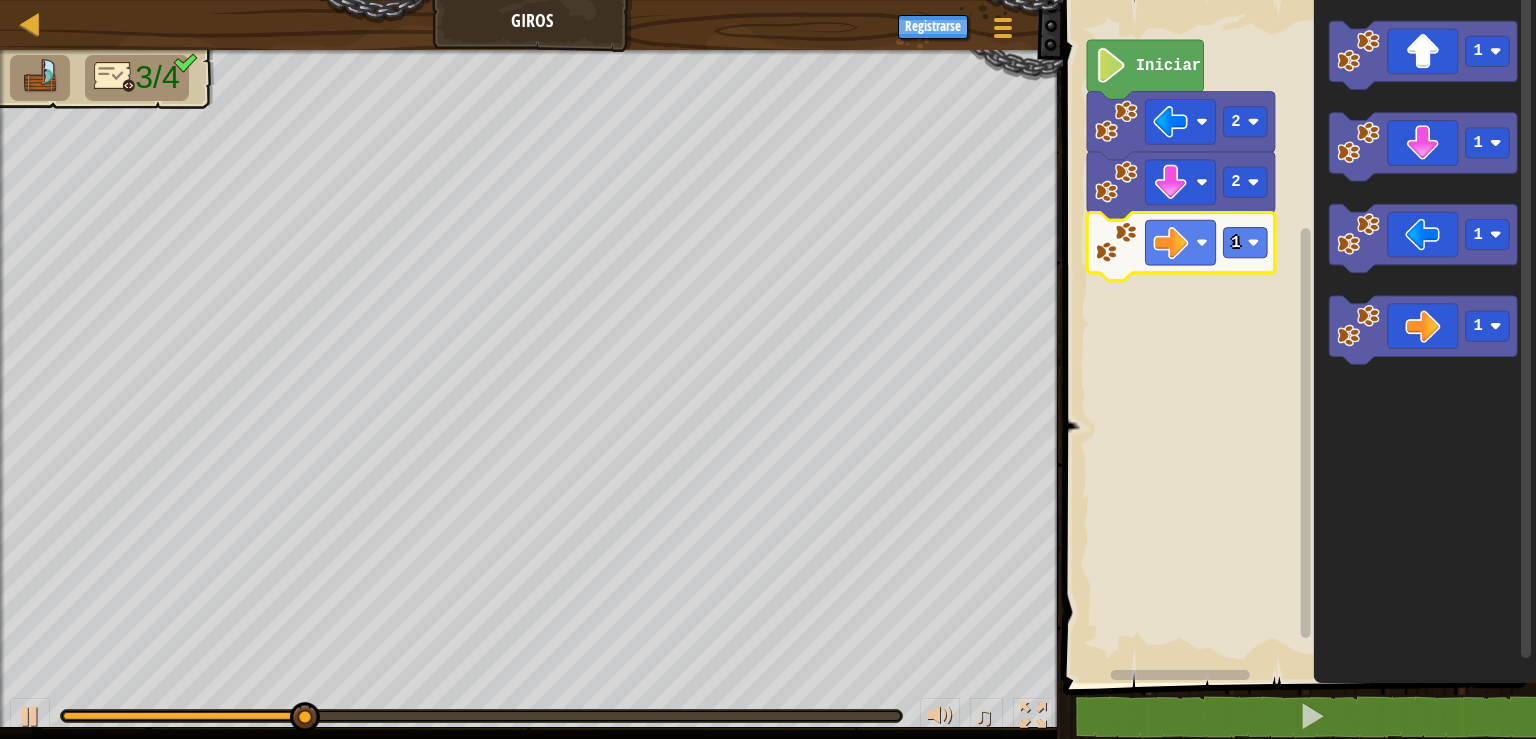 click 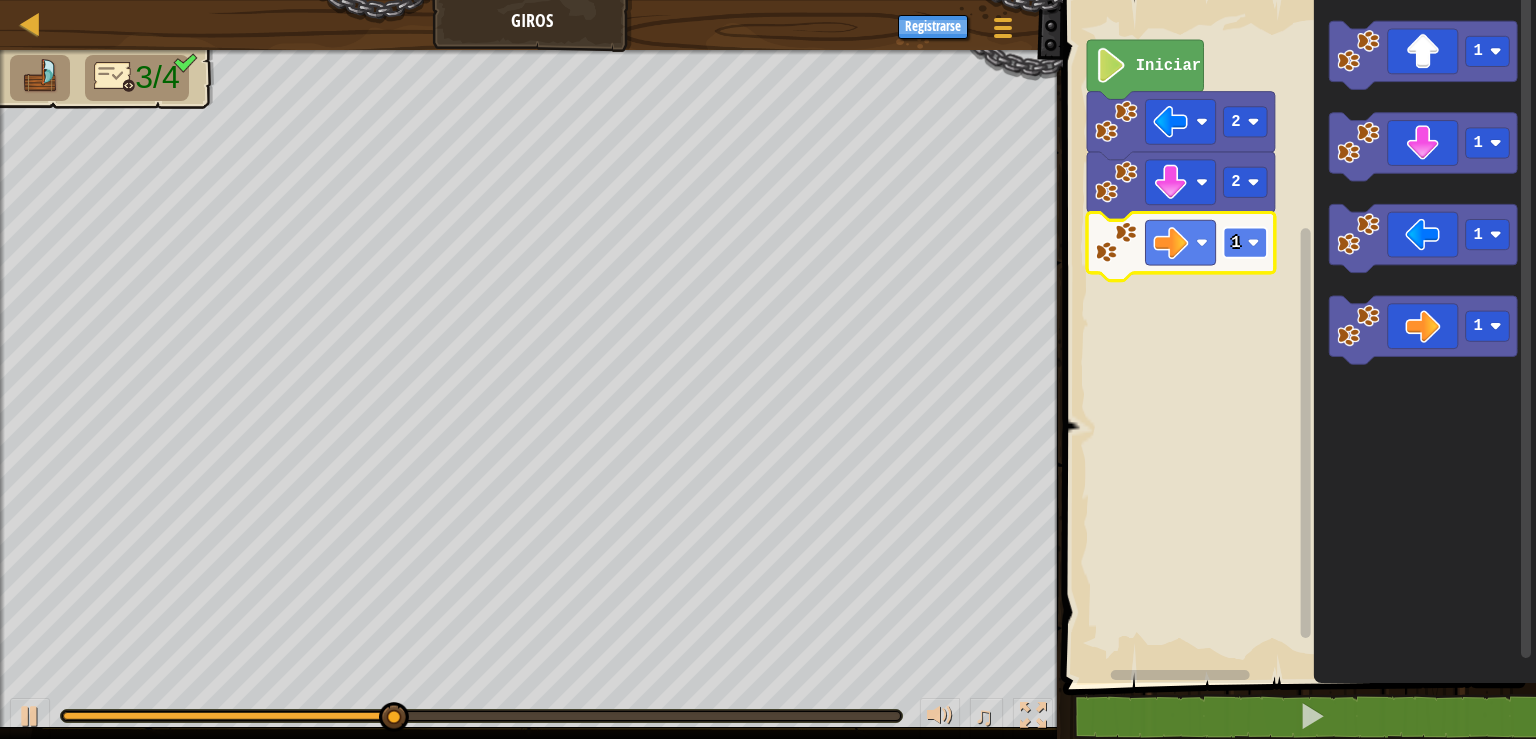 click 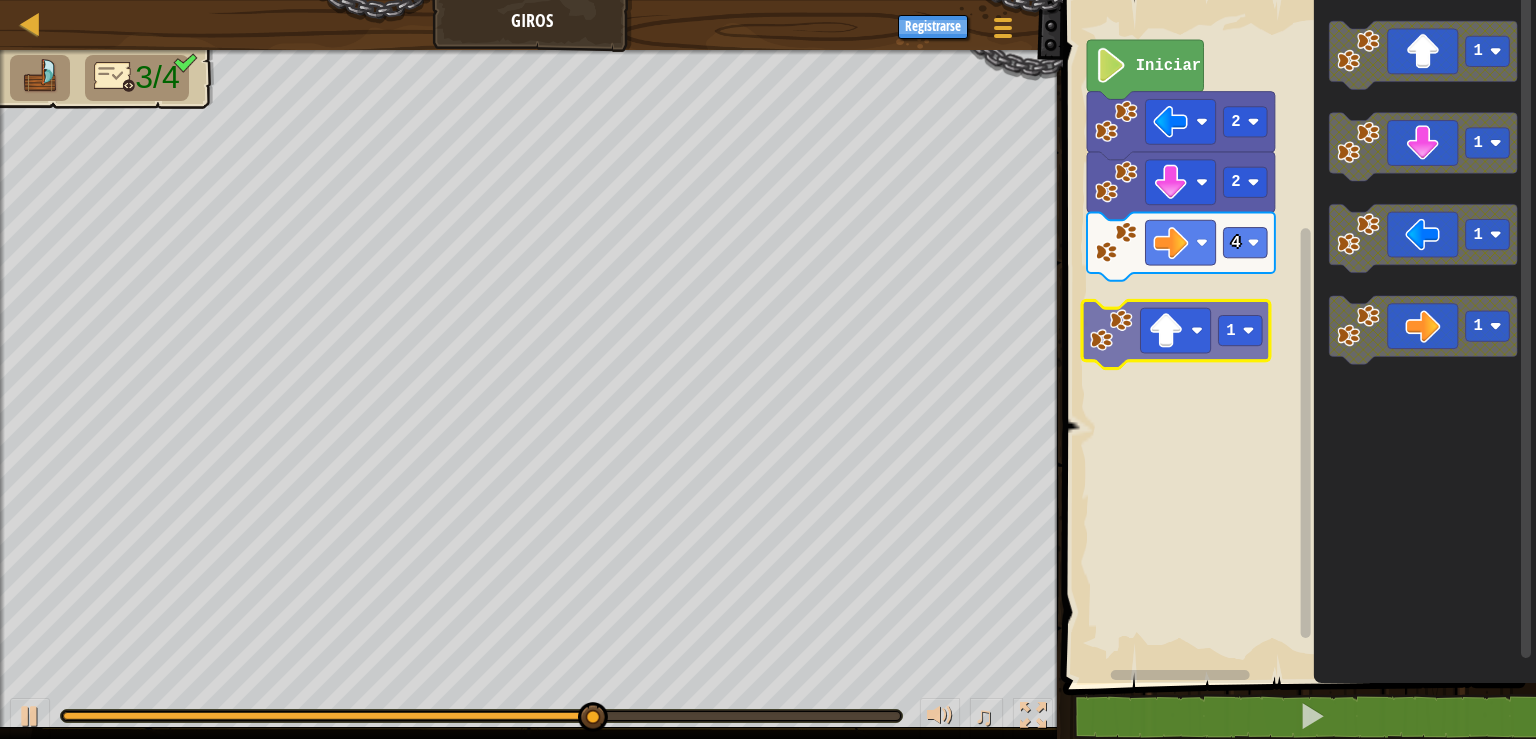 click on "Iniciar 2 2 4 1 1 1 1 1" at bounding box center (1296, 336) 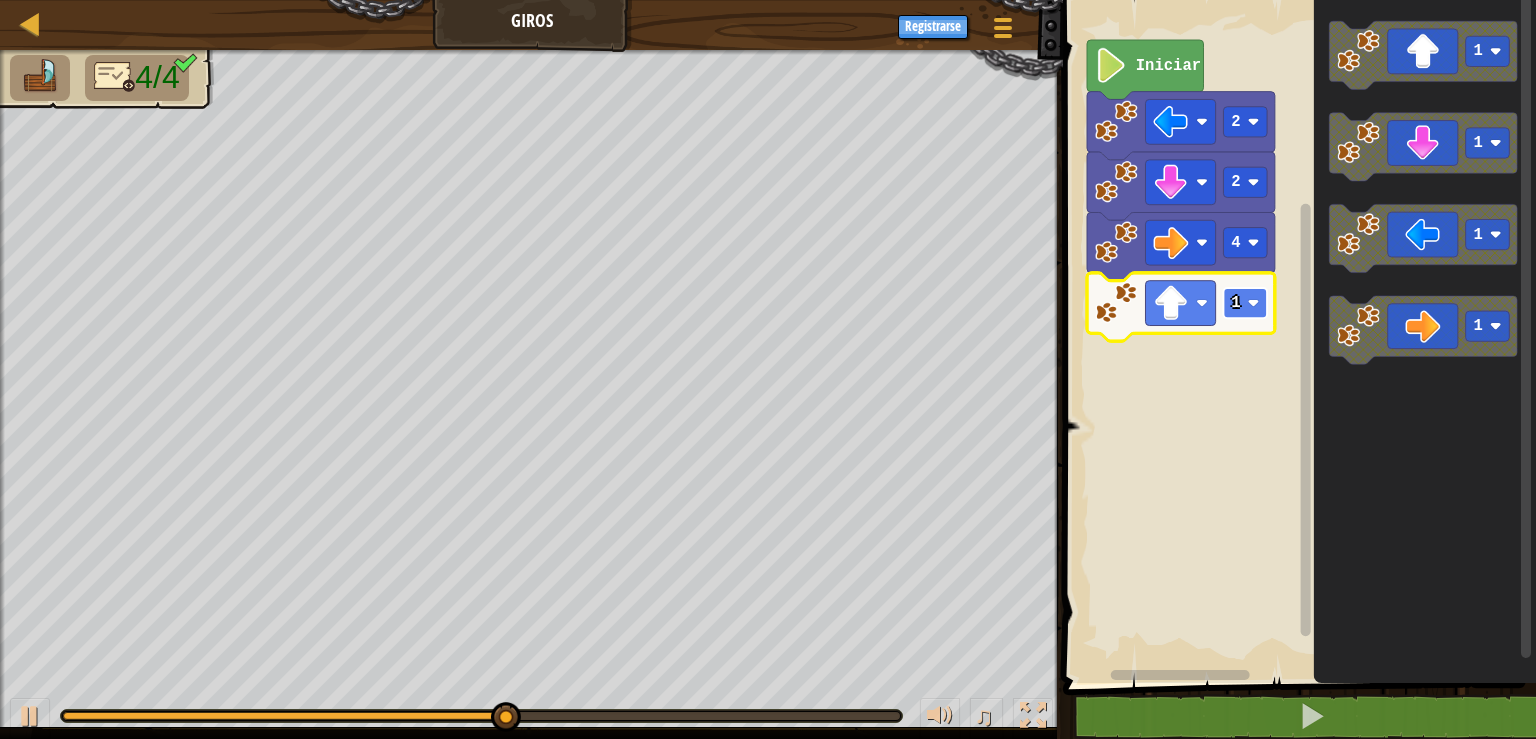 click on "1" 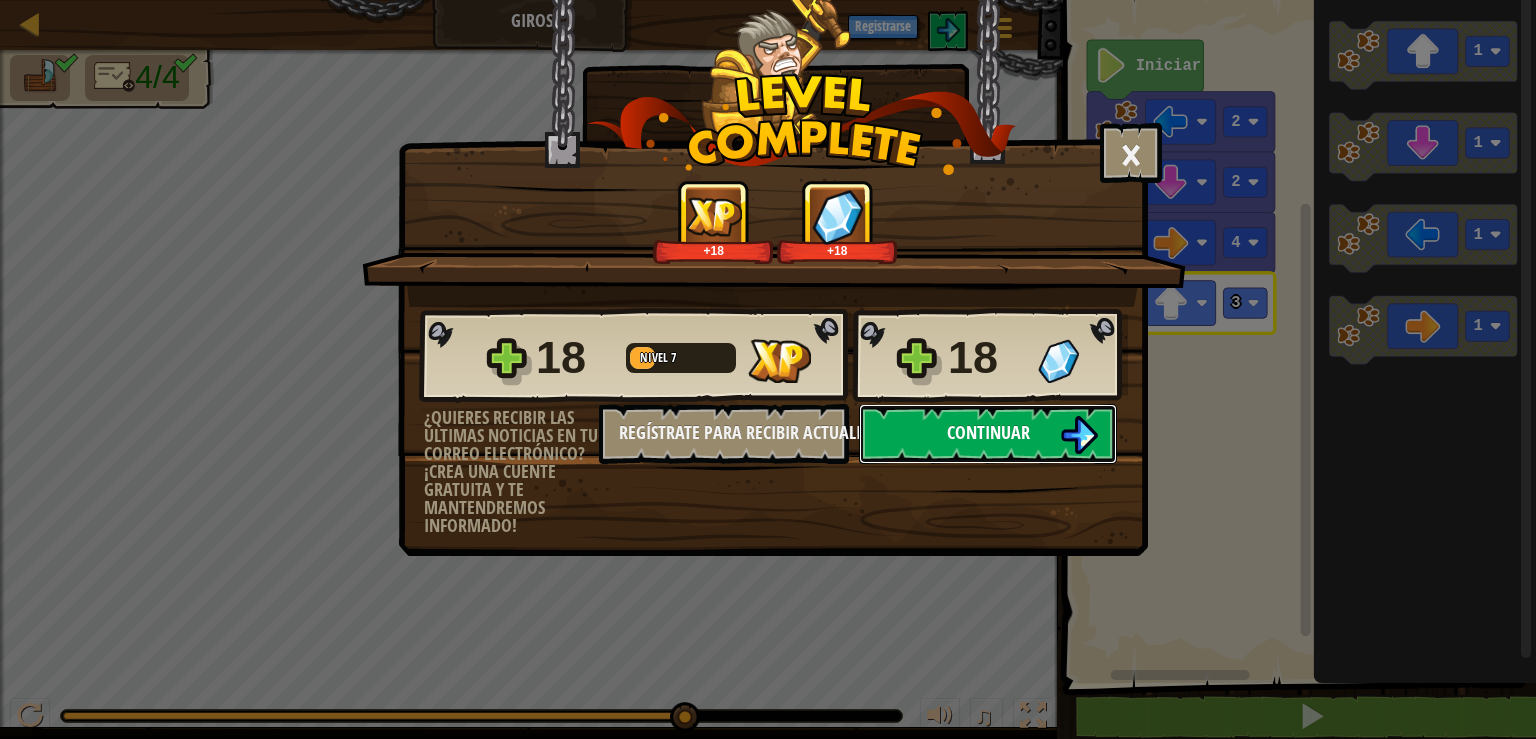 click at bounding box center [1079, 435] 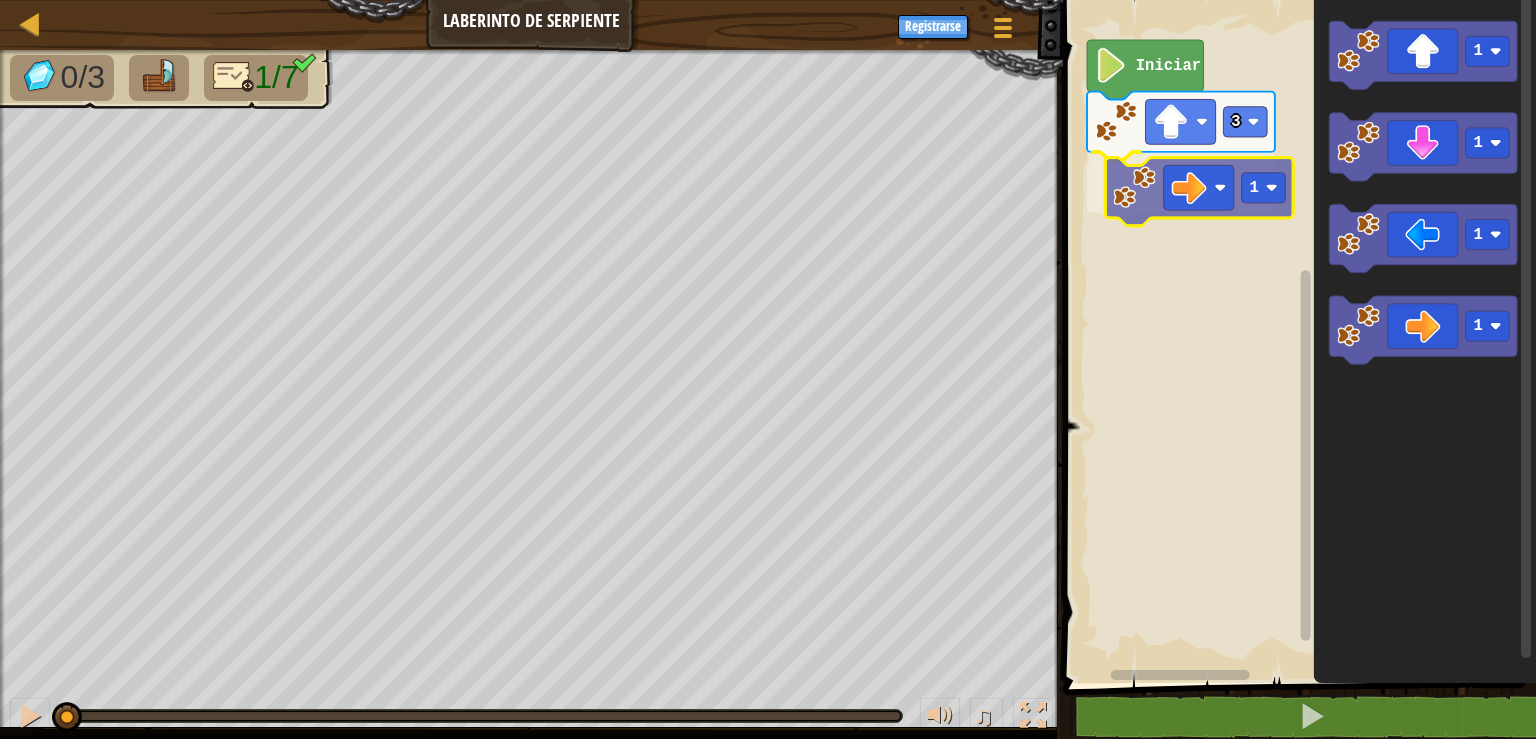 click on "3 1 Iniciar 1 1 1 1 1" at bounding box center (1296, 336) 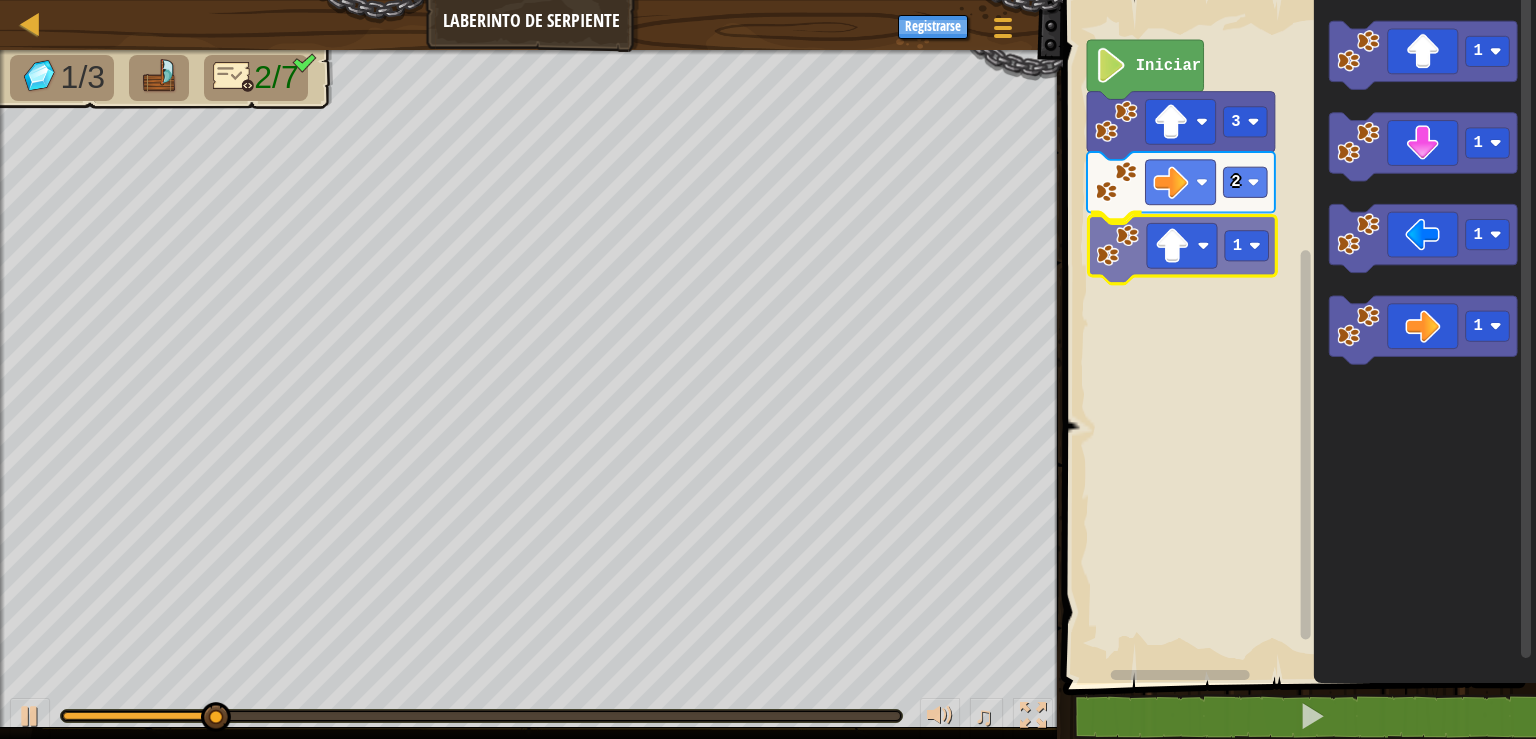 click on "Iniciar 3 2 1 1 1 1 1 1" at bounding box center [1296, 336] 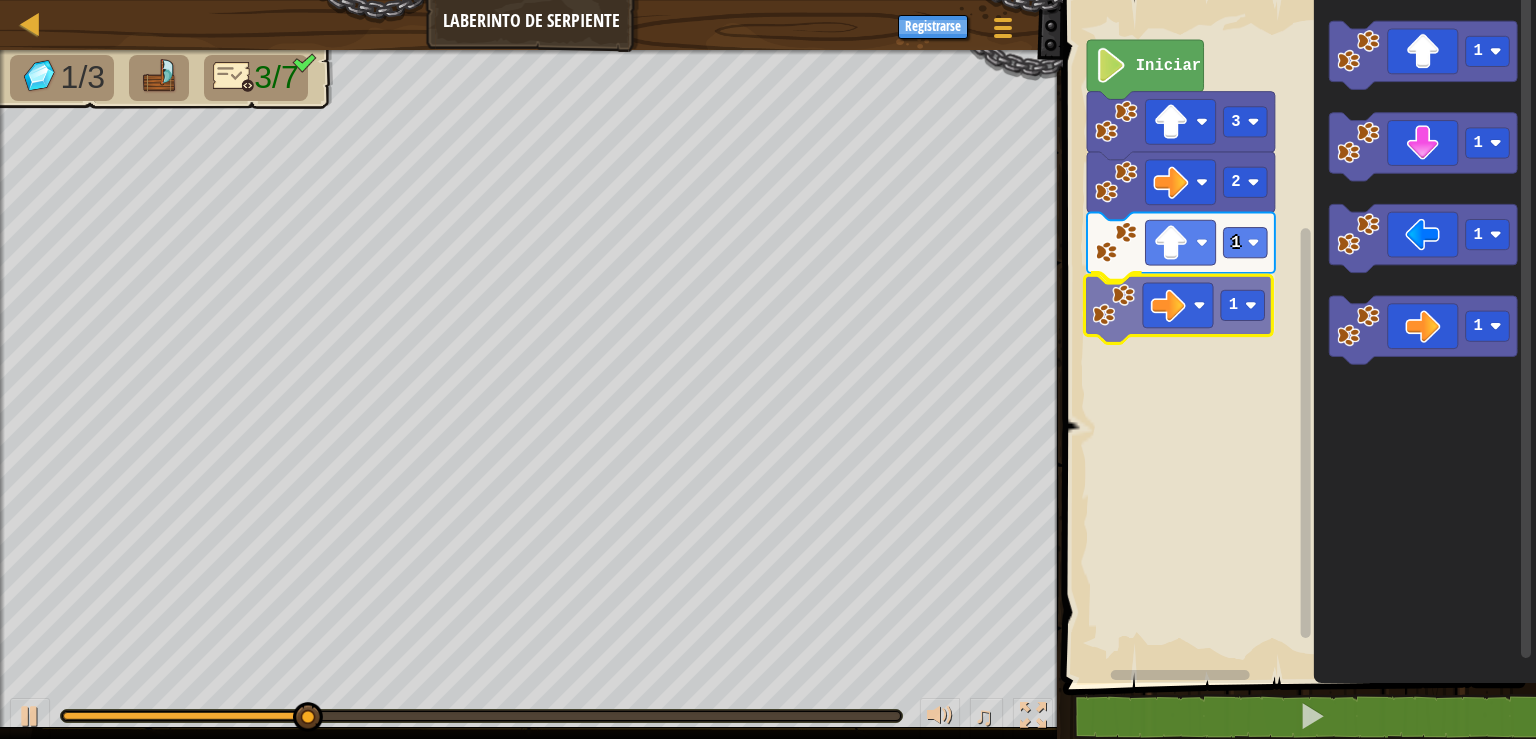 click on "Iniciar 3 2 1 1 1 1 1 1 1" at bounding box center (1296, 336) 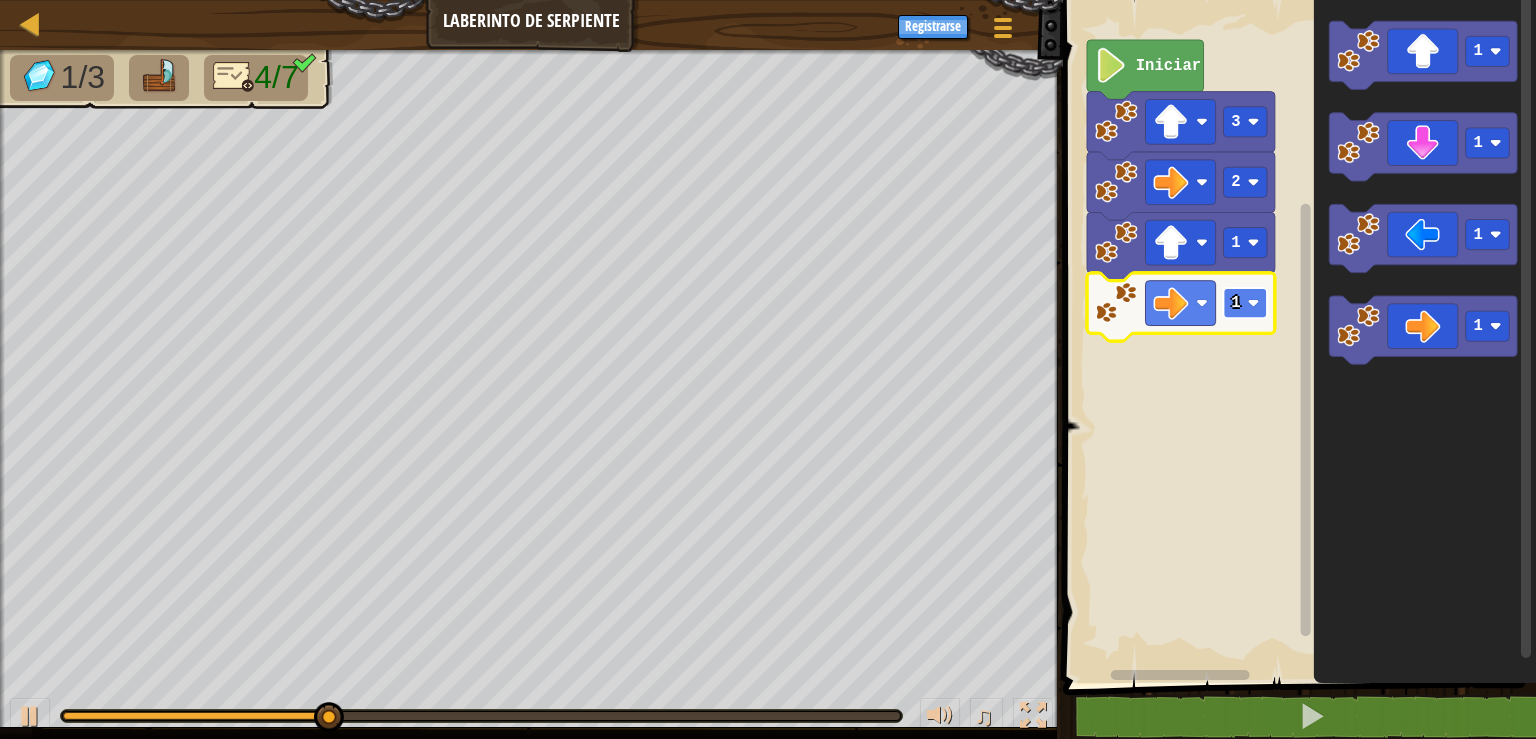 click on "1" 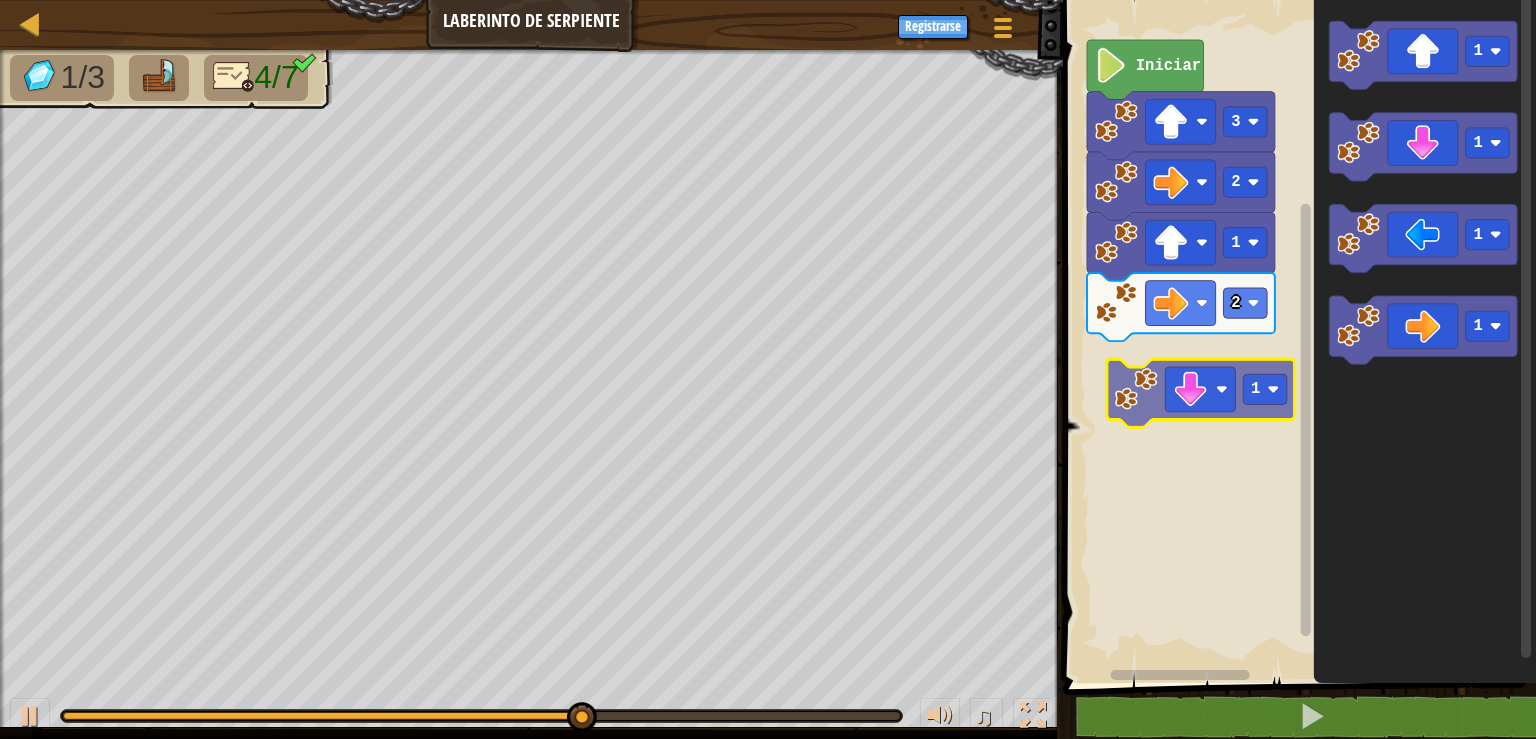 click on "Iniciar 3 2 1 2 1 1 1 1 1" at bounding box center (1296, 336) 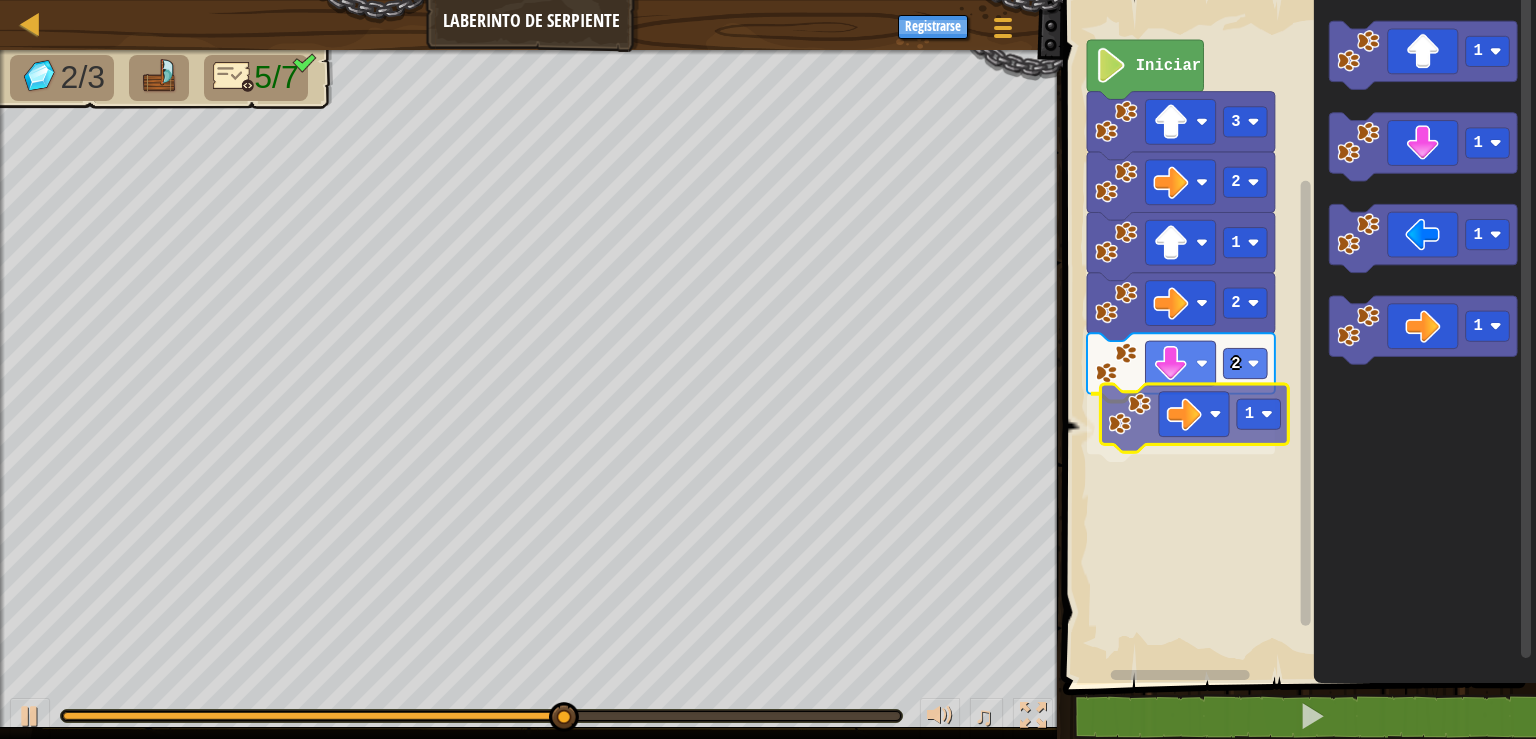 click on "Iniciar 3 2 1 2 2 1 1 1 1 1 1" at bounding box center (1296, 336) 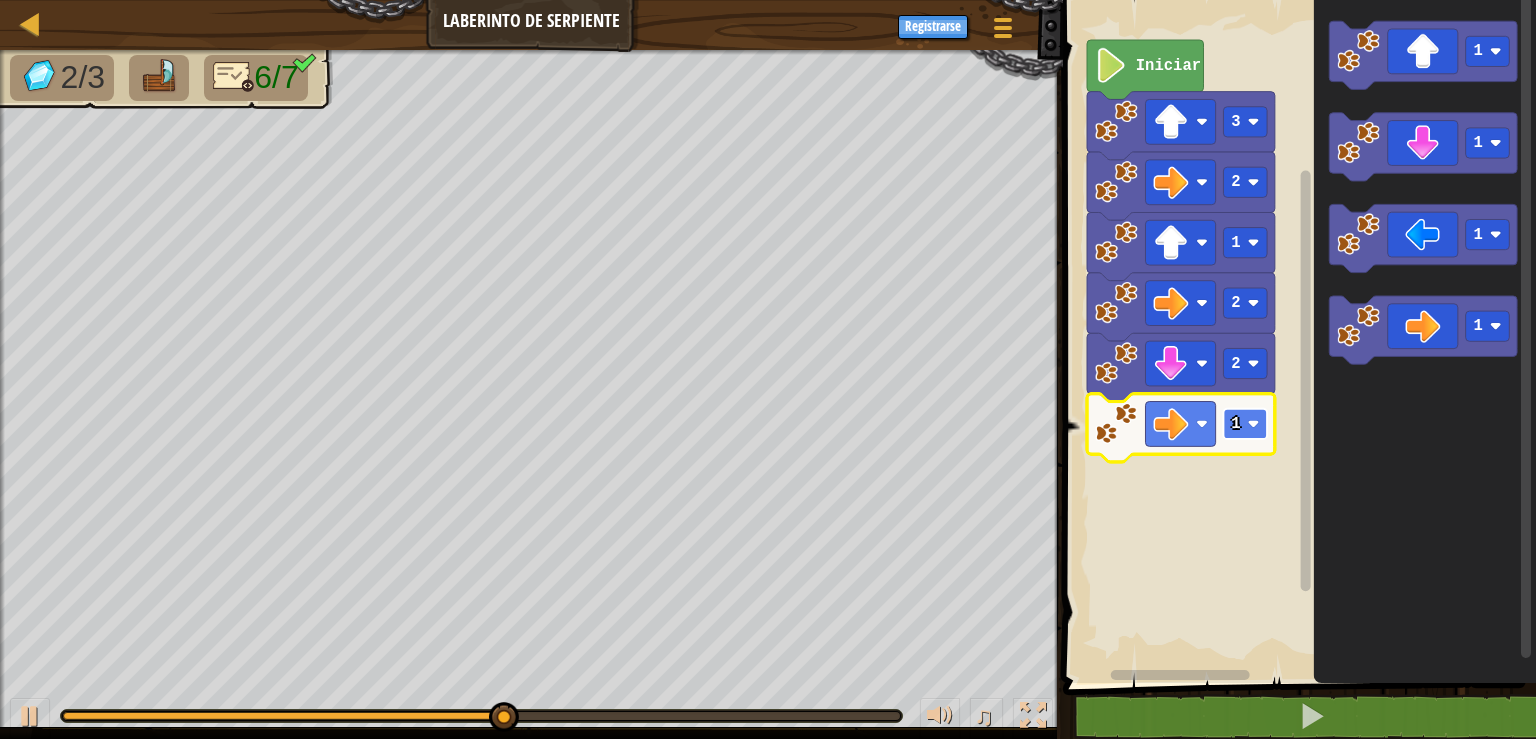click 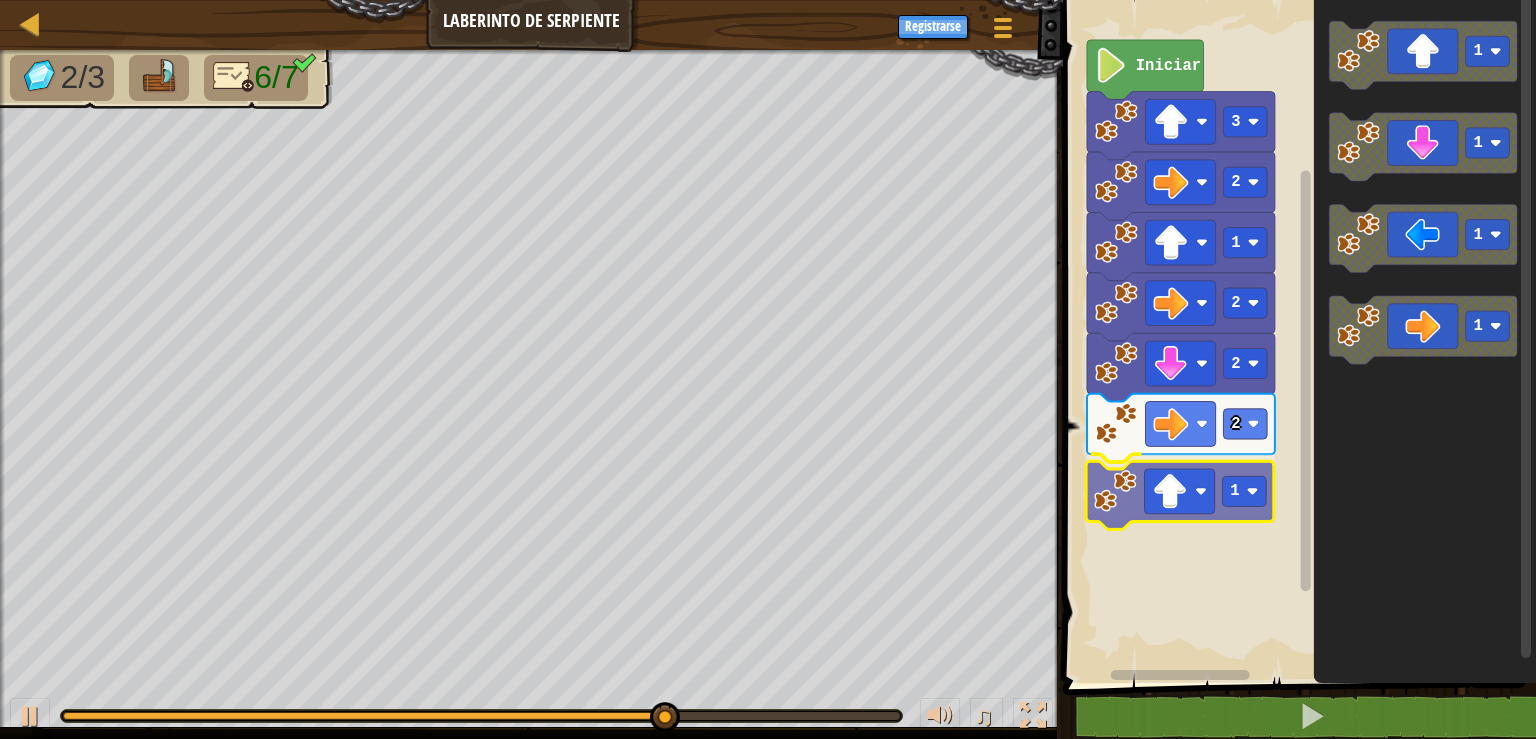 click on "Iniciar 3 2 1 2 2 2 1 1 1 1 1 1" at bounding box center (1296, 336) 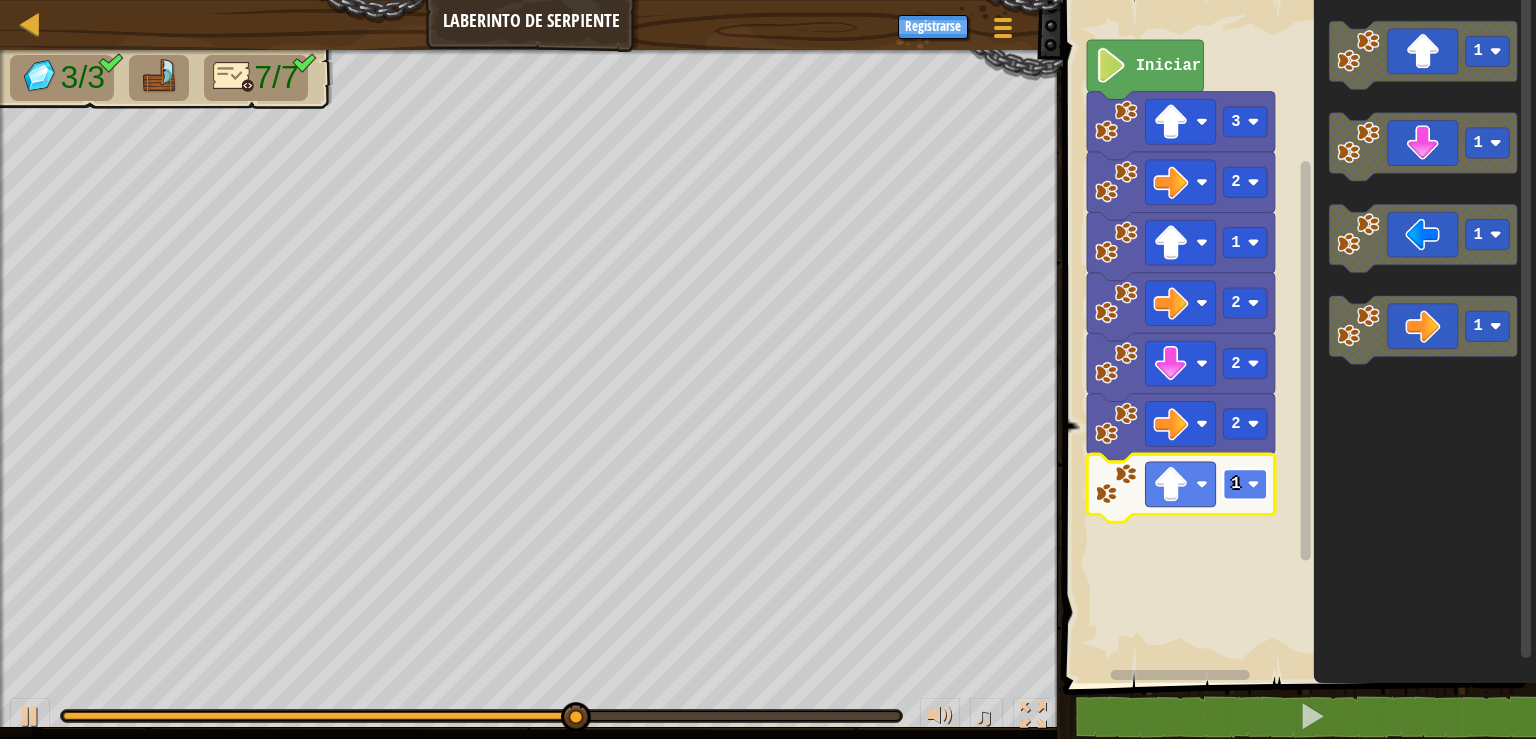 click 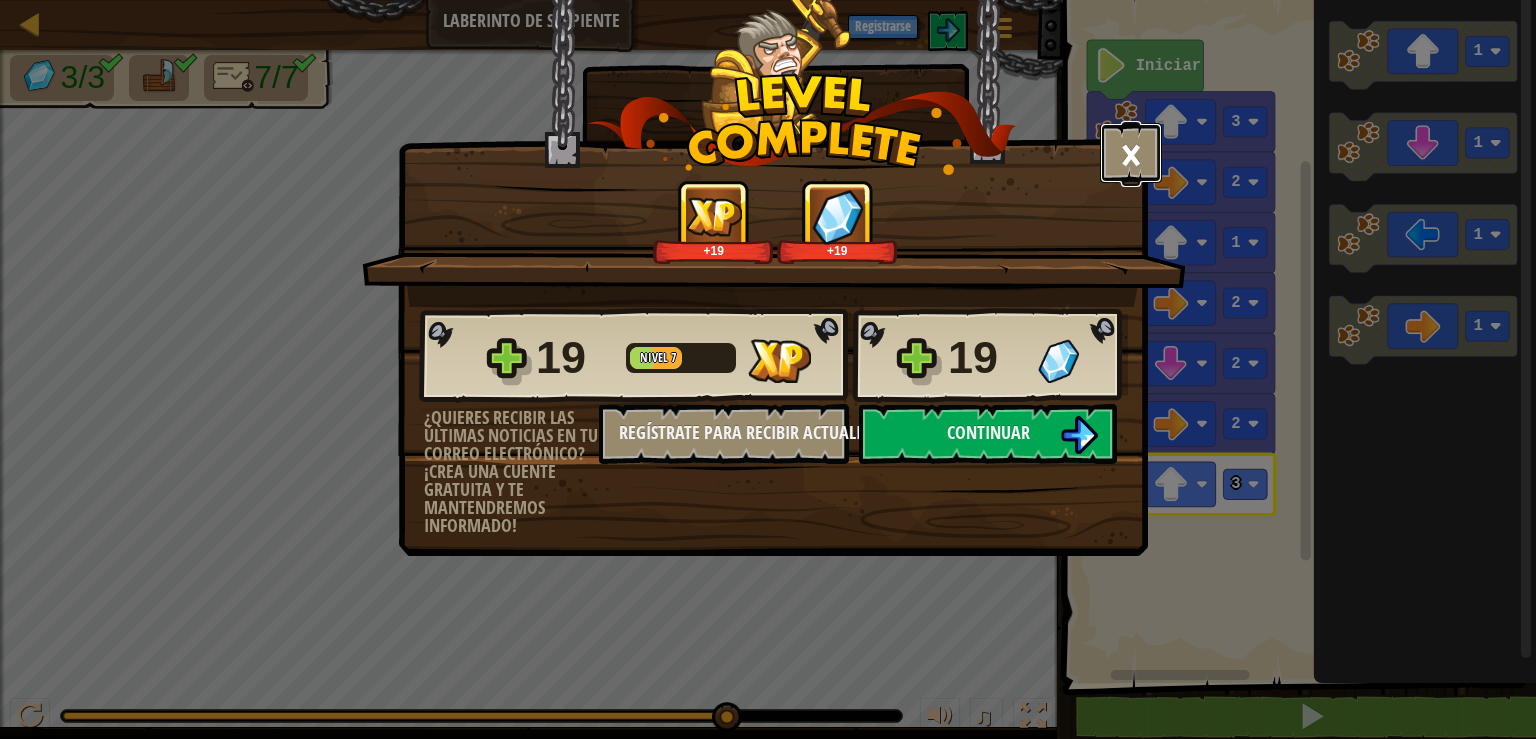 click on "×" at bounding box center (1131, 153) 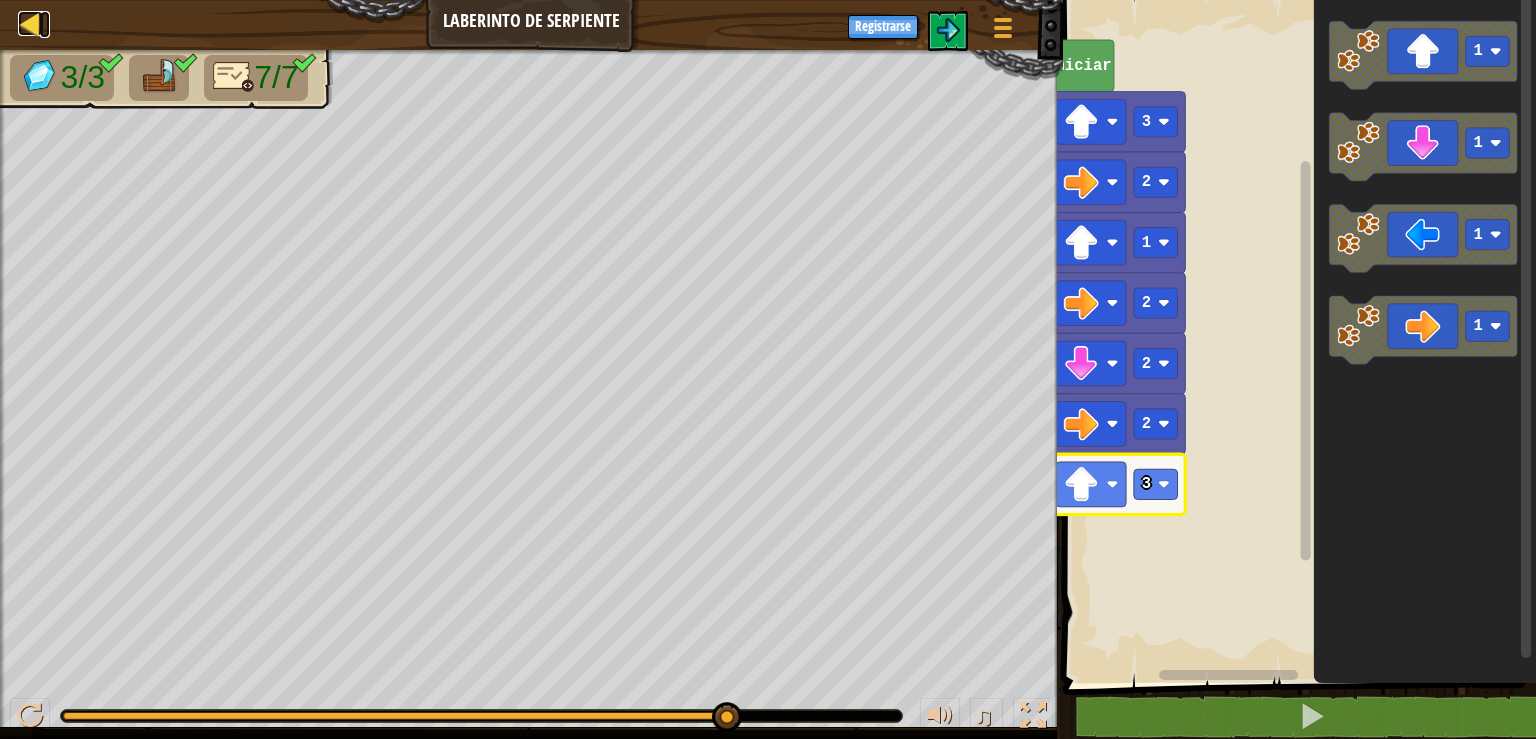 click at bounding box center [30, 23] 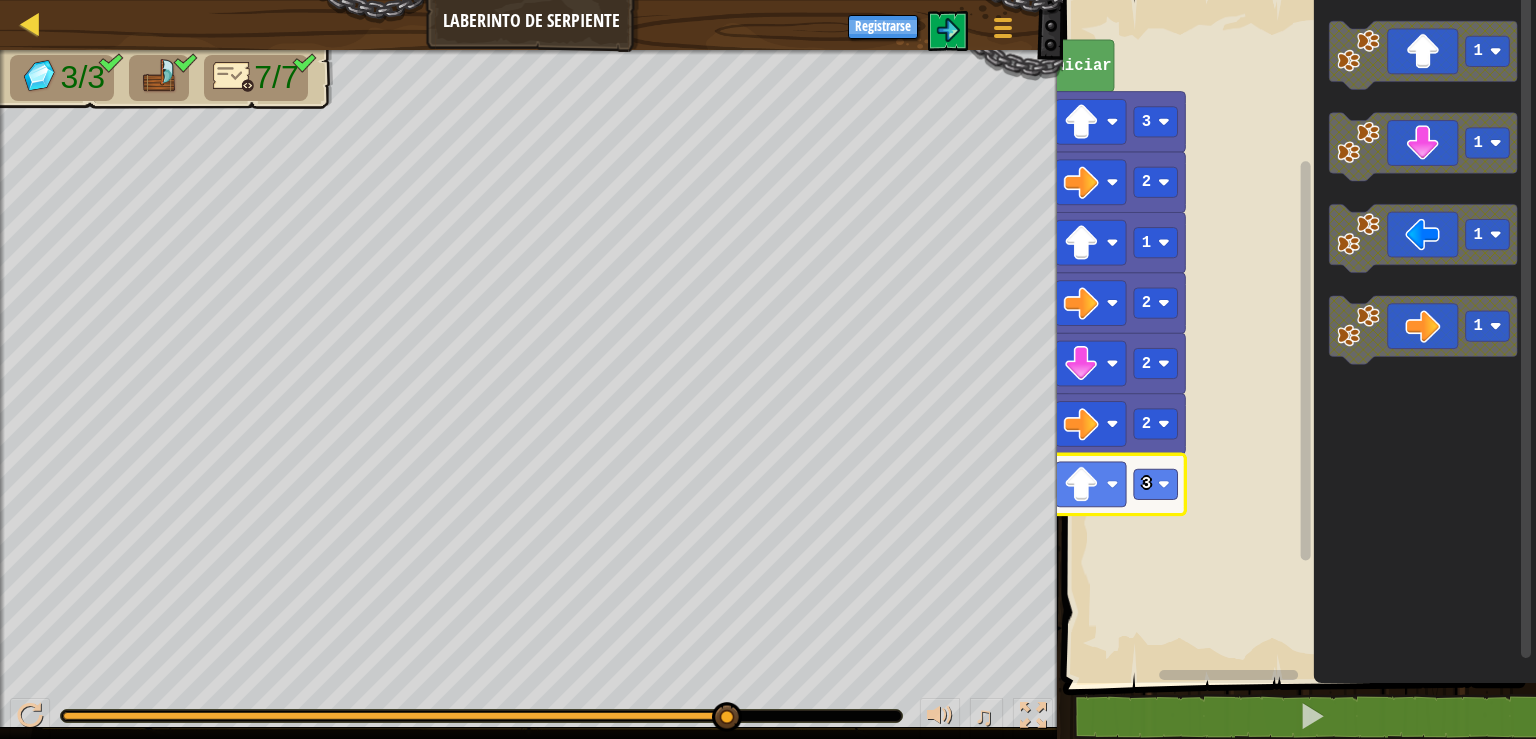 select on "es-ES" 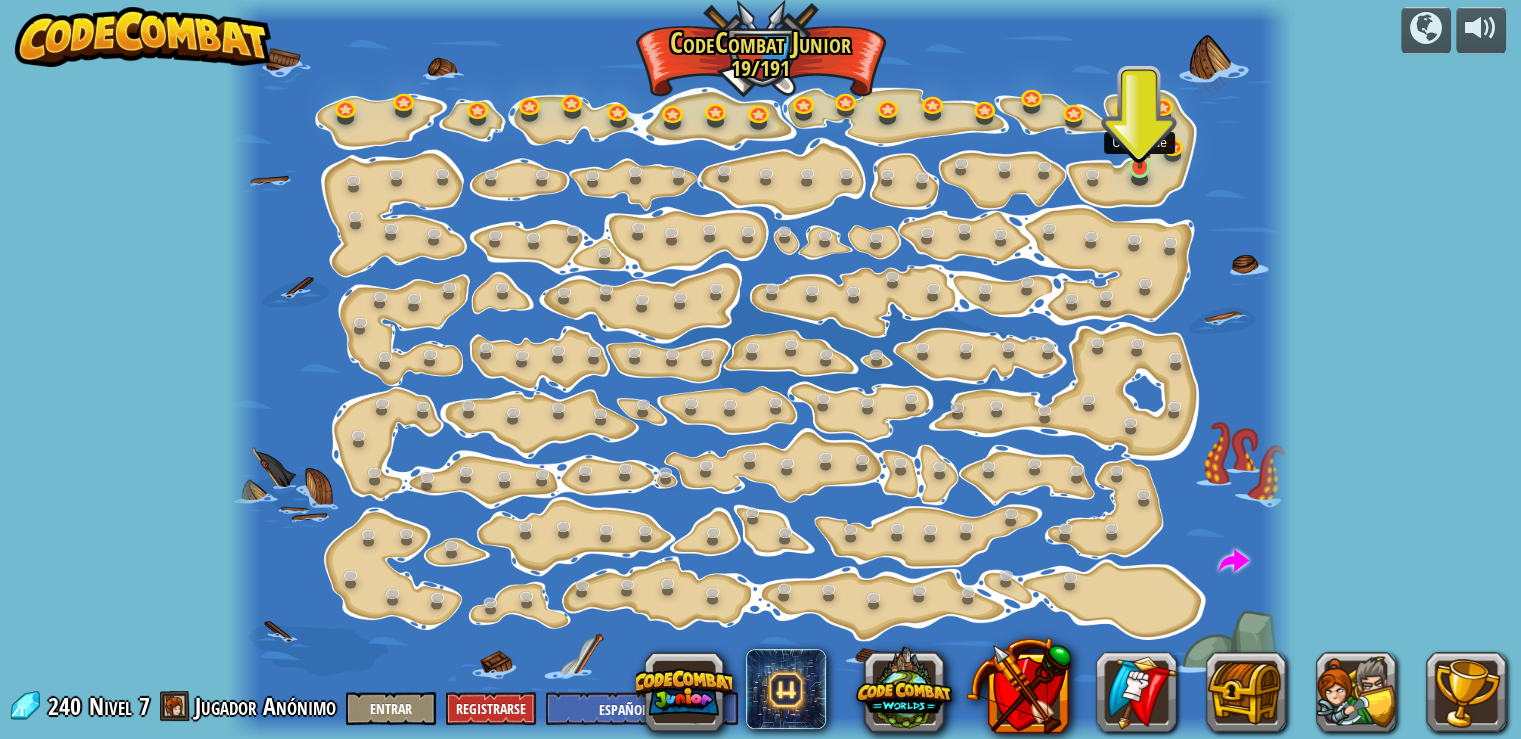 click at bounding box center [1140, 139] 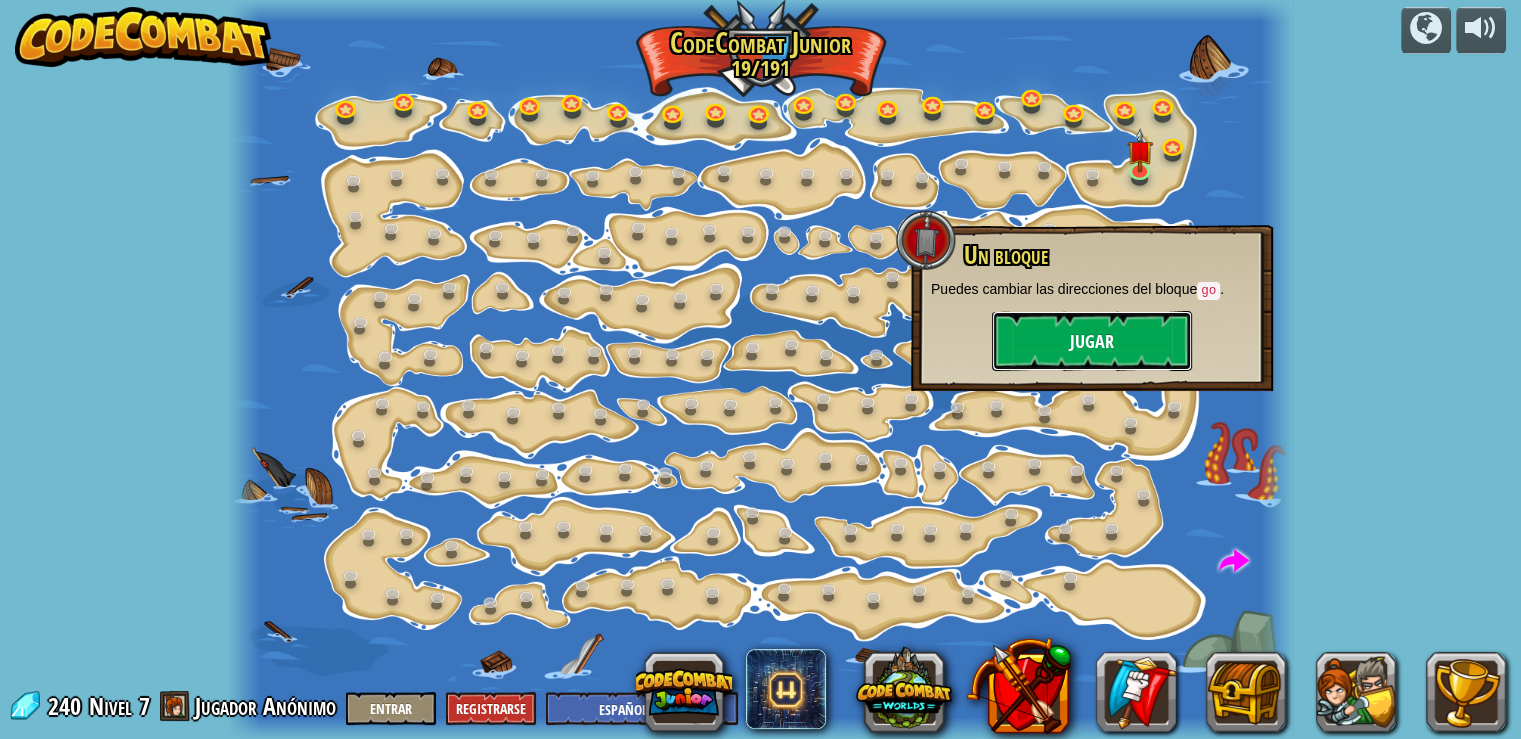 click on "Jugar" at bounding box center (1092, 341) 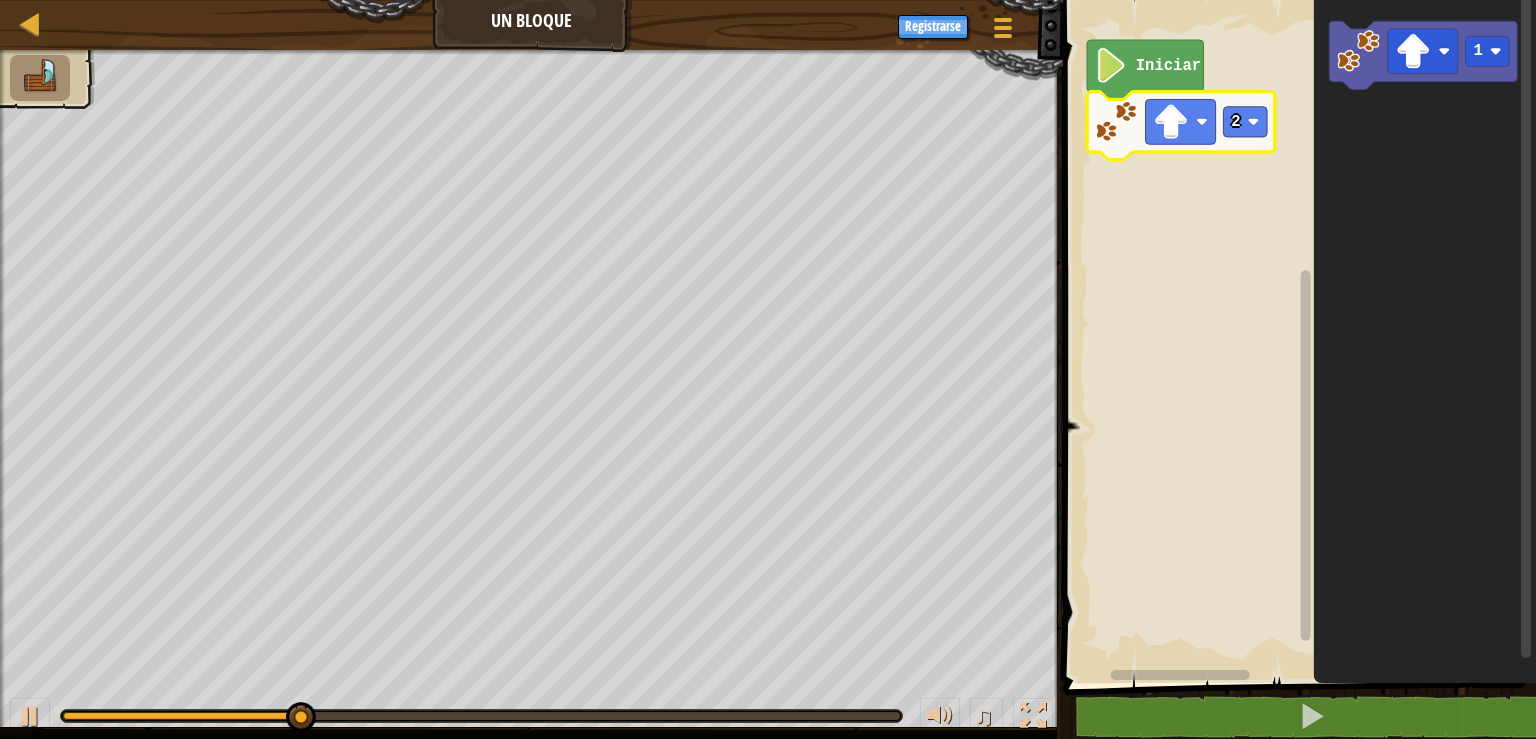 drag, startPoint x: 1518, startPoint y: 193, endPoint x: 1520, endPoint y: 239, distance: 46.043457 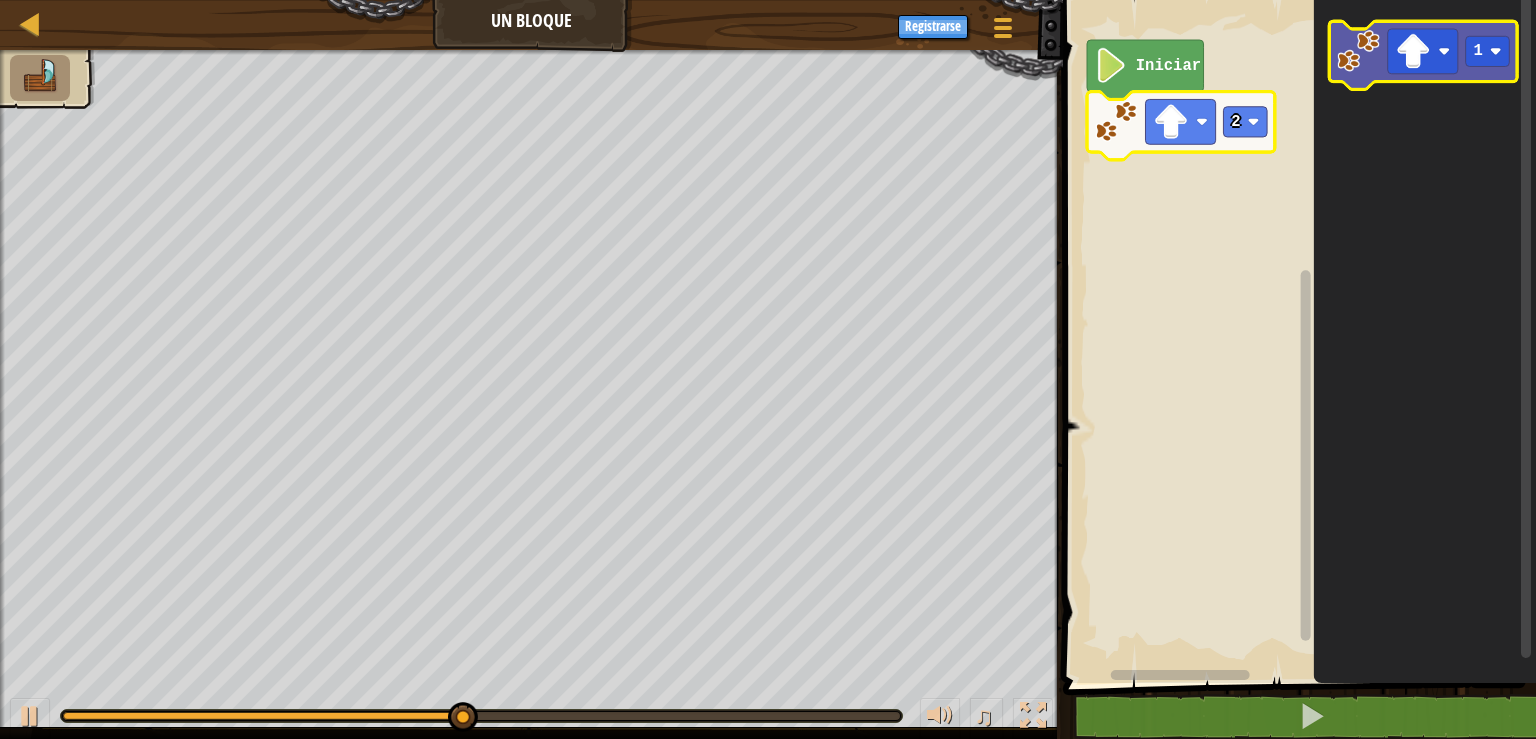 click on "Iniciar 2 1" at bounding box center [1296, 336] 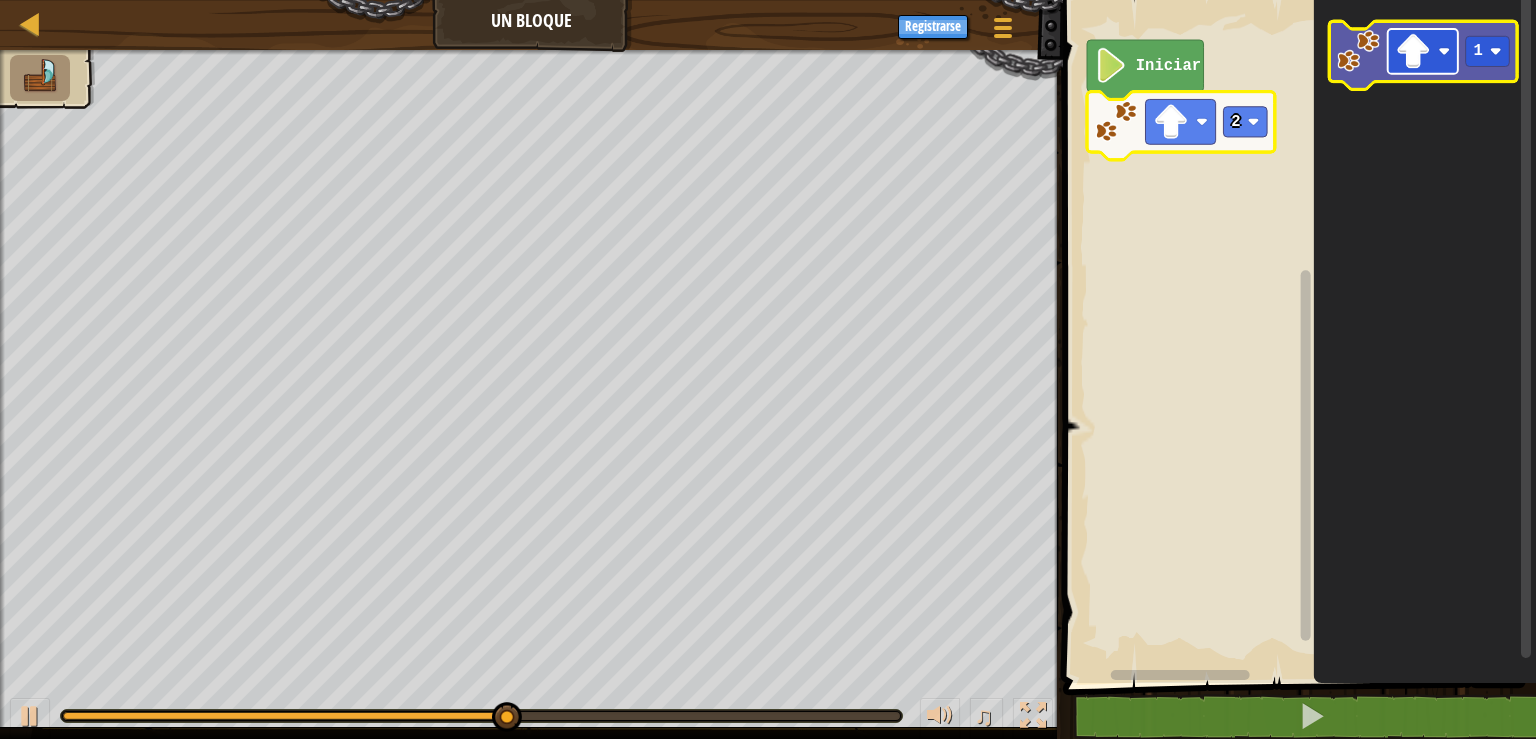 click 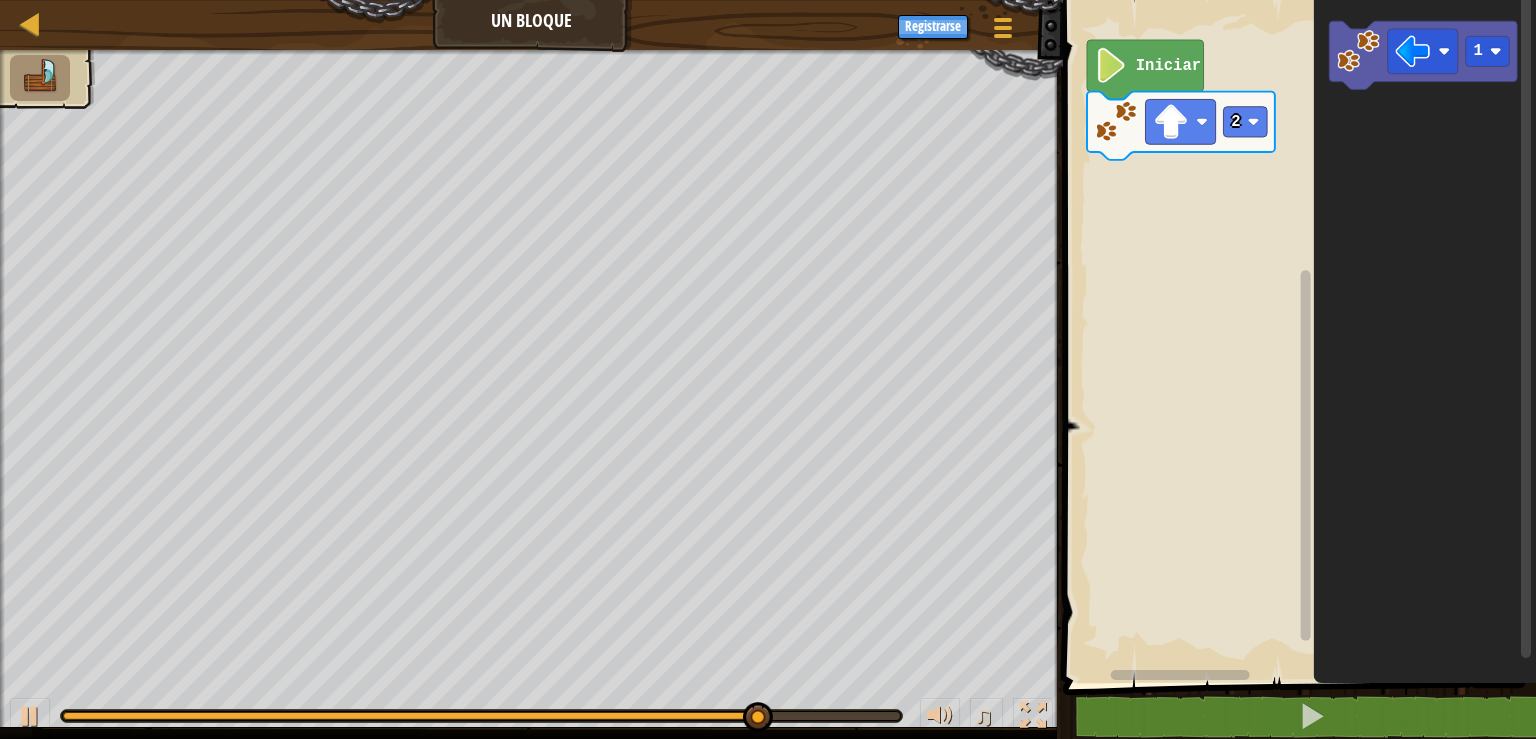 click on "1" 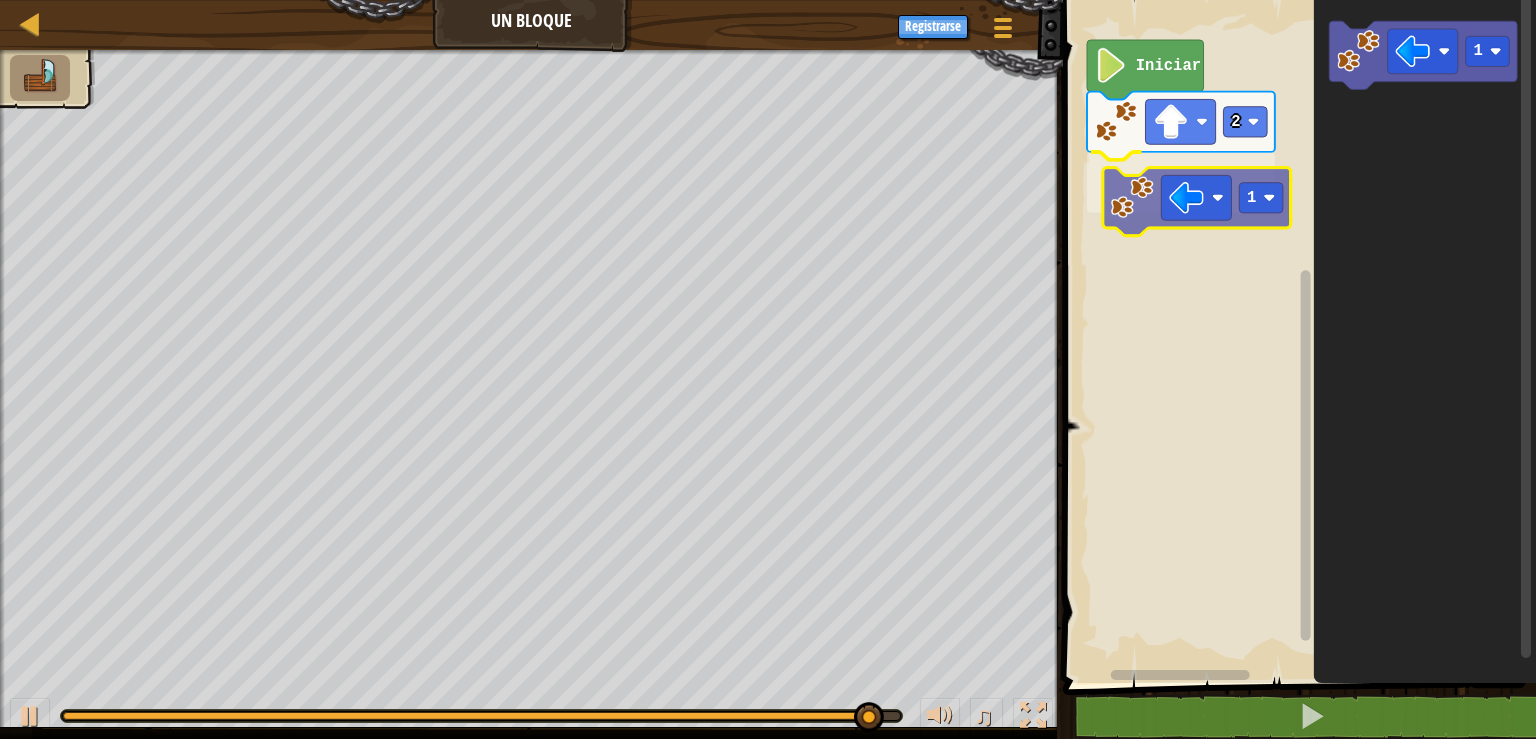 click on "Iniciar 2 1 1 1" at bounding box center [1296, 336] 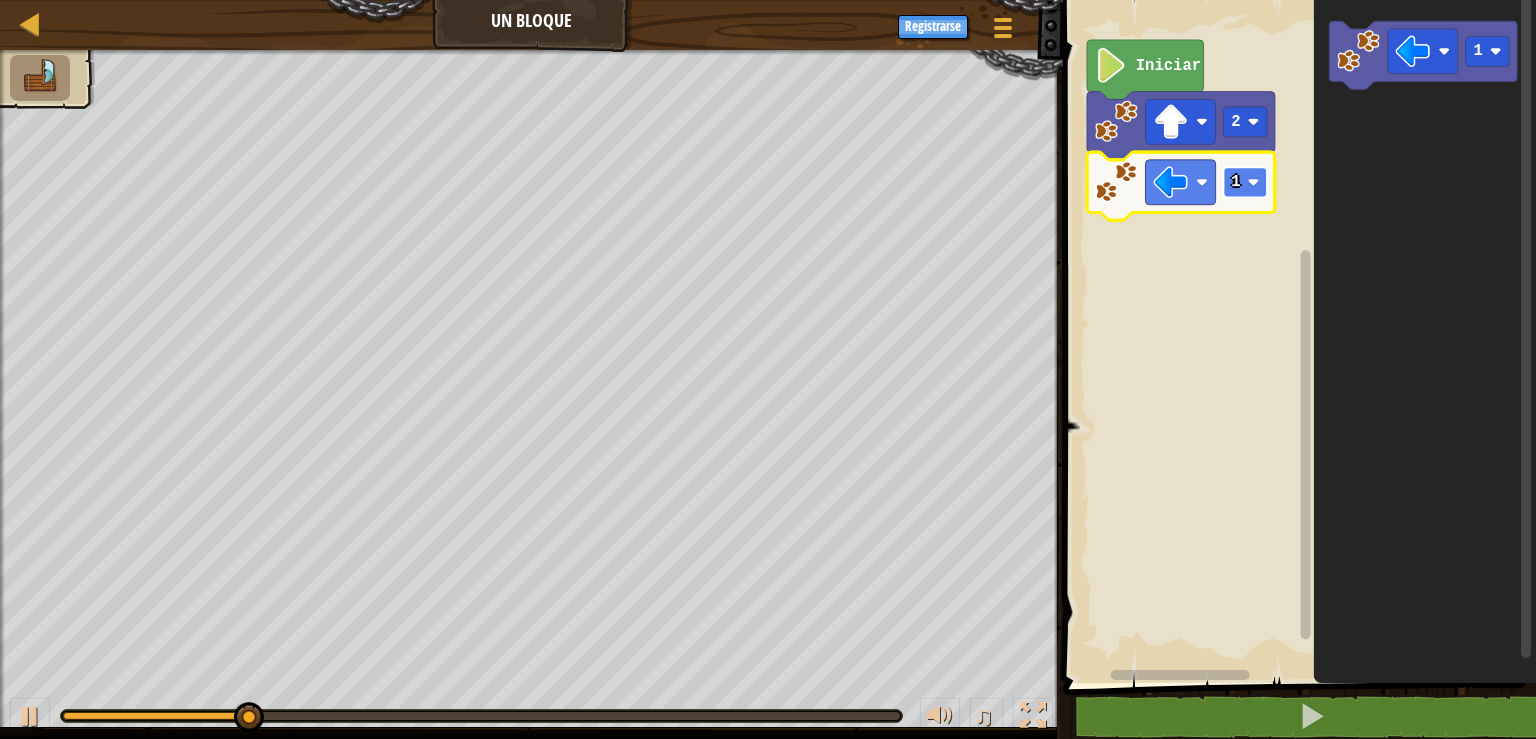 click 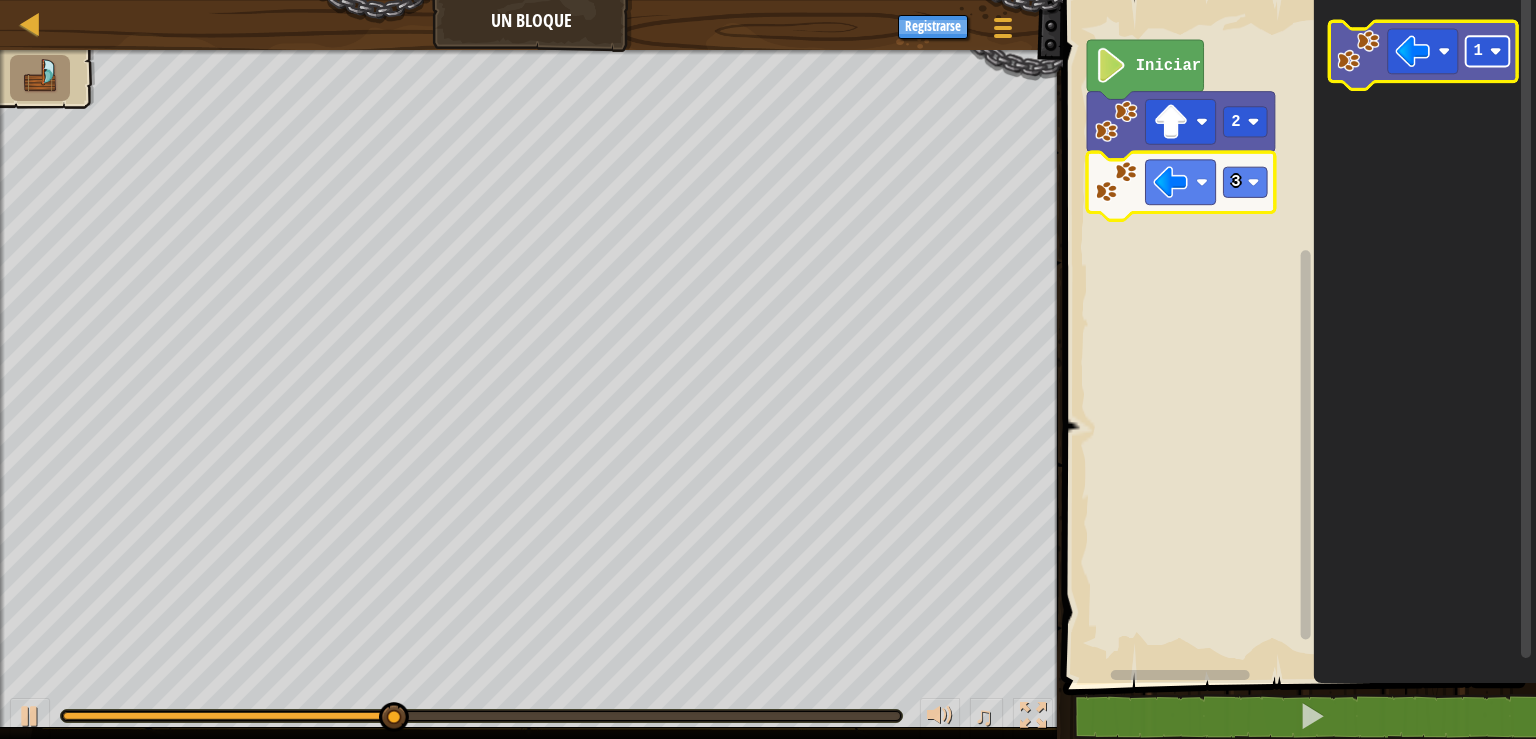 click 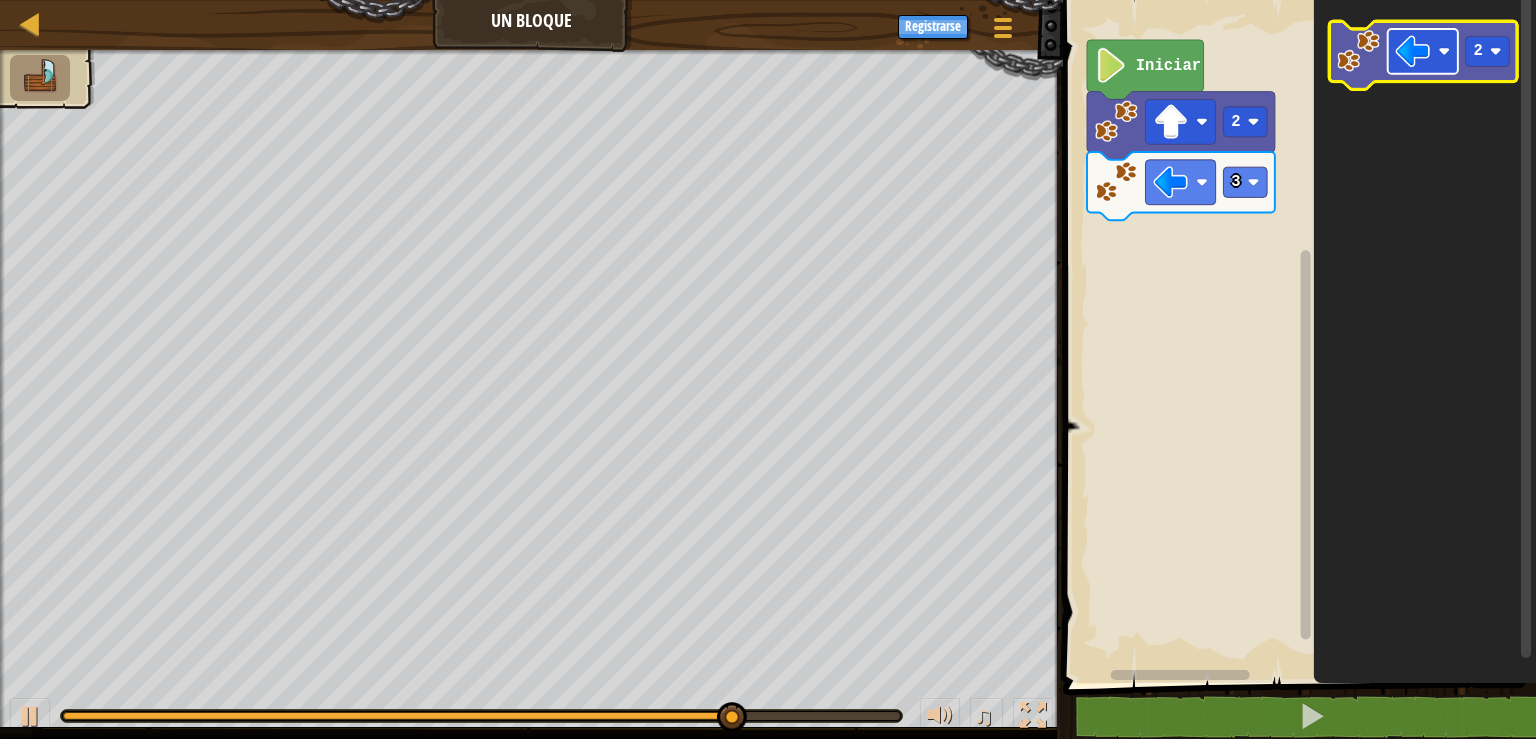 click 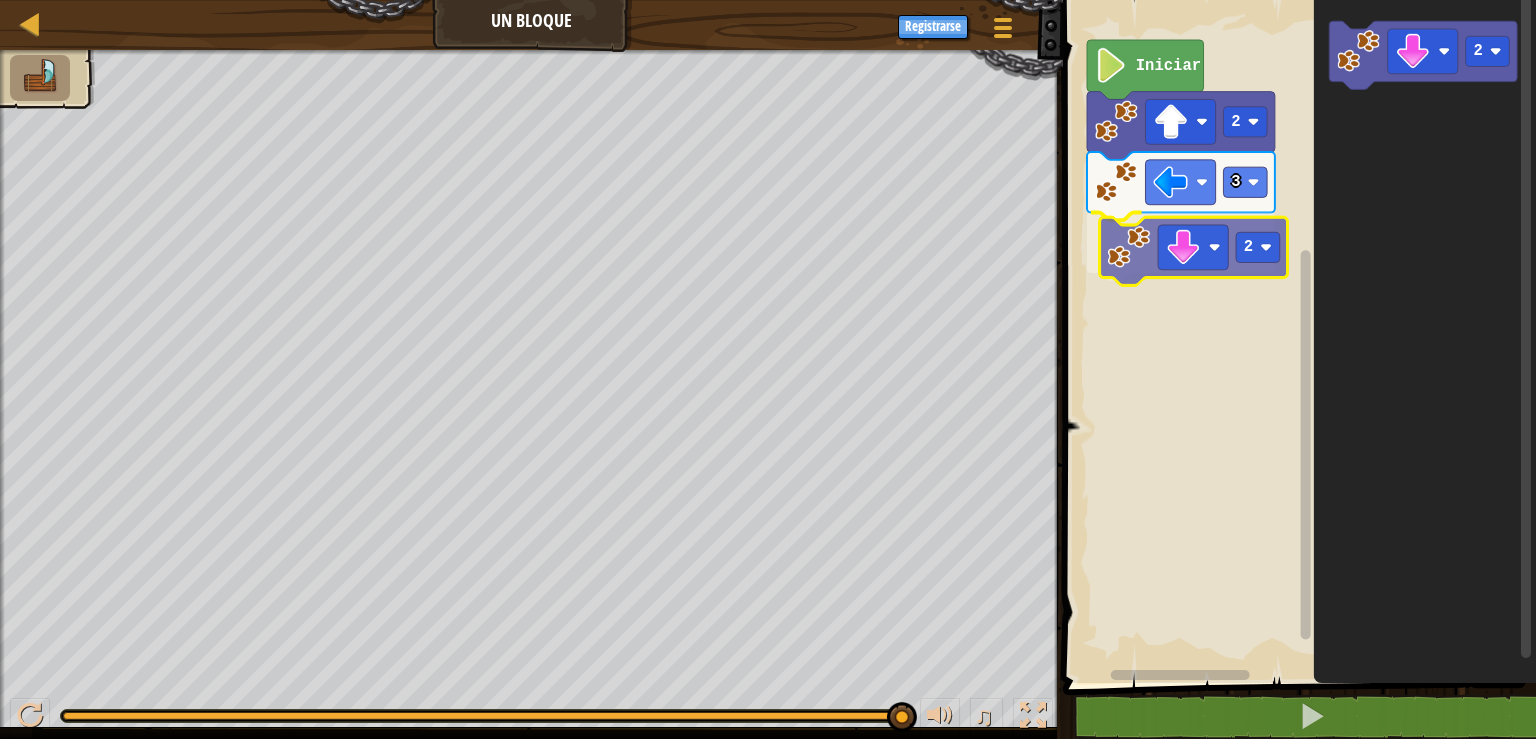 click on "Iniciar 2 3 2 2 2" at bounding box center [1296, 336] 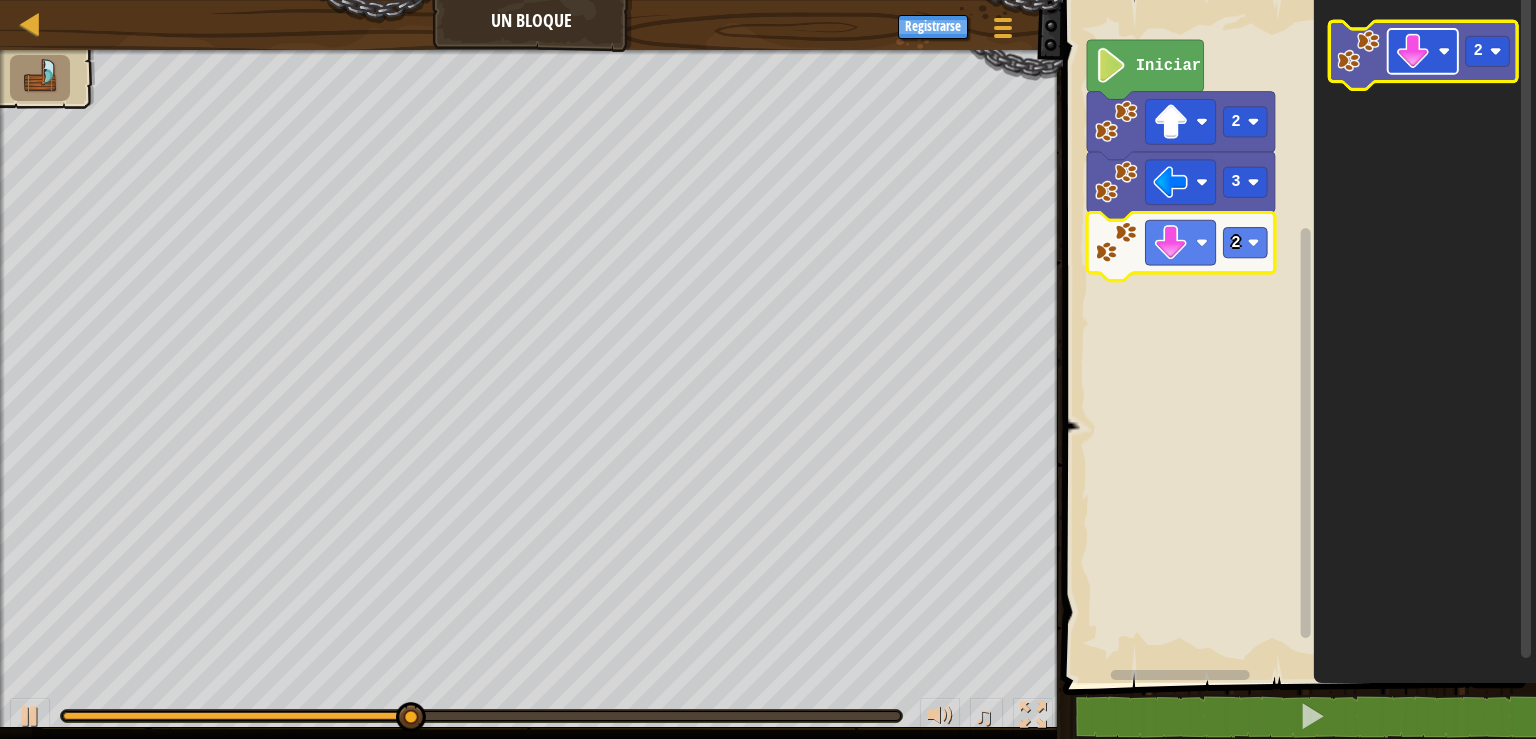 click 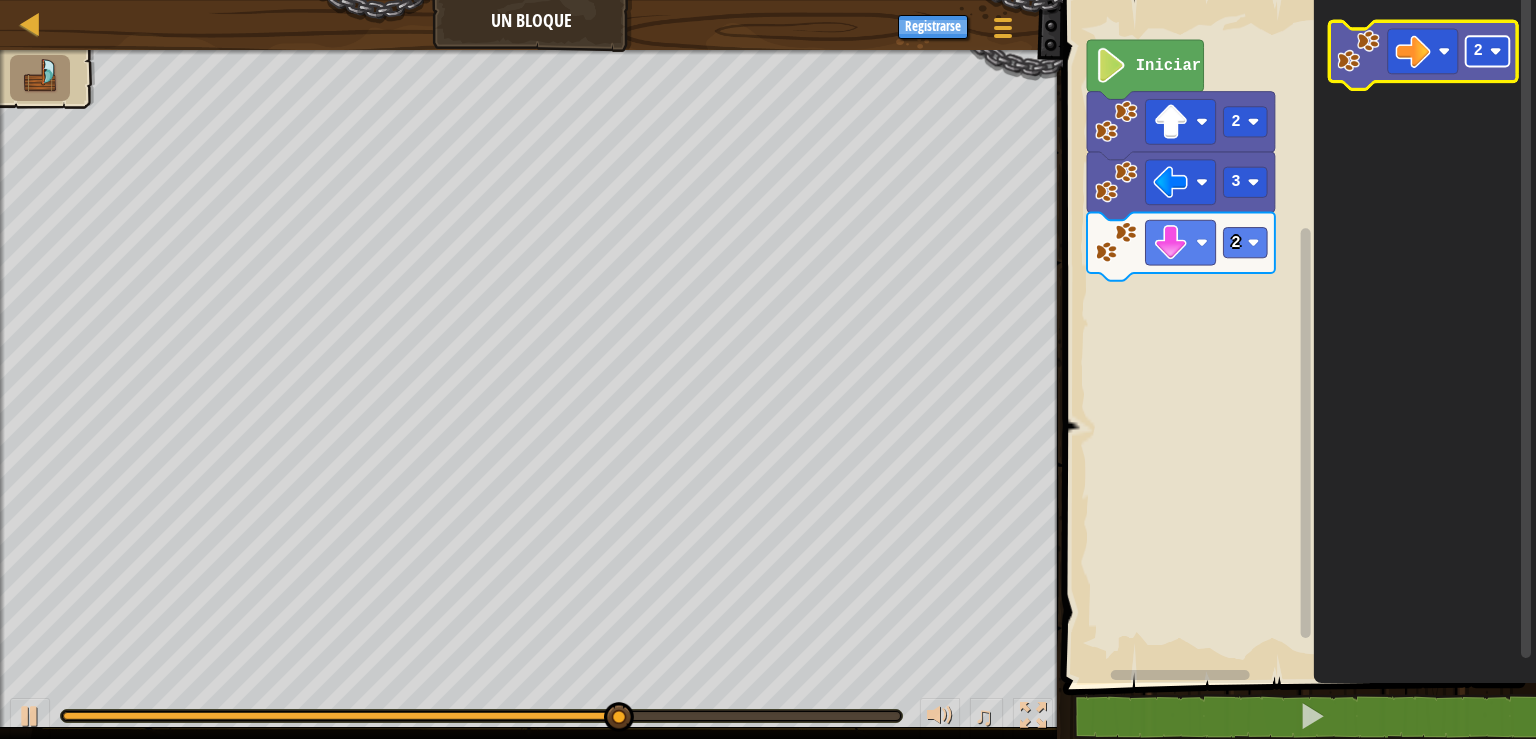 click 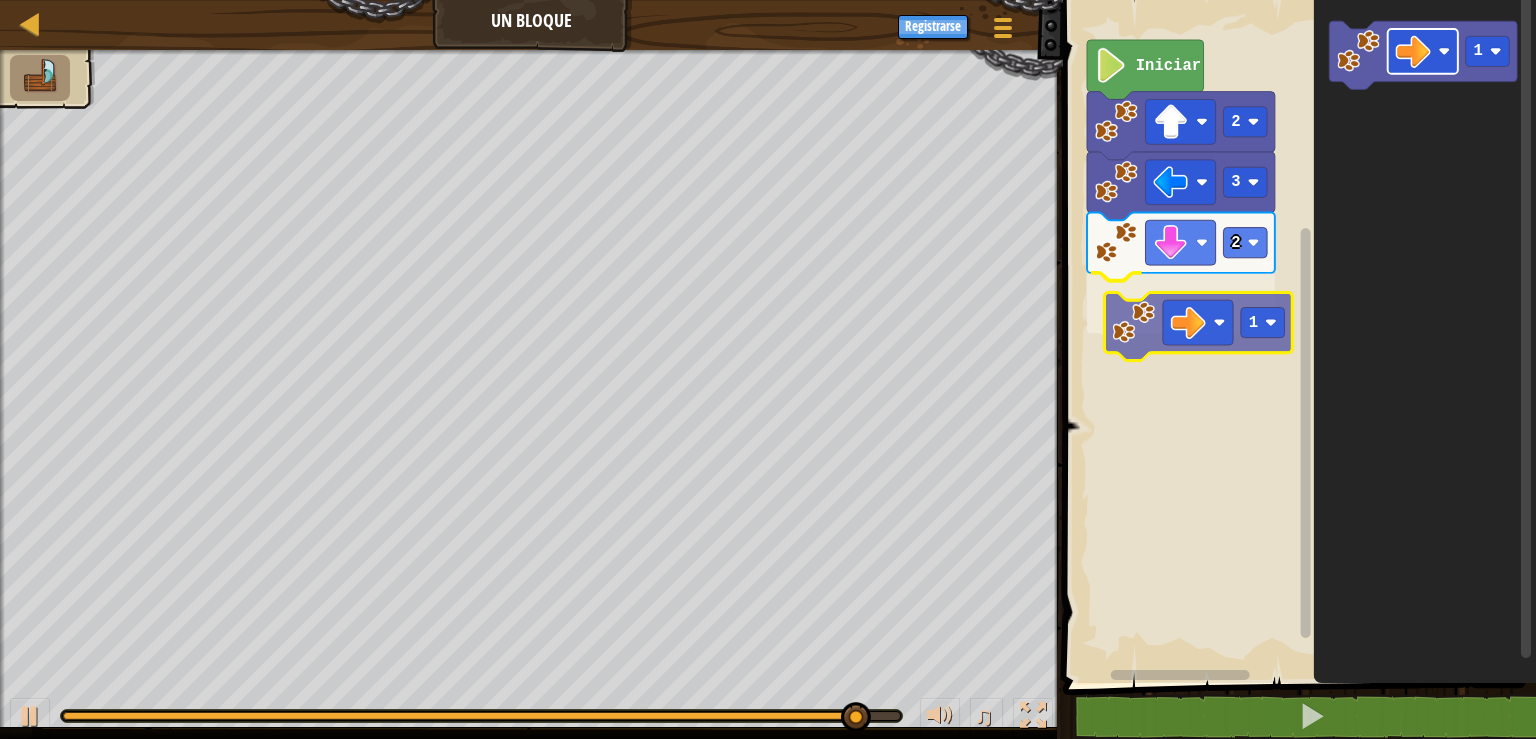 click on "Iniciar 2 3 2 1 1 1" at bounding box center (1296, 336) 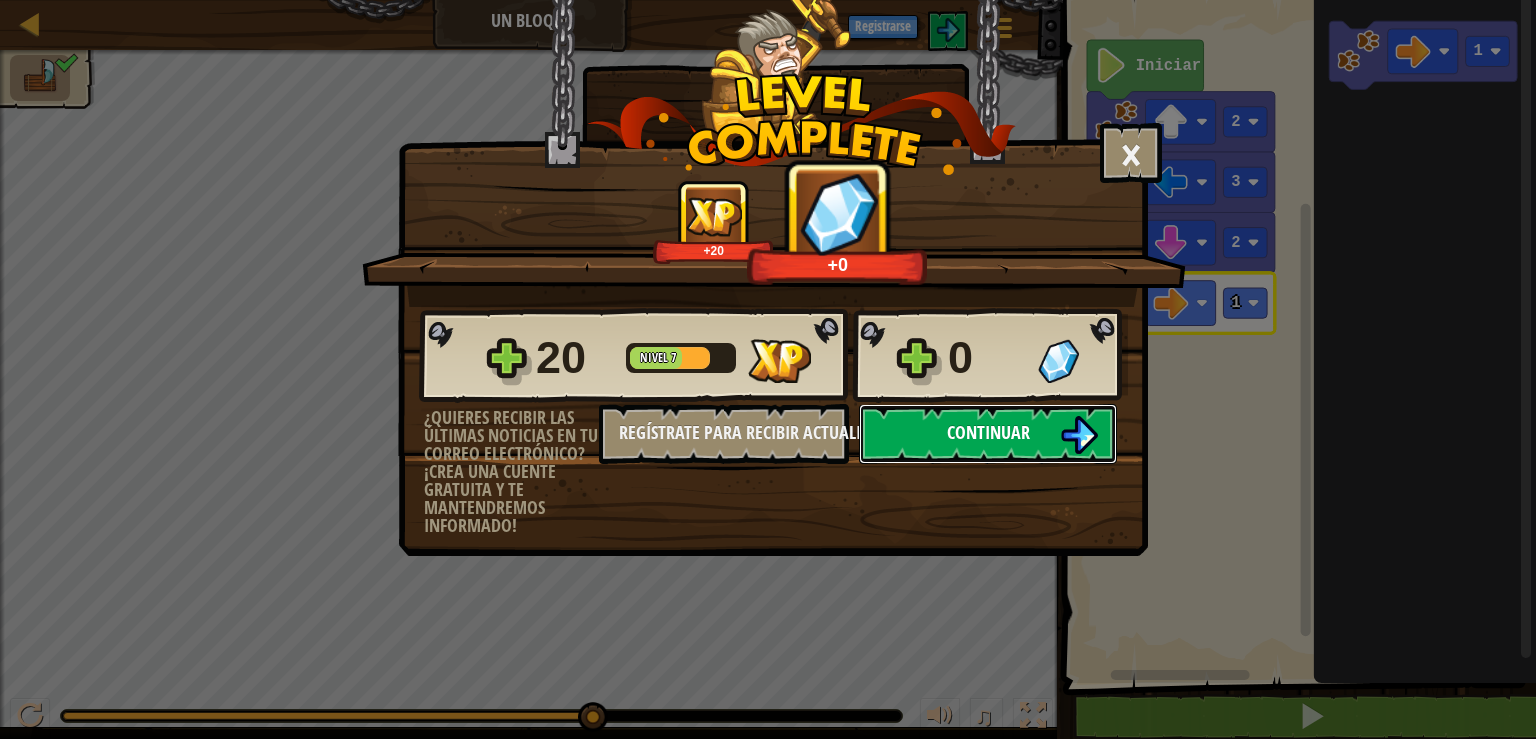 click on "Continuar" at bounding box center (988, 434) 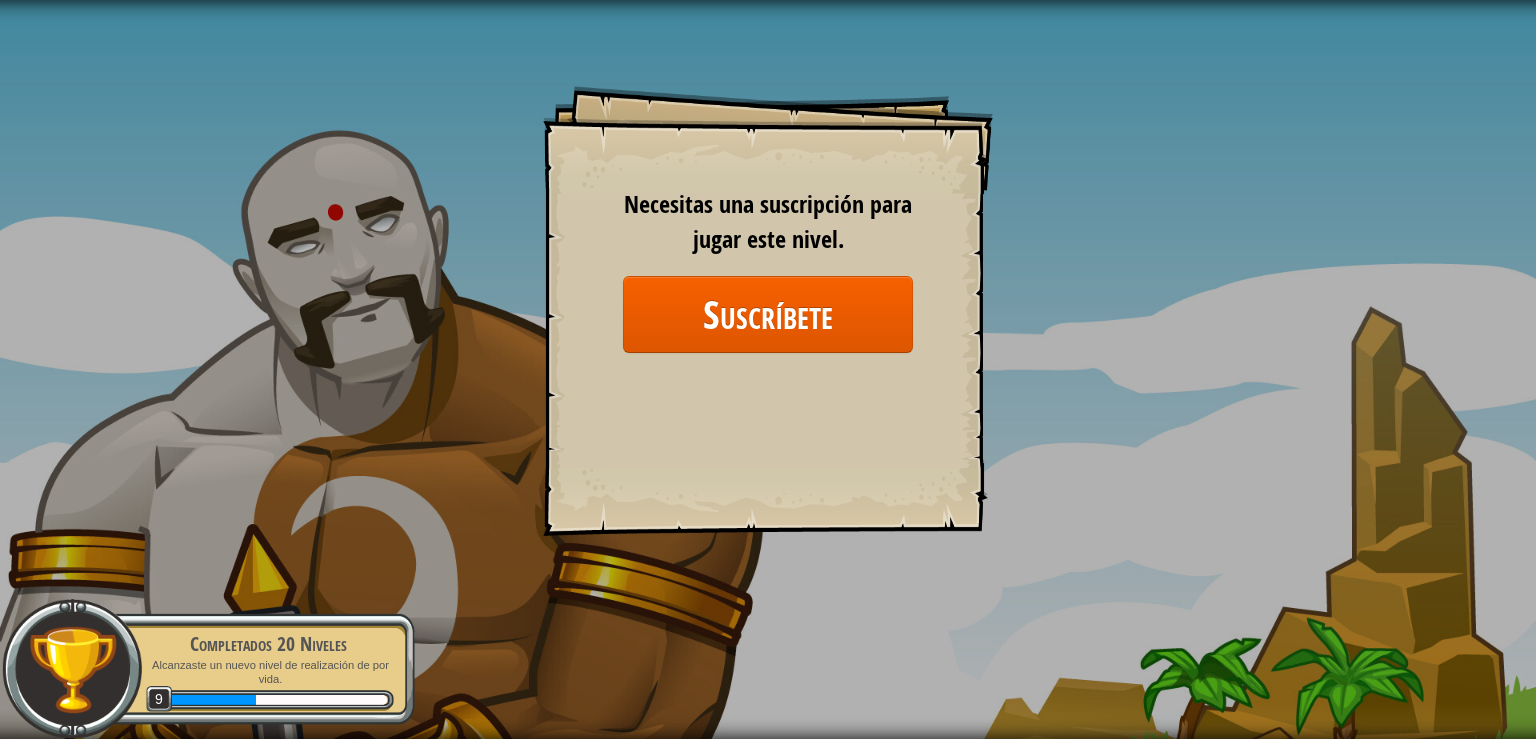 drag, startPoint x: 1022, startPoint y: 134, endPoint x: 1028, endPoint y: 150, distance: 17.088007 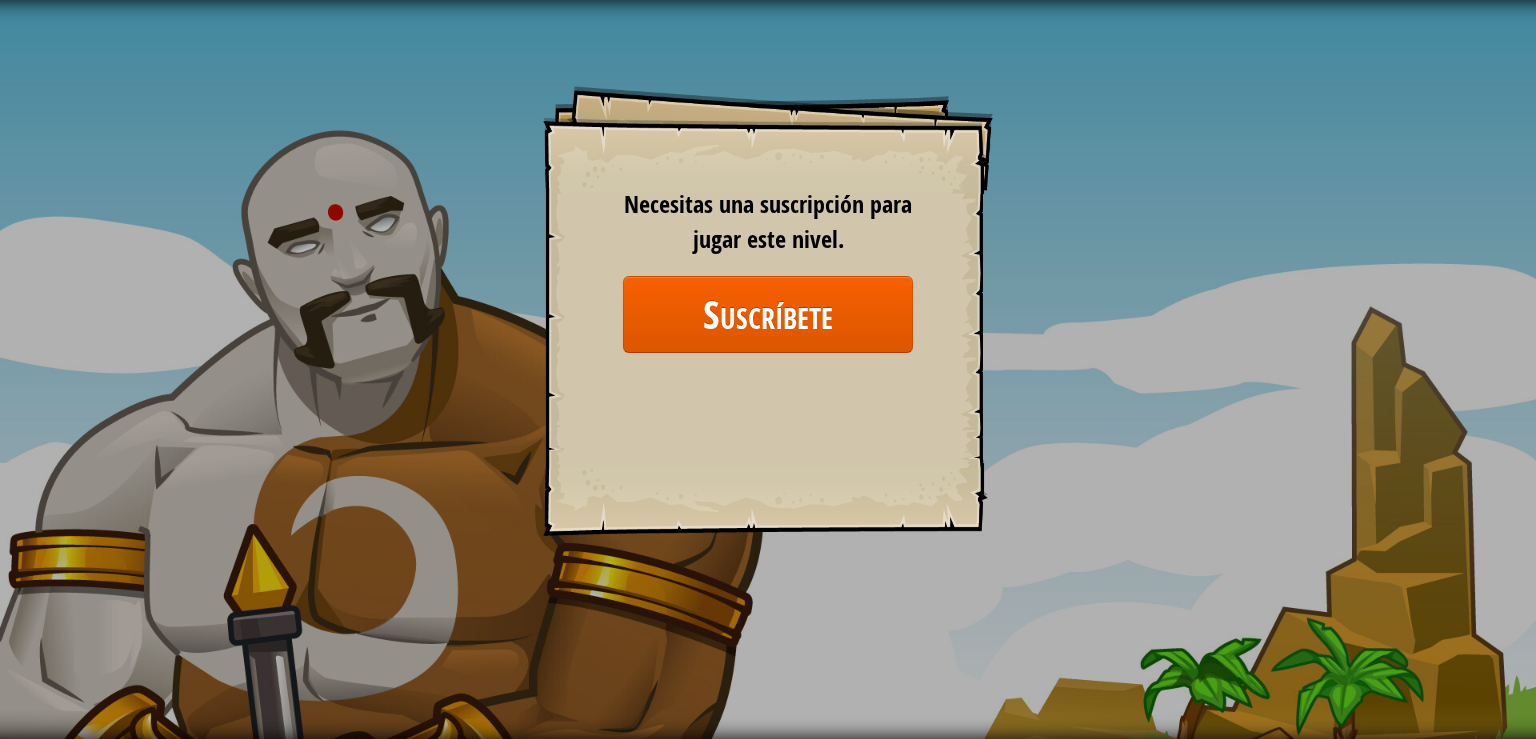 drag, startPoint x: 1038, startPoint y: 295, endPoint x: 1029, endPoint y: 274, distance: 22.847319 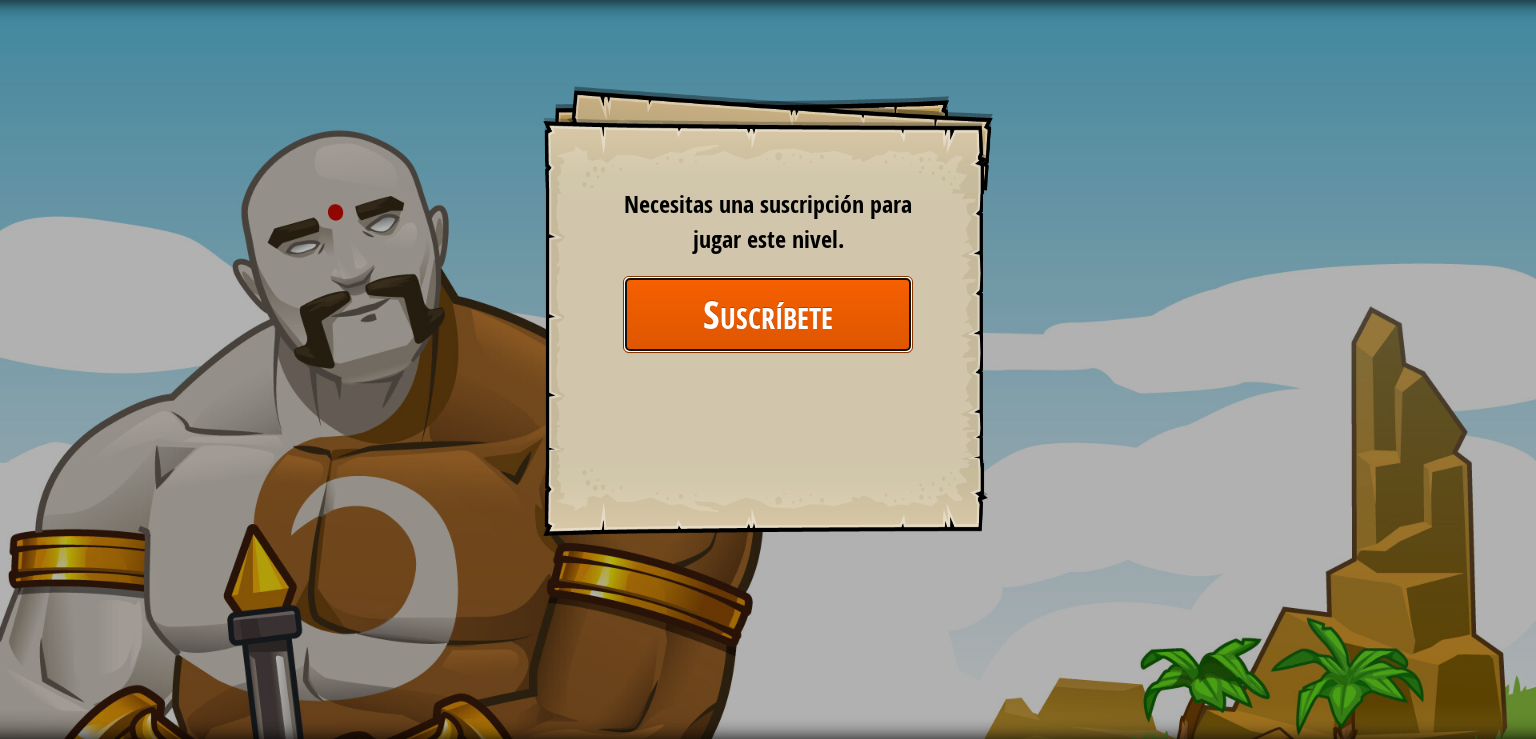 click on "Suscríbete" at bounding box center [768, 314] 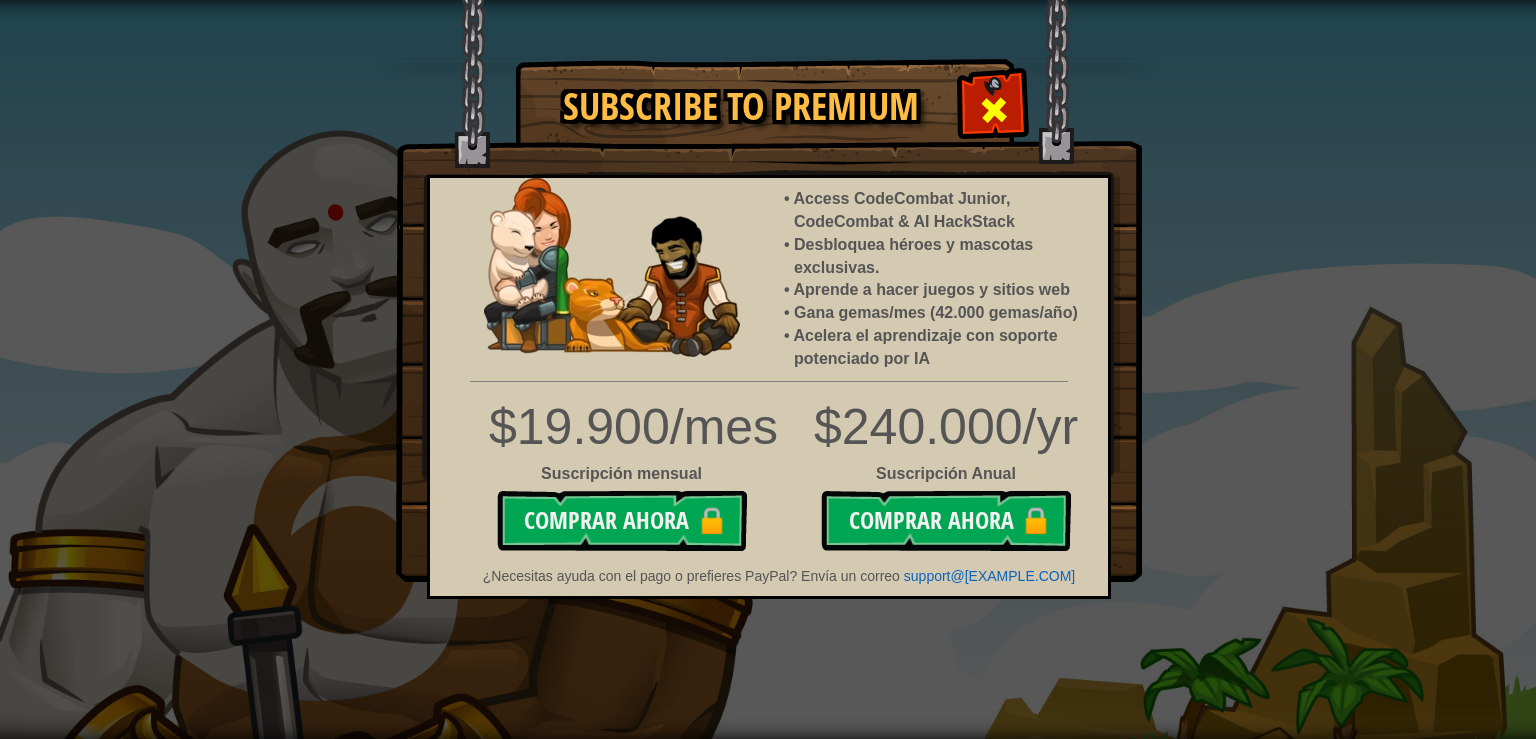 click at bounding box center (993, 107) 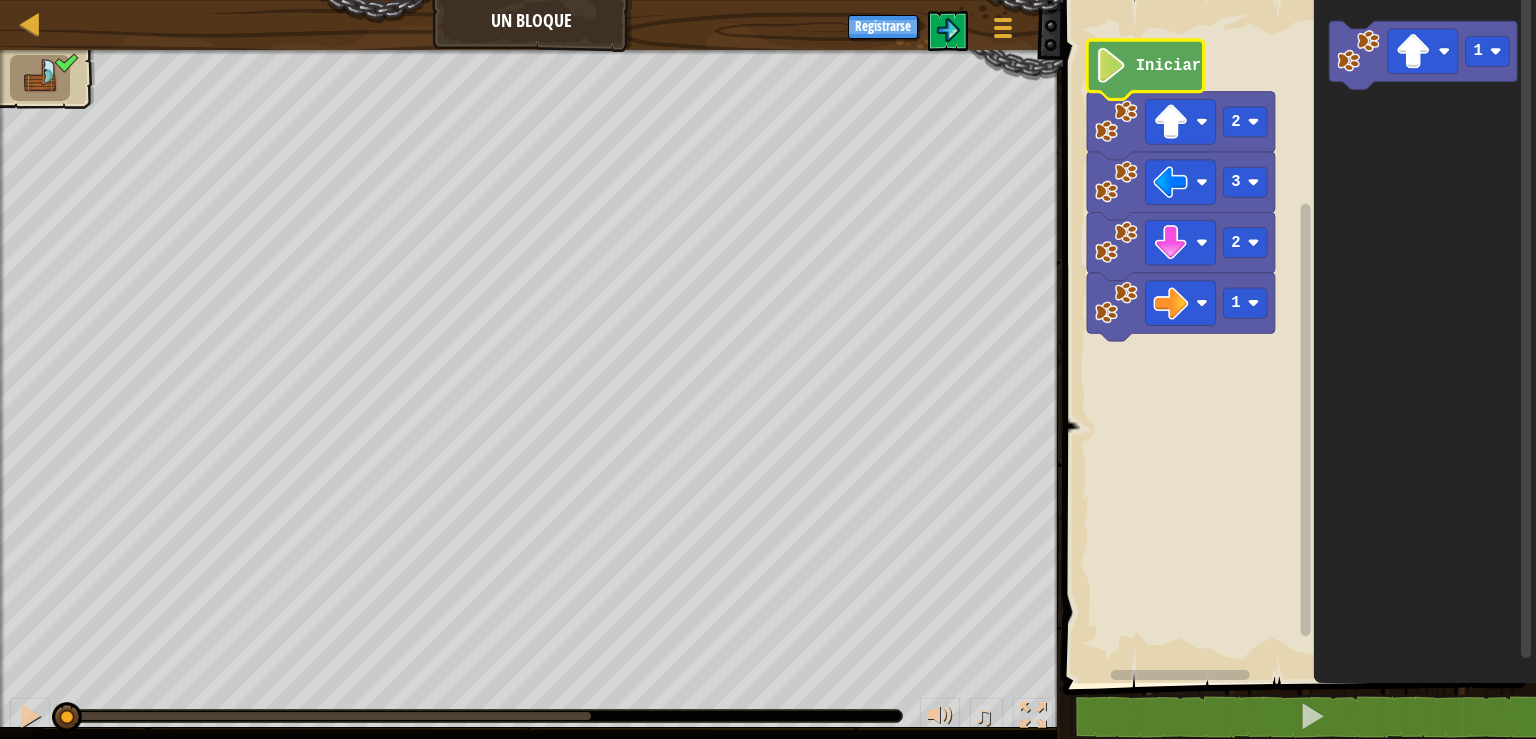 click 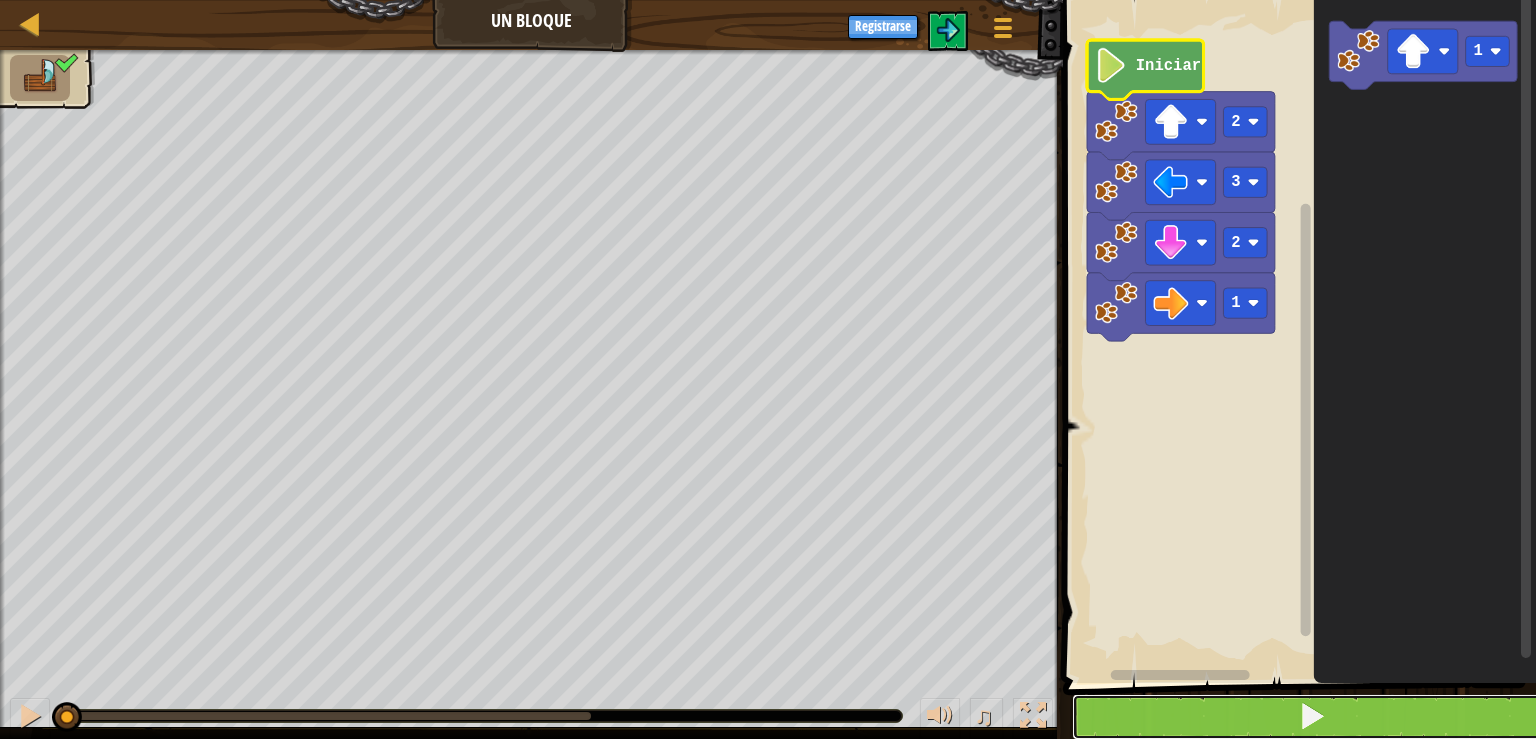 click at bounding box center [1312, 716] 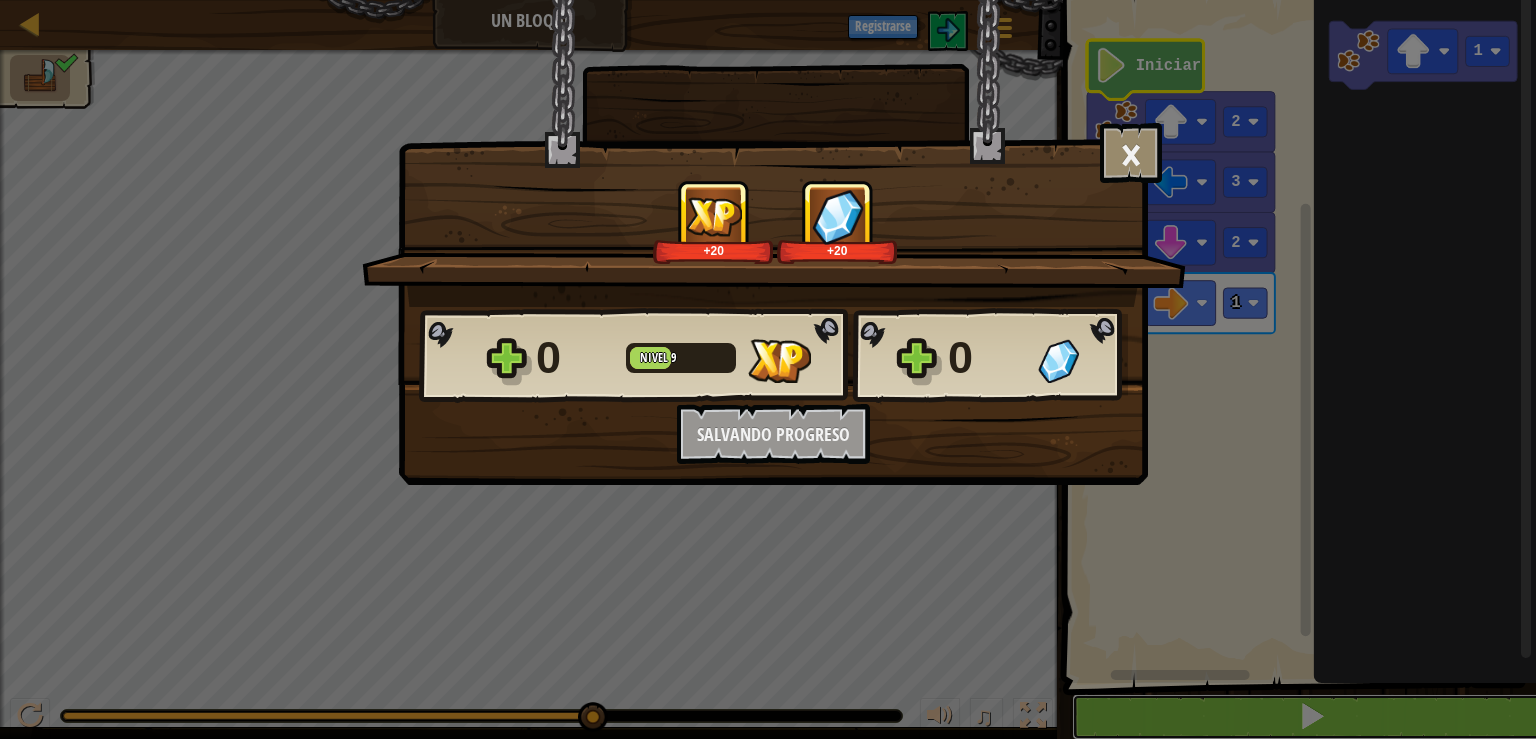 scroll, scrollTop: 0, scrollLeft: 0, axis: both 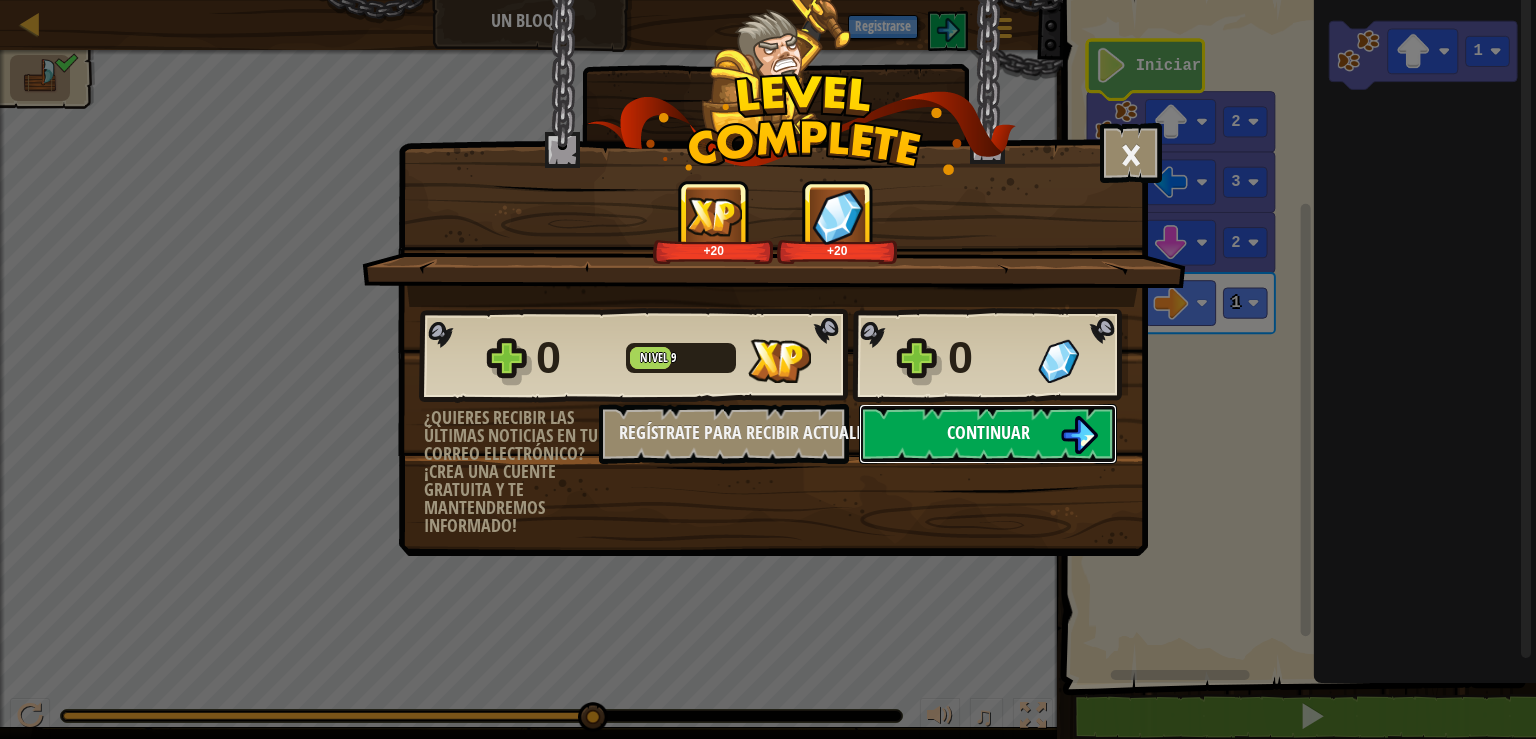 click on "Continuar" at bounding box center (988, 434) 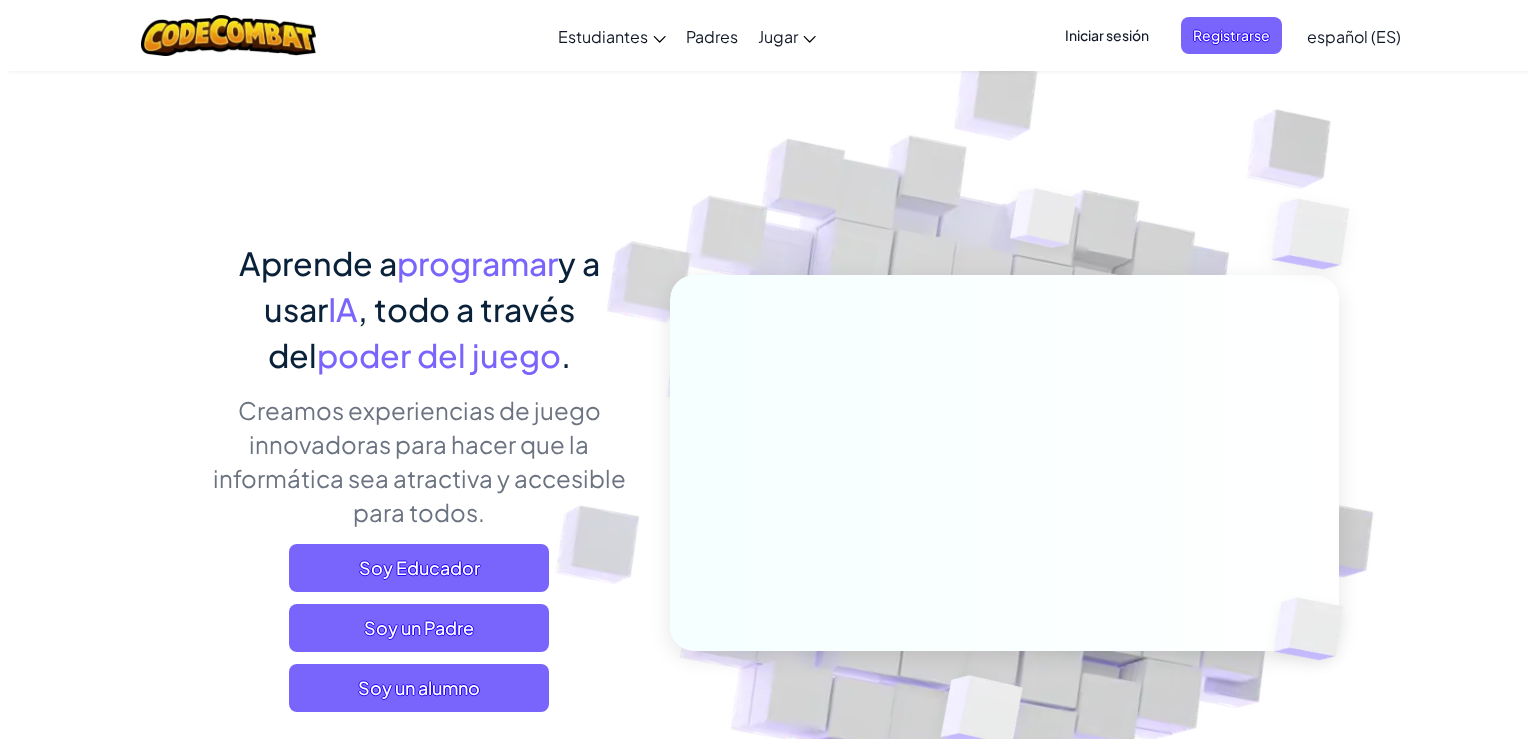 scroll, scrollTop: 0, scrollLeft: 0, axis: both 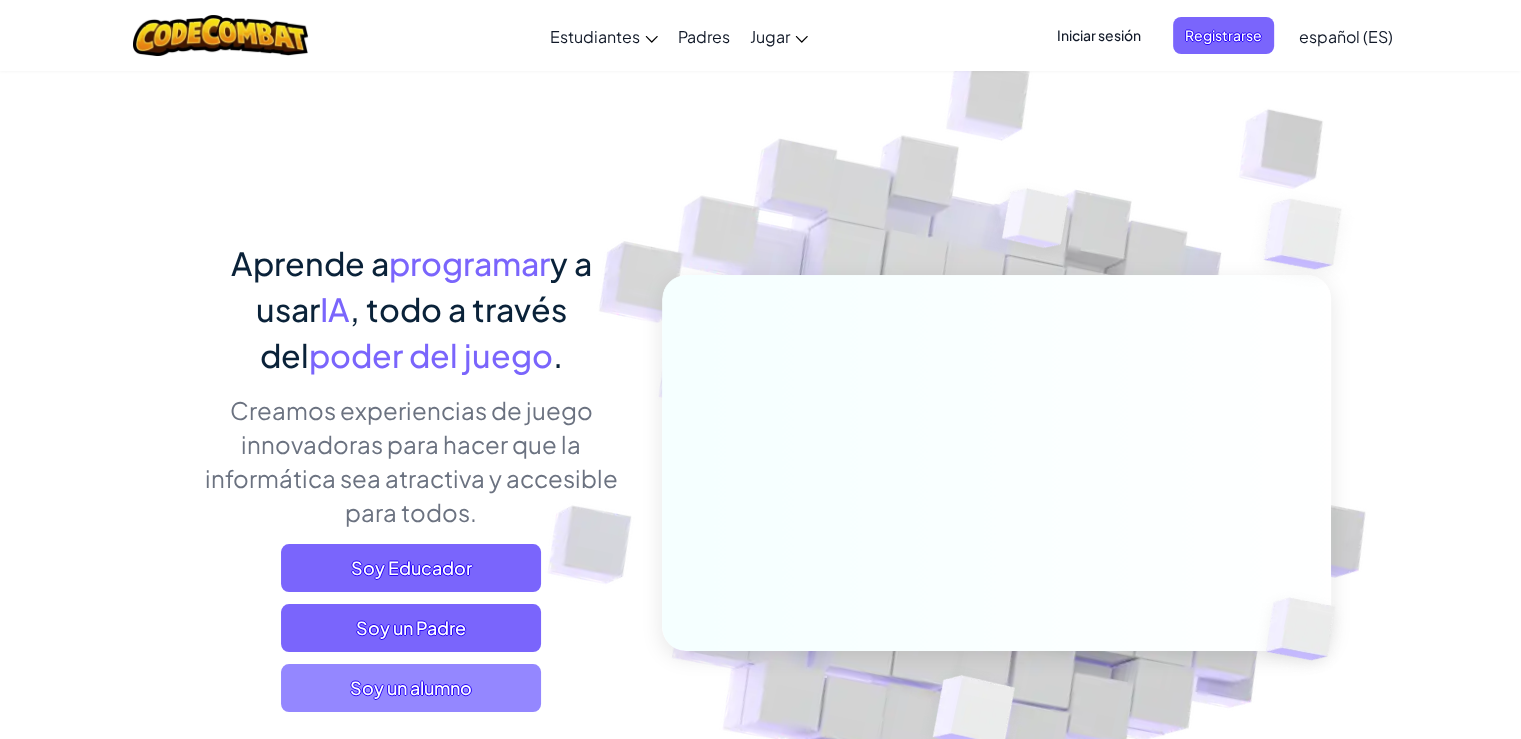 click on "Soy un alumno" at bounding box center (411, 688) 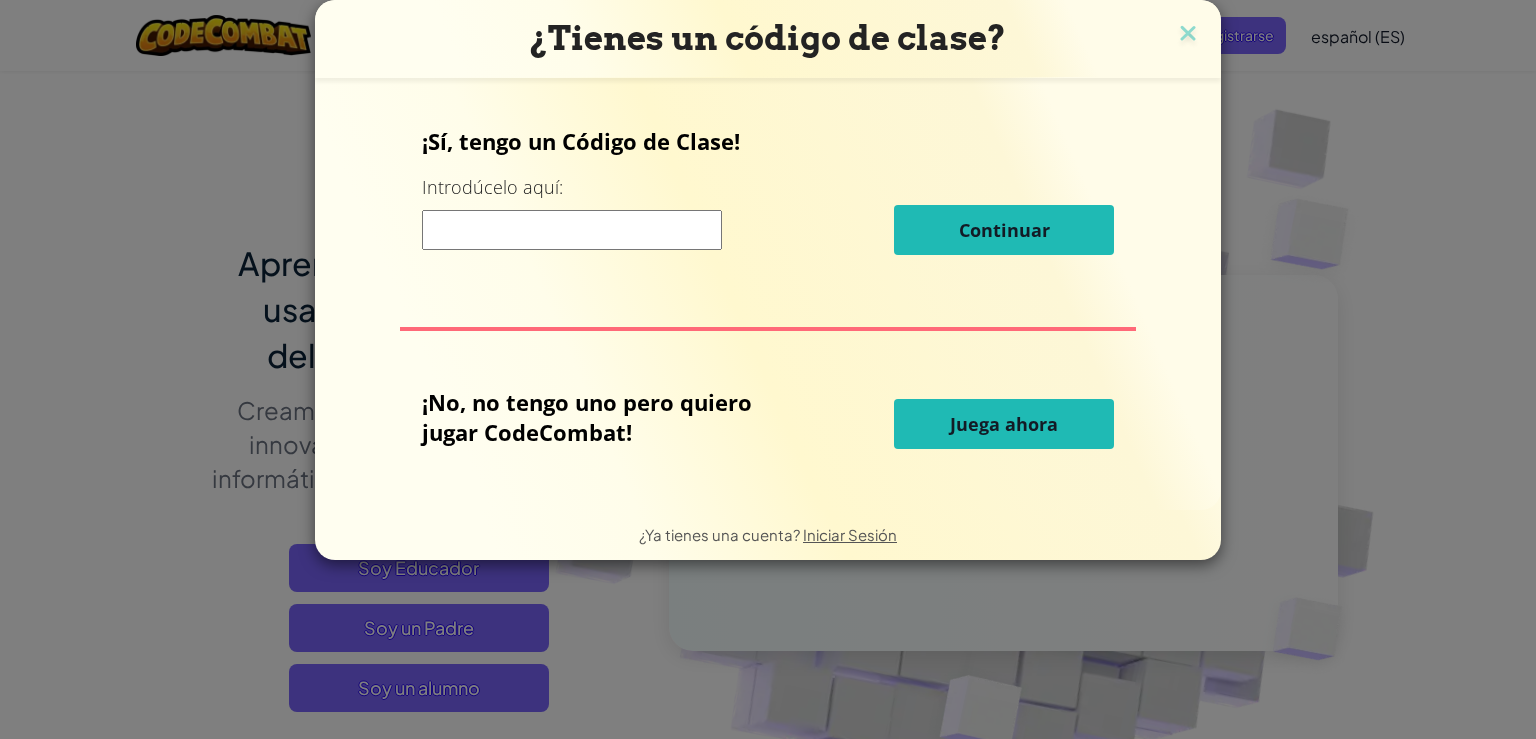 click on "Juega ahora" at bounding box center (1004, 424) 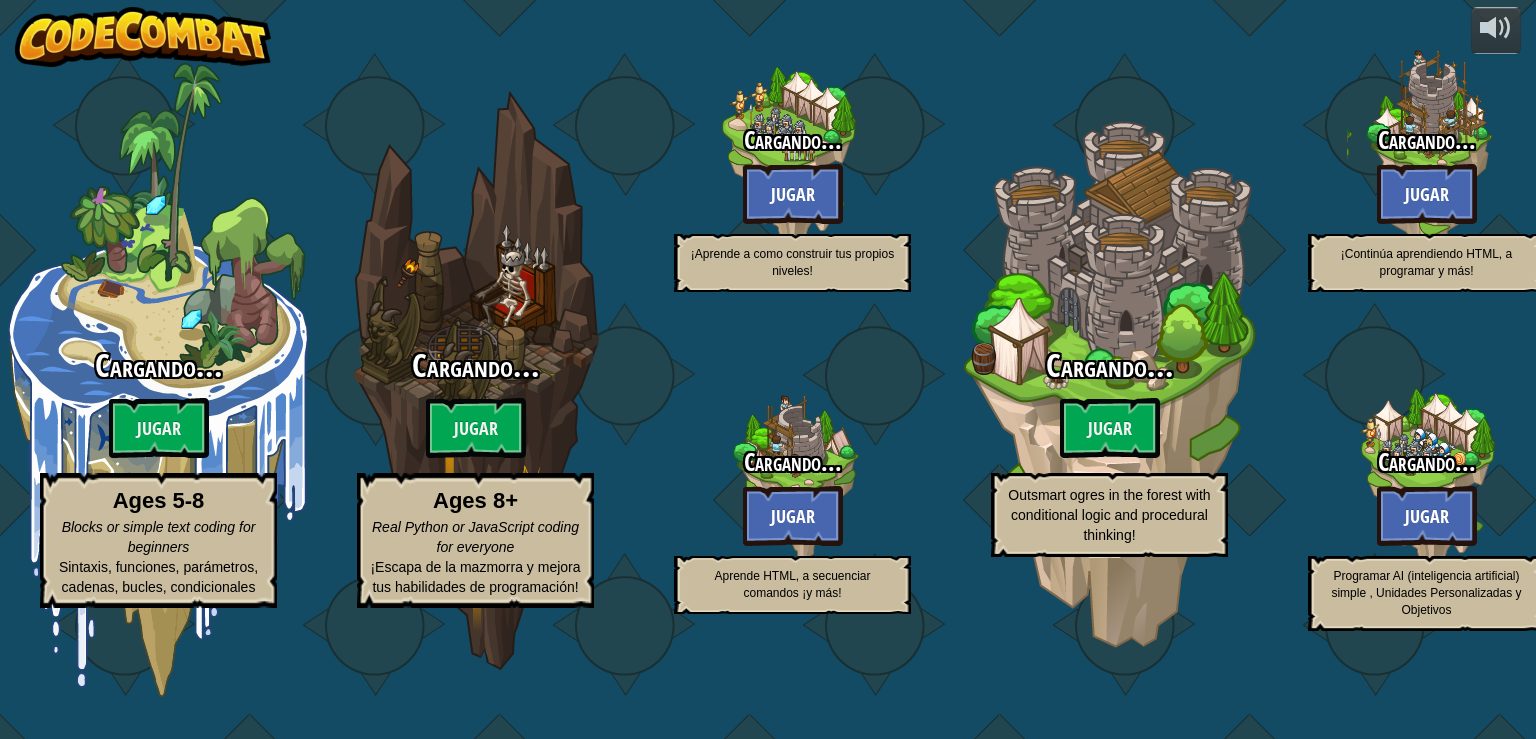 select on "es-ES" 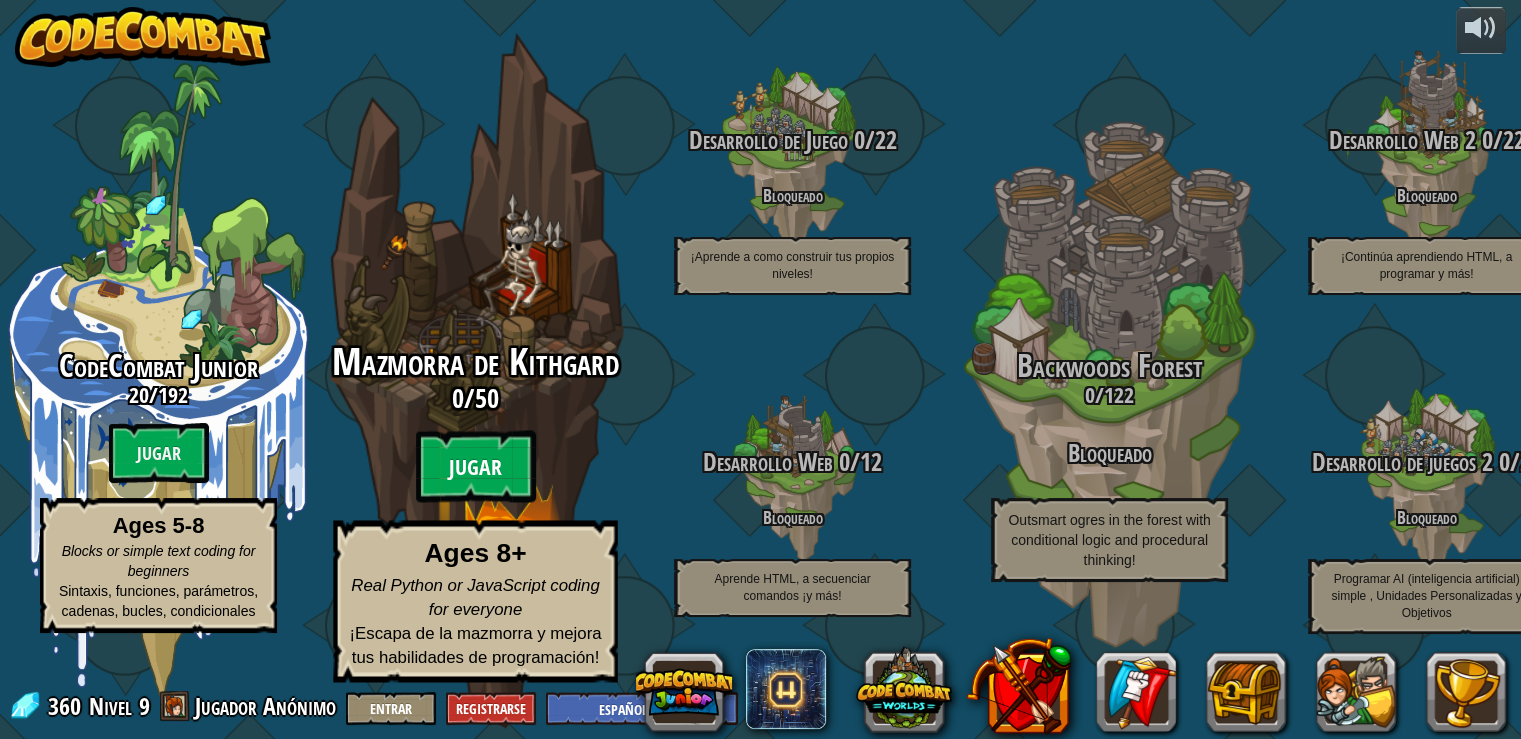 click on "Jugar" at bounding box center (476, 467) 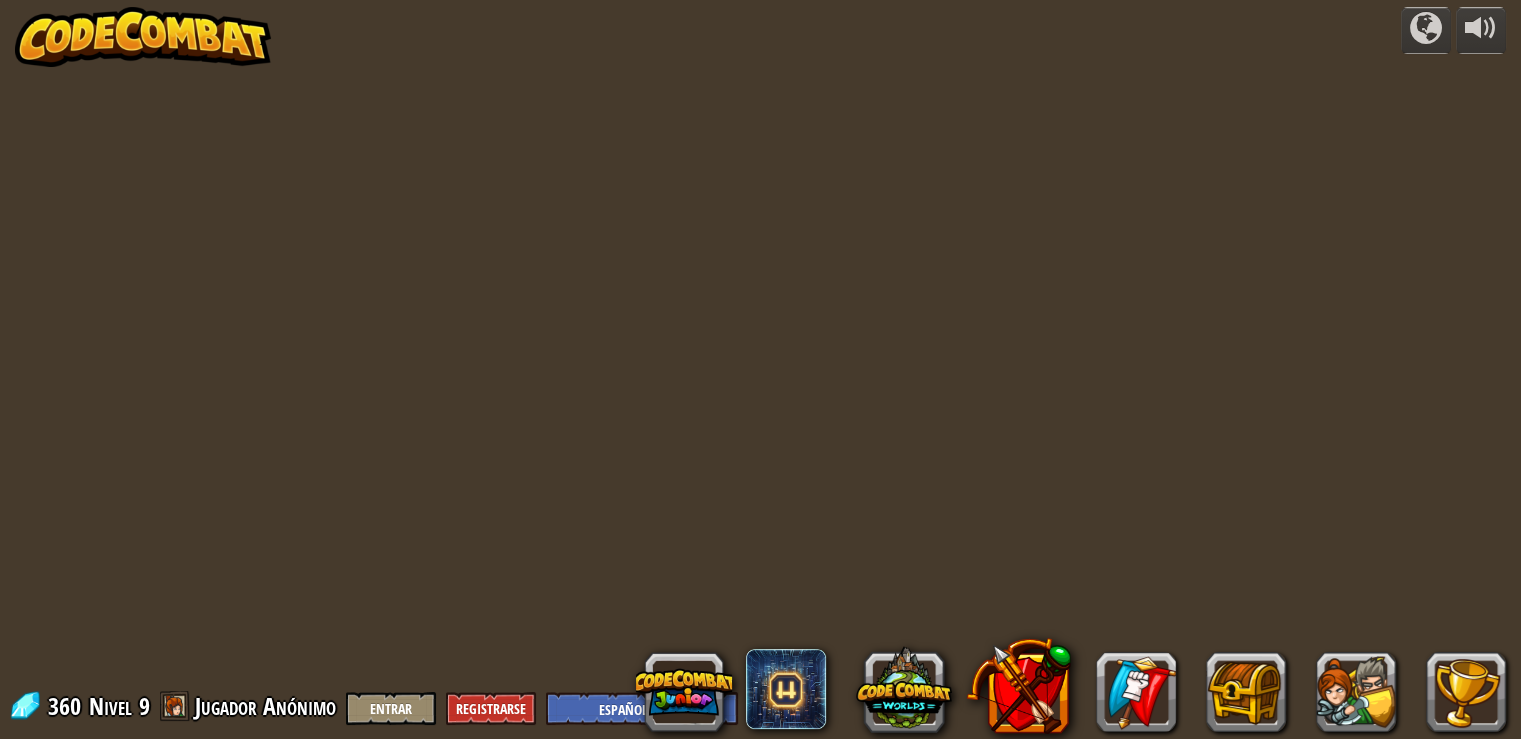 select on "es-ES" 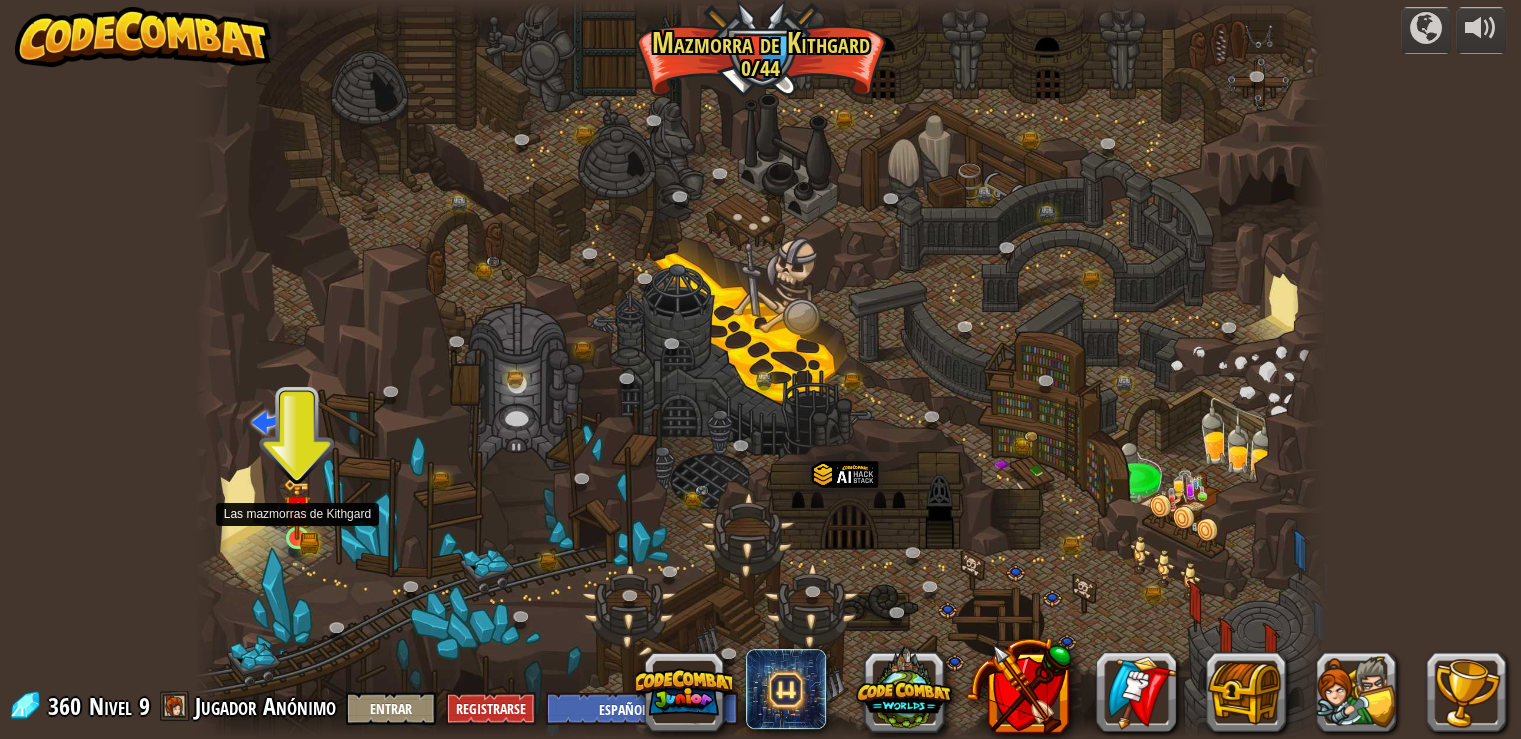 click at bounding box center [297, 509] 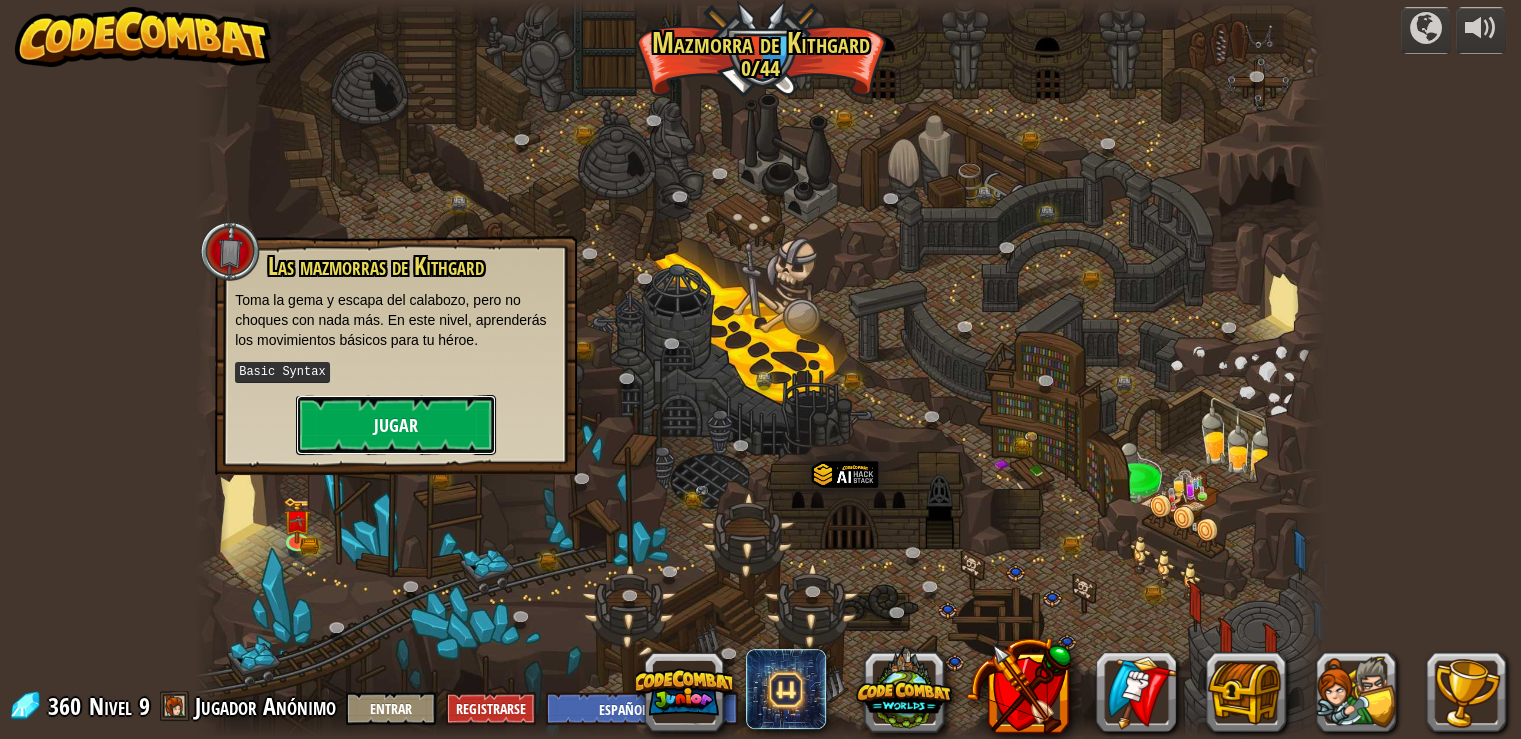 click on "Jugar" at bounding box center [396, 425] 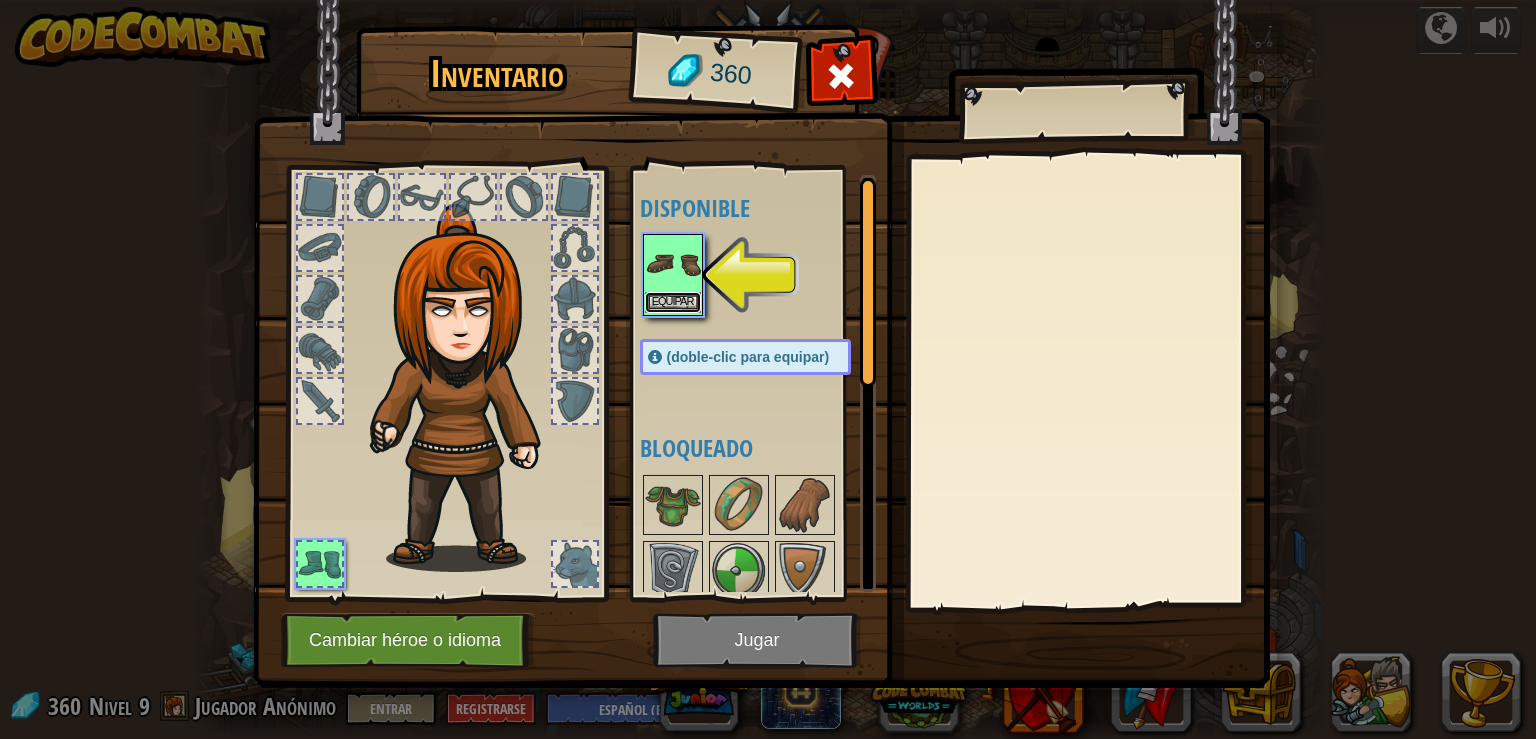 click on "Equipar" at bounding box center (673, 302) 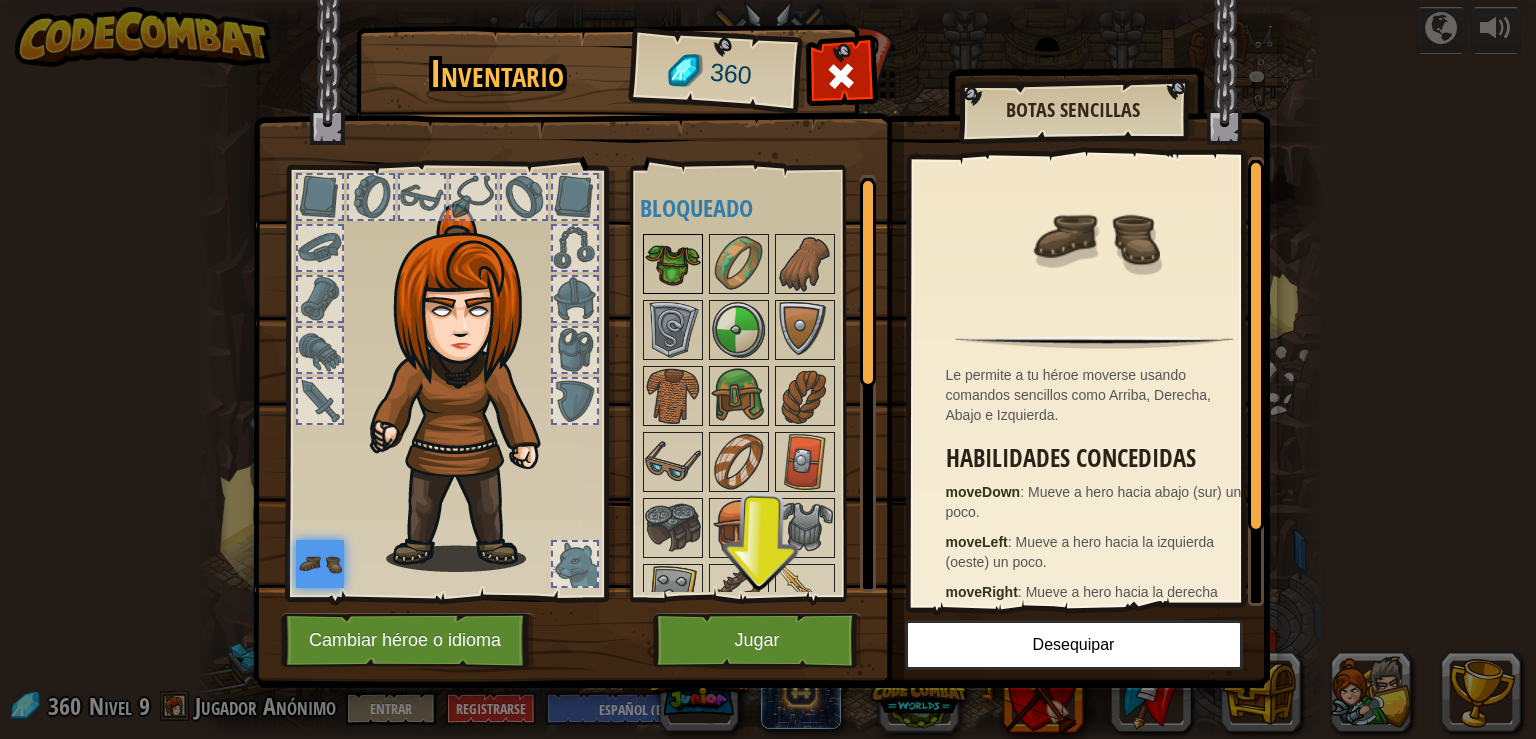 click at bounding box center (673, 264) 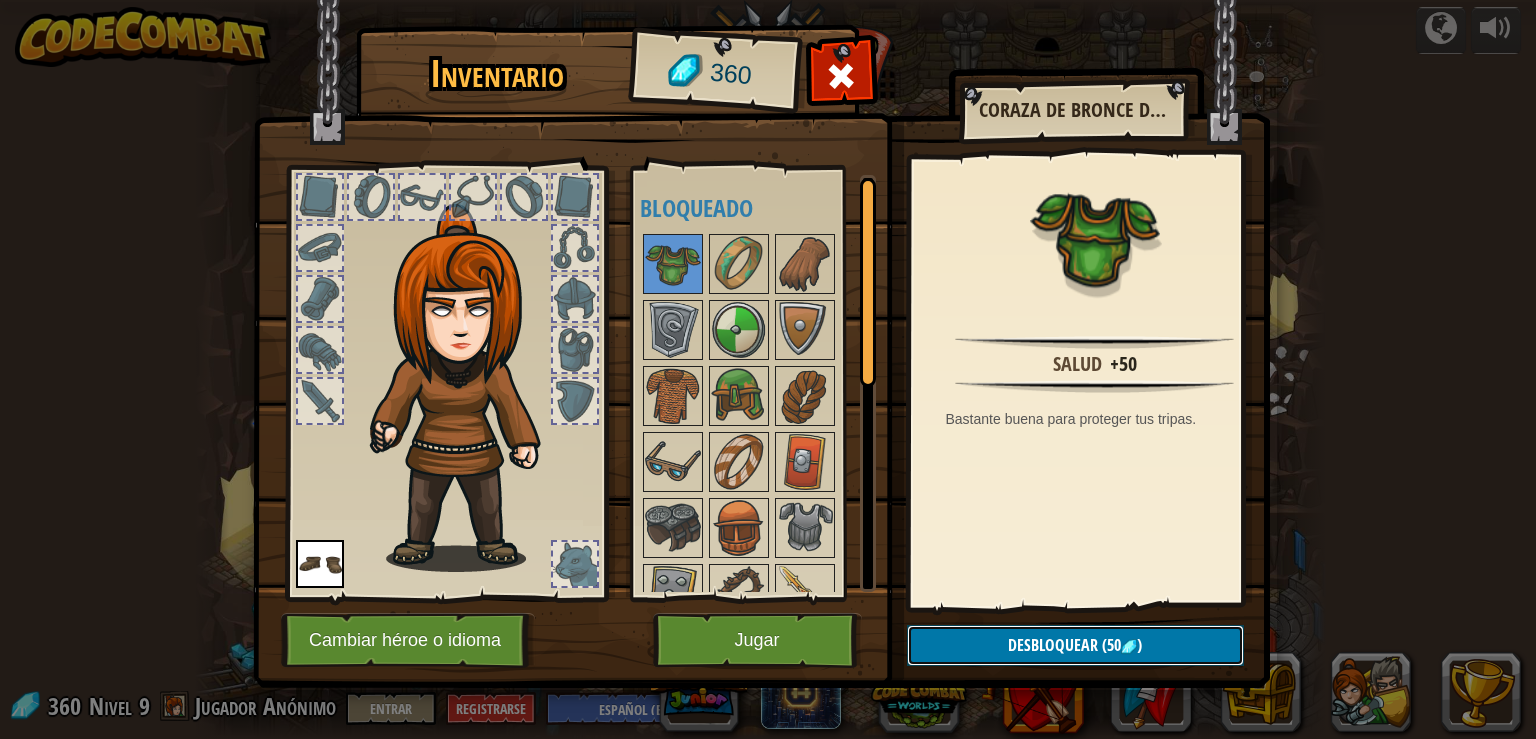 click on "Desbloquear" at bounding box center [1053, 645] 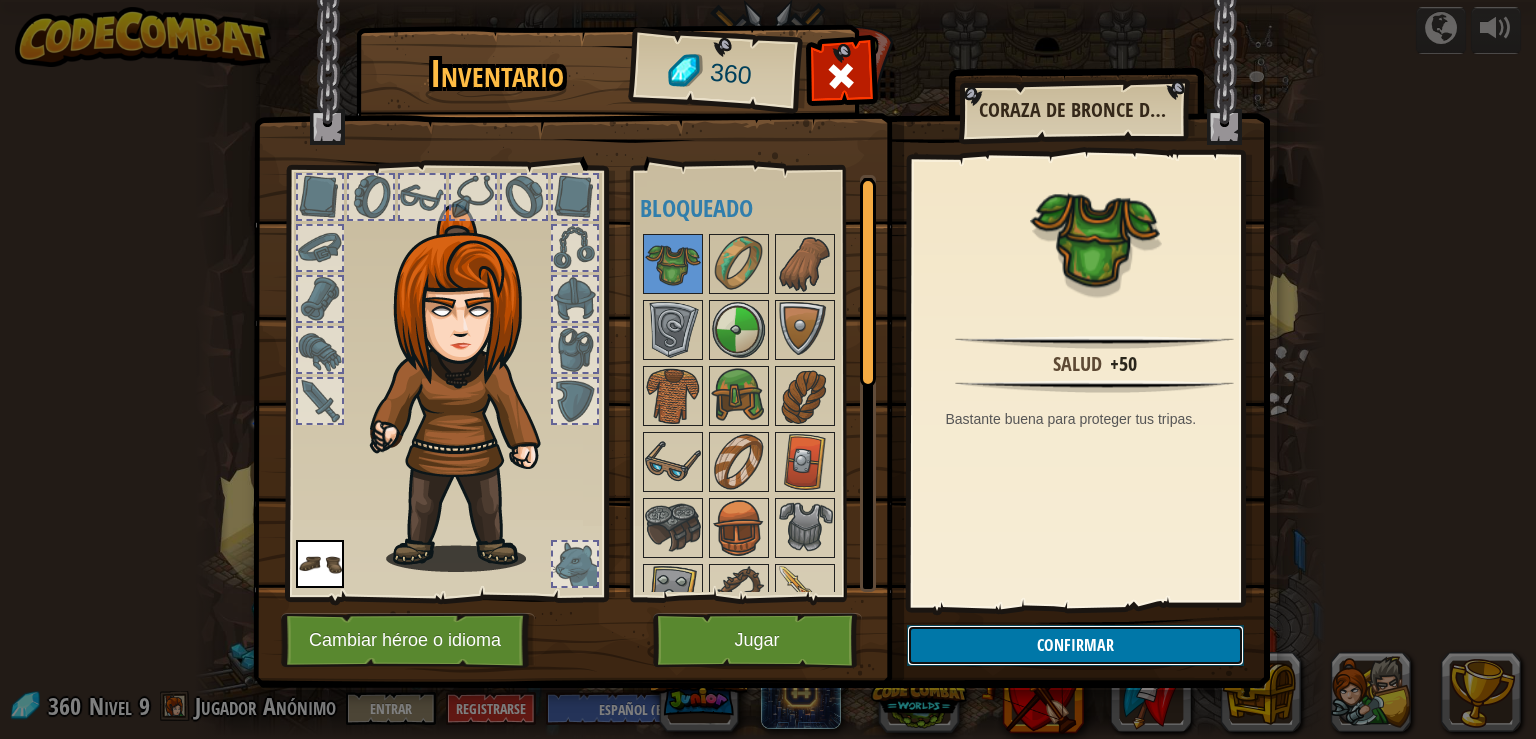 click on "Confirmar" at bounding box center [1075, 645] 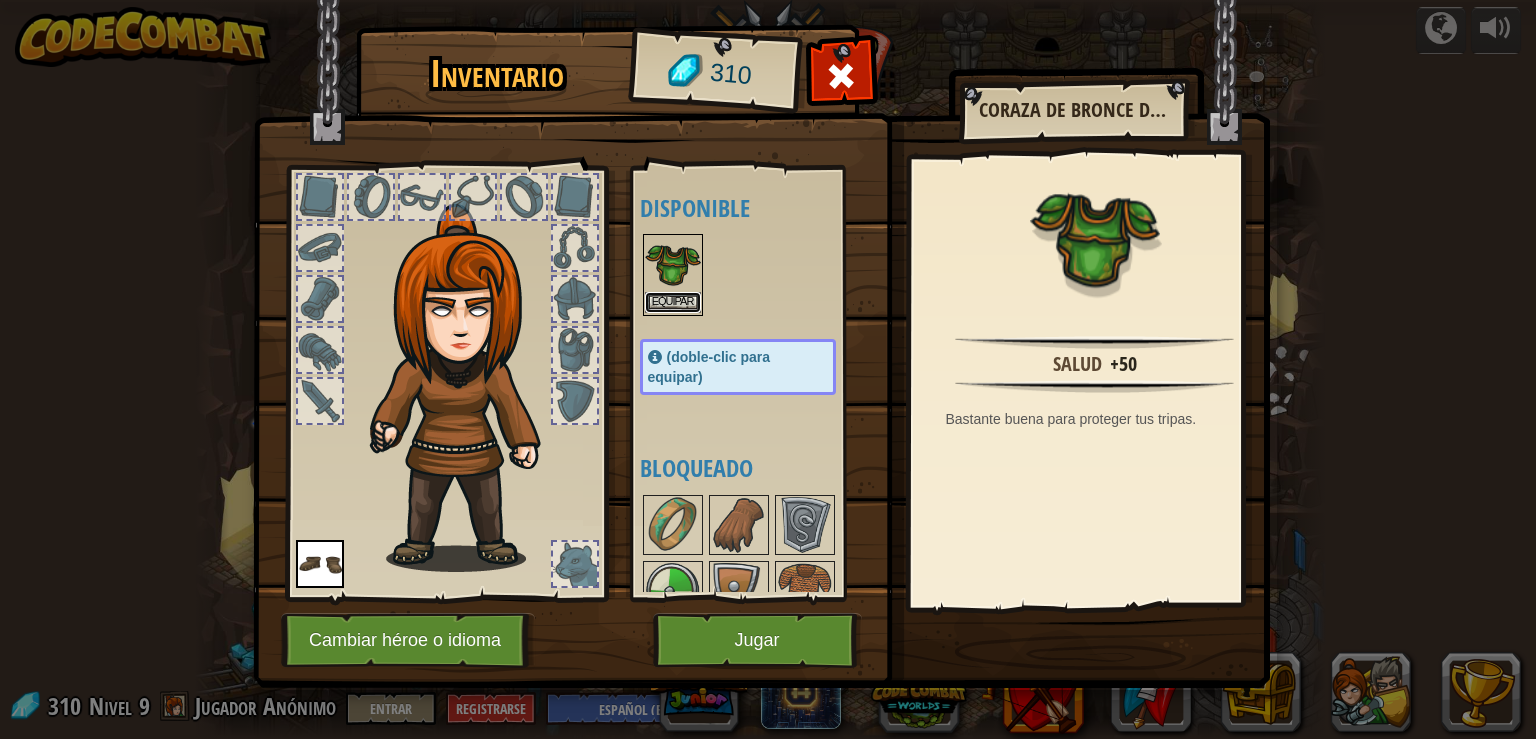 click on "Equipar" at bounding box center [673, 302] 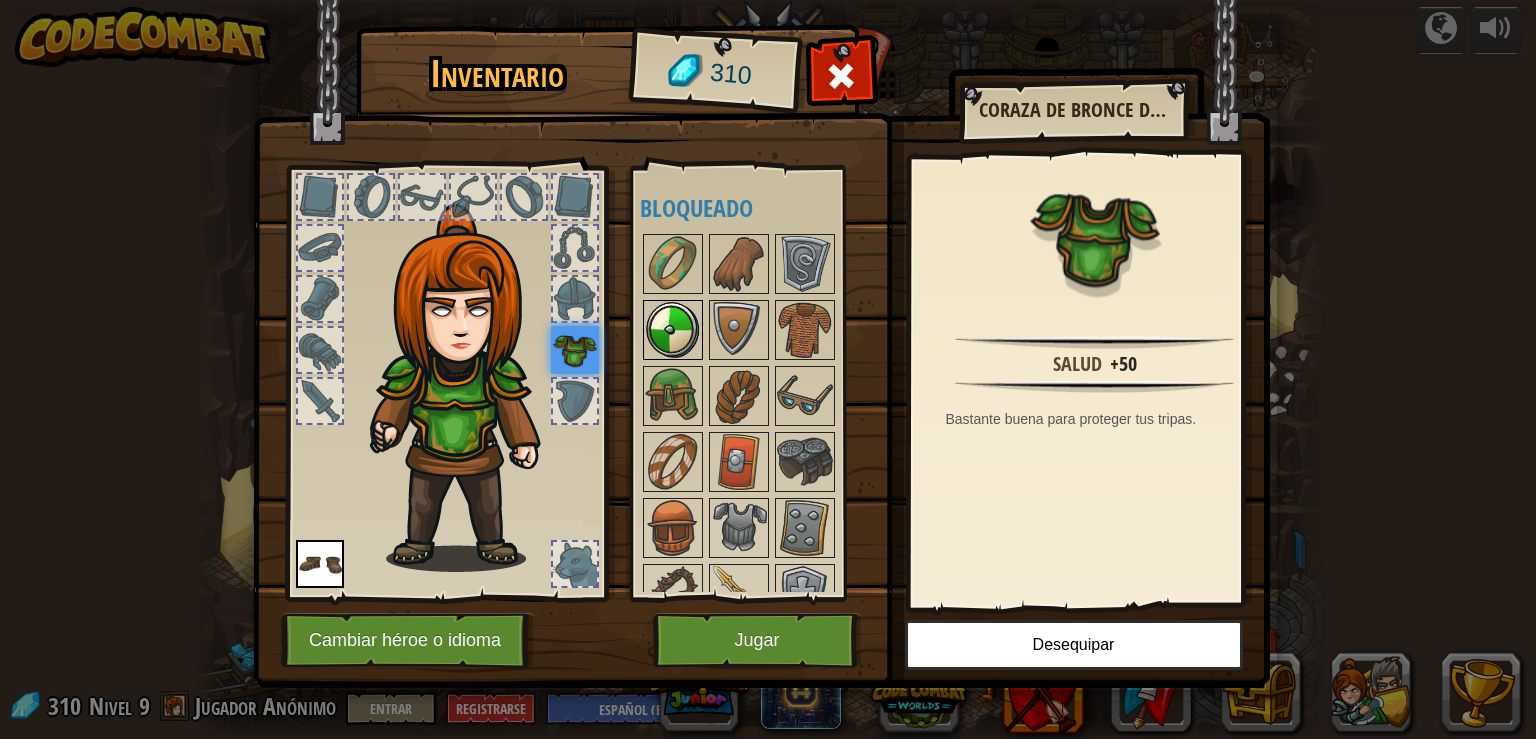 click at bounding box center (673, 330) 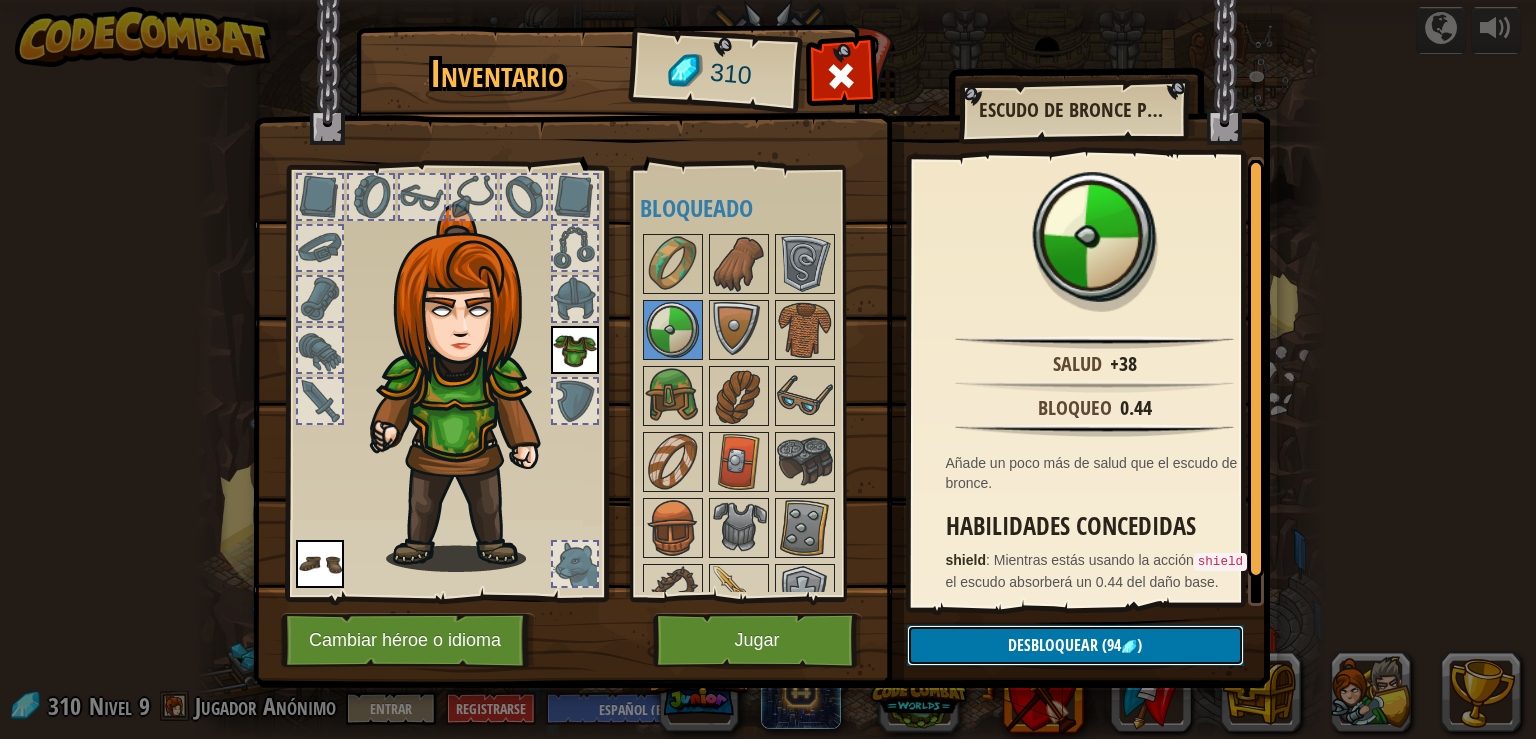 click on "Desbloquear" at bounding box center (1053, 645) 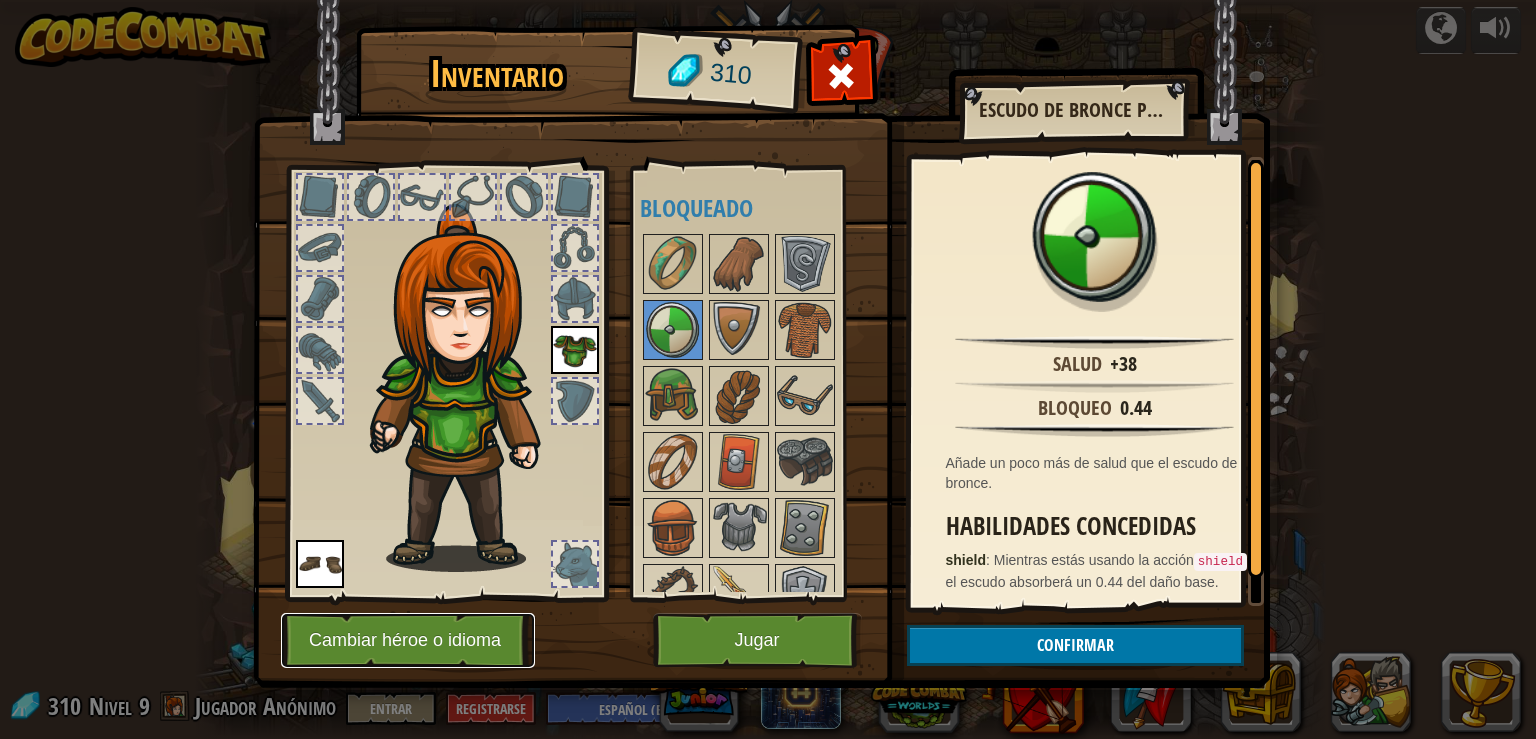 click on "Cambiar héroe o idioma" at bounding box center [408, 640] 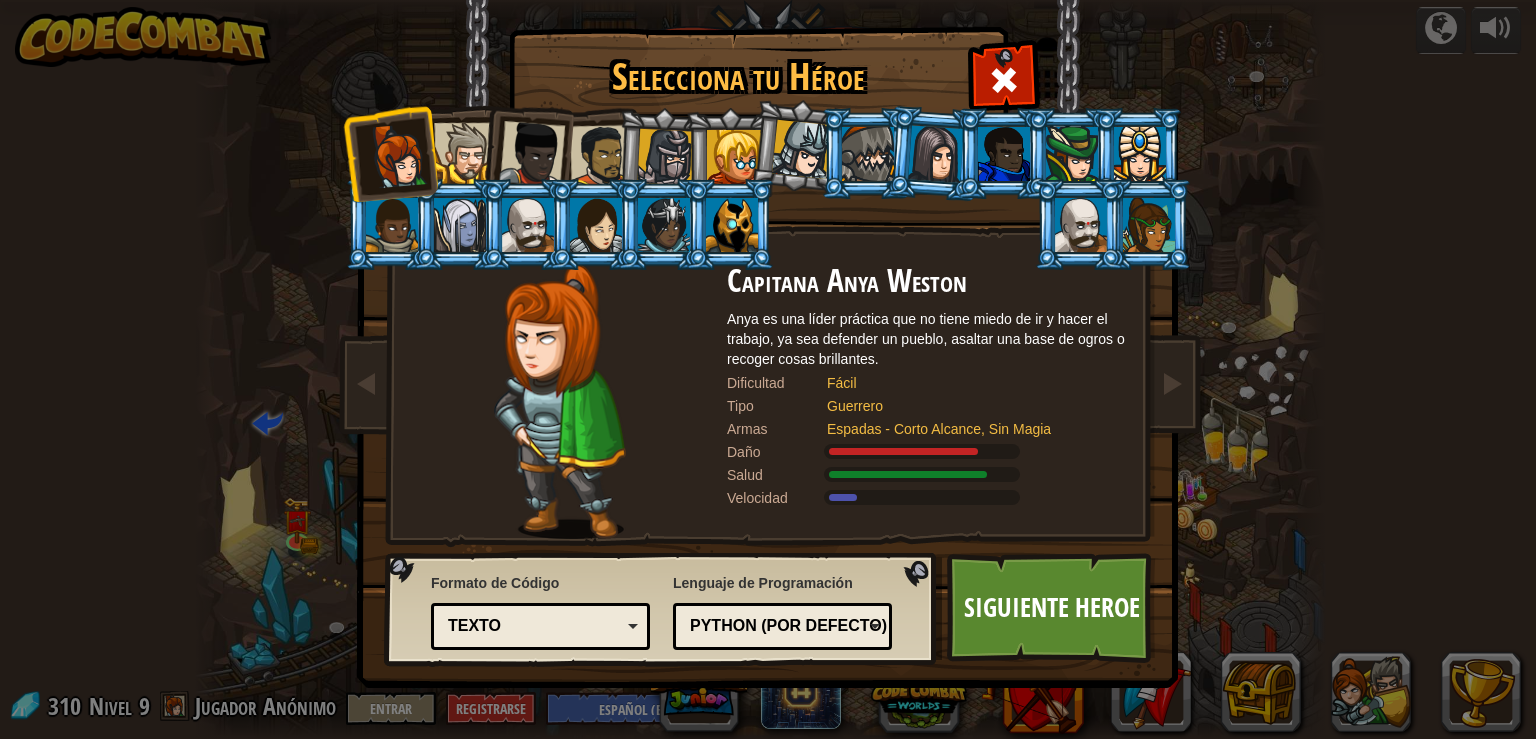 click at bounding box center [532, 154] 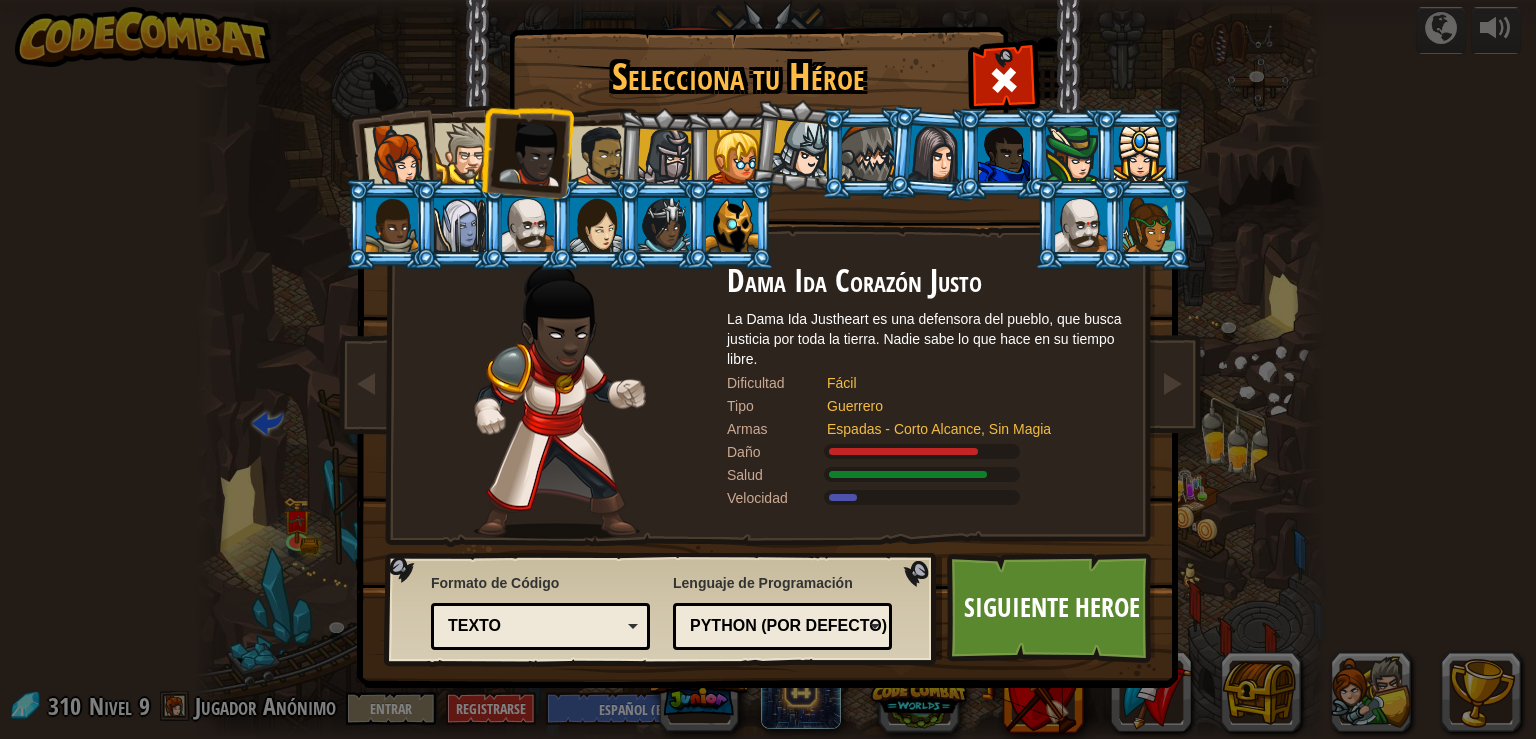 click at bounding box center [526, 150] 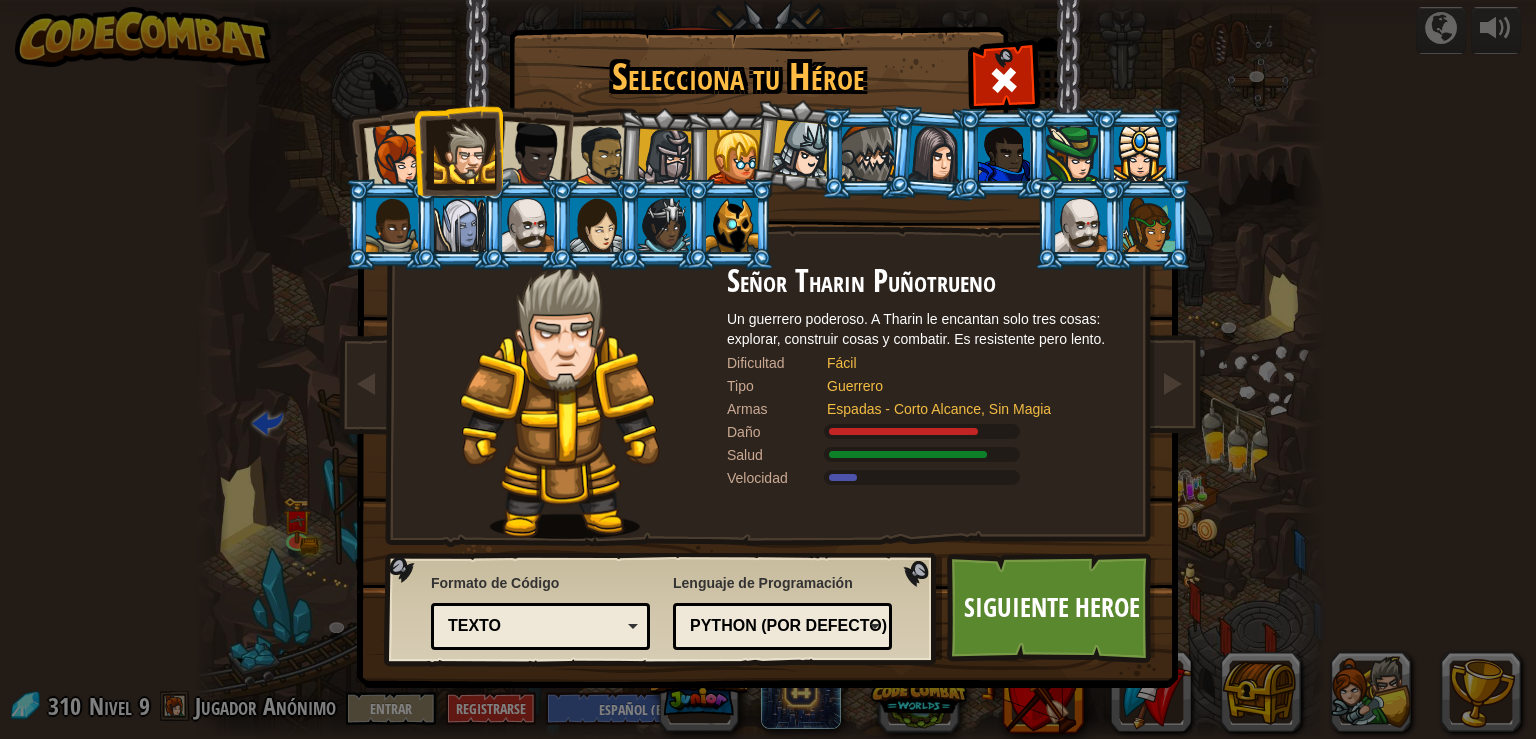 click at bounding box center [601, 156] 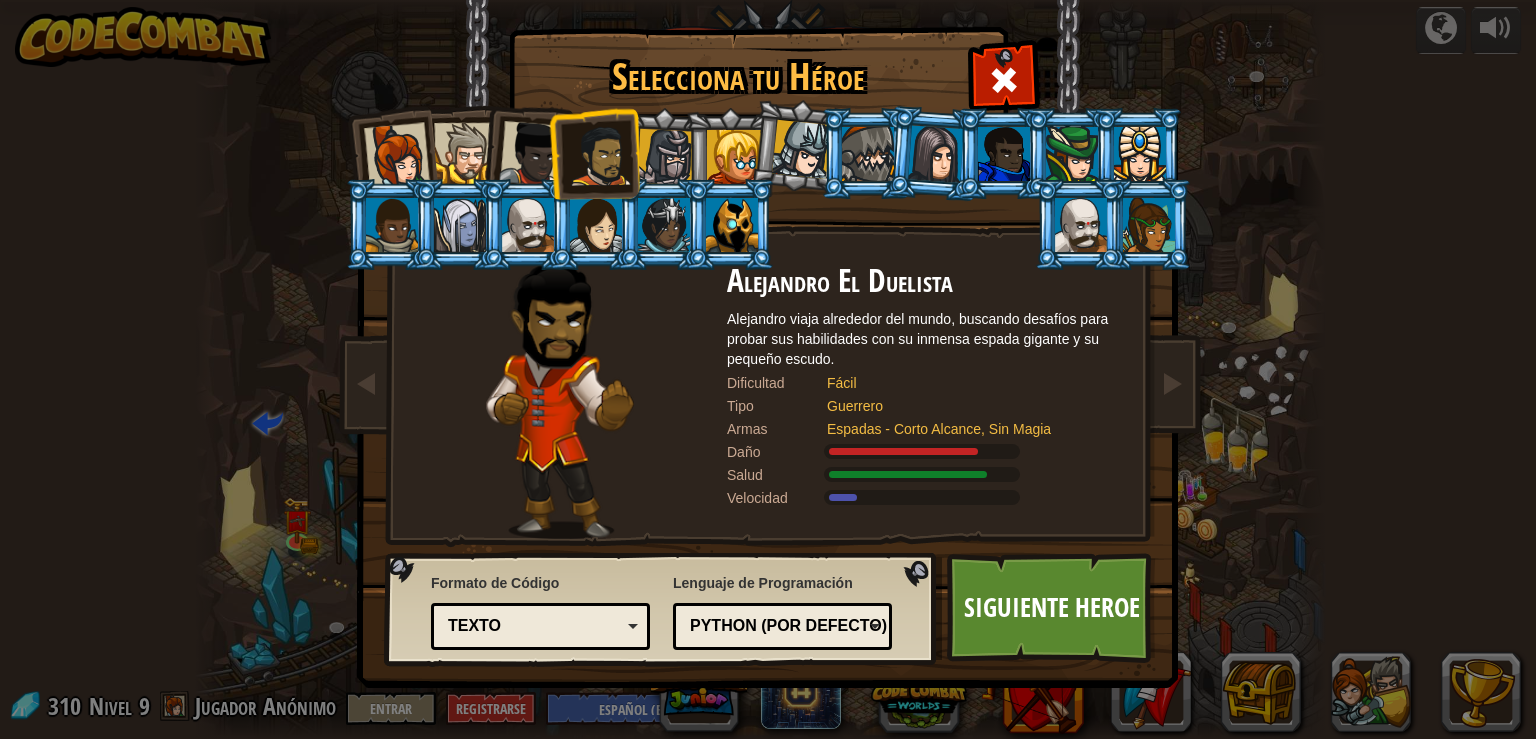 click at bounding box center [665, 157] 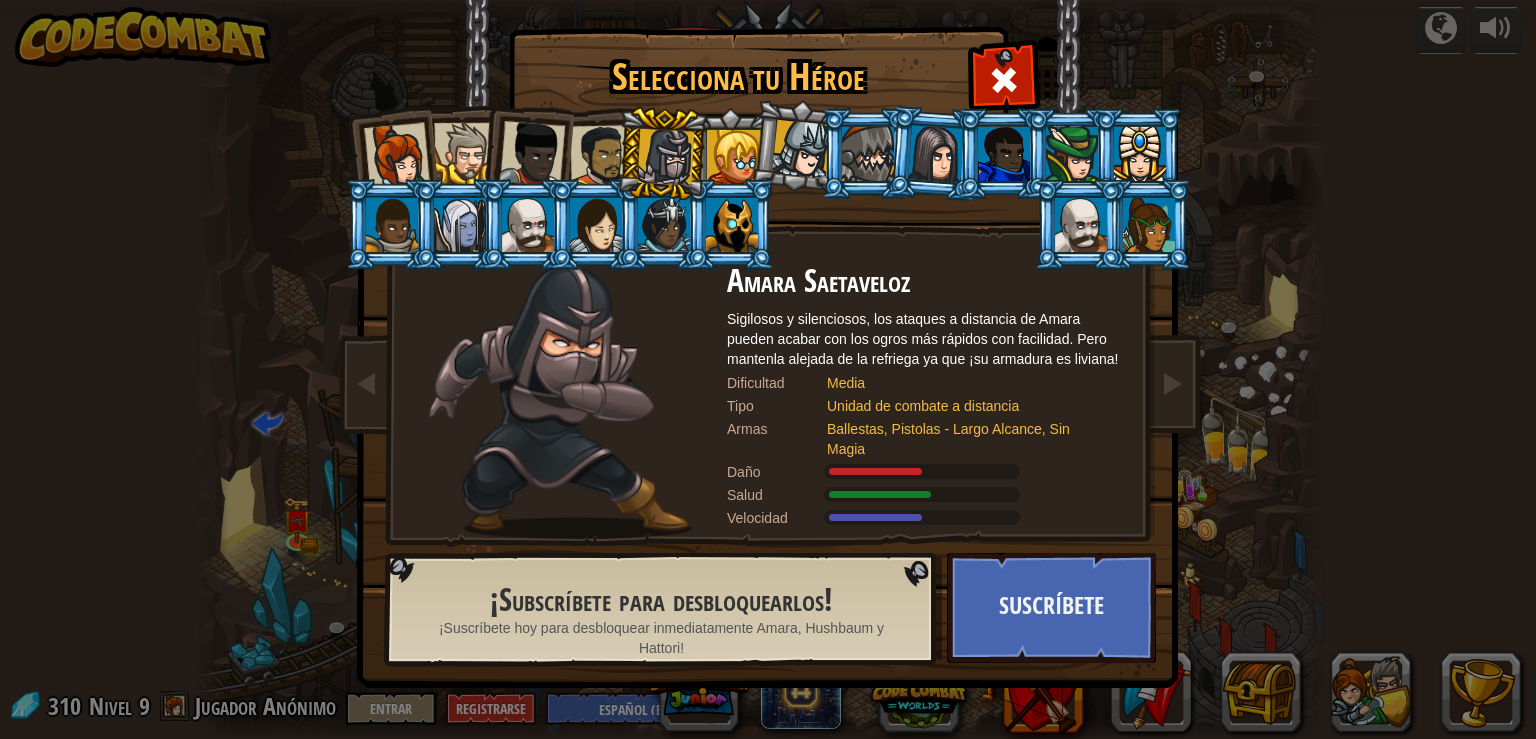 click at bounding box center (464, 153) 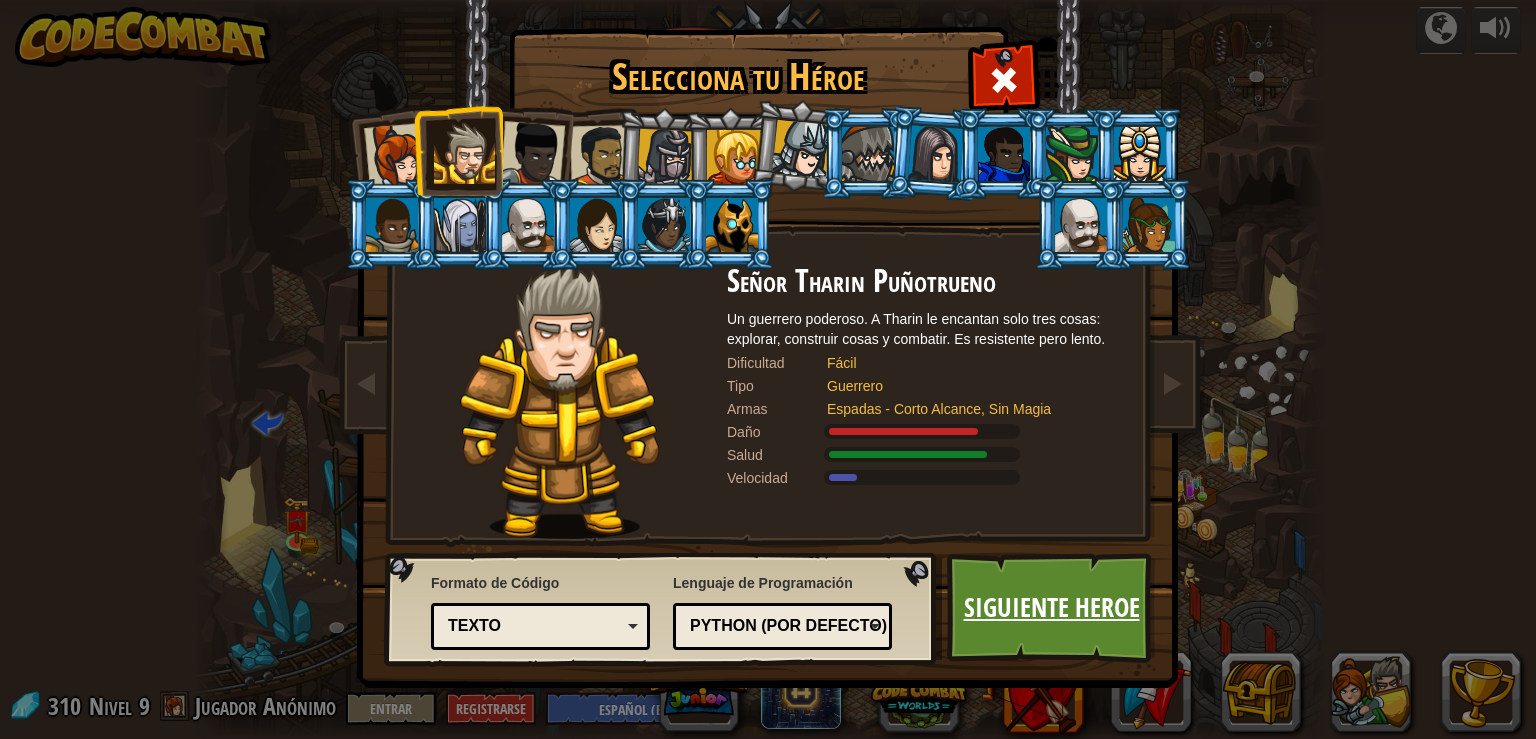 click on "Siguiente Heroe" at bounding box center [1051, 608] 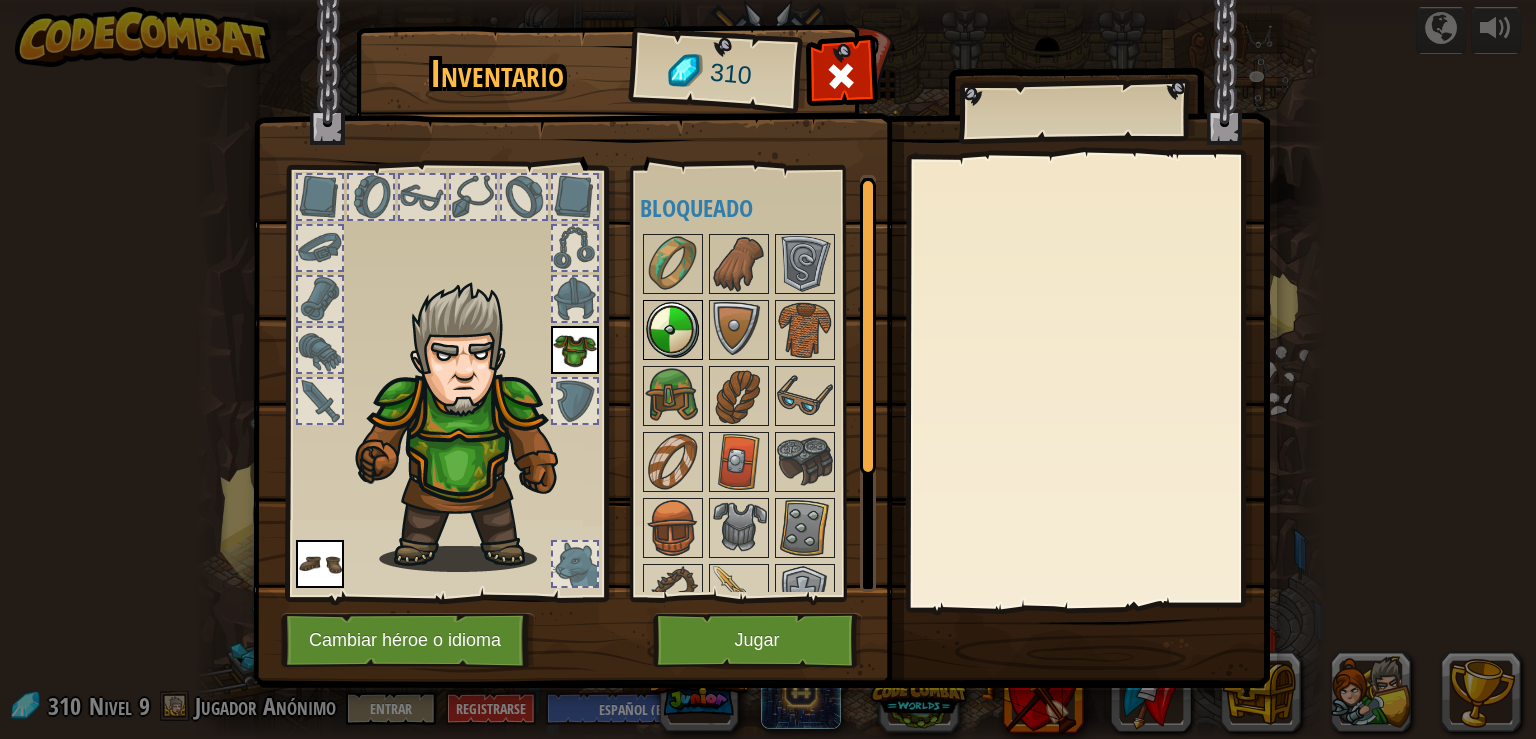 click at bounding box center [673, 330] 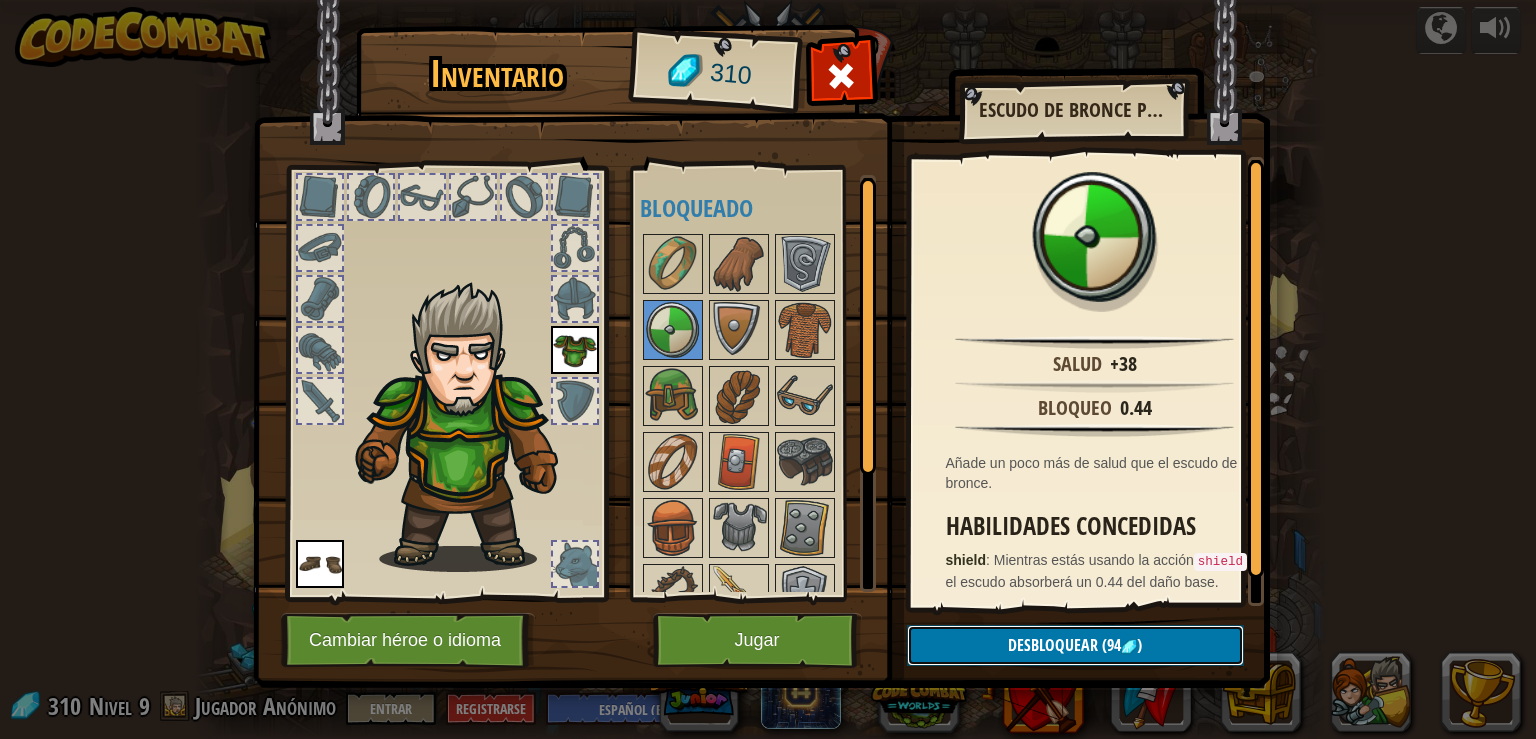 click on "Desbloquear (94 )" at bounding box center (1075, 645) 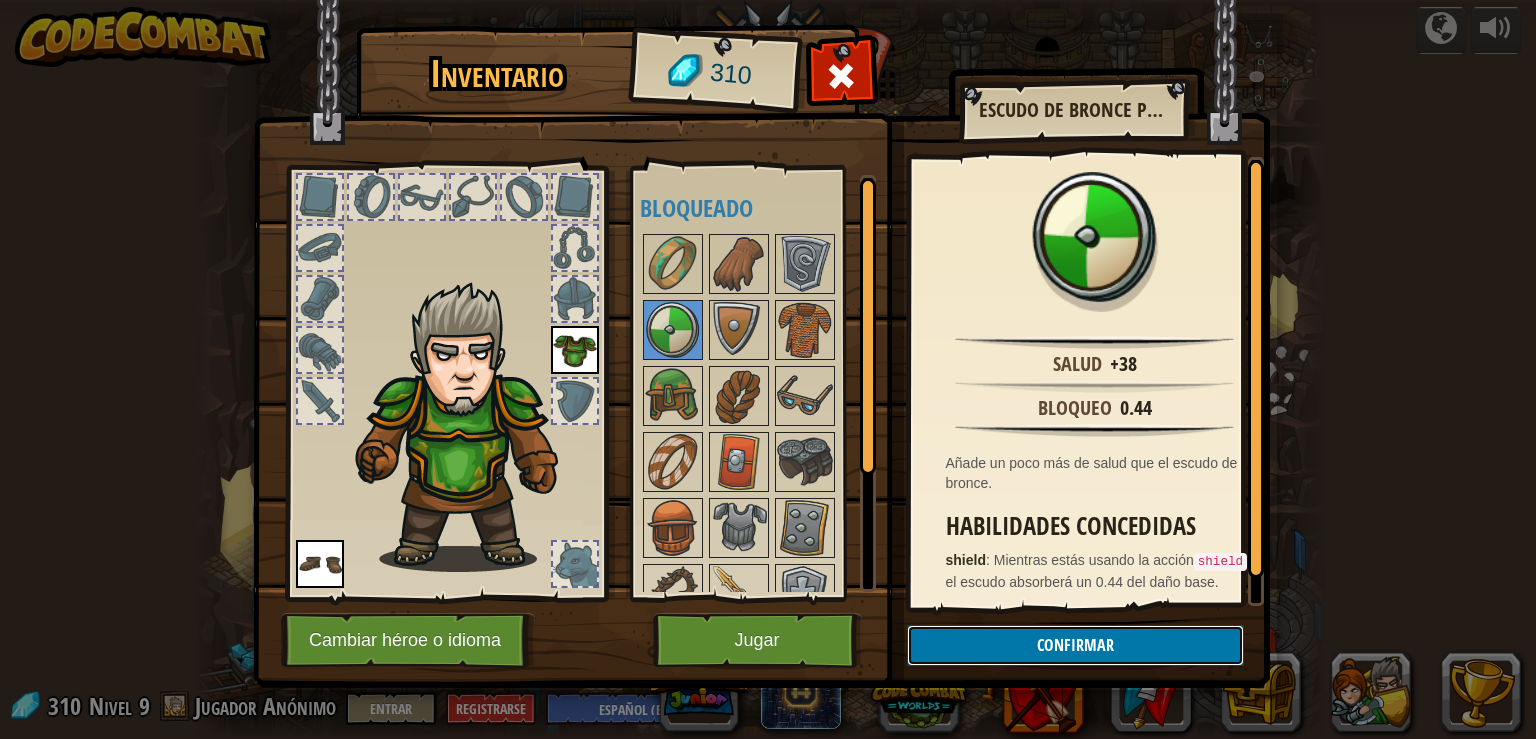 click on "Confirmar" at bounding box center [1075, 645] 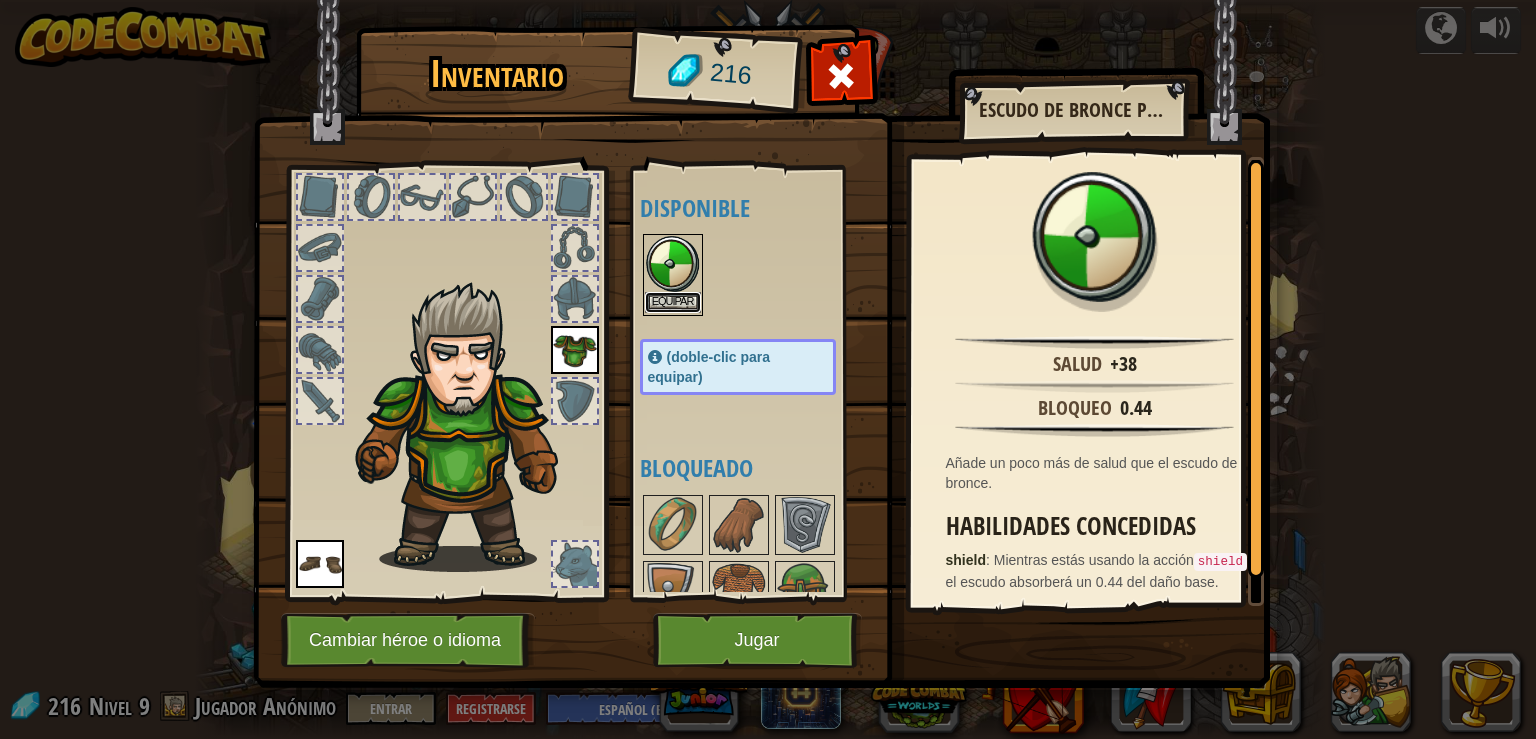 click on "Equipar" at bounding box center [673, 302] 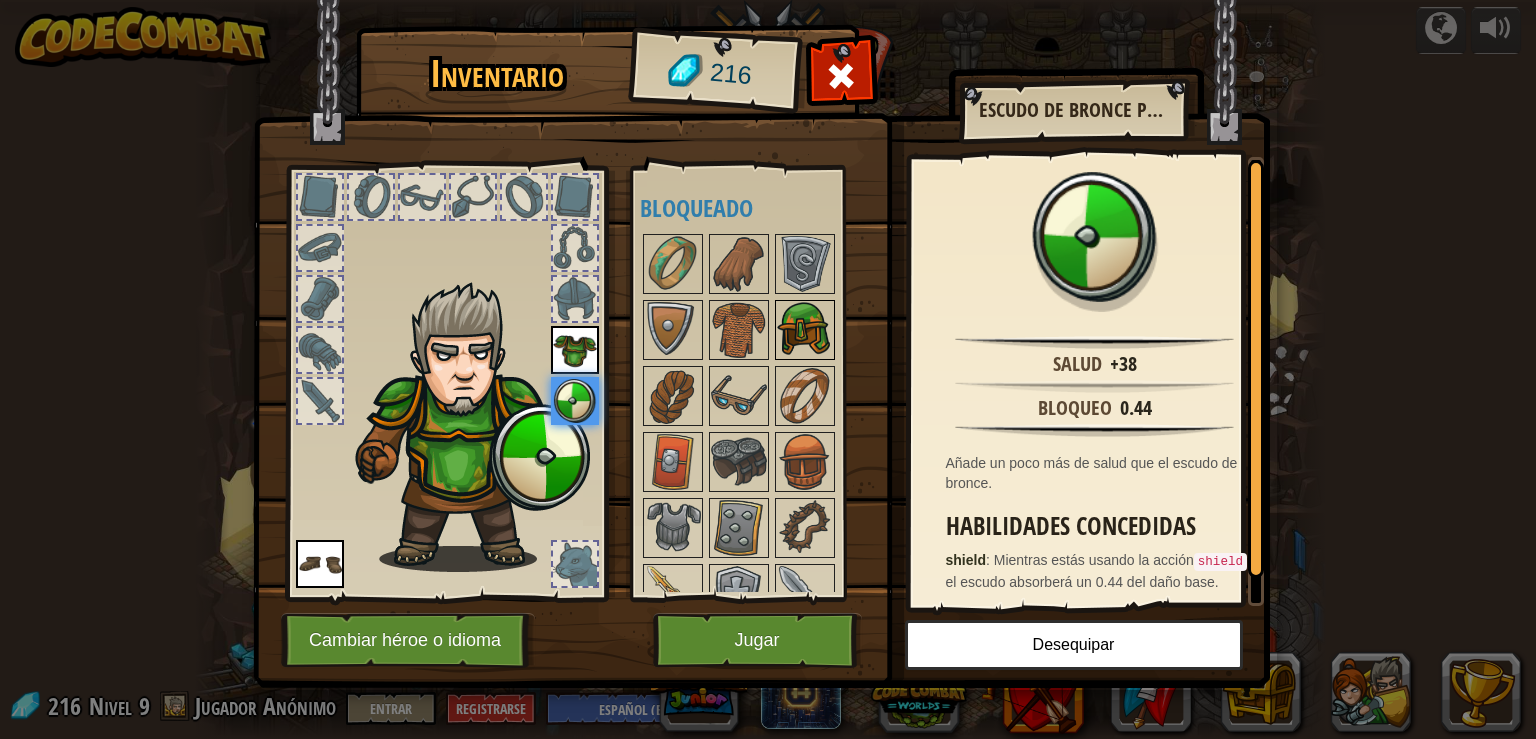 click at bounding box center [805, 330] 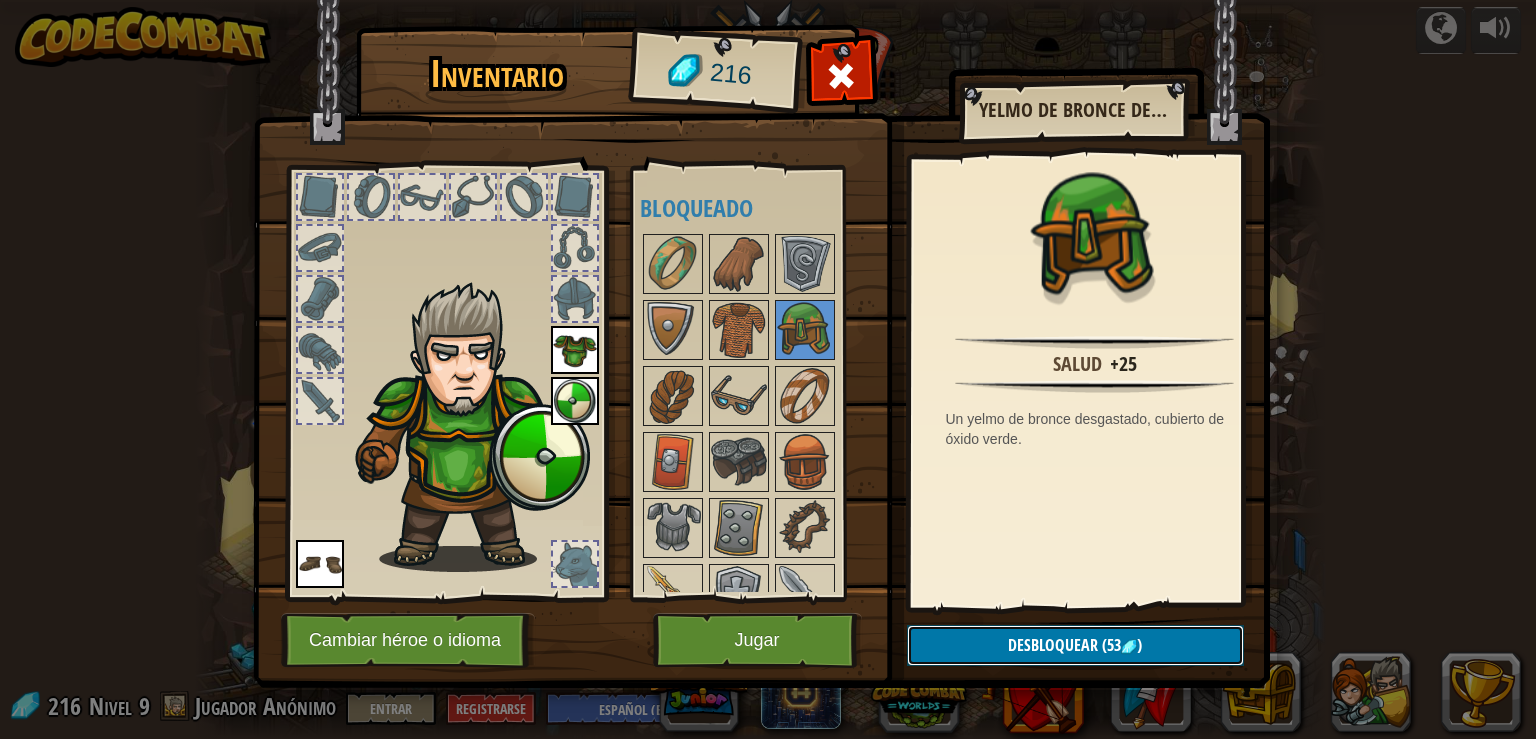 click on "Desbloquear" at bounding box center (1053, 645) 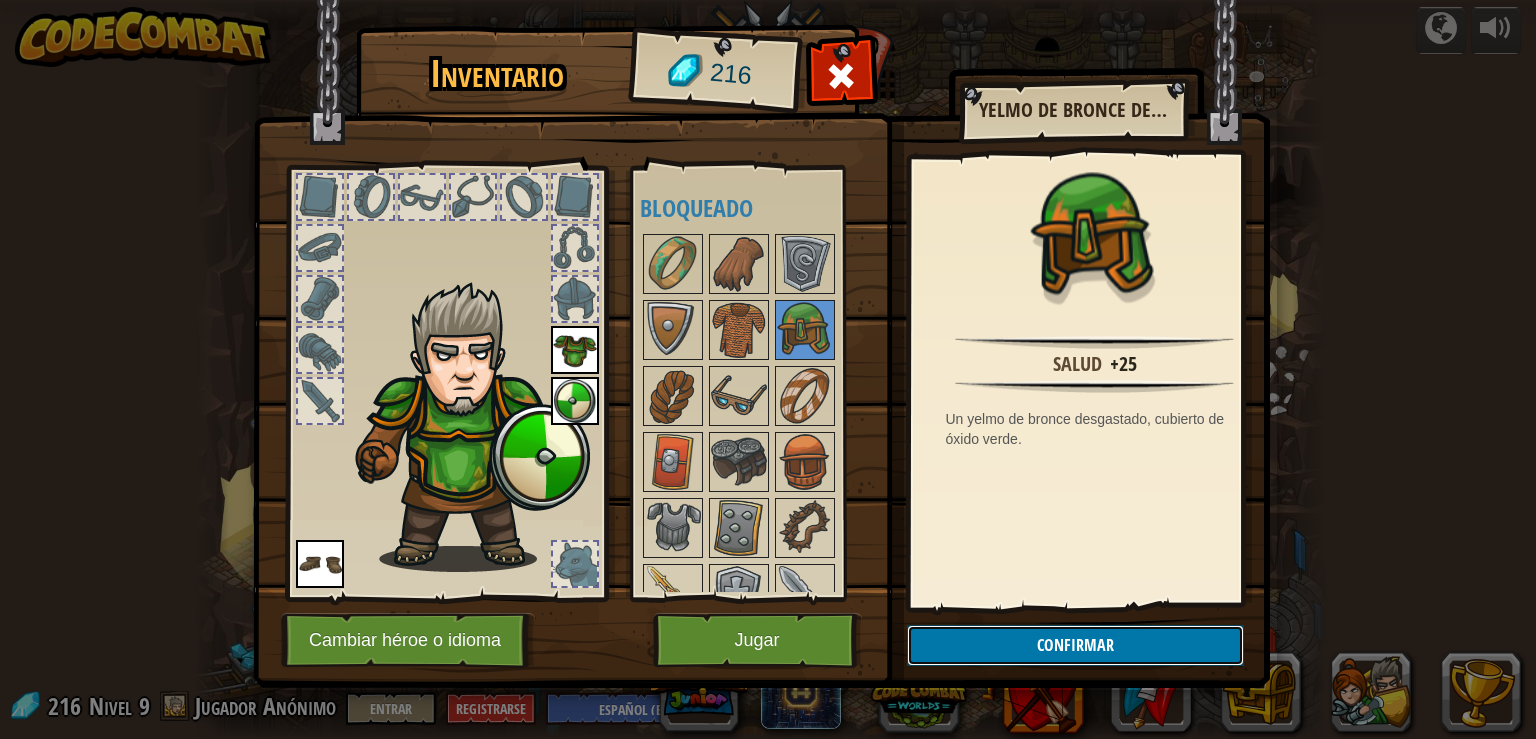 click on "Confirmar" at bounding box center (1075, 645) 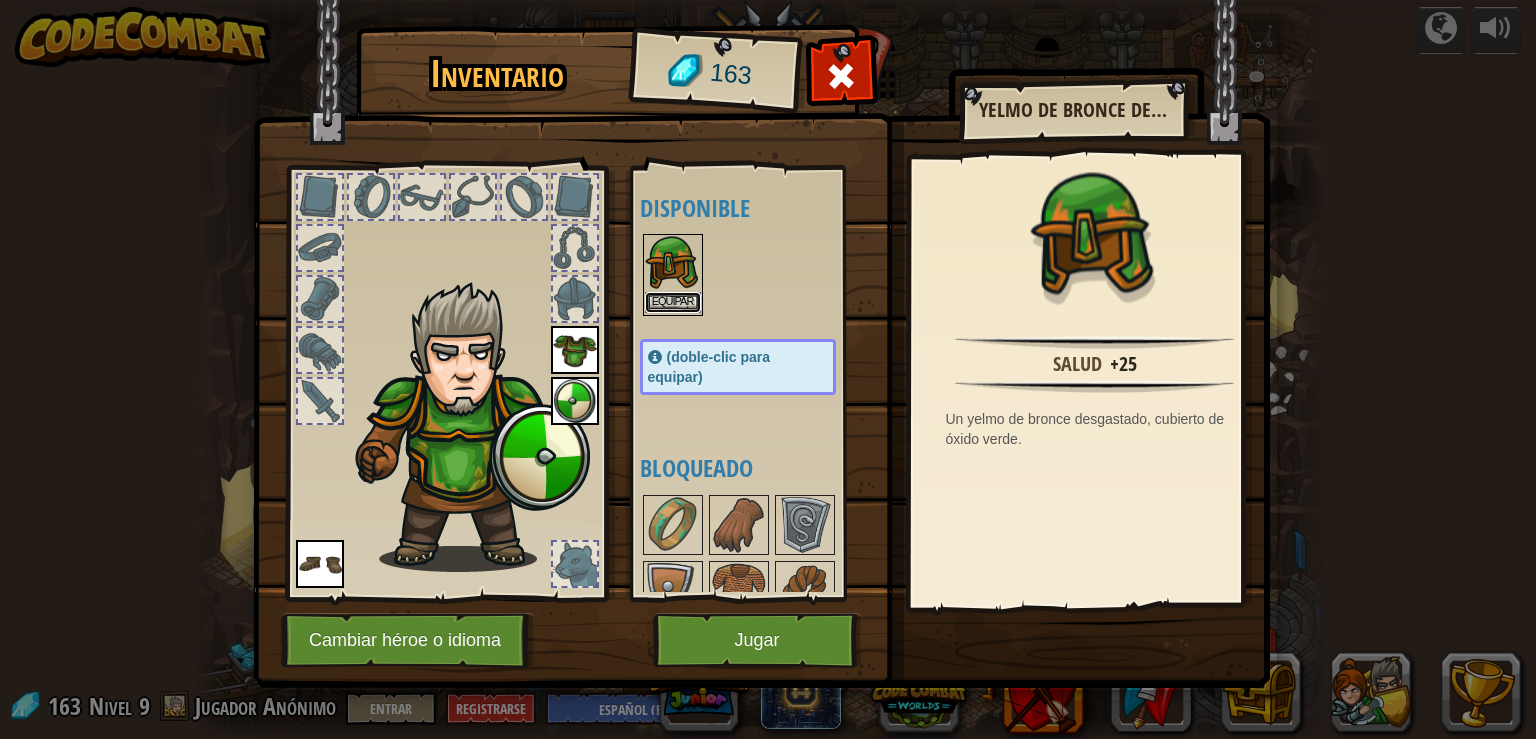 click on "Equipar" at bounding box center [673, 302] 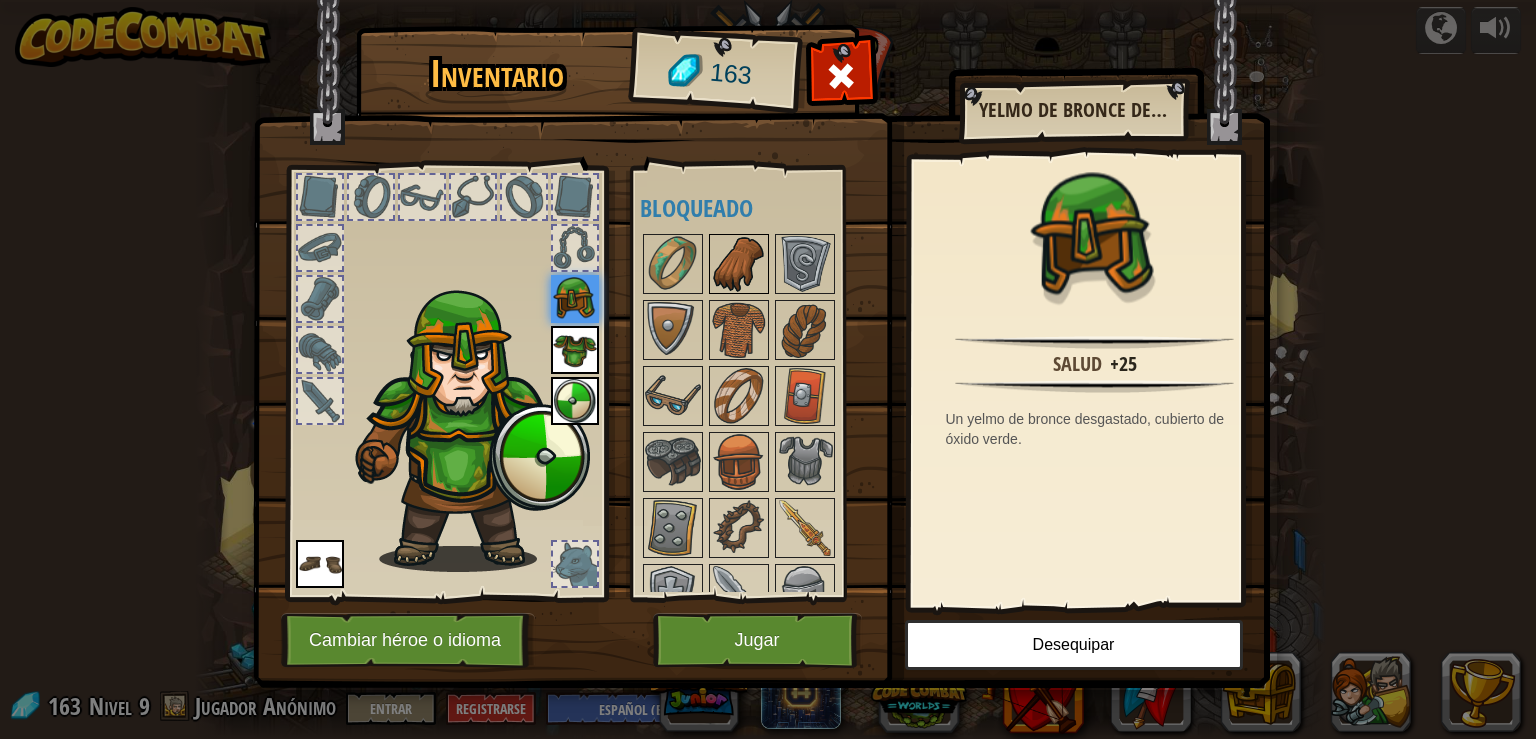 drag, startPoint x: 758, startPoint y: 515, endPoint x: 711, endPoint y: 286, distance: 233.77339 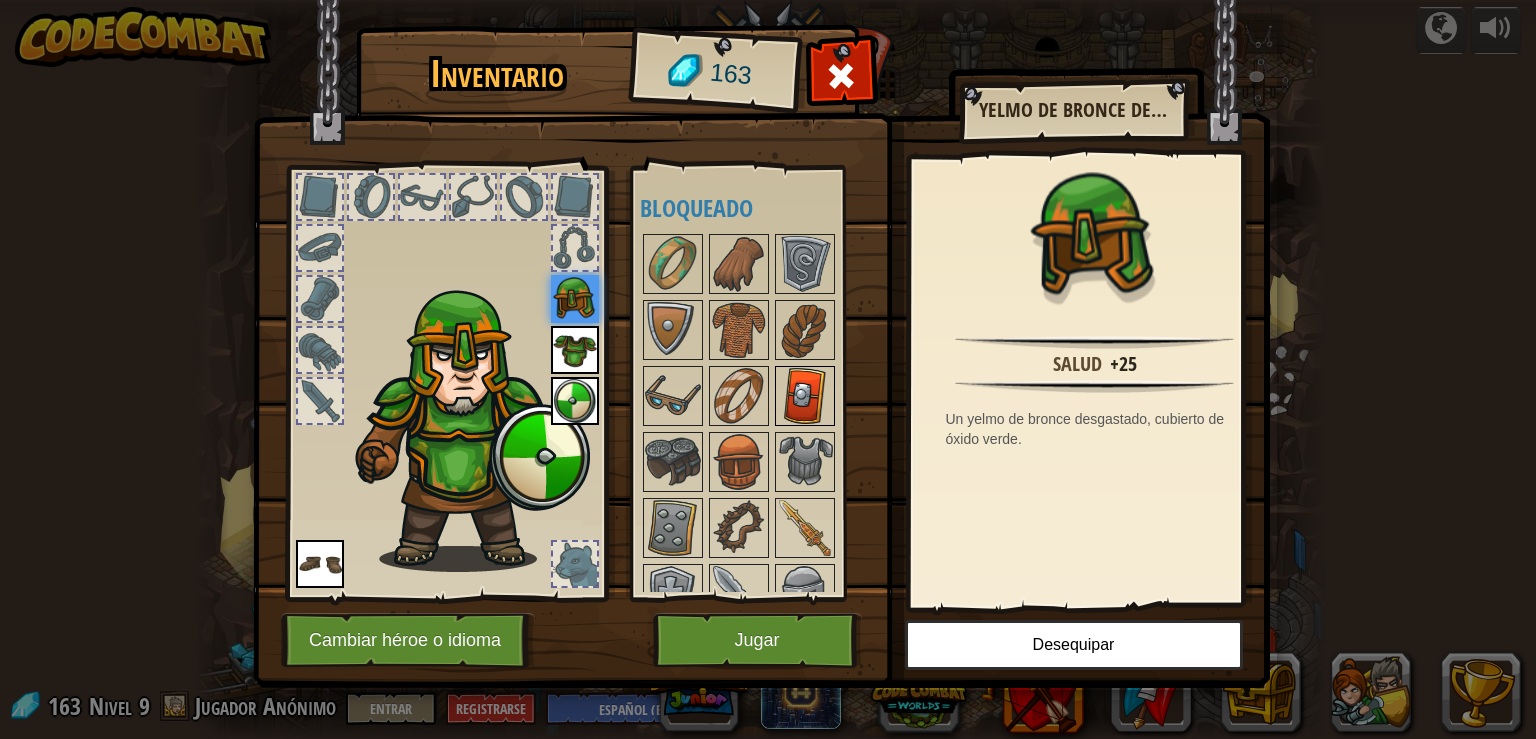 drag, startPoint x: 828, startPoint y: 553, endPoint x: 778, endPoint y: 383, distance: 177.20045 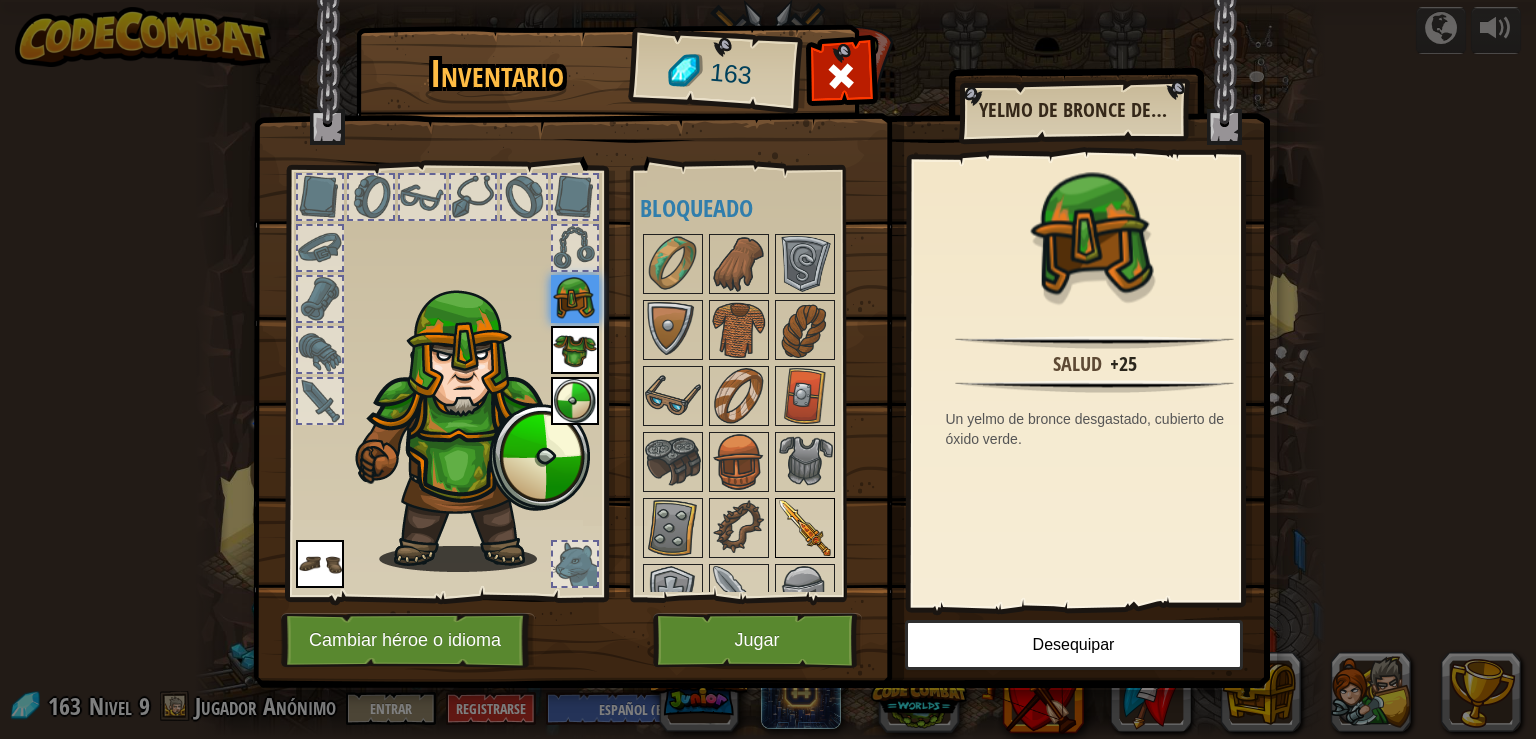 click at bounding box center (805, 528) 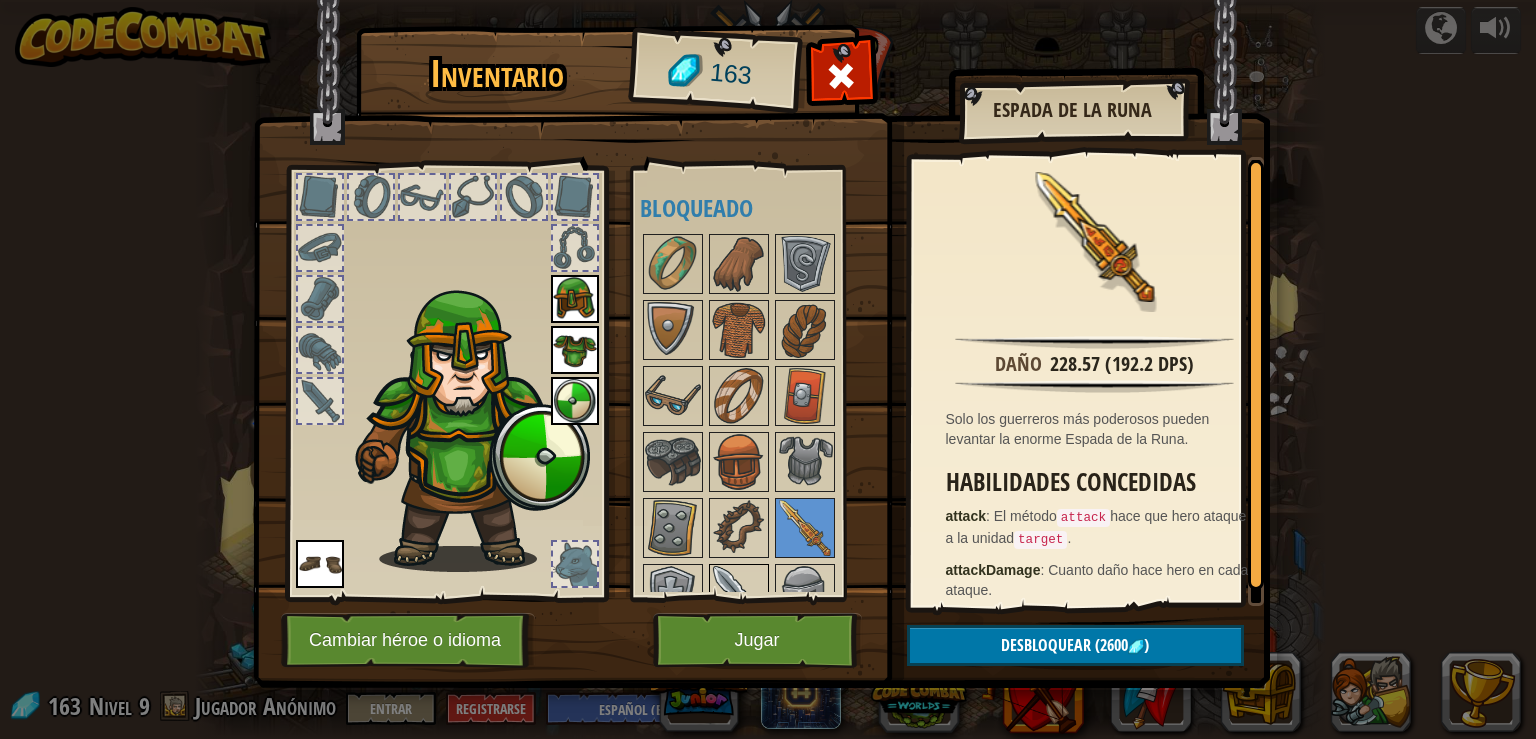 click at bounding box center [739, 594] 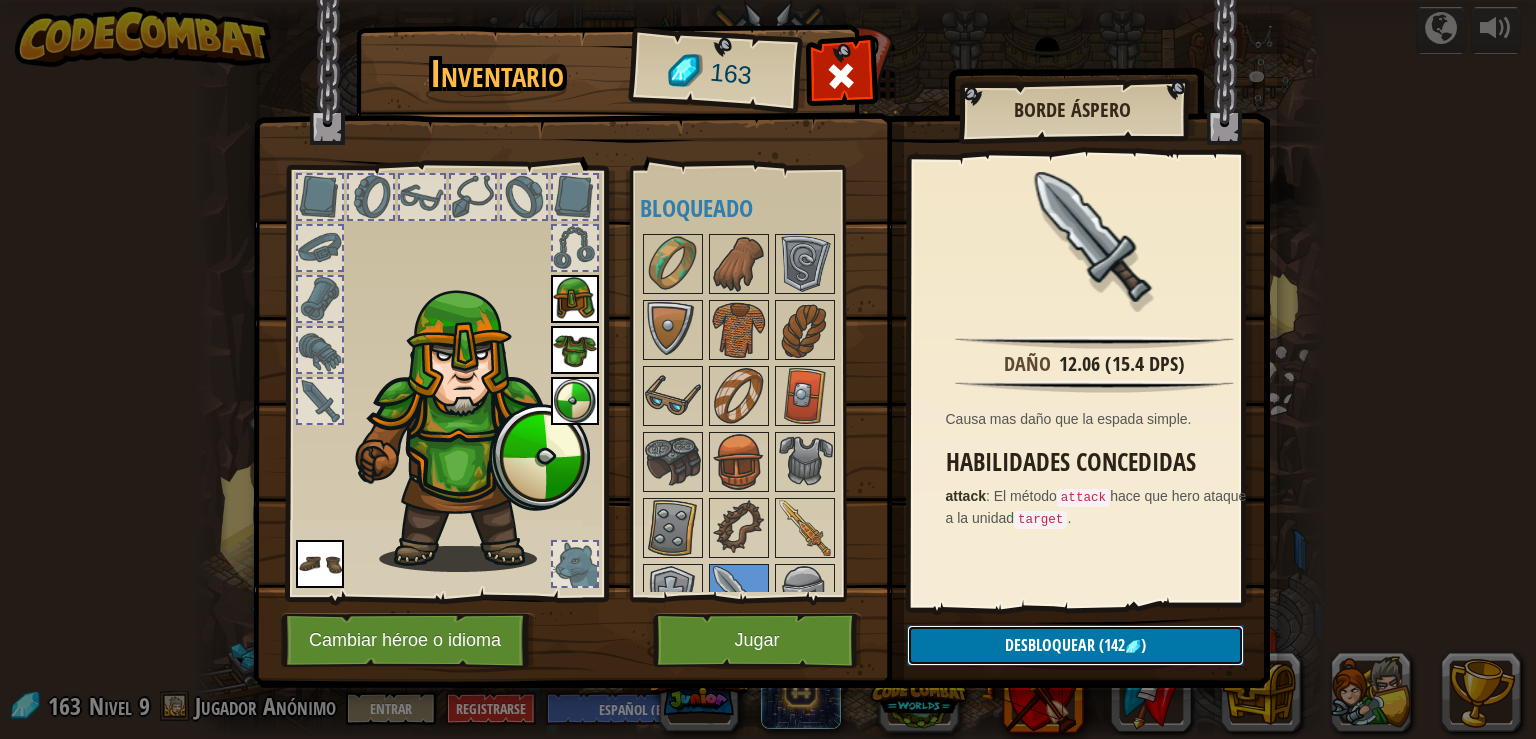 click on "Desbloquear (142 )" at bounding box center (1075, 645) 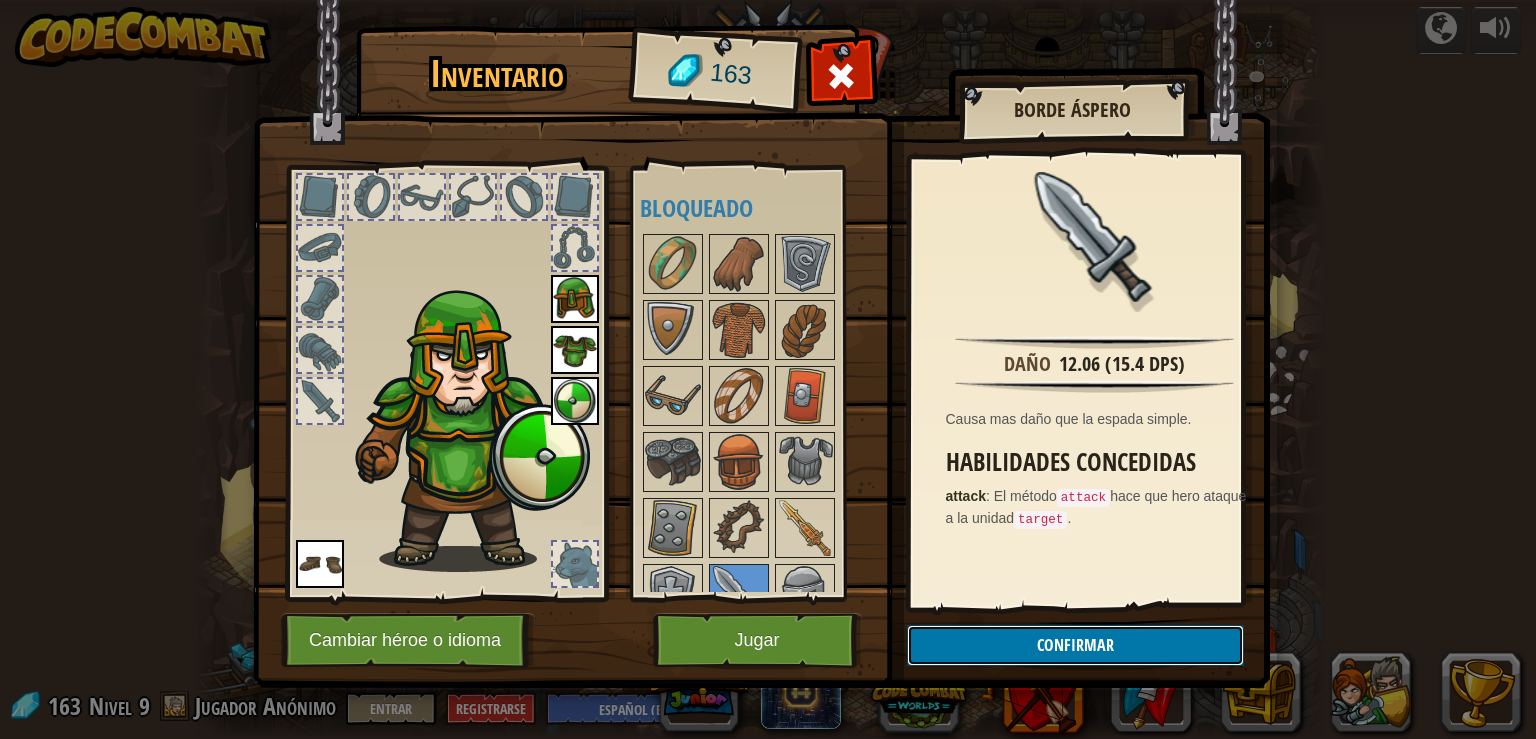 click on "Confirmar" at bounding box center (1075, 645) 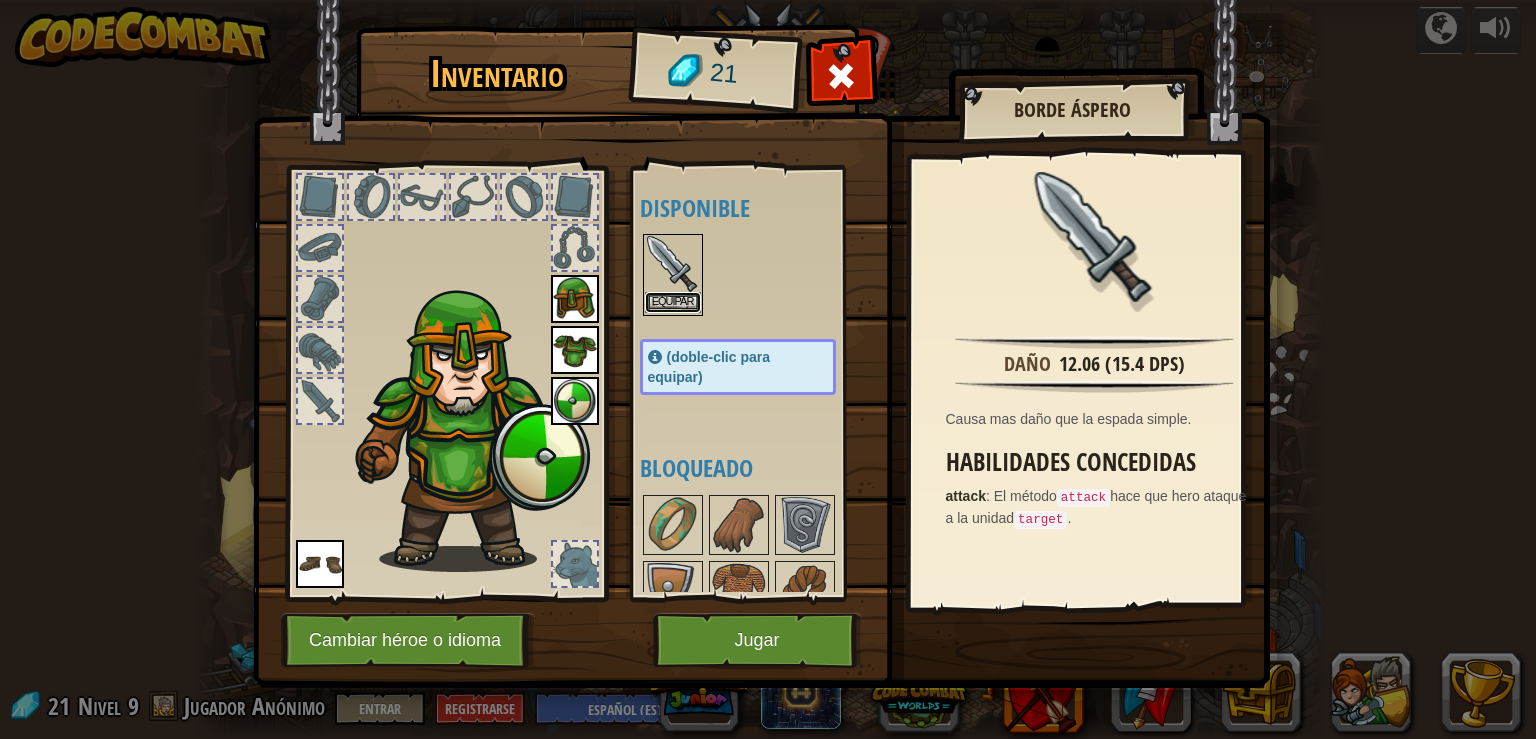 click on "Equipar" at bounding box center [673, 302] 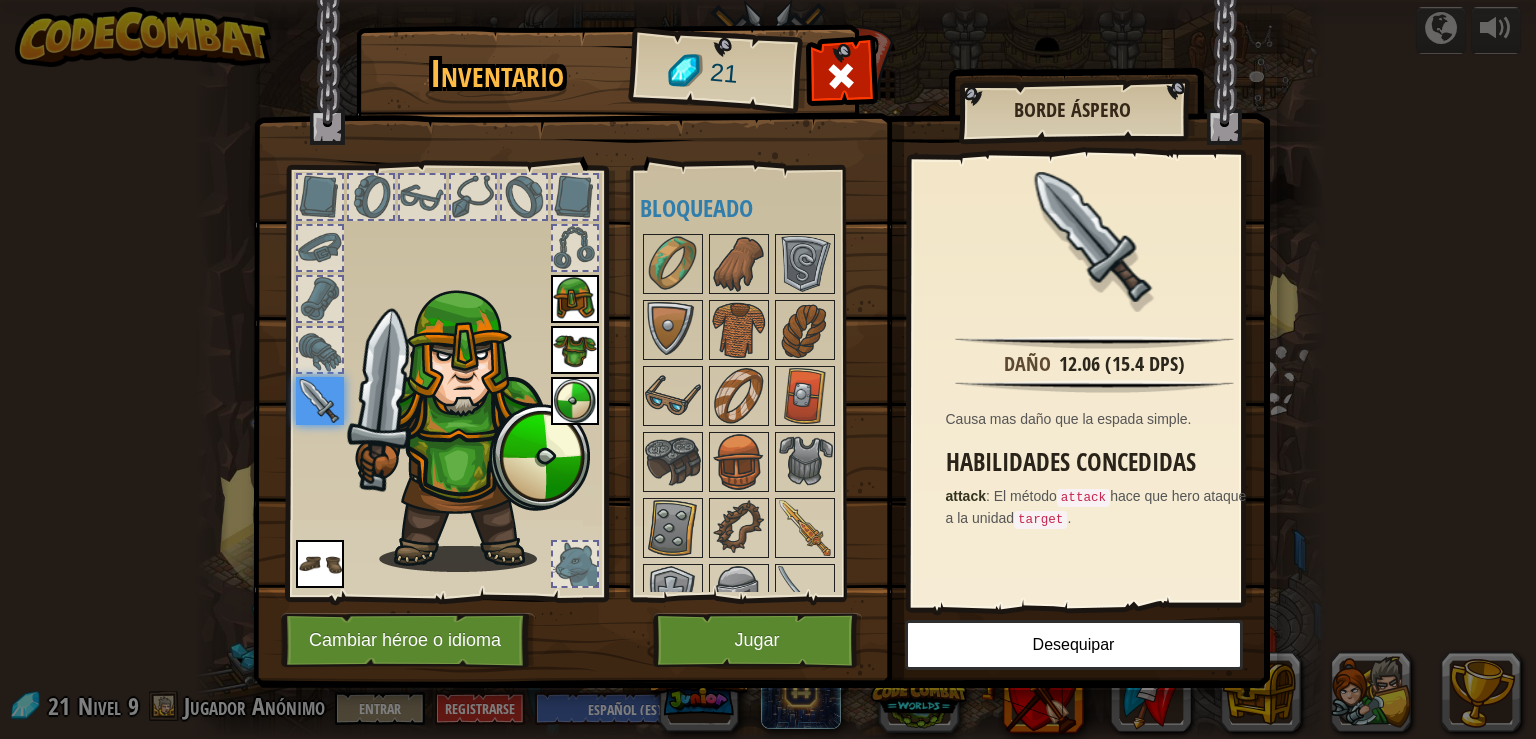 click at bounding box center (575, 564) 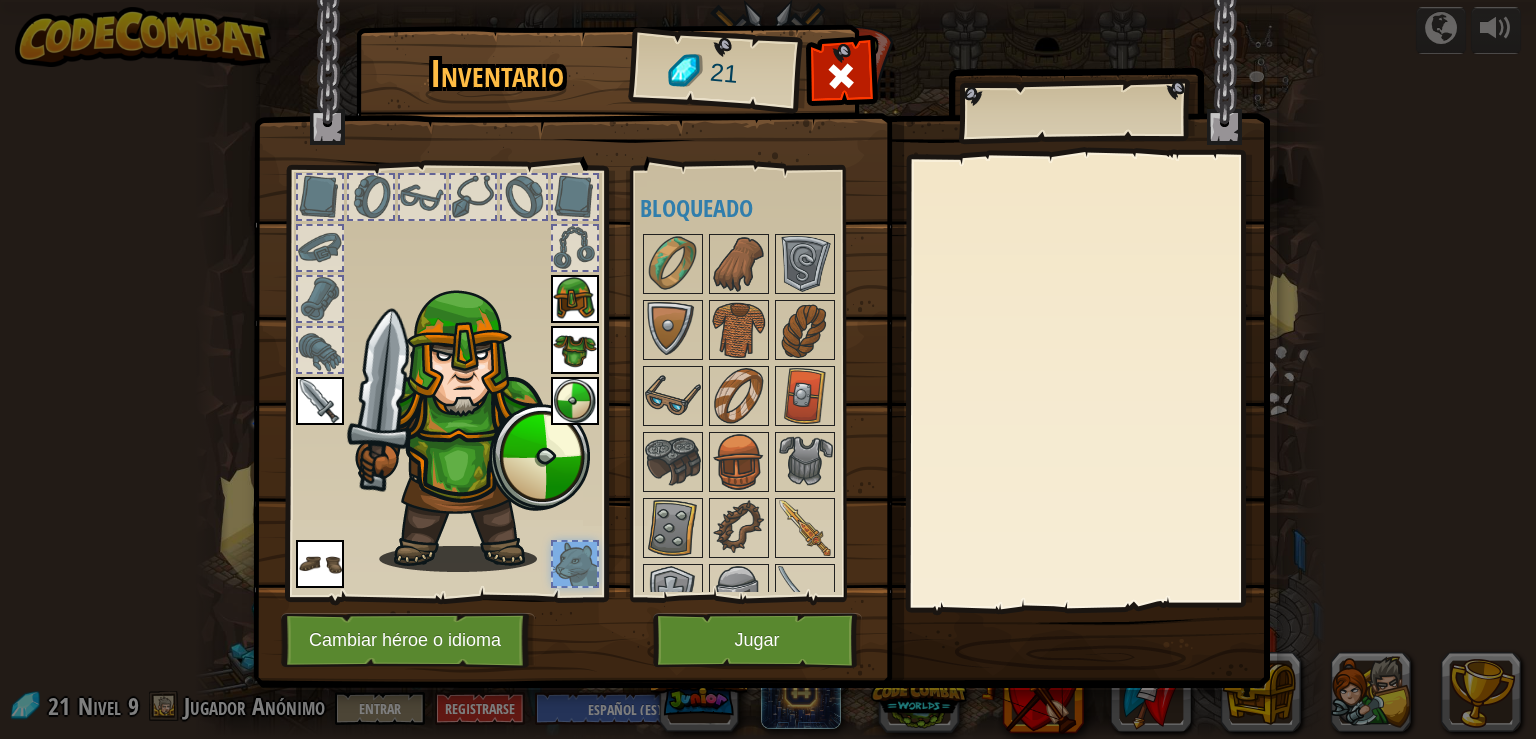 click at bounding box center [320, 350] 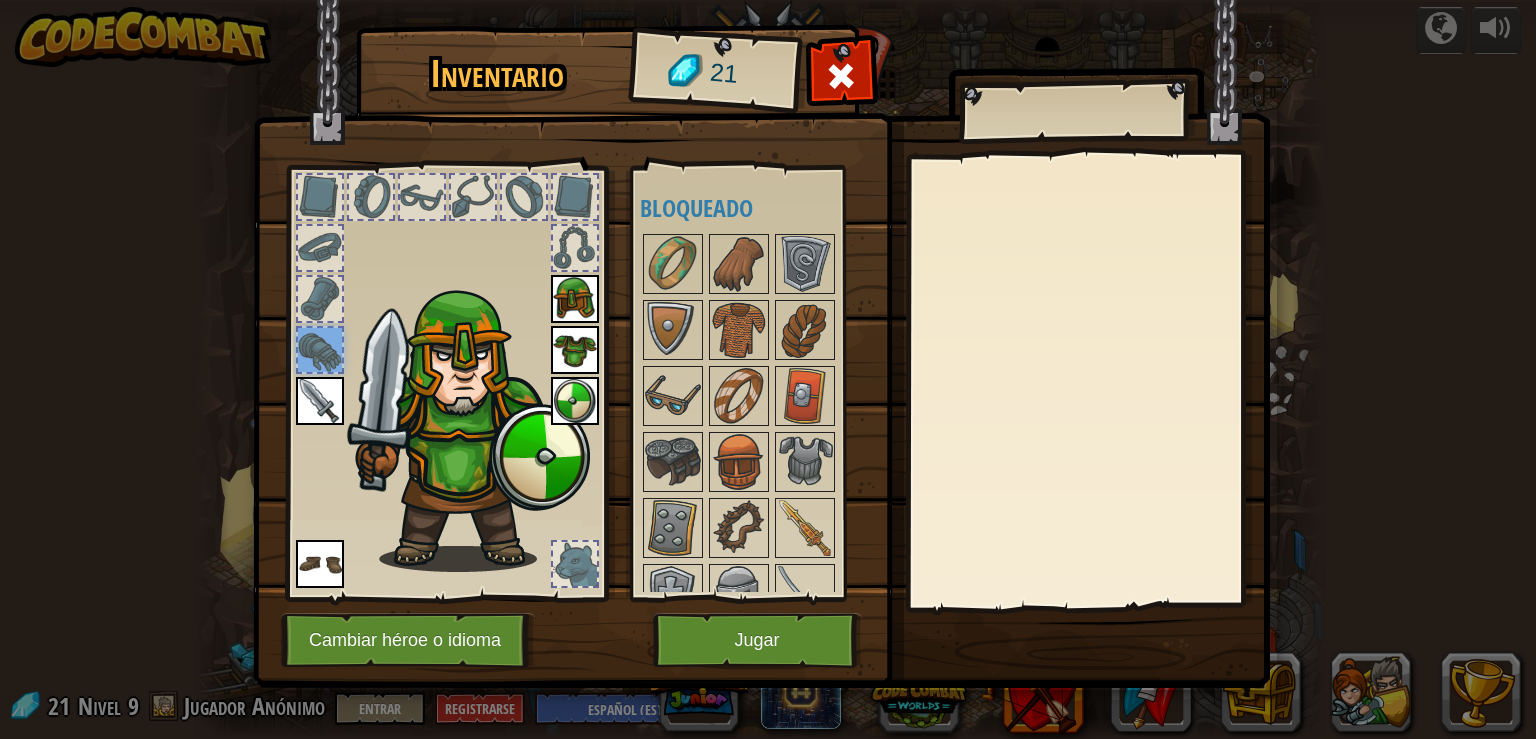 click at bounding box center [320, 350] 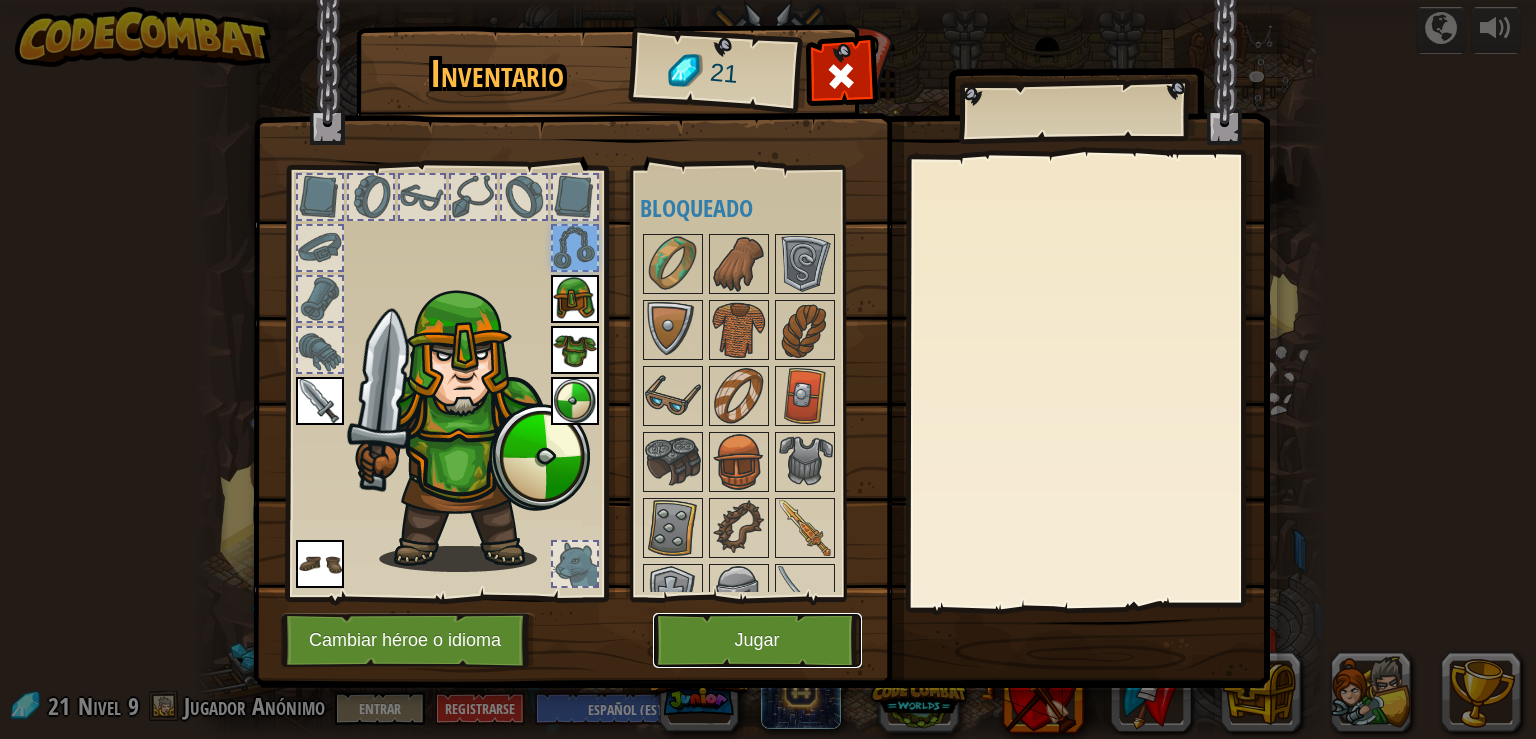 click on "Jugar" at bounding box center [757, 640] 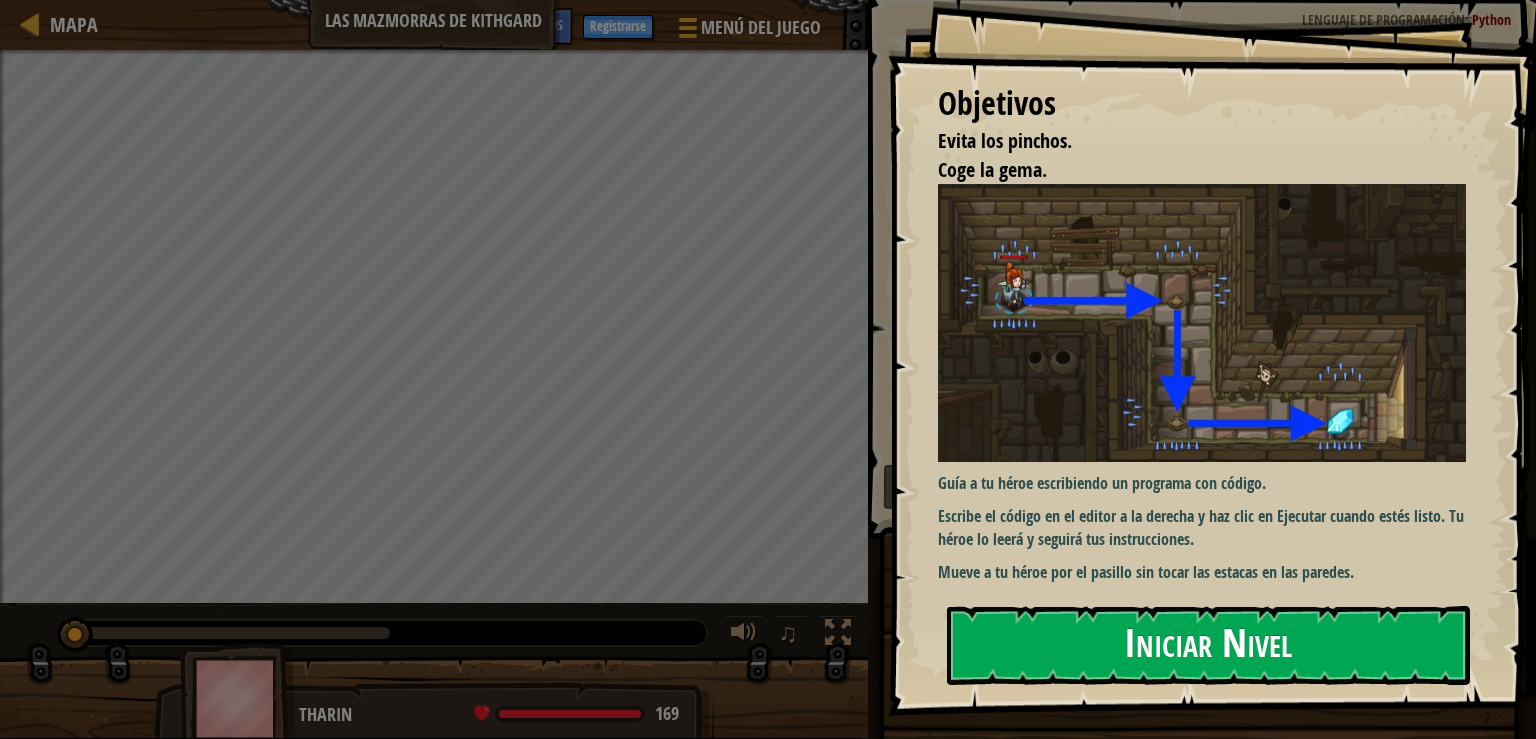 click on "Iniciar Nivel" at bounding box center [1208, 645] 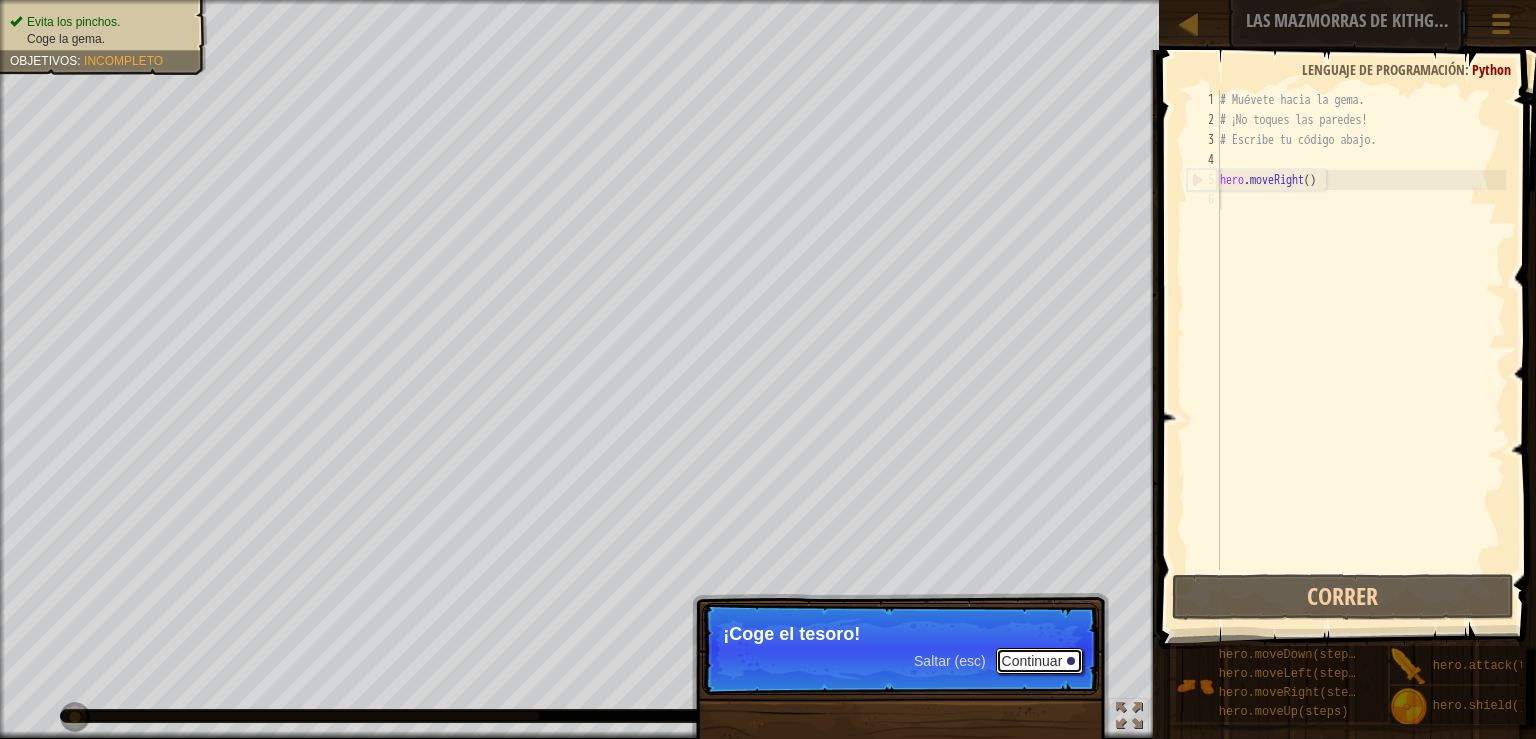 click on "Continuar" at bounding box center (1040, 661) 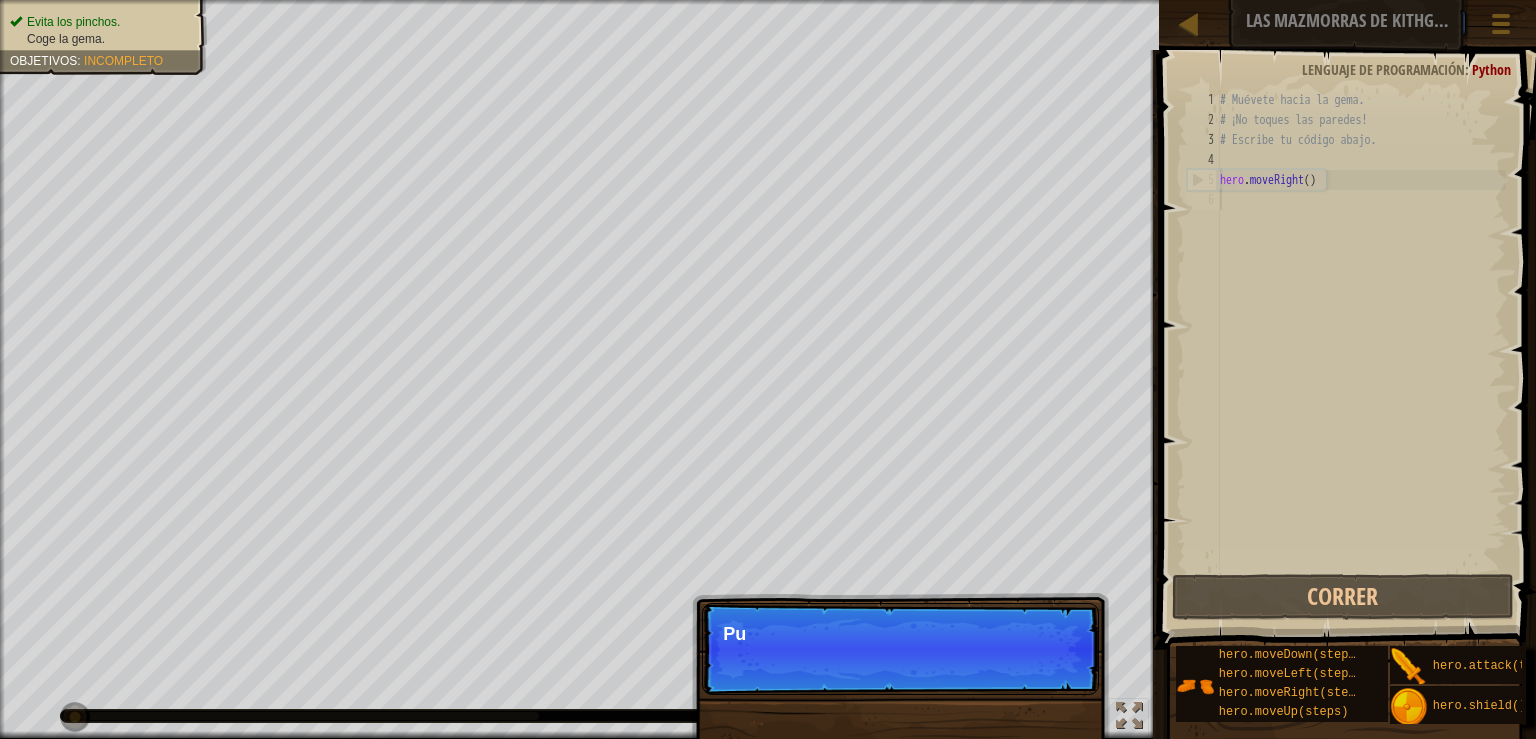 scroll, scrollTop: 9, scrollLeft: 0, axis: vertical 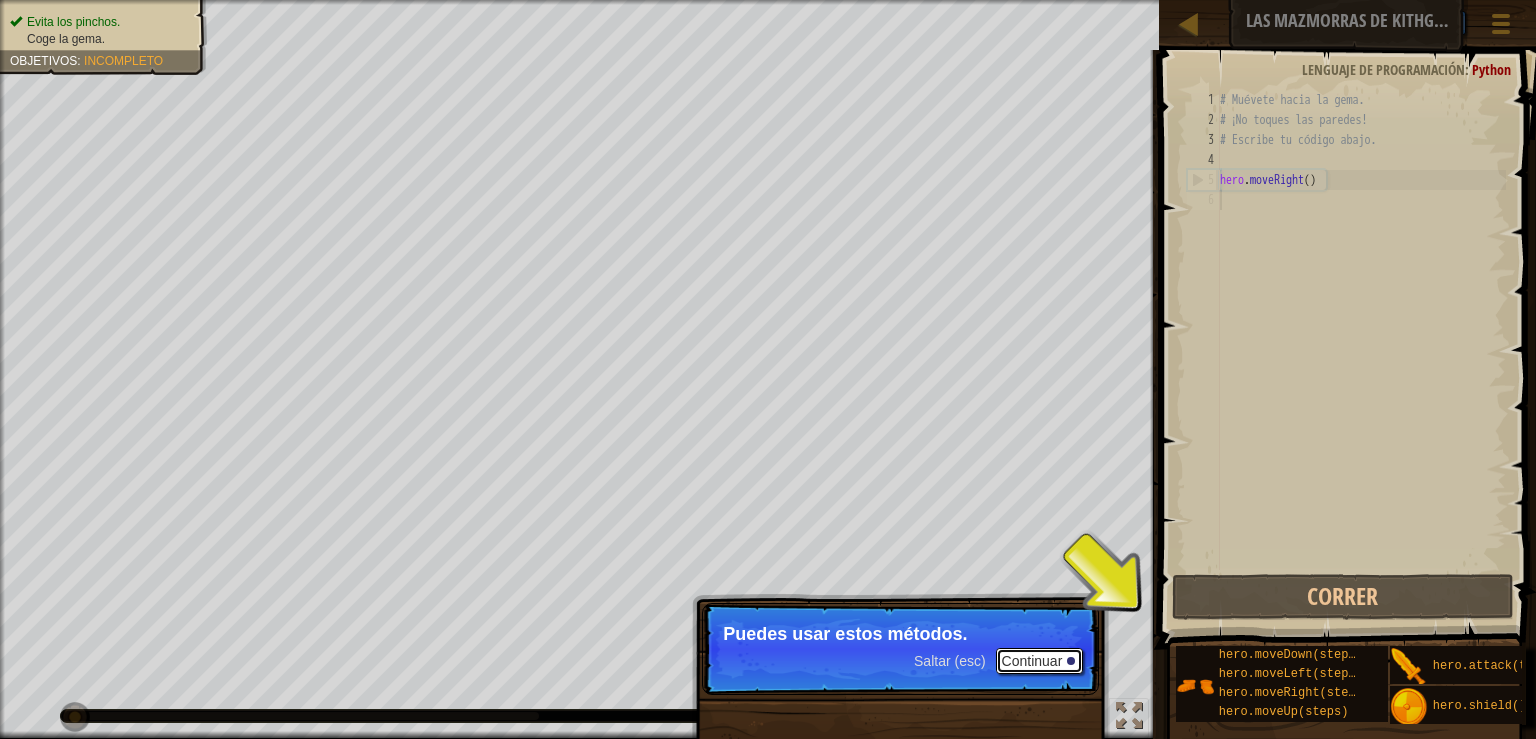 click on "Continuar" at bounding box center (1040, 661) 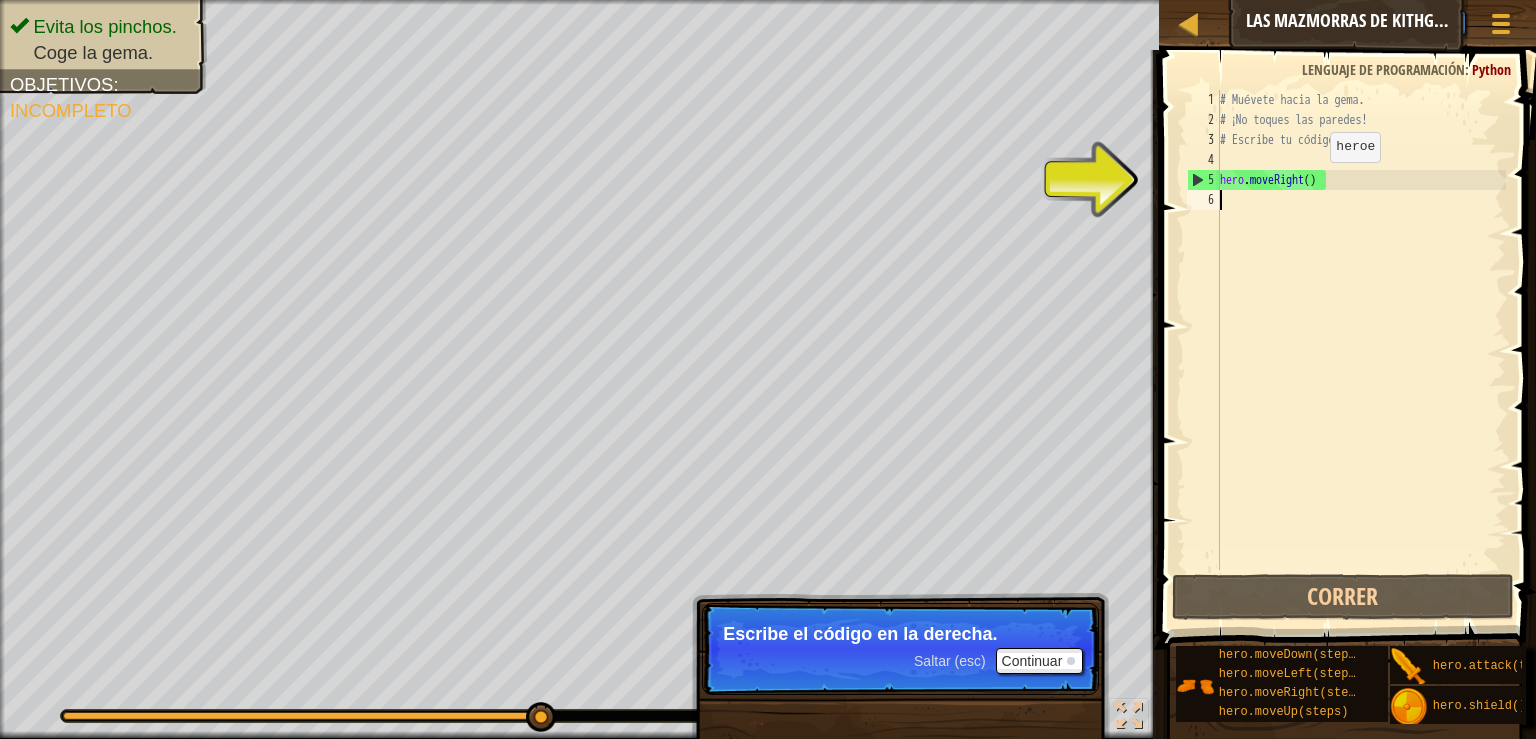 click on "# Muévete hacia la gema. # ¡No toques las paredes! # Escribe tu código abajo. hero . moveRight ( )" at bounding box center (1361, 350) 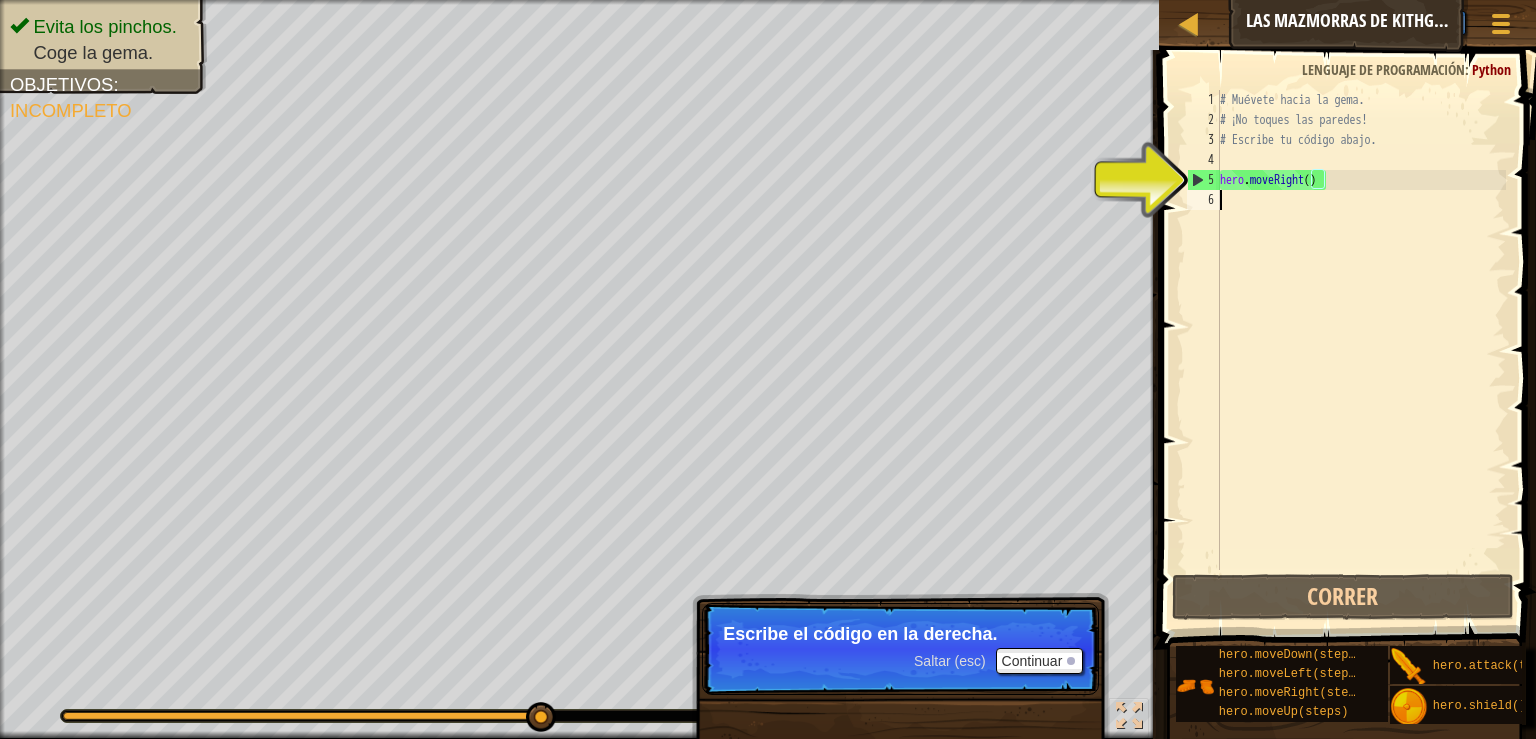 click on "# Muévete hacia la gema. # ¡No toques las paredes! # Escribe tu código abajo. hero . moveRight ( )" at bounding box center [1361, 350] 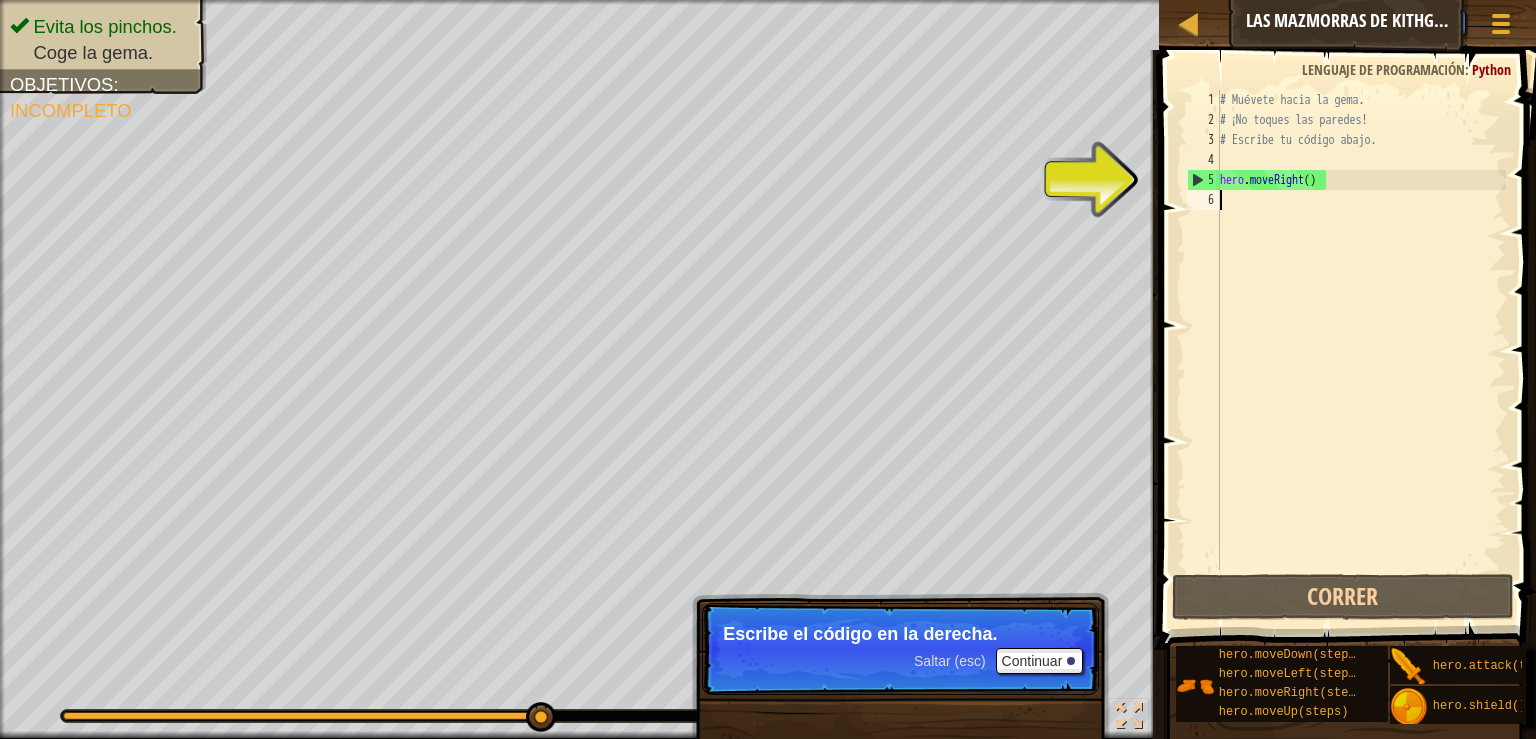 type on "h" 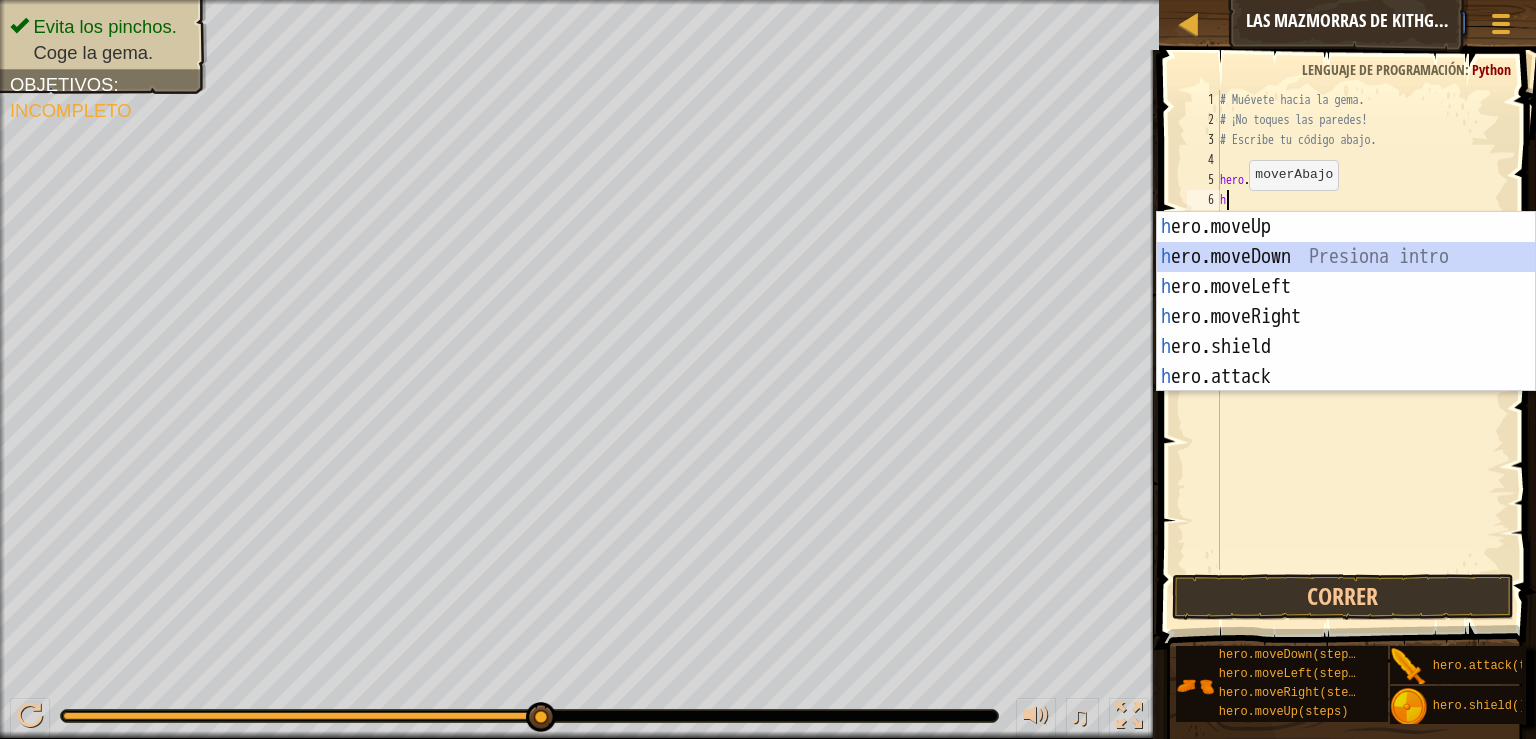 click on "h ero.moveUp Presiona intro h ero.moveDown Presiona intro h ero.moveLeft Presiona intro h ero.moveRight Presiona intro h ero.shield Presiona intro h ero.attack Presiona intro" at bounding box center (1346, 332) 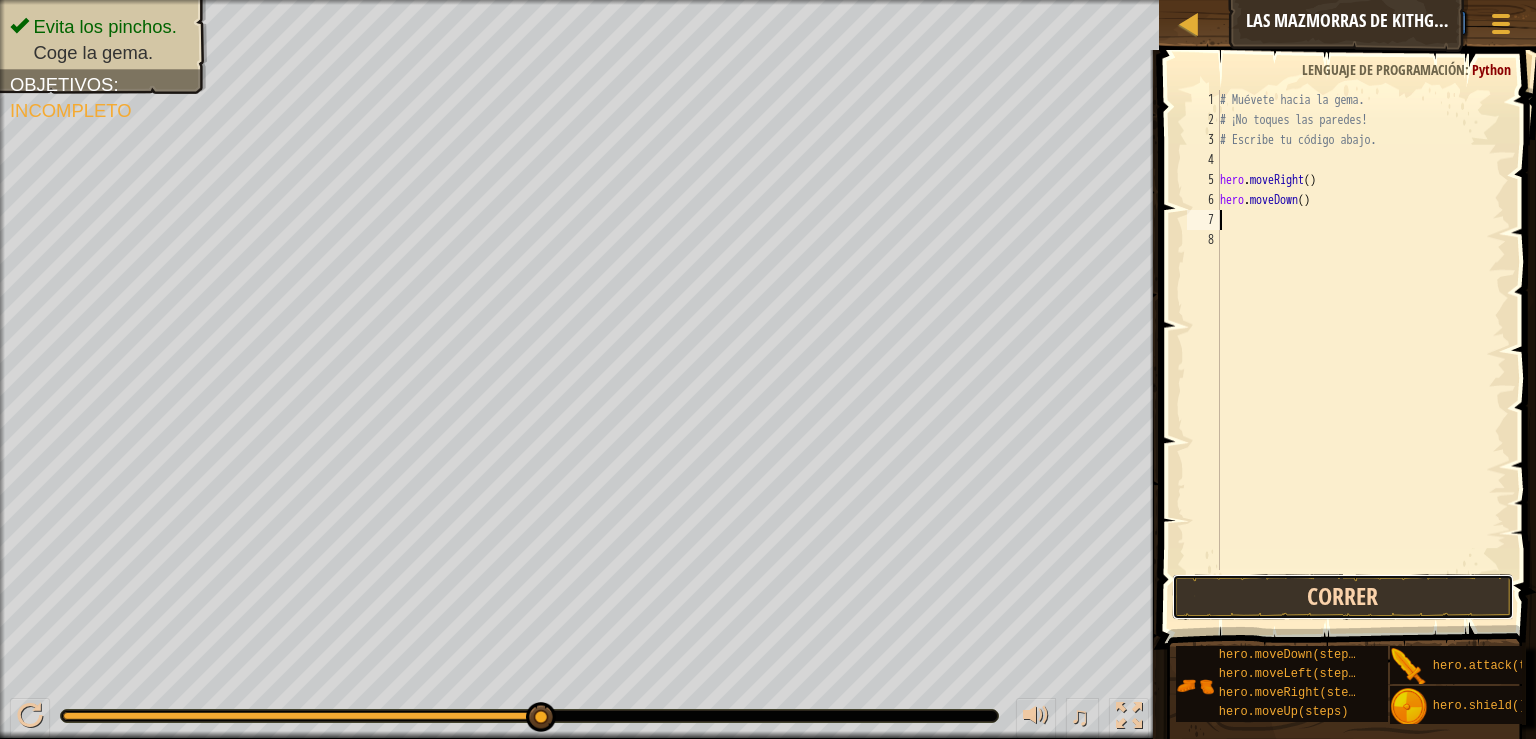 click on "Correr" at bounding box center (1343, 597) 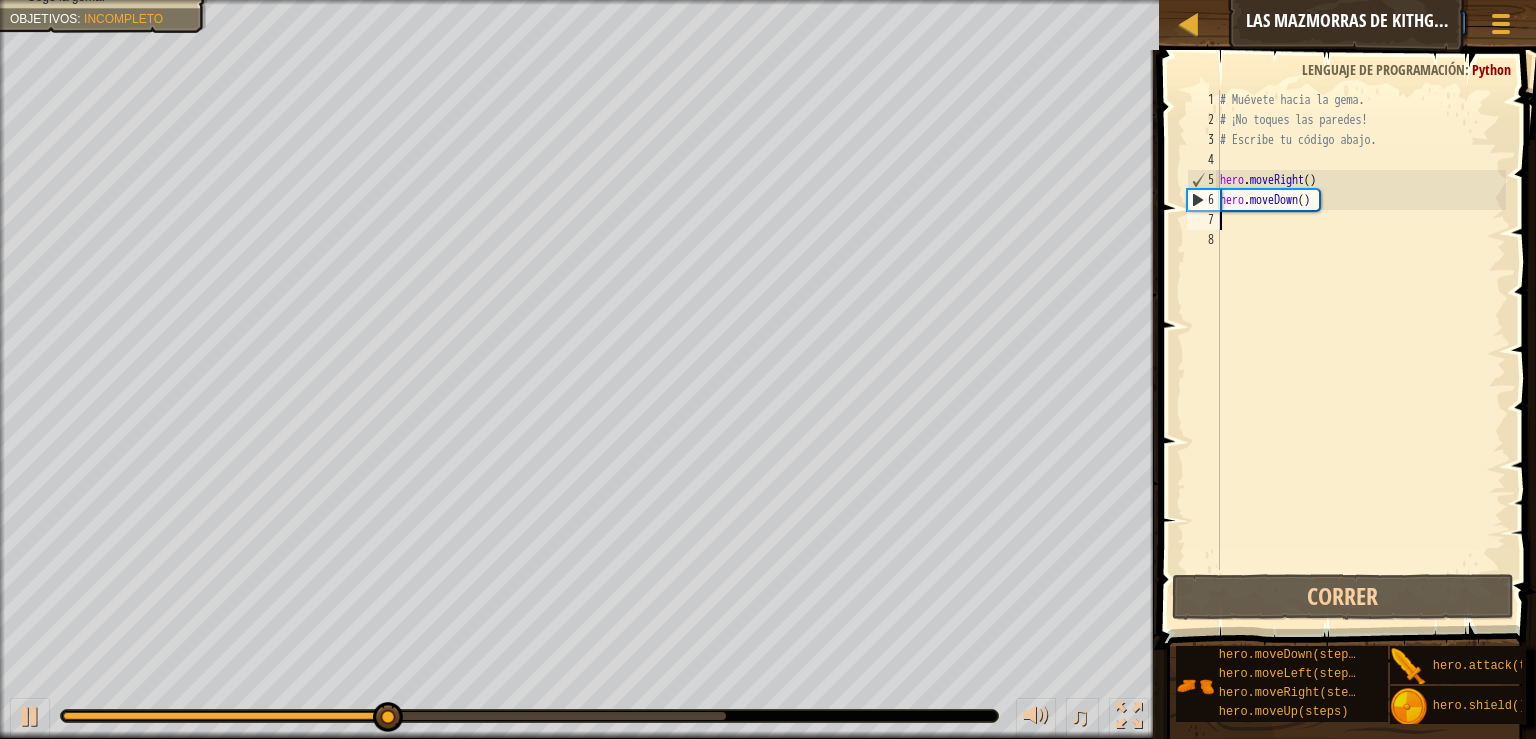 click on "# Muévete hacia la gema. # ¡No toques las paredes! # Escribe tu código abajo. hero . moveRight ( ) hero . moveDown ( )" at bounding box center [1361, 350] 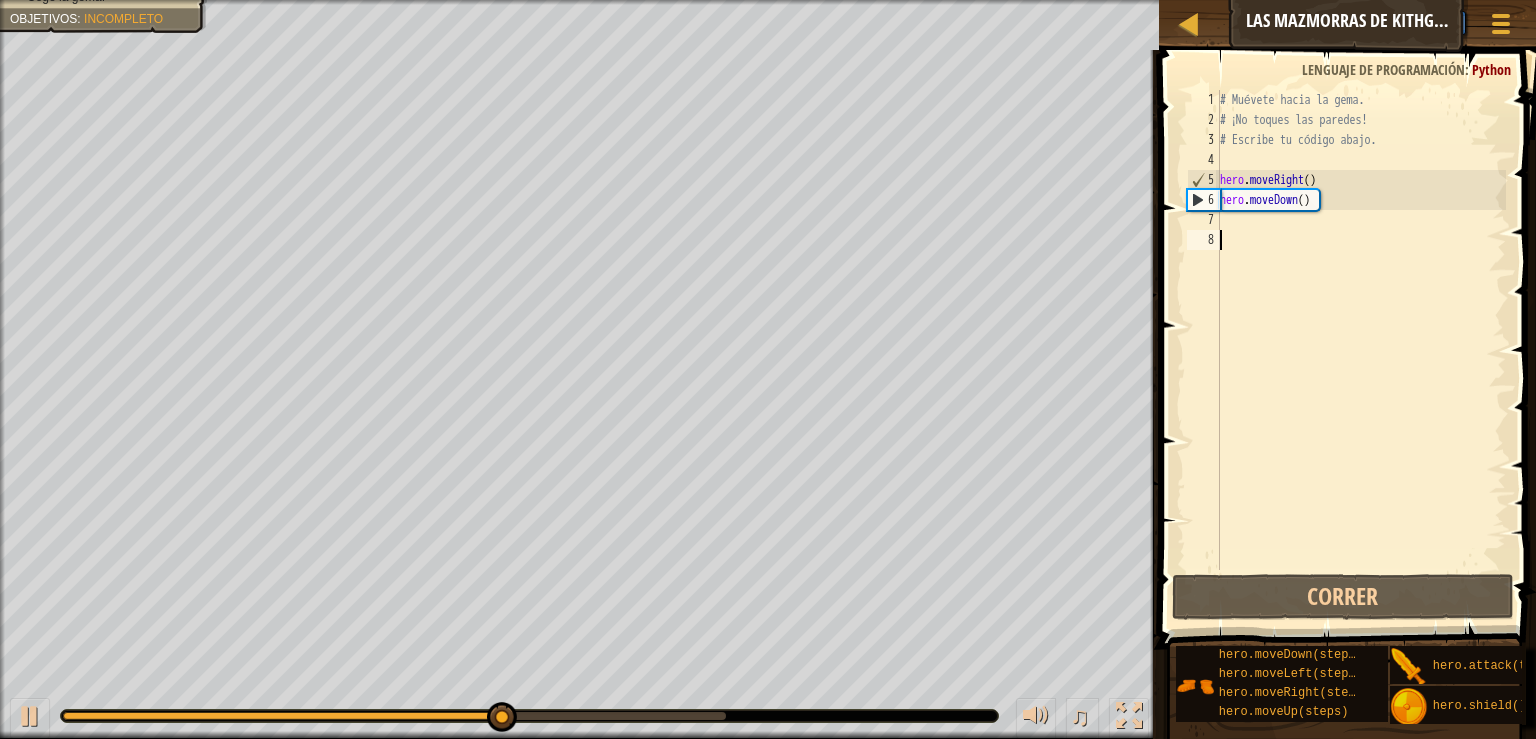 click on "# Muévete hacia la gema. # ¡No toques las paredes! # Escribe tu código abajo. hero . moveRight ( ) hero . moveDown ( )" at bounding box center [1361, 350] 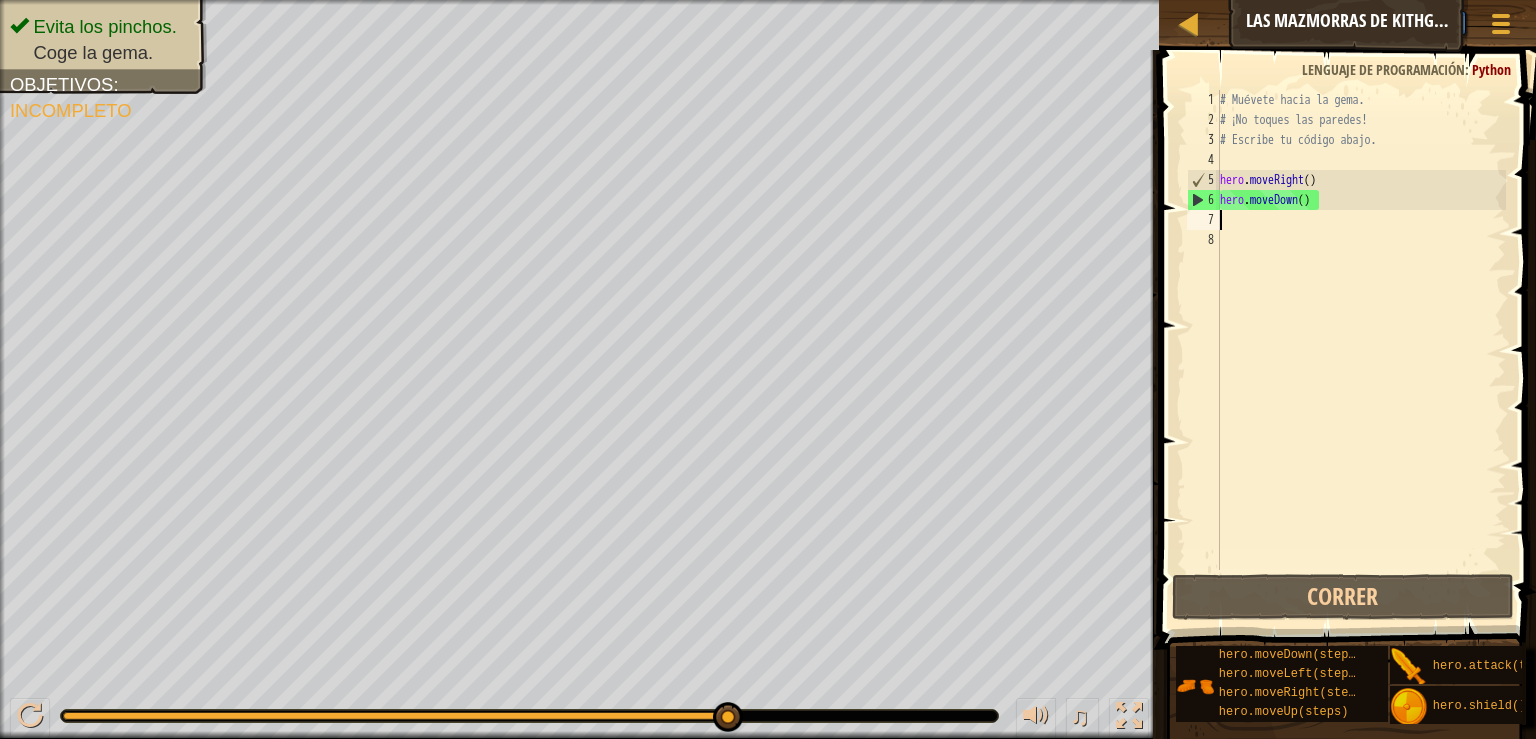 type on "h" 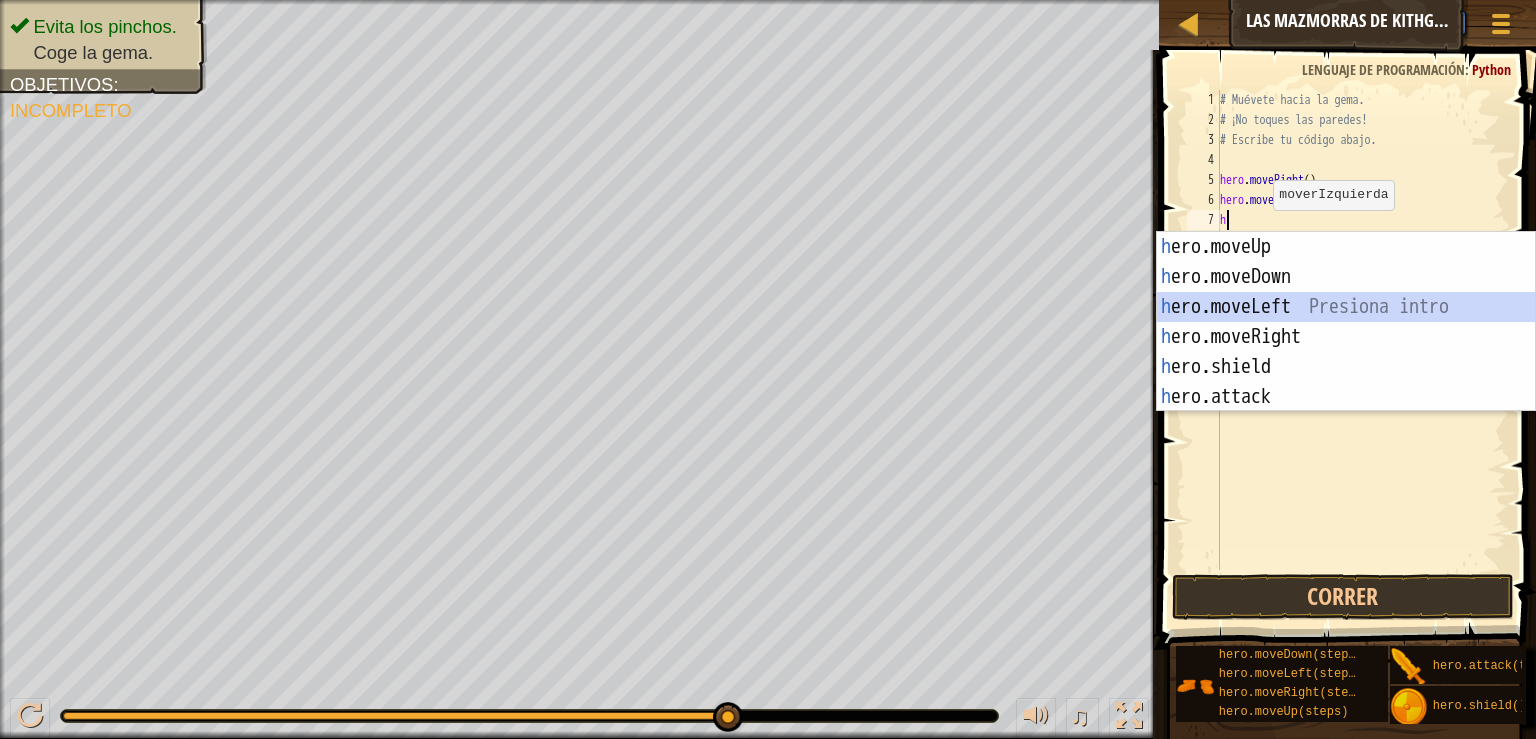 click on "h ero.moveUp Presiona intro h ero.moveDown Presiona intro h ero.moveLeft Presiona intro h ero.moveRight Presiona intro h ero.shield Presiona intro h ero.attack Presiona intro" at bounding box center [1346, 352] 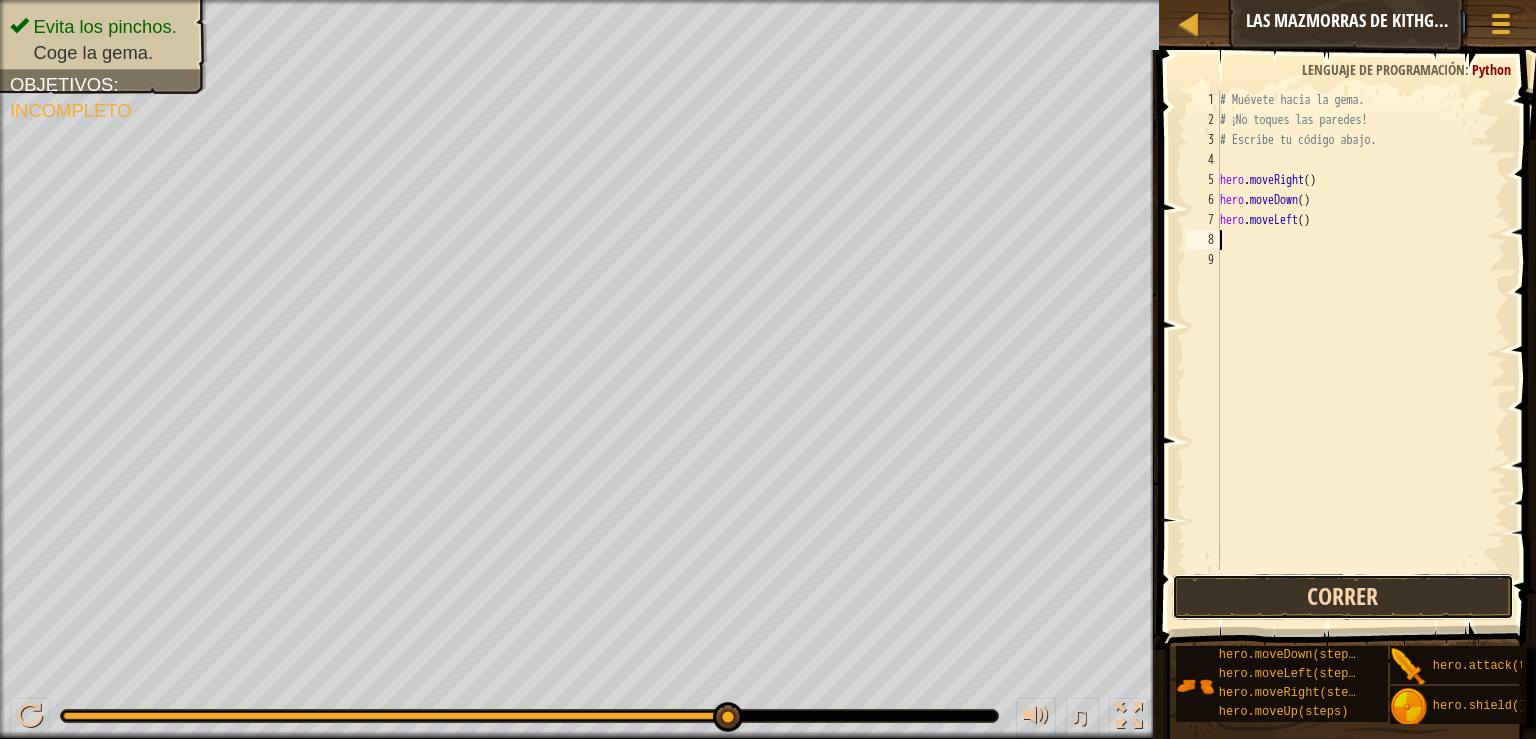 click on "Correr" at bounding box center (1343, 597) 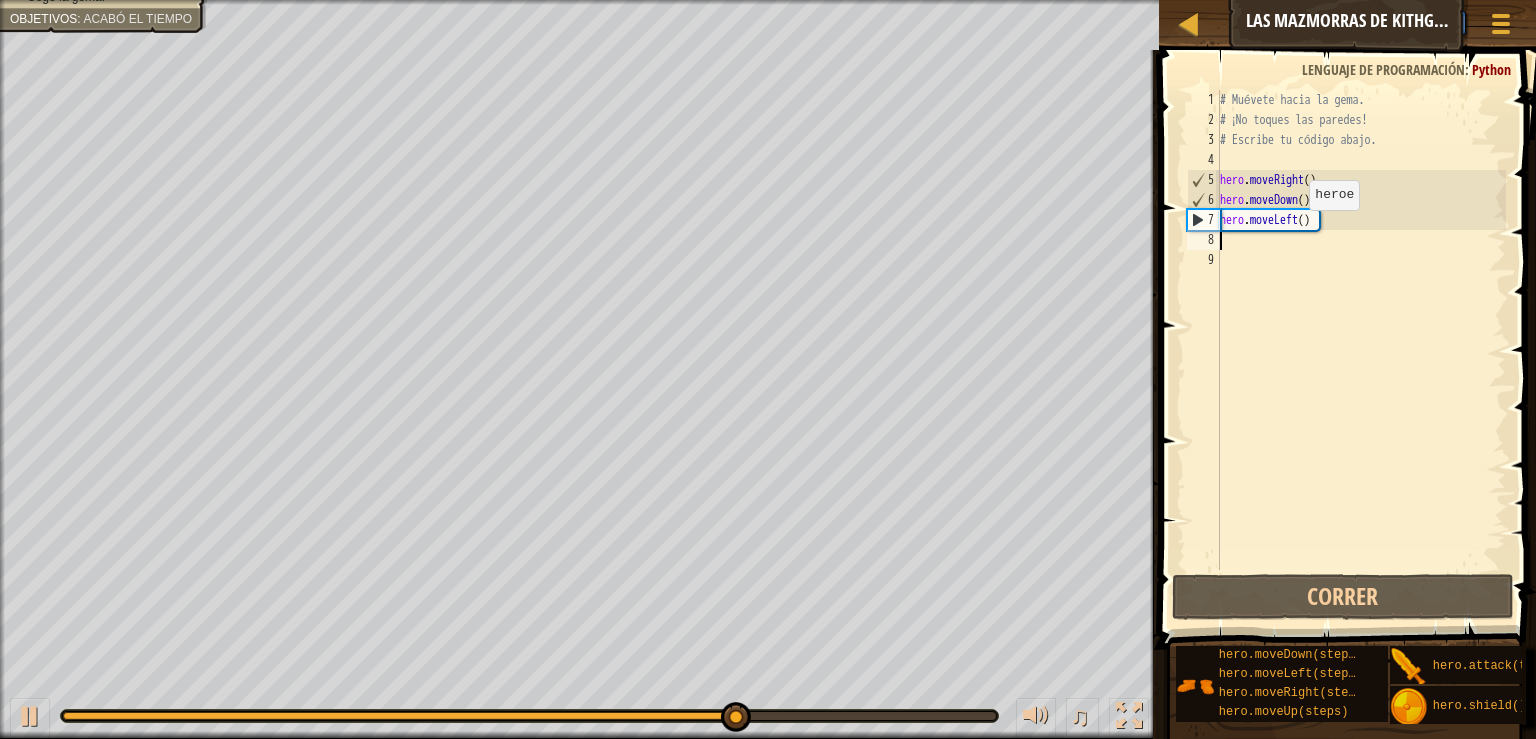 click on "# Muévete hacia la gema. # ¡No toques las paredes! # Escribe tu código abajo. hero . moveRight ( ) hero . moveDown ( ) hero . moveLeft ( )" at bounding box center (1361, 350) 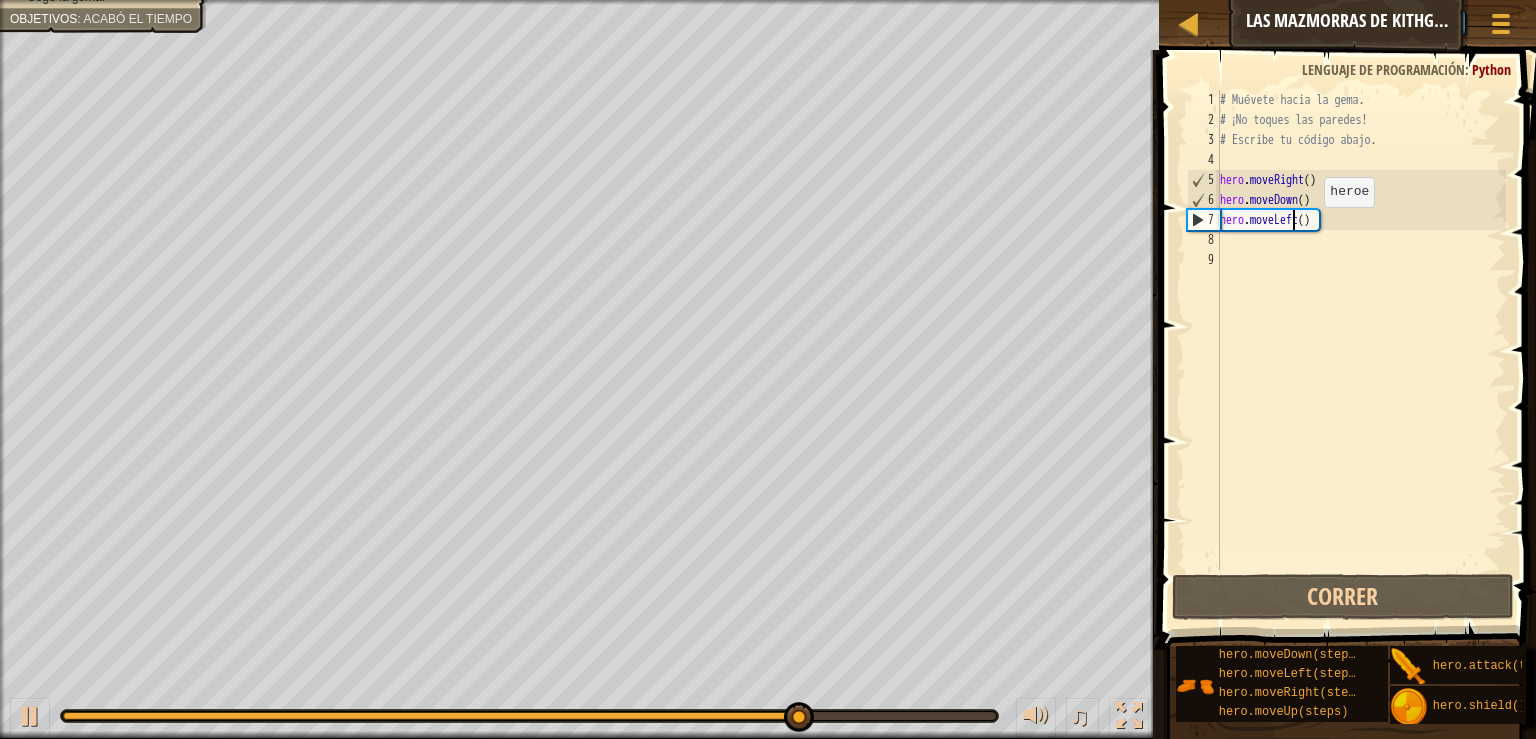 click on "# Muévete hacia la gema. # ¡No toques las paredes! # Escribe tu código abajo. hero . moveRight ( ) hero . moveDown ( ) hero . moveLeft ( )" at bounding box center [1361, 350] 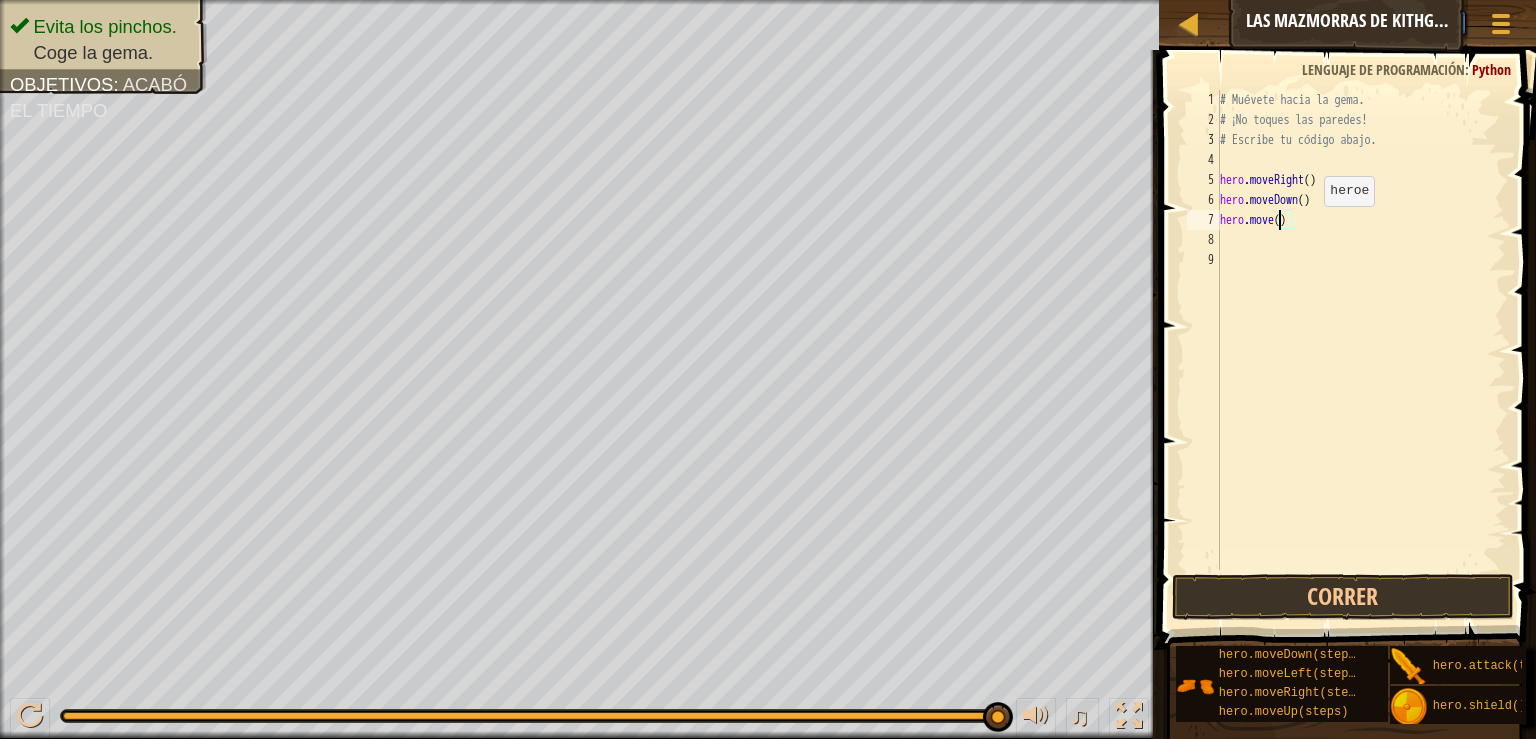 scroll, scrollTop: 9, scrollLeft: 5, axis: both 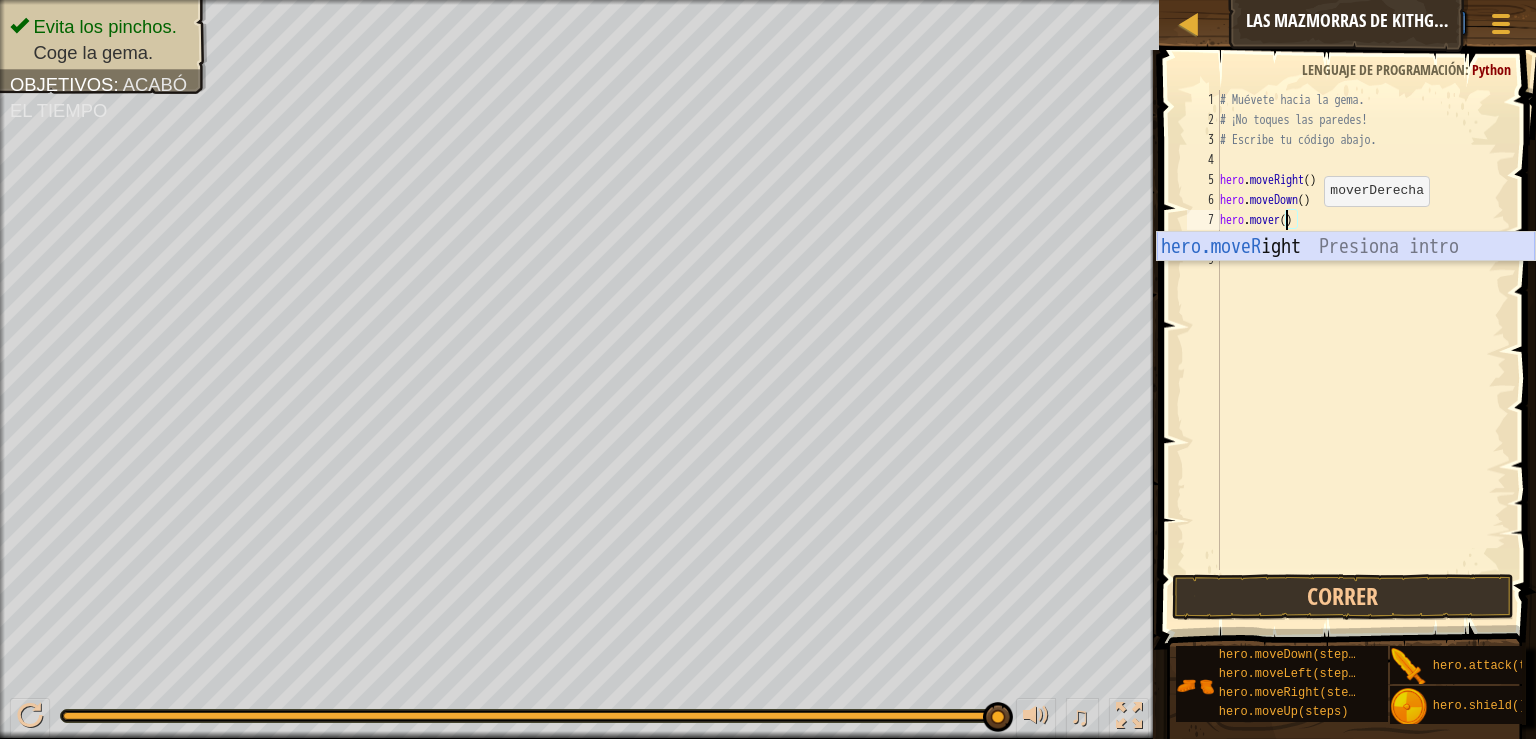 click on "hero.moveR ight Presiona intro" at bounding box center (1346, 277) 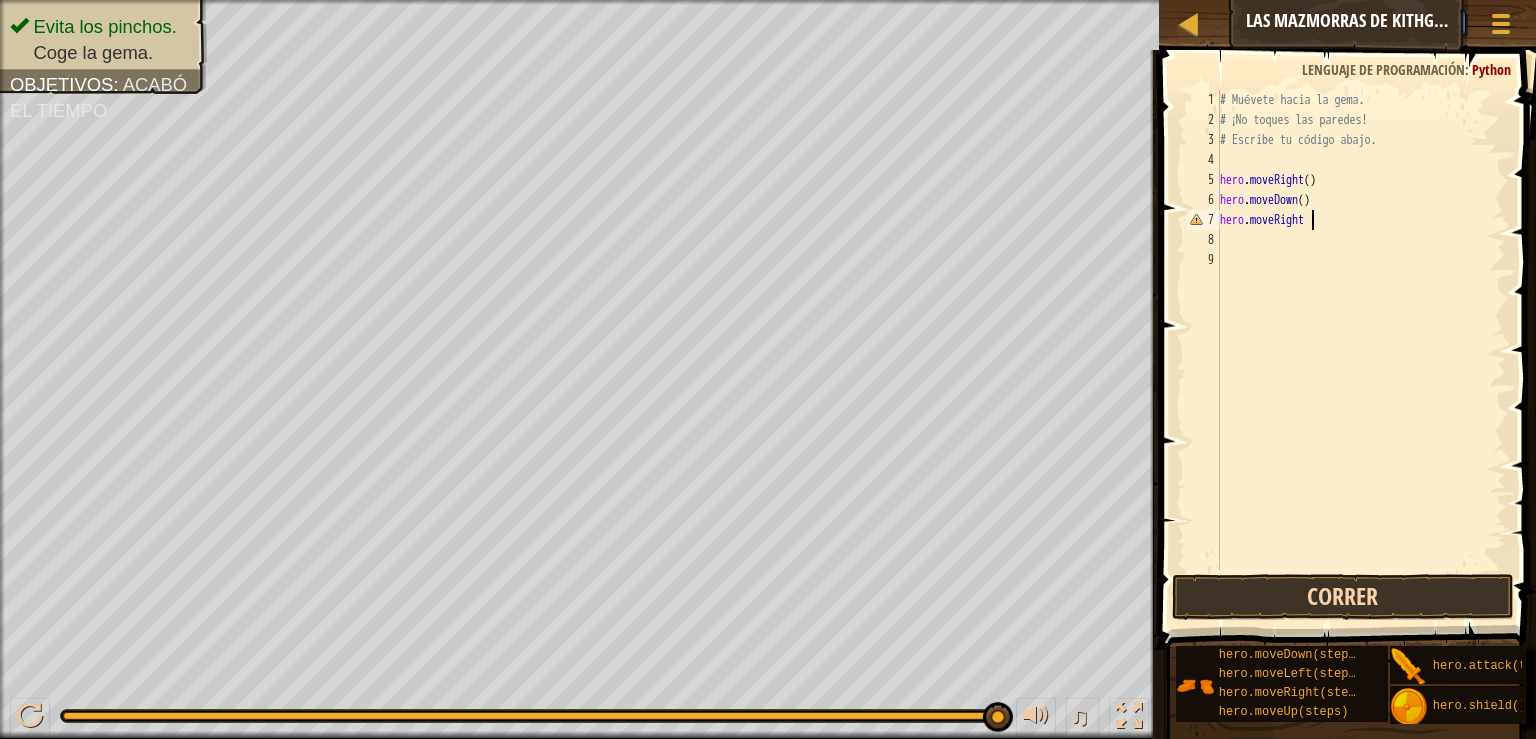 type on "hero.moveRight" 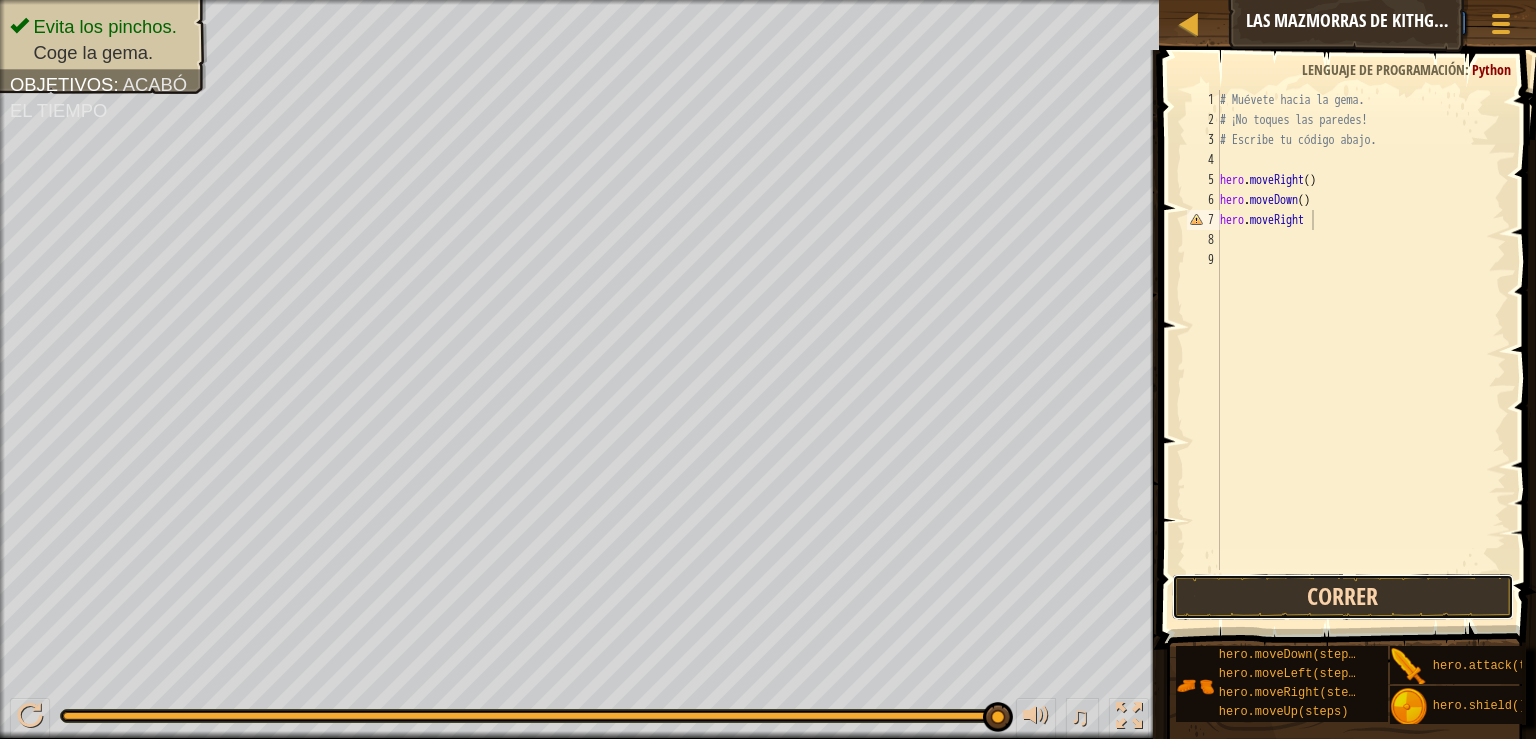 click on "Correr" at bounding box center [1343, 597] 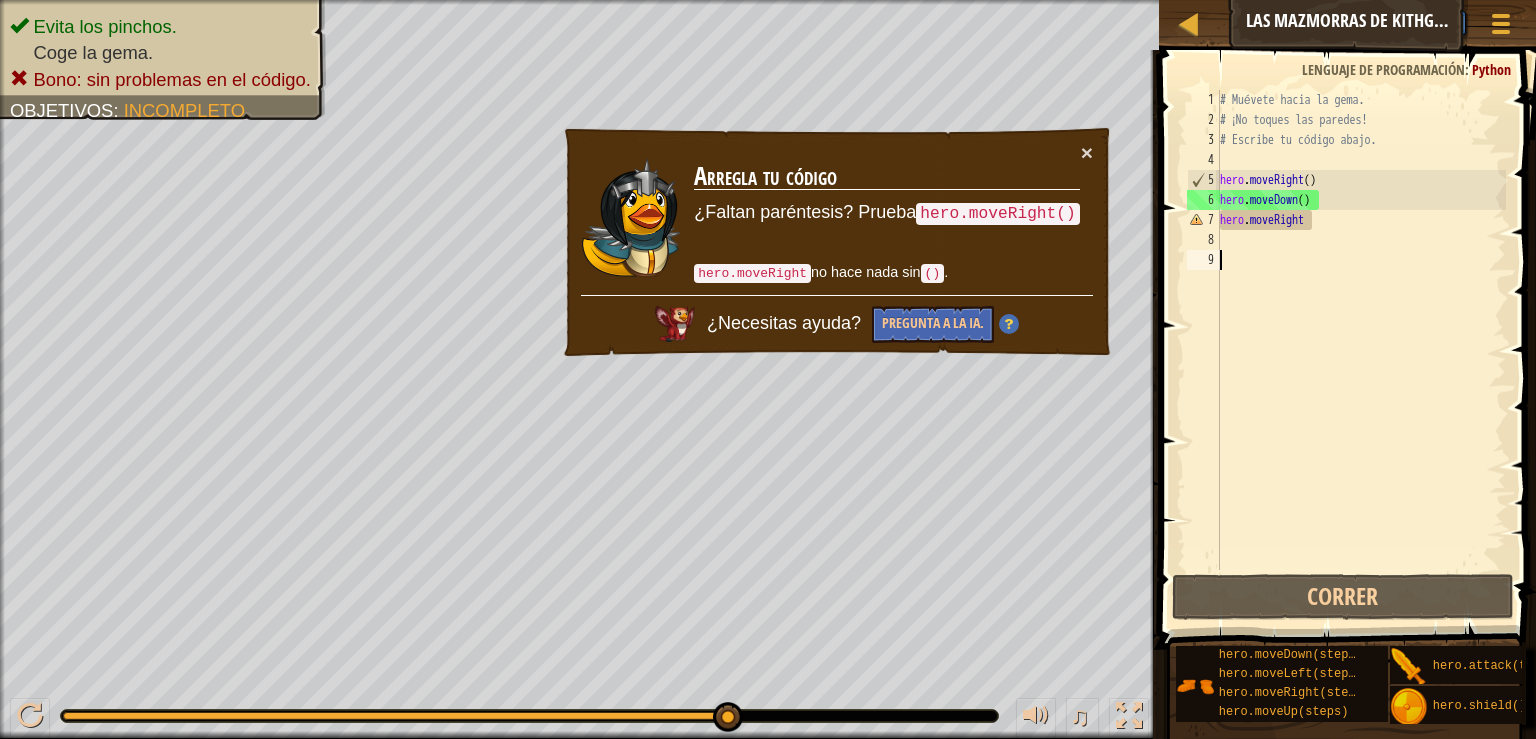 click on "# Muévete hacia la gema. # ¡No toques las paredes! # Escribe tu código abajo. hero . moveRight ( ) hero . moveDown ( ) hero . moveRight" at bounding box center [1361, 350] 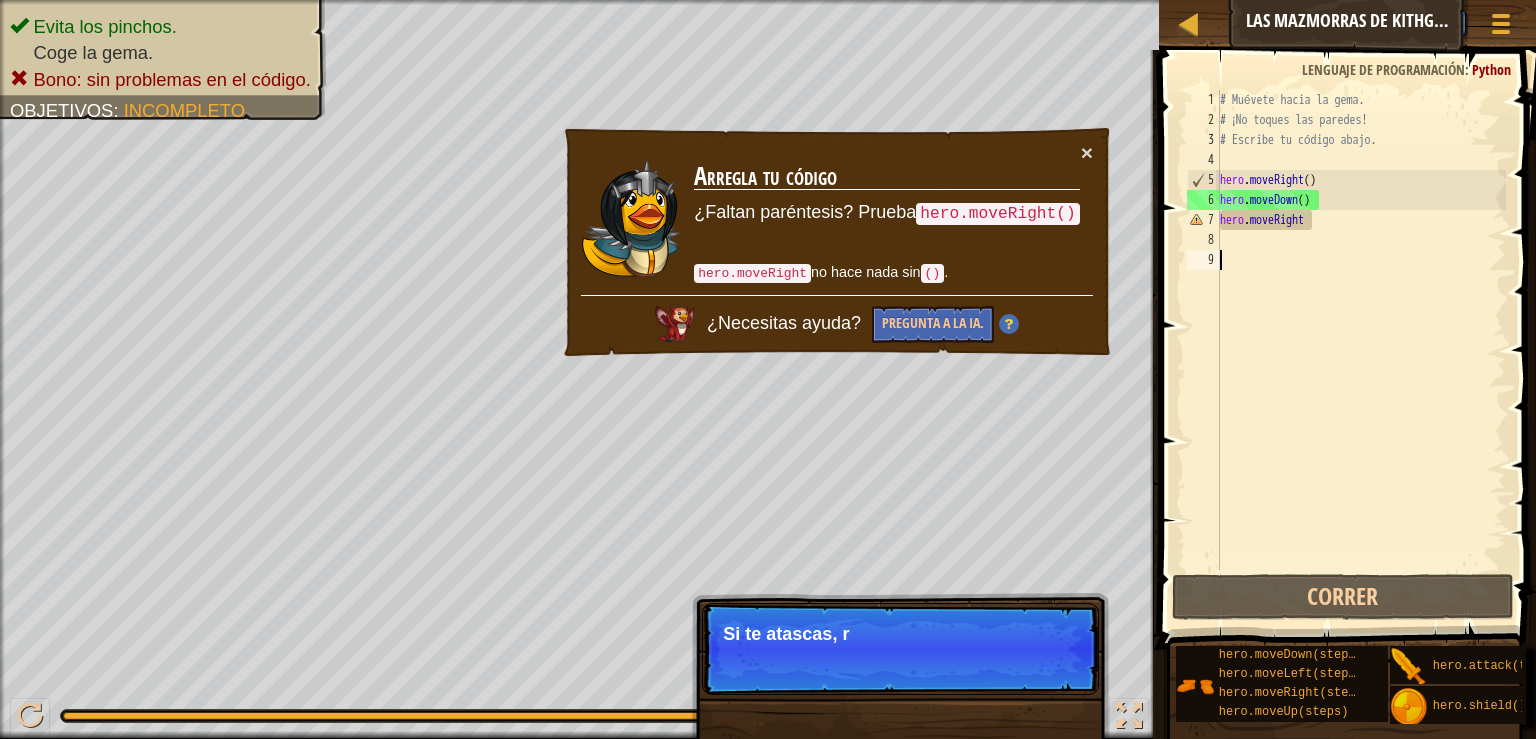 click on "# Muévete hacia la gema. # ¡No toques las paredes! # Escribe tu código abajo. hero . moveRight ( ) hero . moveDown ( ) hero . moveRight" at bounding box center [1361, 350] 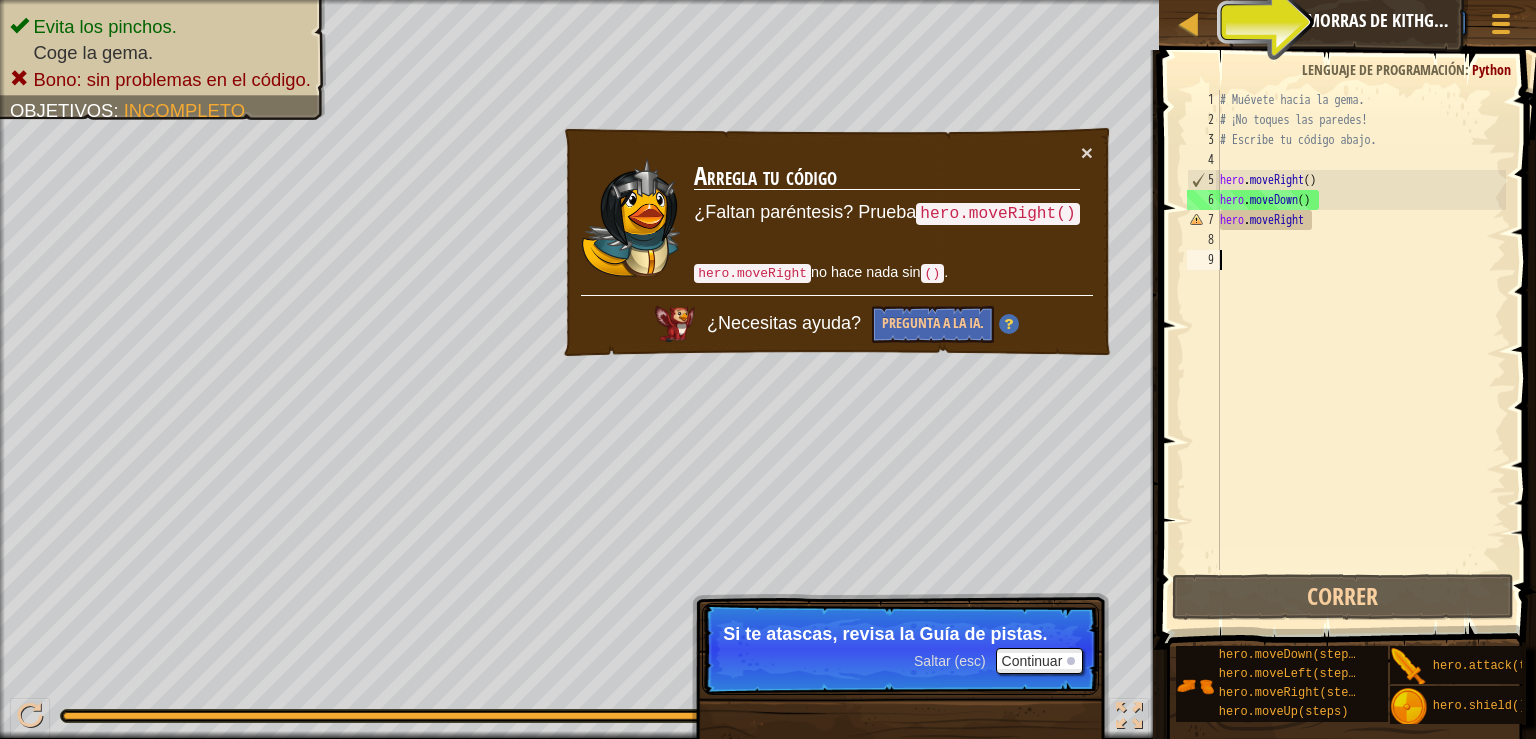 click on "# Muévete hacia la gema. # ¡No toques las paredes! # Escribe tu código abajo. hero . moveRight ( ) hero . moveDown ( ) hero . moveRight" at bounding box center (1361, 350) 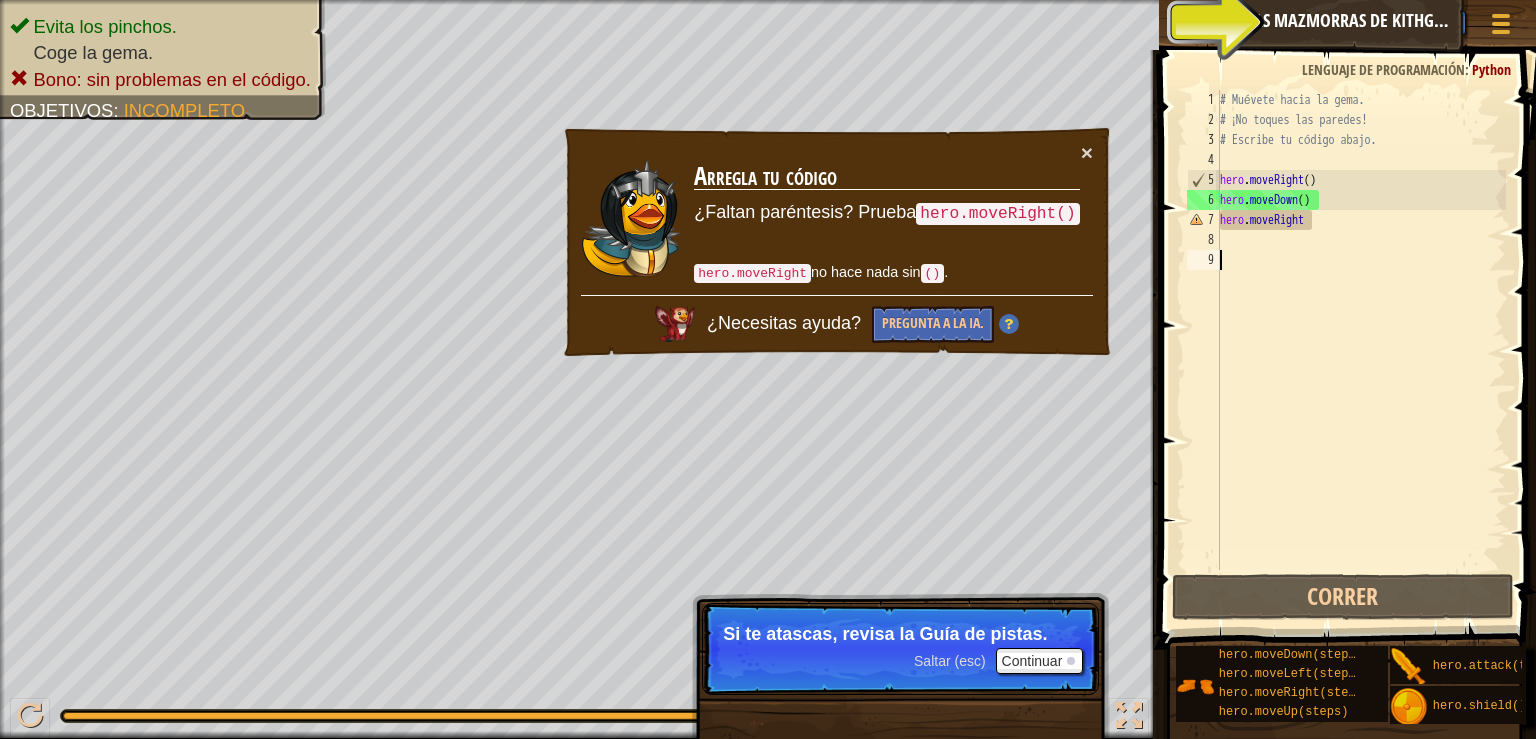 click on "# Muévete hacia la gema. # ¡No toques las paredes! # Escribe tu código abajo. hero . moveRight ( ) hero . moveDown ( ) hero . moveRight" at bounding box center [1361, 350] 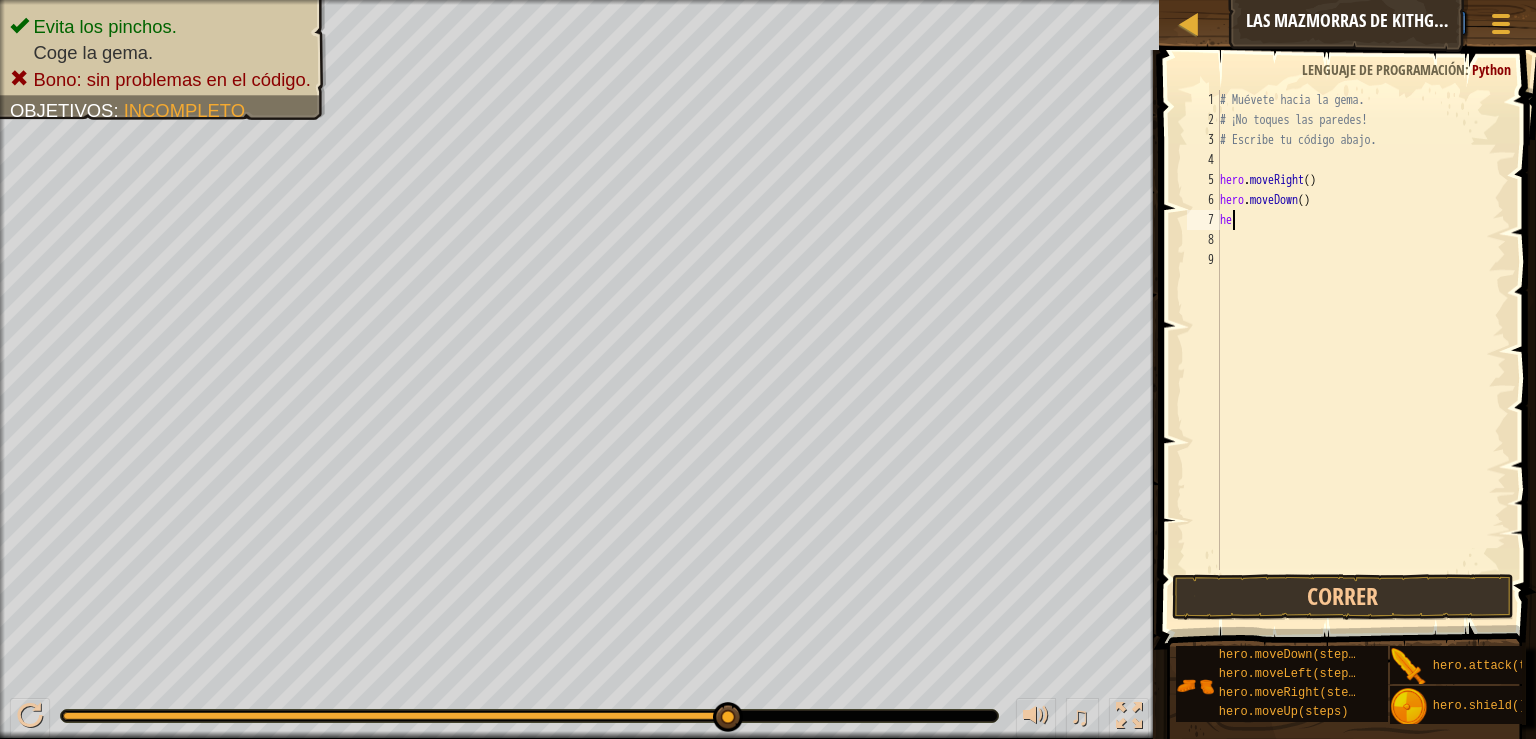 type on "h" 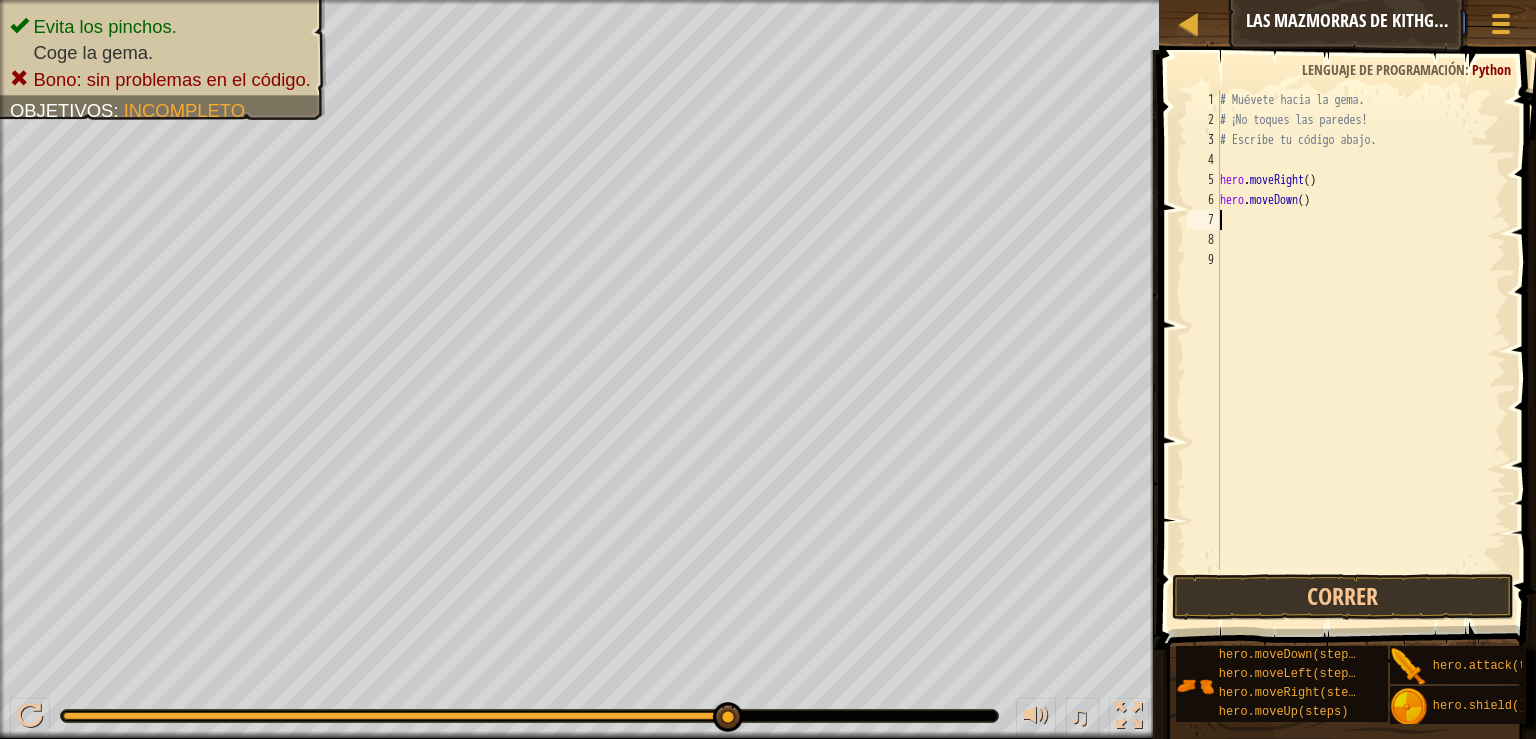 type on "h" 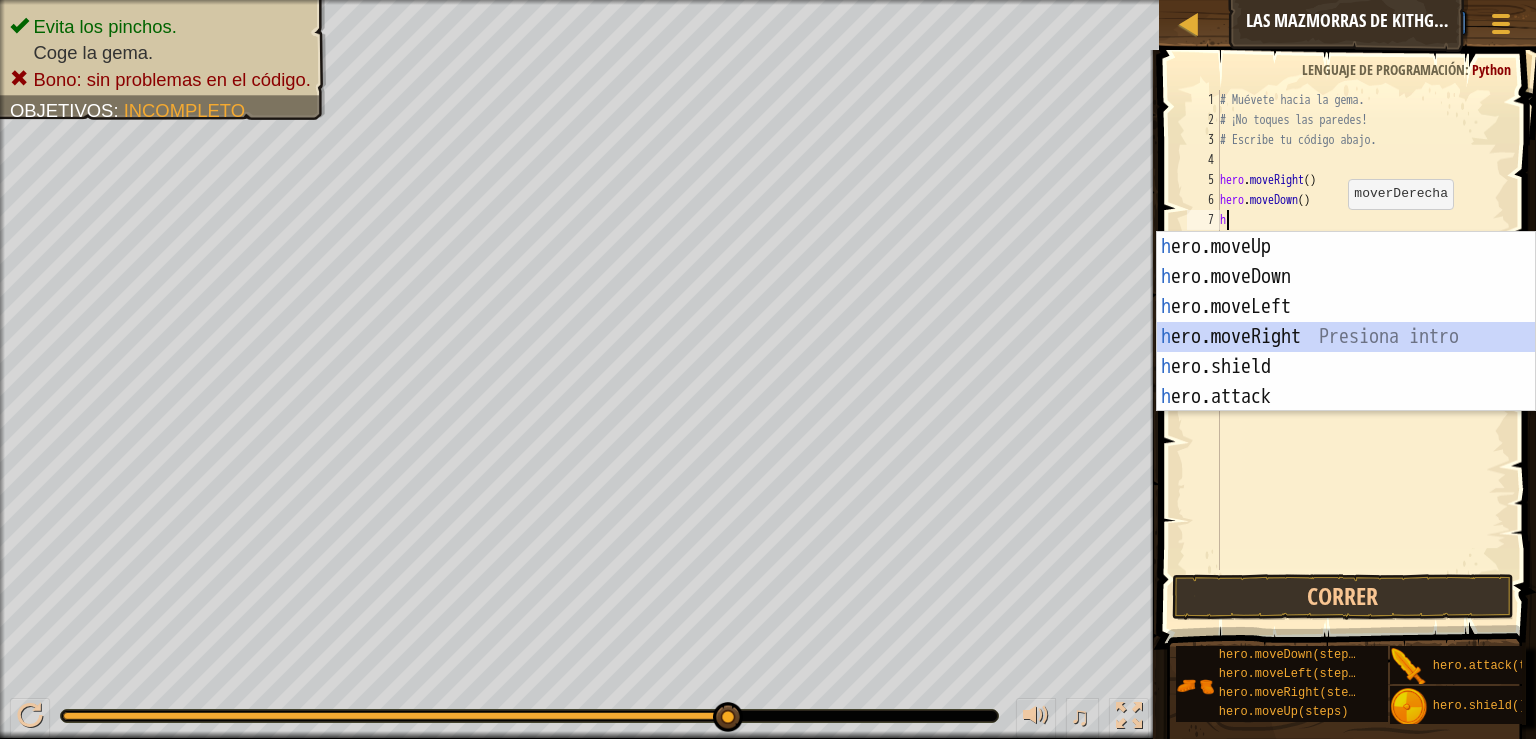 click on "h ero.moveUp Presiona intro h ero.moveDown Presiona intro h ero.moveLeft Presiona intro h ero.moveRight Presiona intro h ero.shield Presiona intro h ero.attack Presiona intro" at bounding box center (1346, 352) 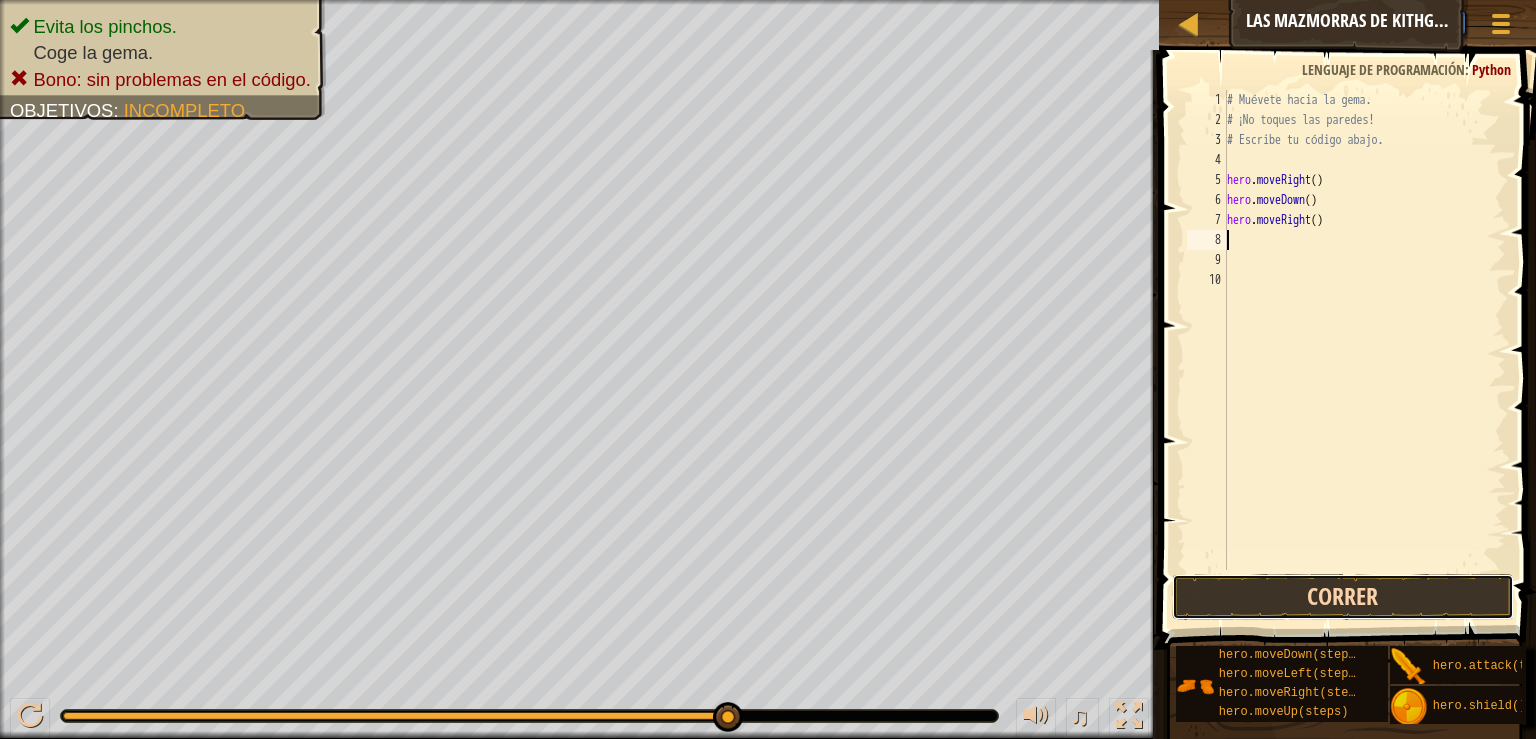click on "Correr" at bounding box center (1343, 597) 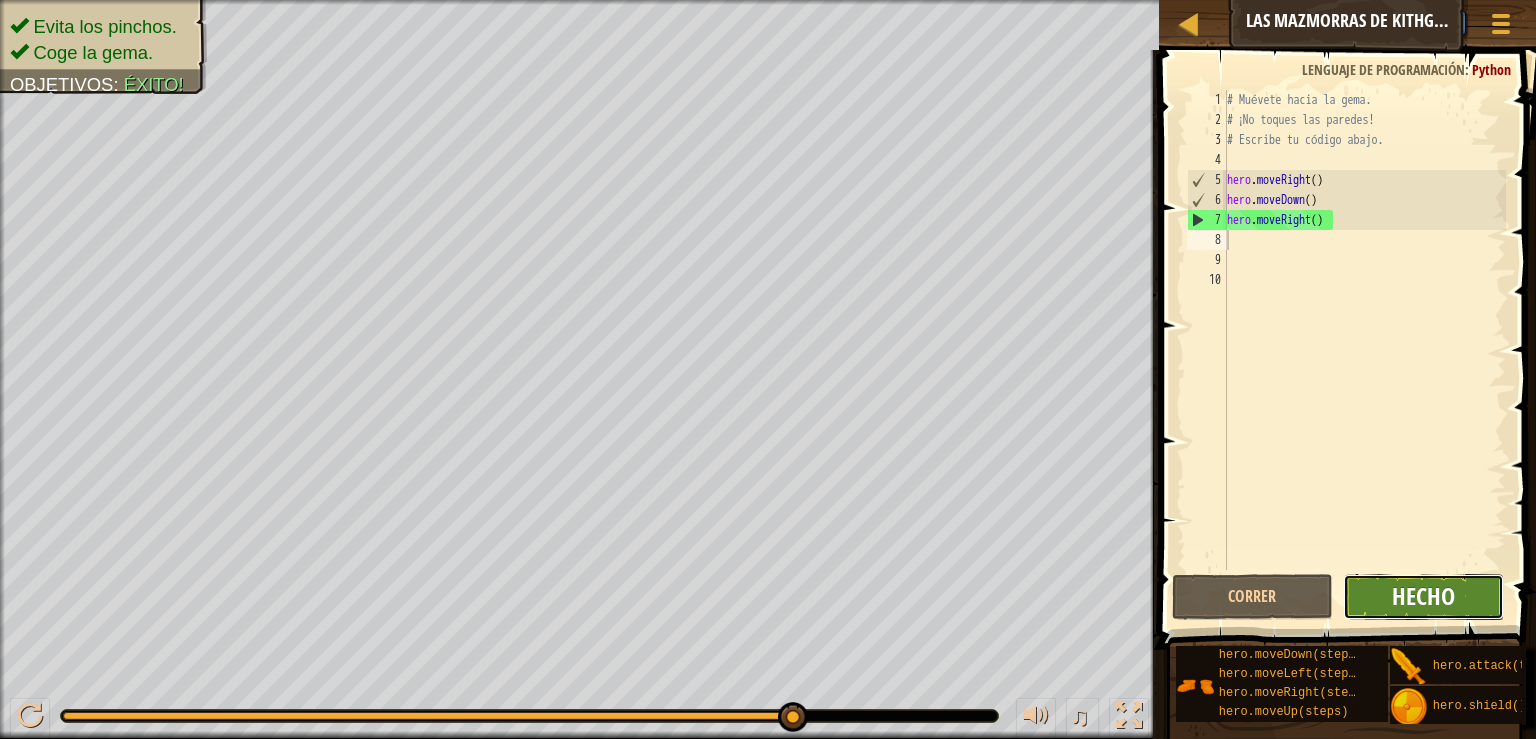 click on "Hecho" at bounding box center [1423, 596] 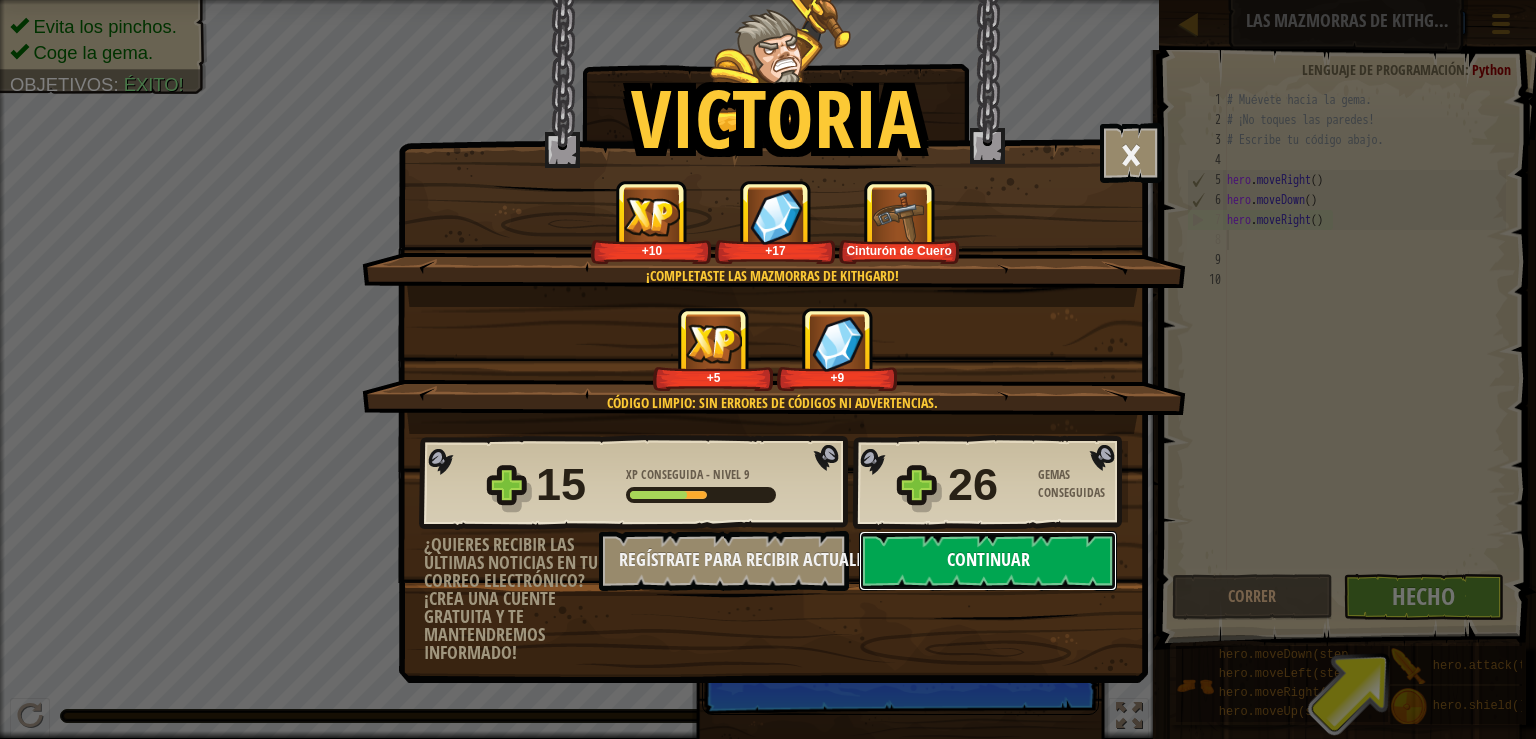 click on "Continuar" at bounding box center [988, 561] 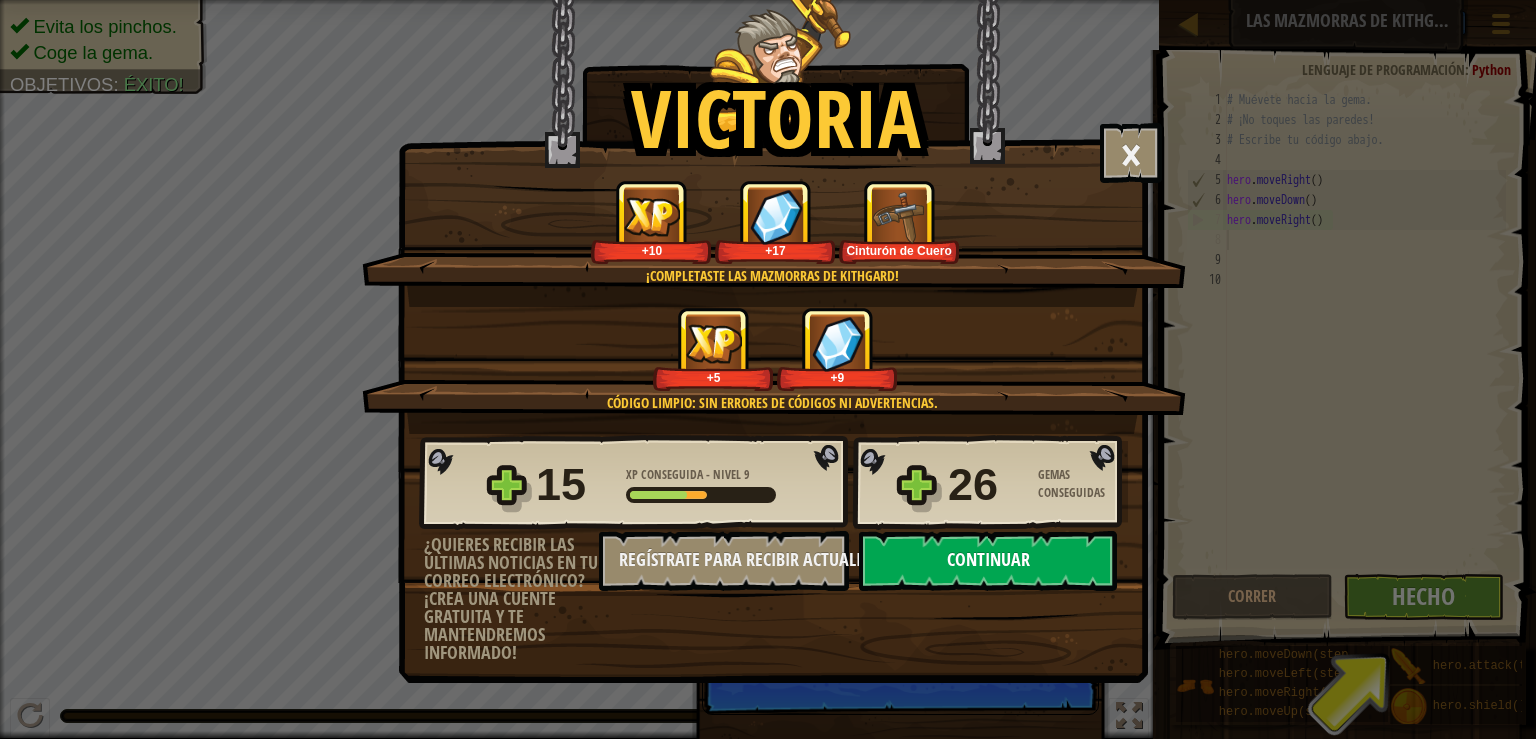 select on "es-ES" 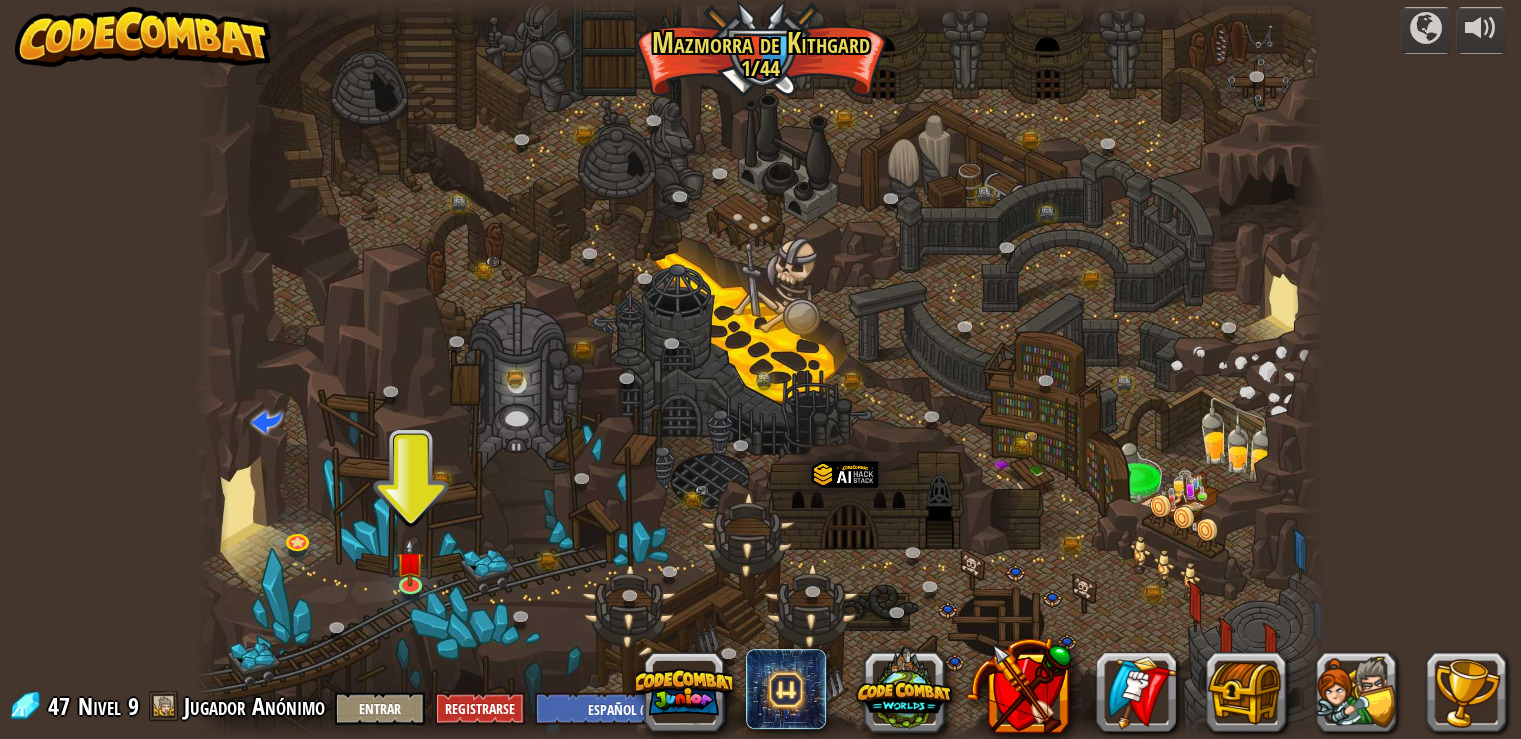 drag, startPoint x: 504, startPoint y: 558, endPoint x: 372, endPoint y: 617, distance: 144.58562 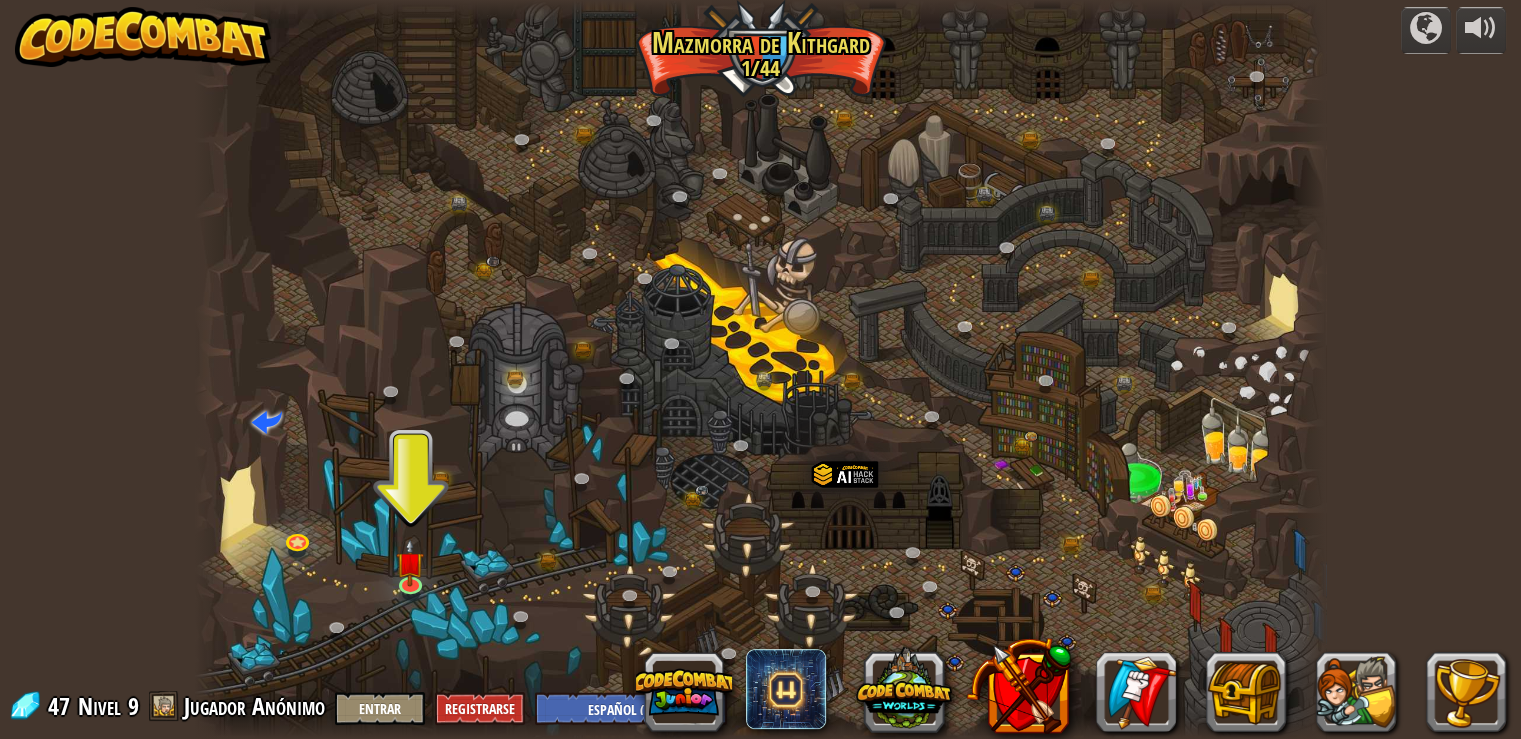 click at bounding box center (760, 369) 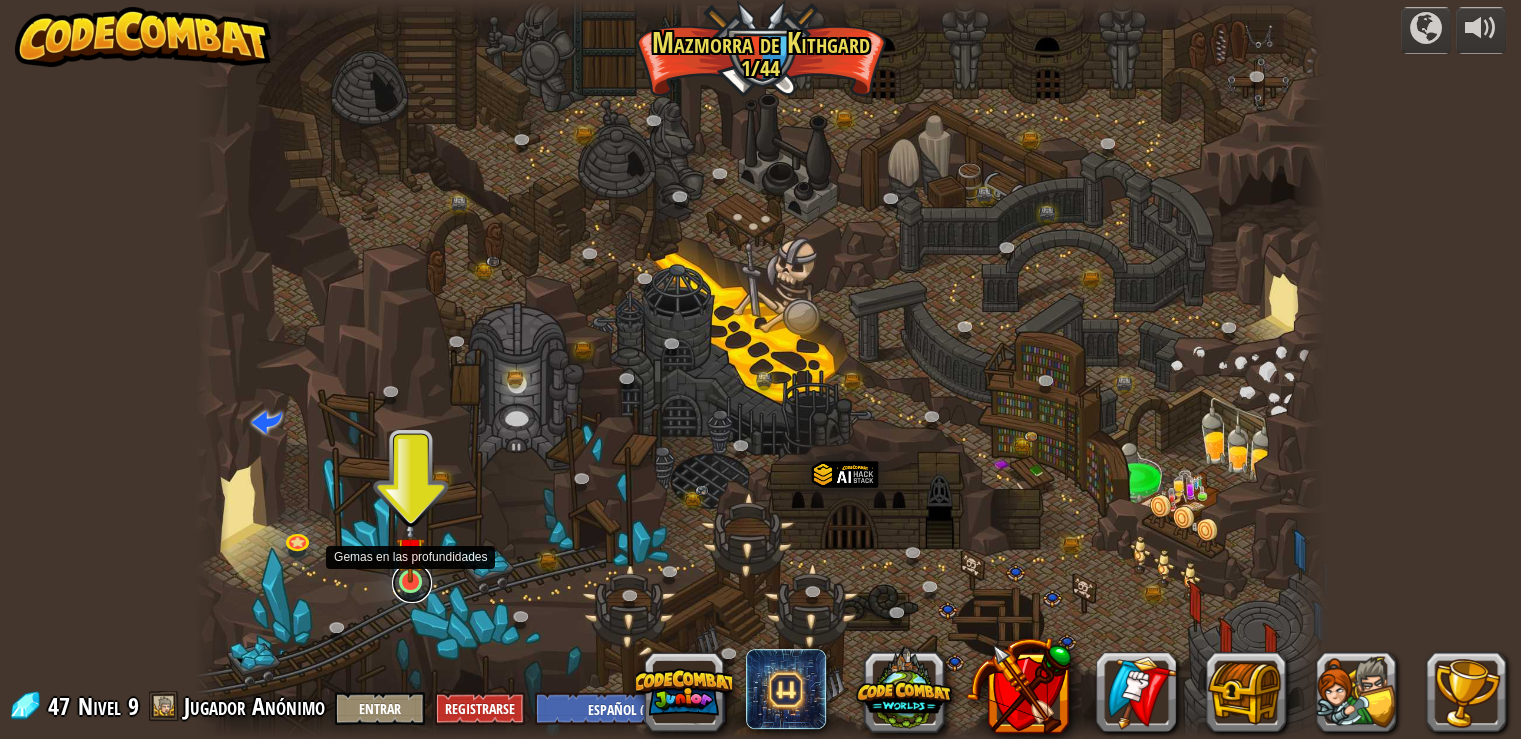 click at bounding box center [412, 583] 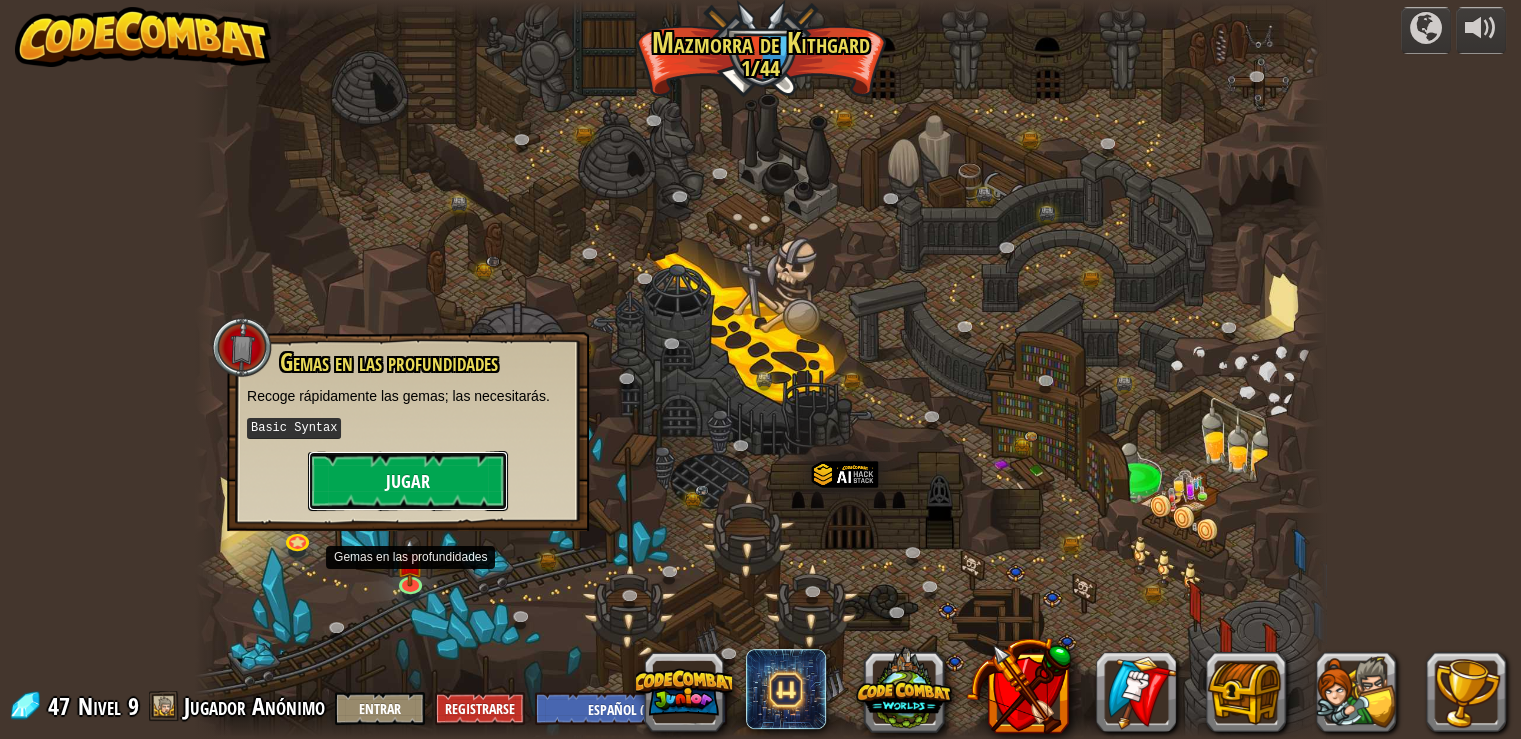 click on "Jugar" at bounding box center [408, 481] 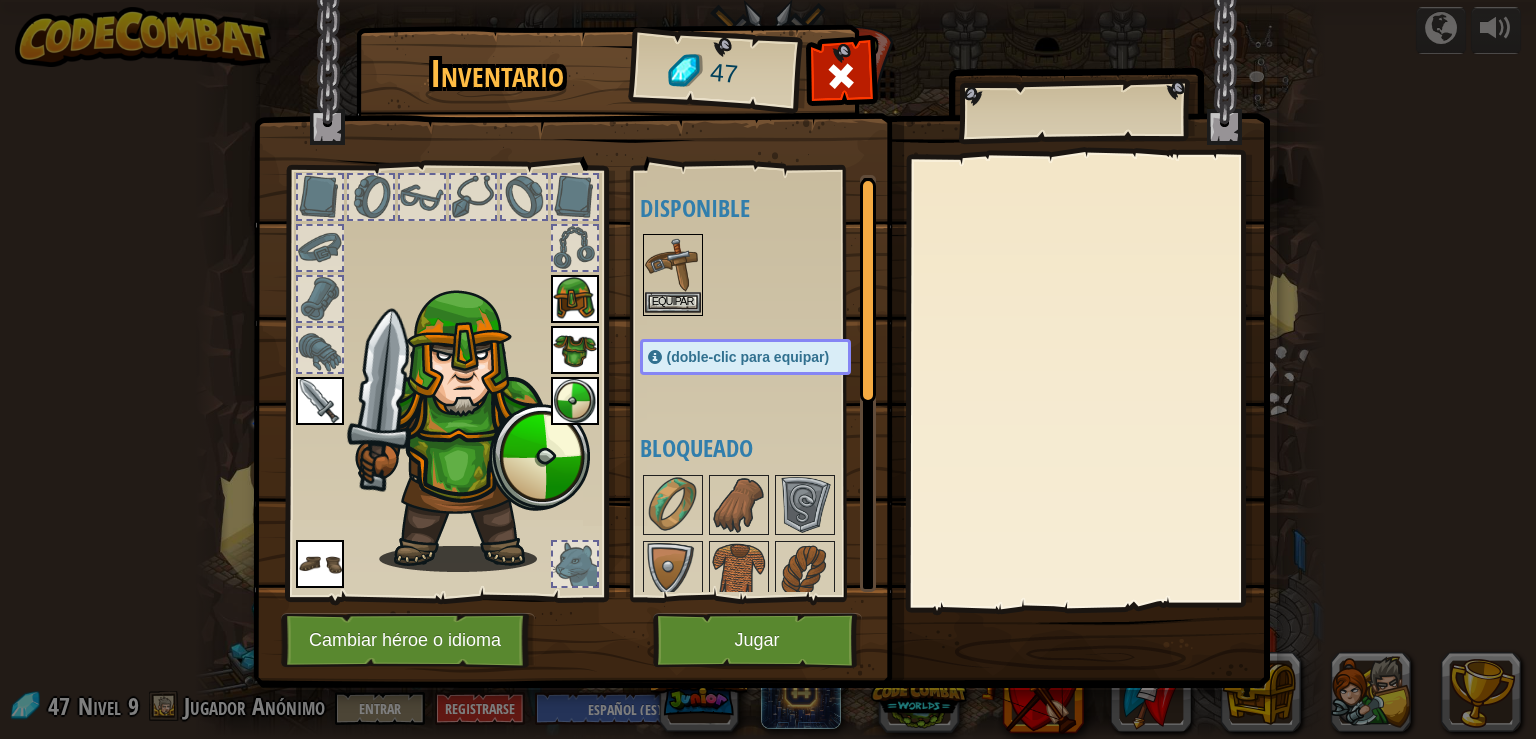 click at bounding box center [673, 264] 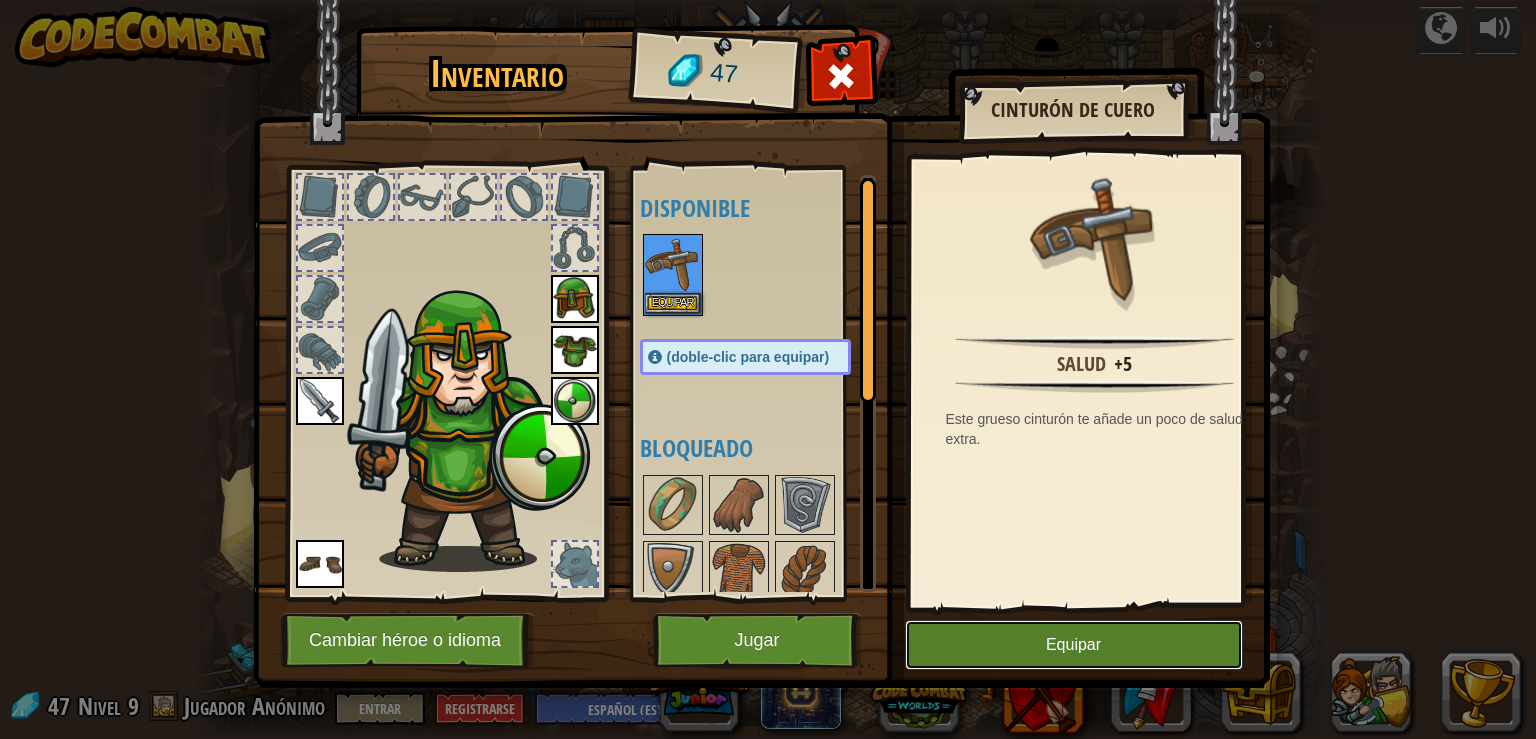 click on "Equipar" at bounding box center [1074, 645] 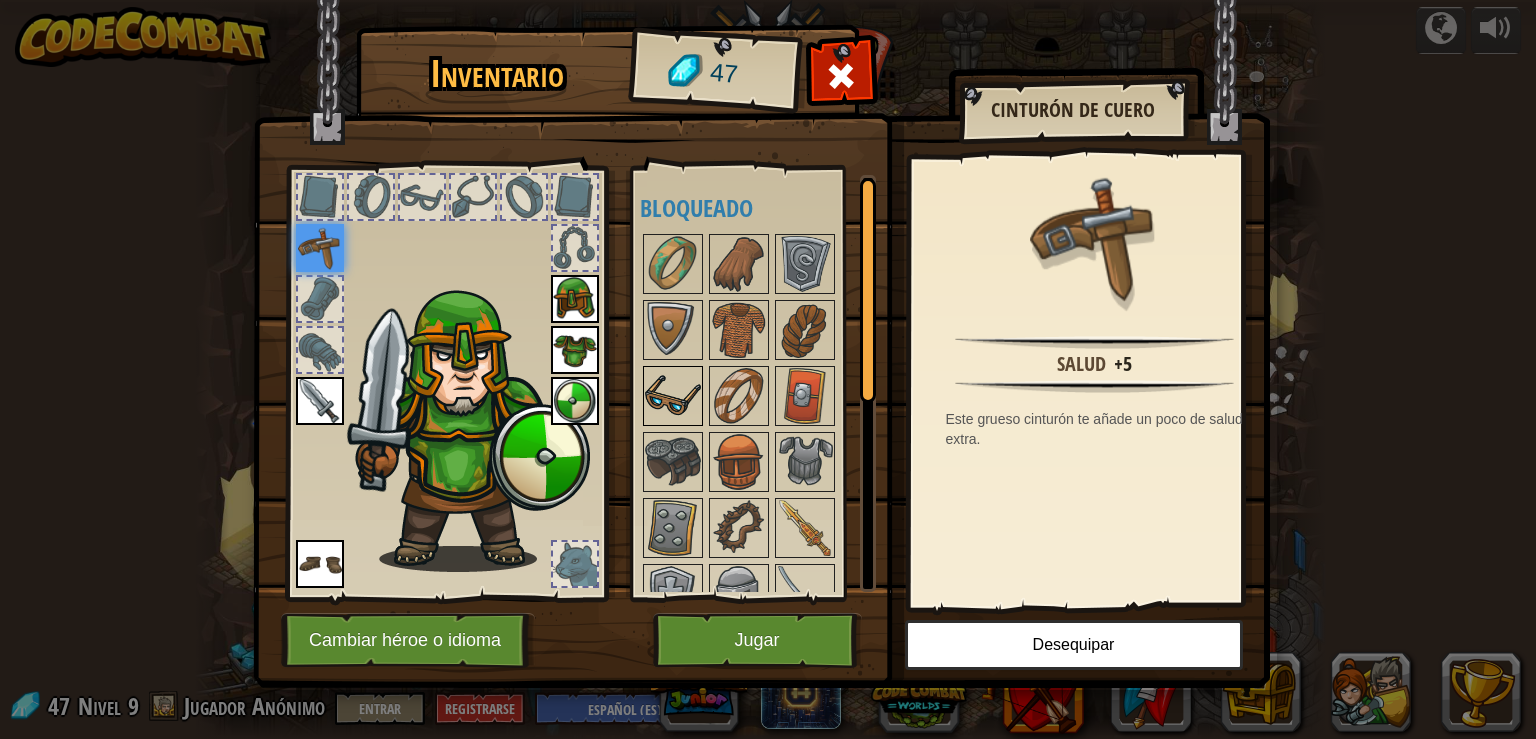 click at bounding box center (673, 396) 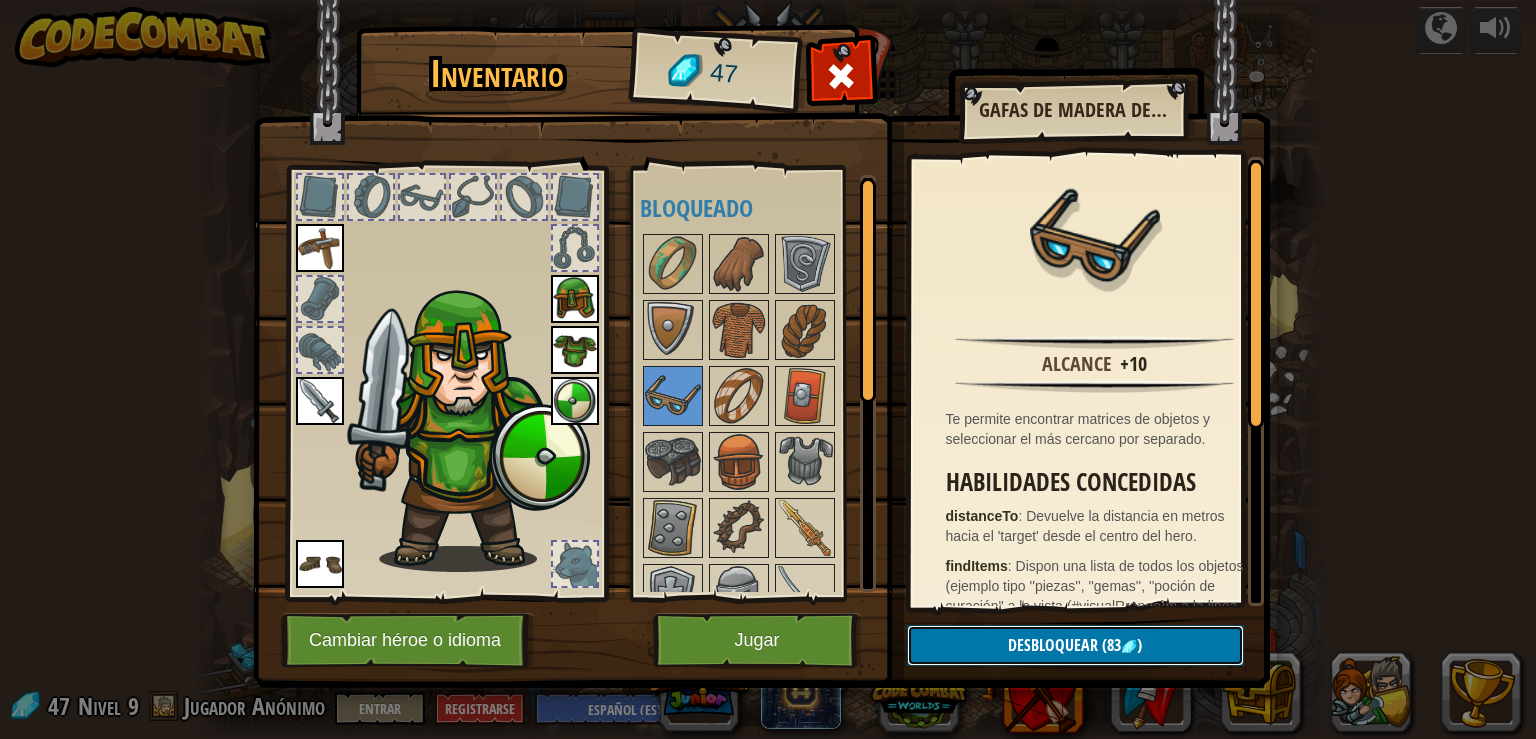 click on "Desbloquear" at bounding box center (1053, 645) 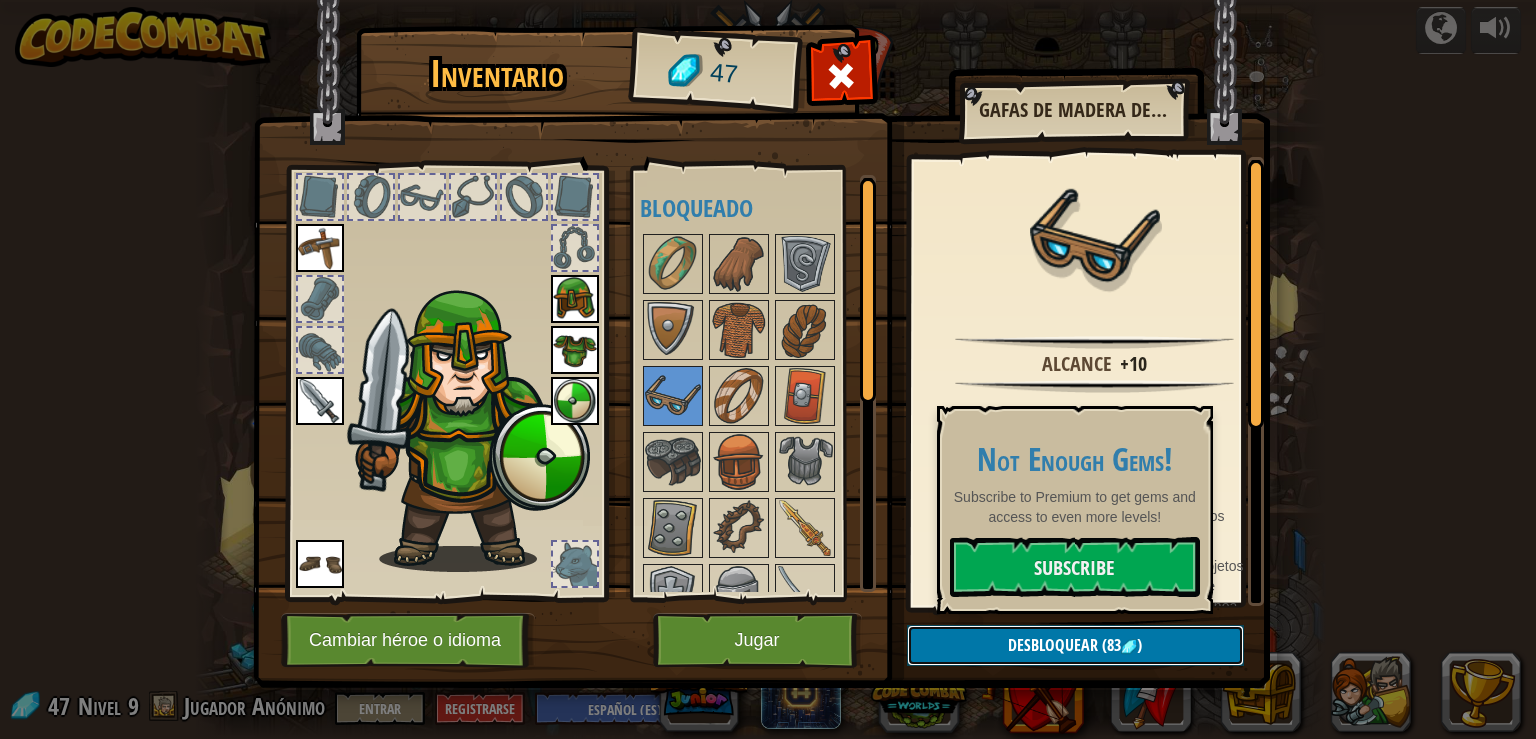 click on "Desbloquear" at bounding box center (1053, 645) 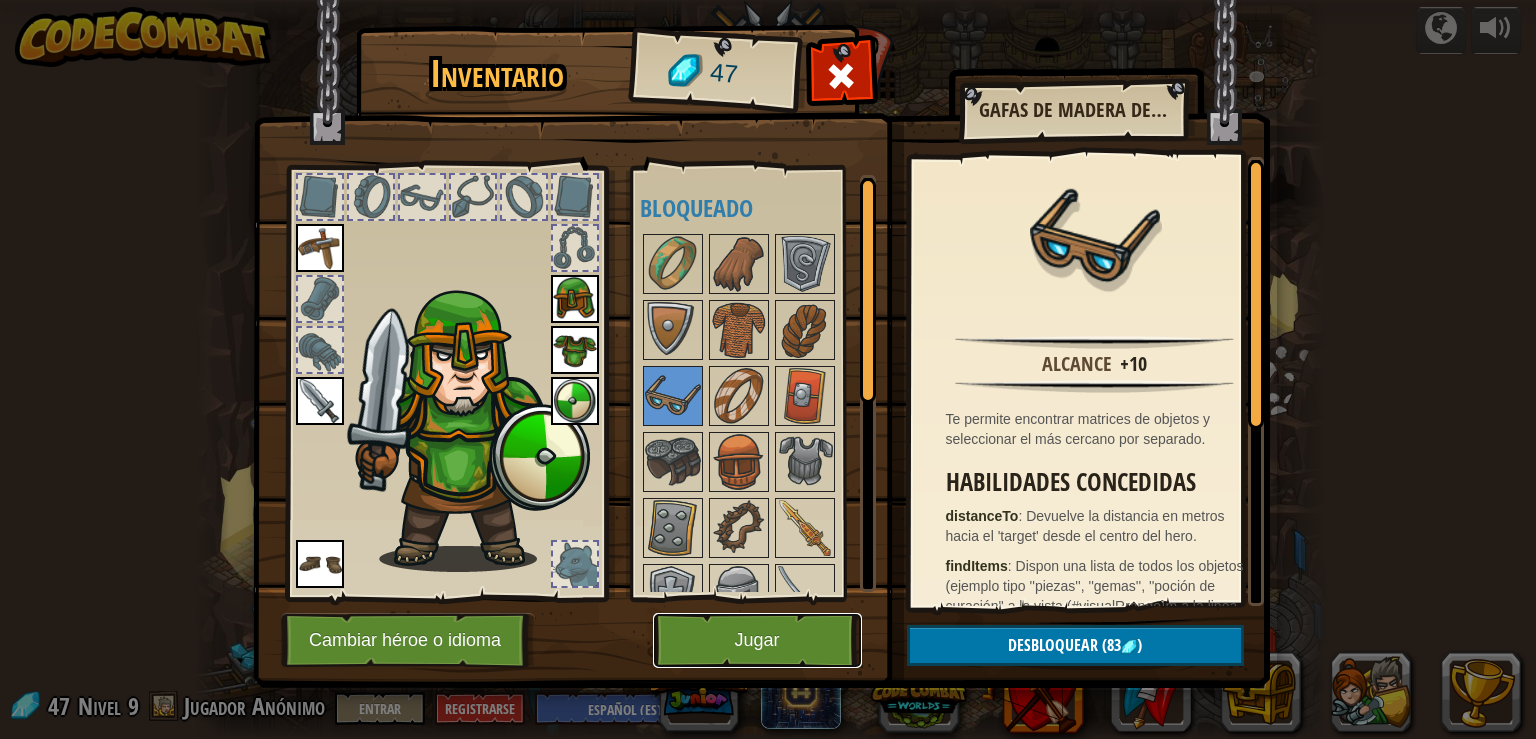 click on "Jugar" at bounding box center (757, 640) 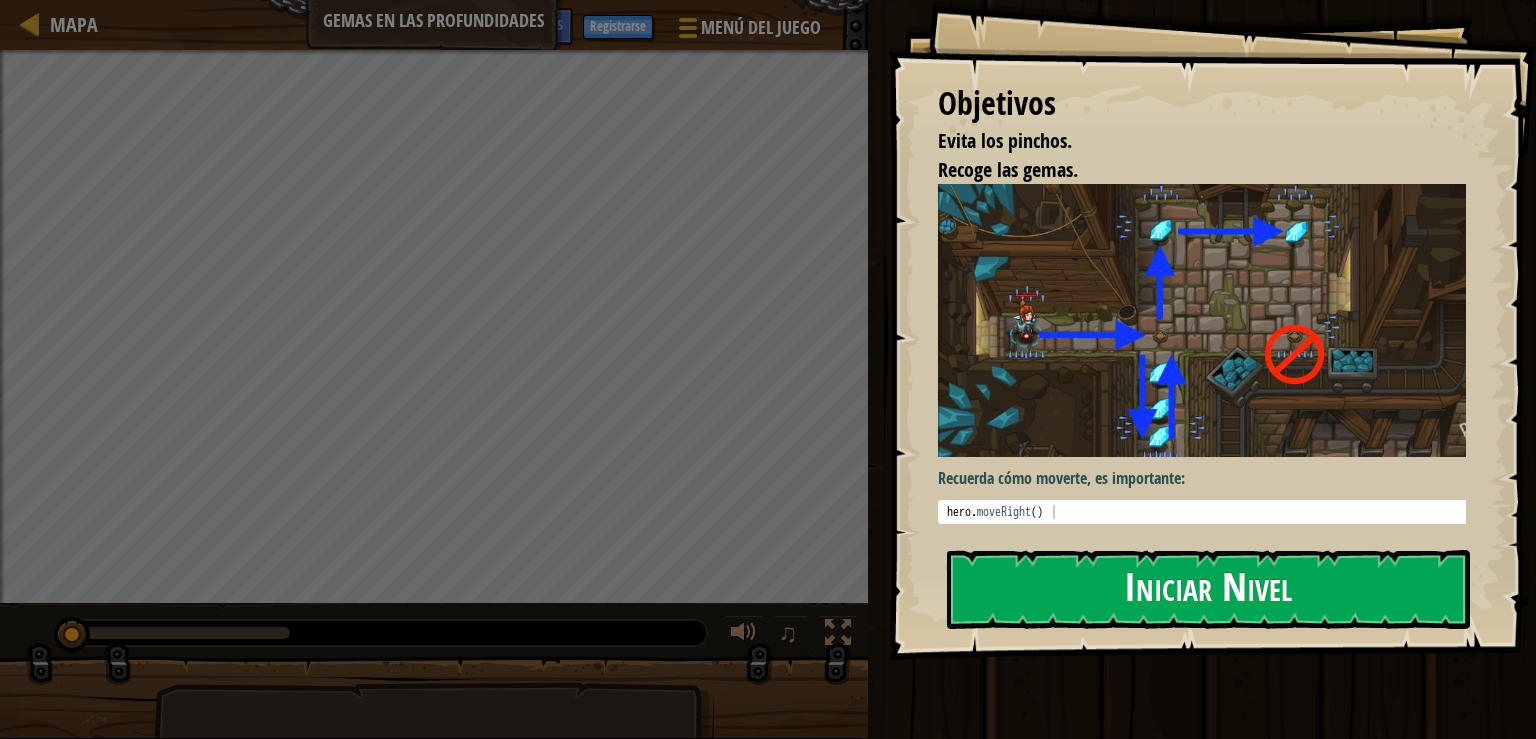 click on "Iniciar Nivel" at bounding box center [1208, 589] 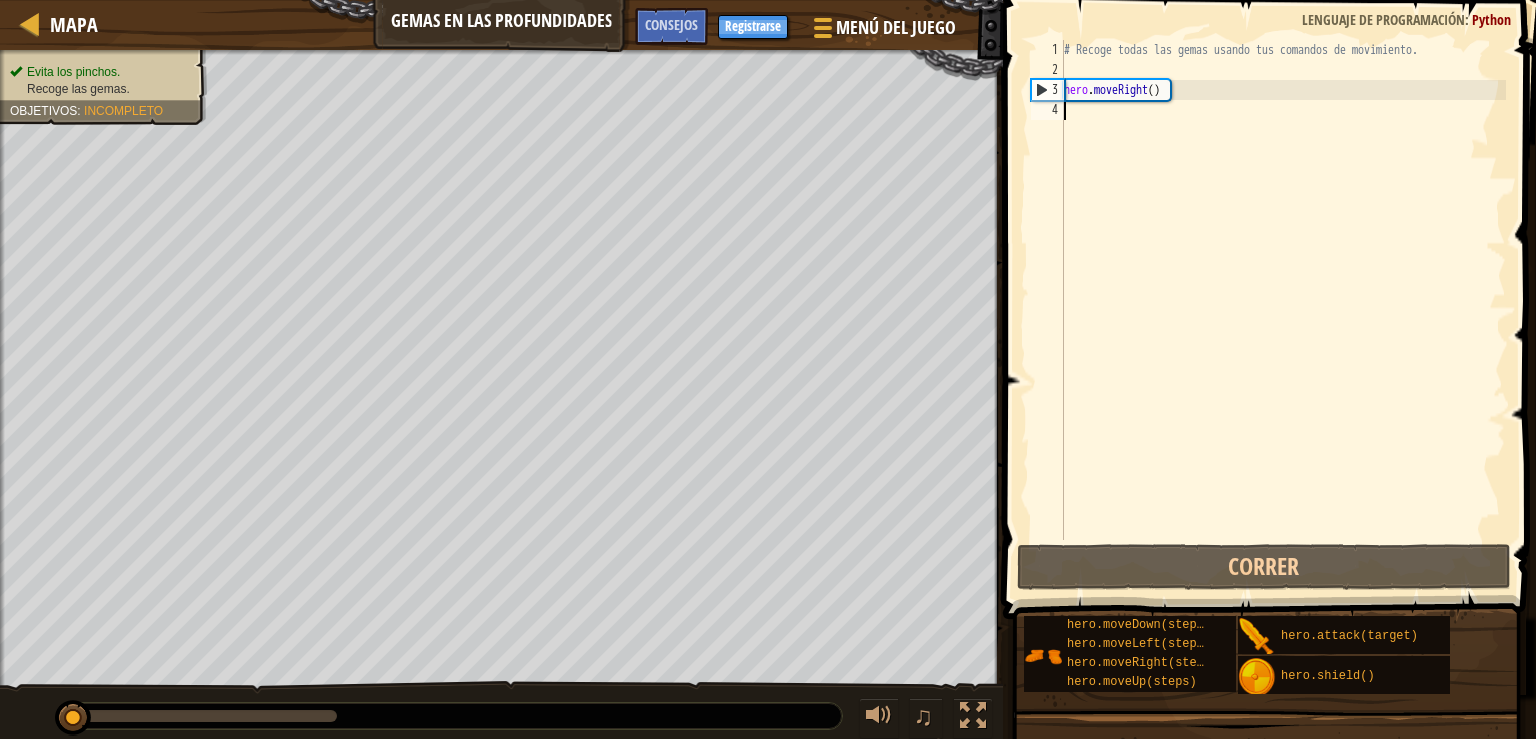 click on "# Recoge todas las gemas usando tus comandos de movimiento. hero . moveRight ( )" at bounding box center (1283, 310) 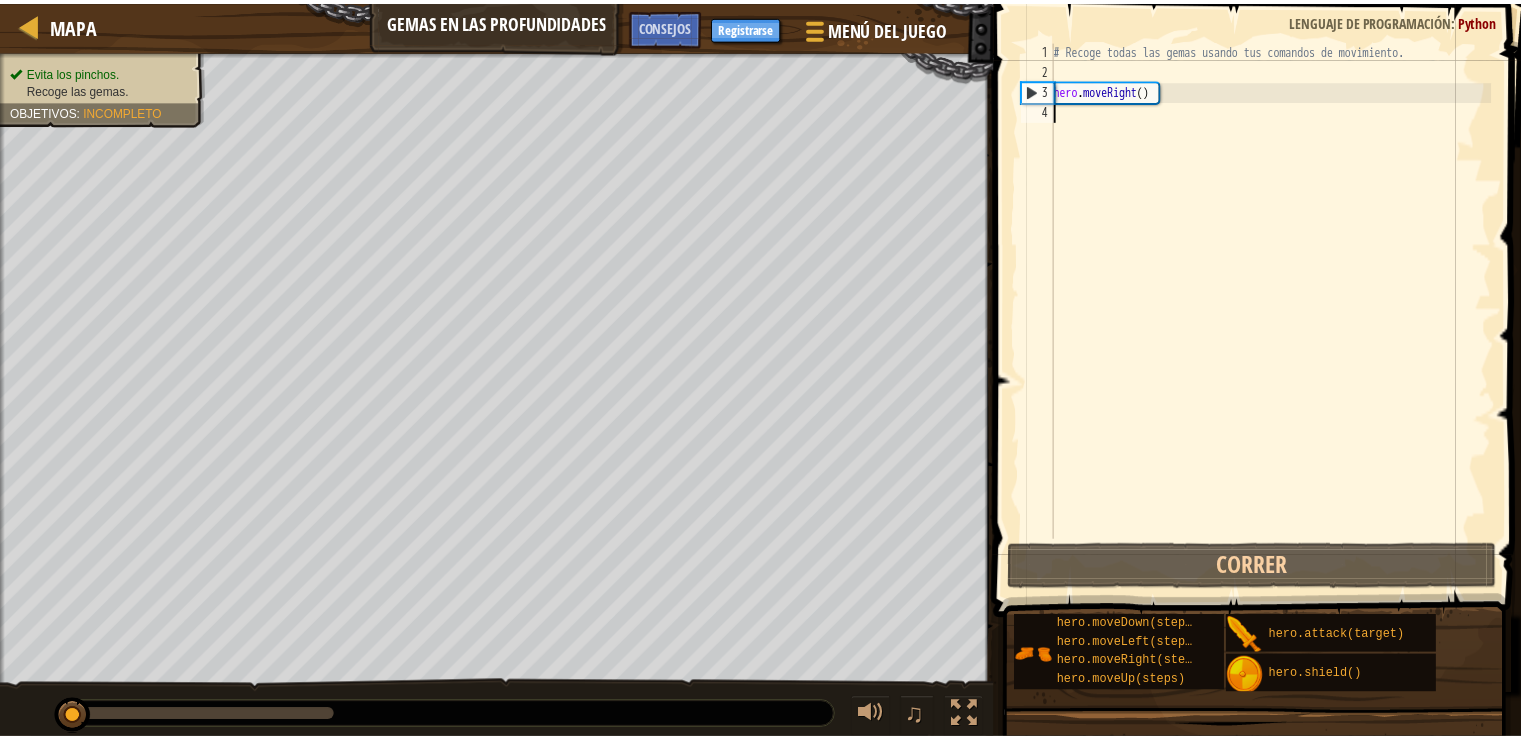 scroll, scrollTop: 9, scrollLeft: 0, axis: vertical 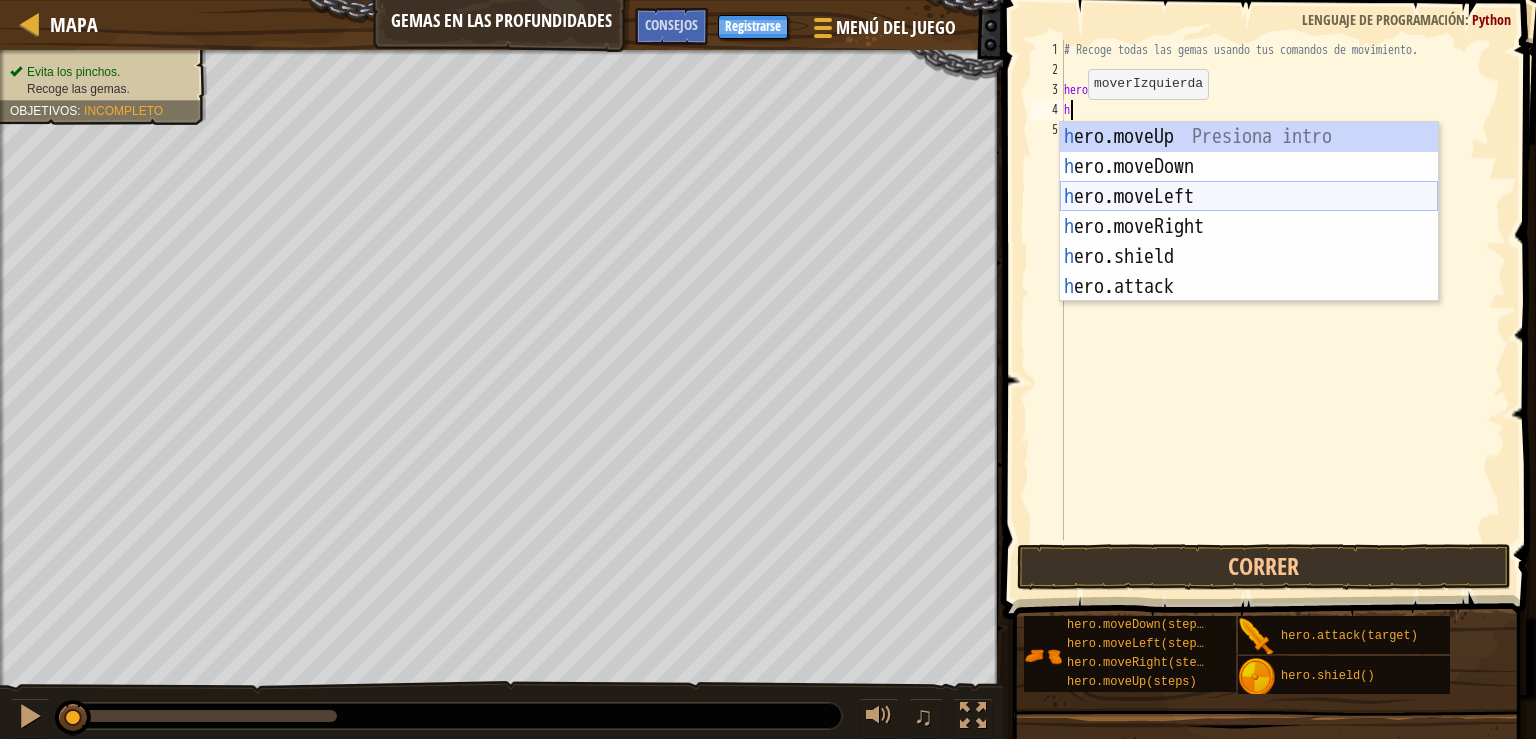 click on "h ero.moveUp Presiona intro h ero.moveDown Presiona intro h ero.moveLeft Presiona intro h ero.moveRight Presiona intro h ero.shield Presiona intro h ero.attack Presiona intro" at bounding box center [1249, 242] 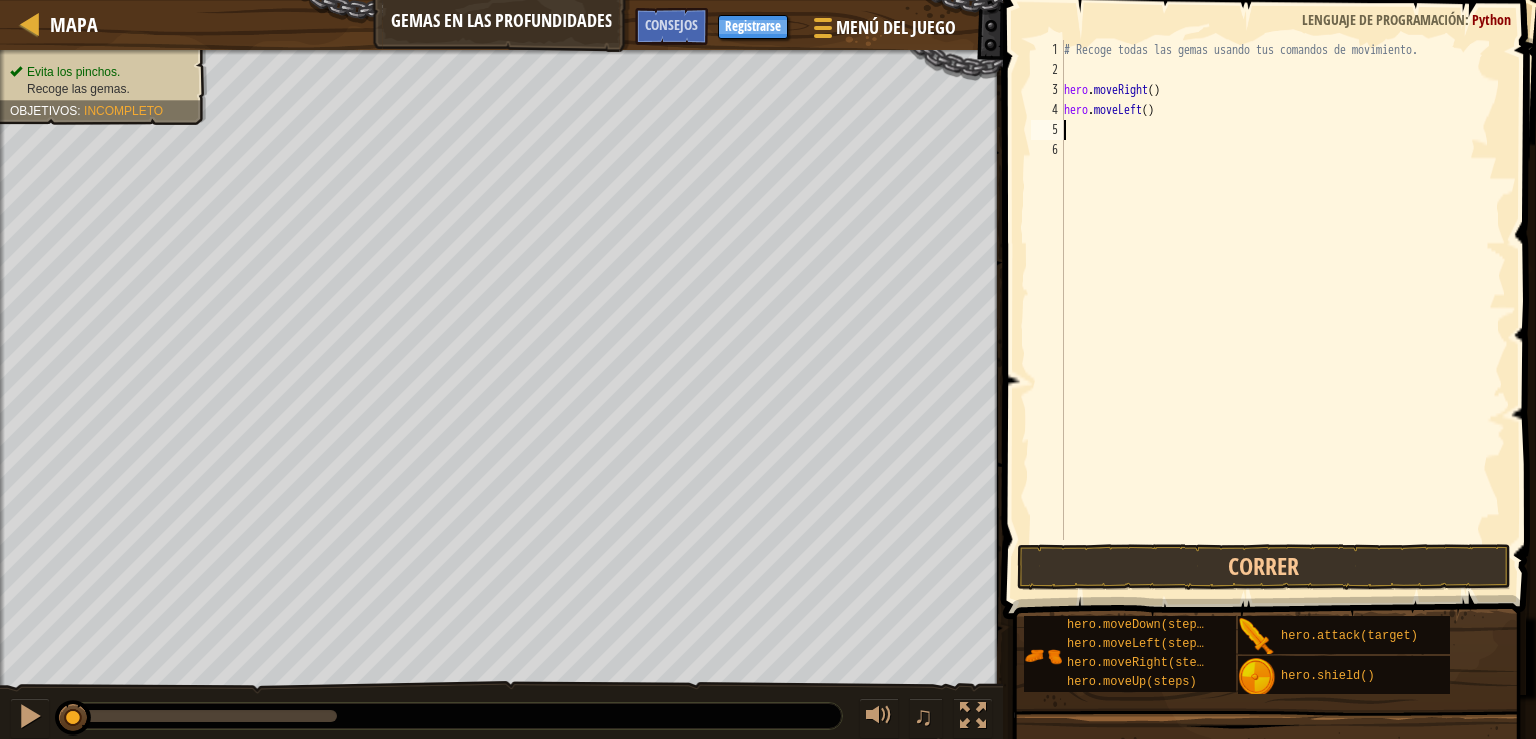 click on "# Recoge todas las gemas usando tus comandos de movimiento. hero . moveRight ( ) hero . moveLeft ( )" at bounding box center (1283, 310) 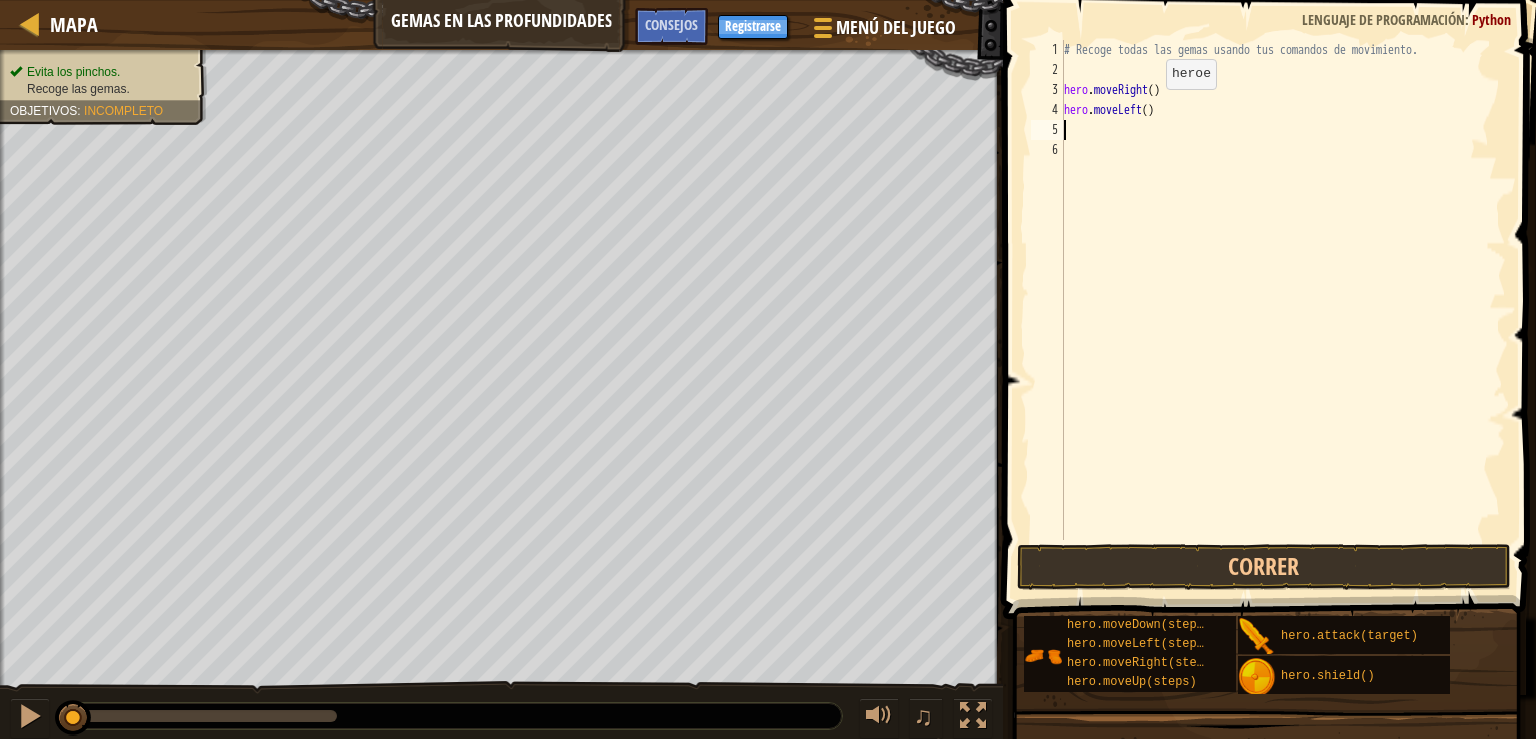 click on "# Recoge todas las gemas usando tus comandos de movimiento. hero . moveRight ( ) hero . moveLeft ( )" at bounding box center [1283, 310] 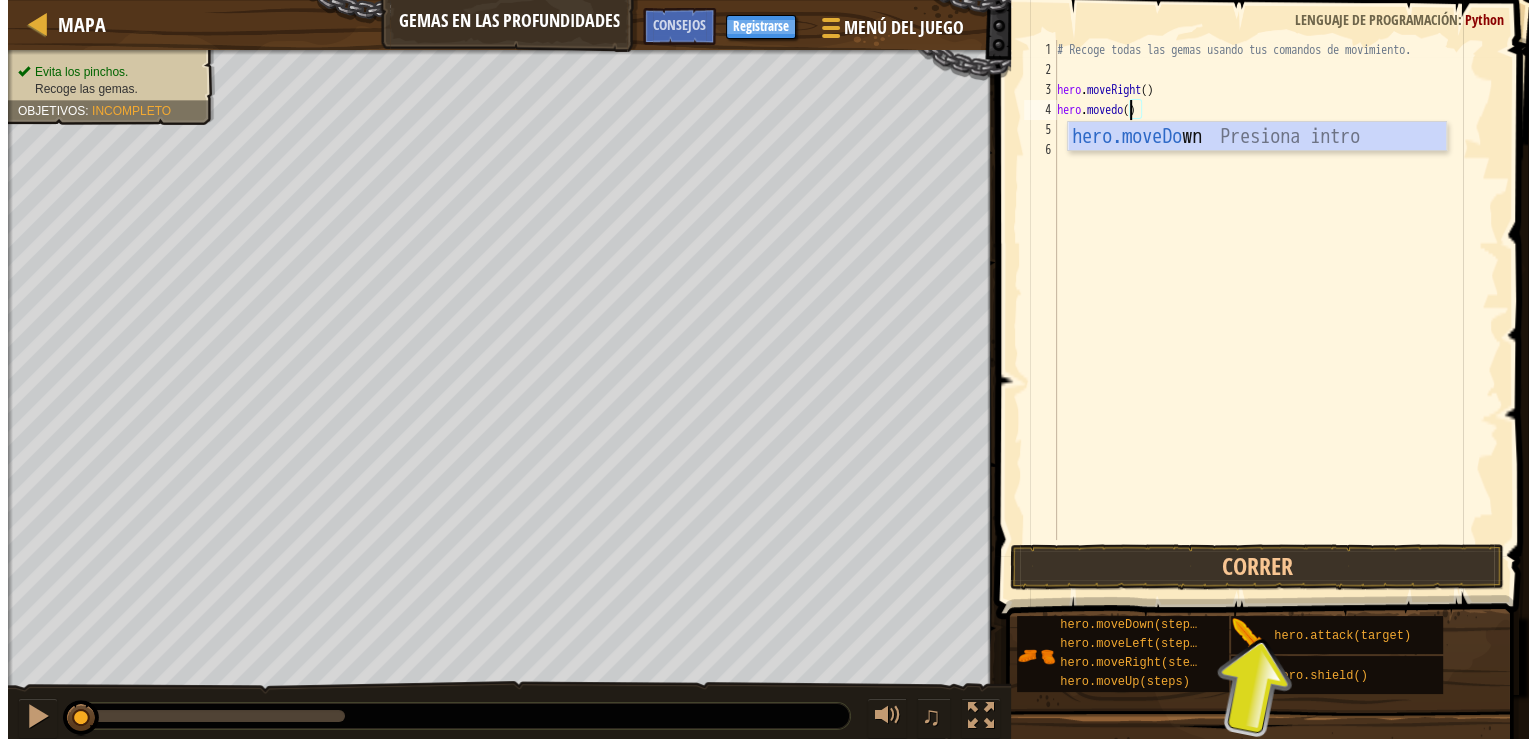 scroll, scrollTop: 9, scrollLeft: 6, axis: both 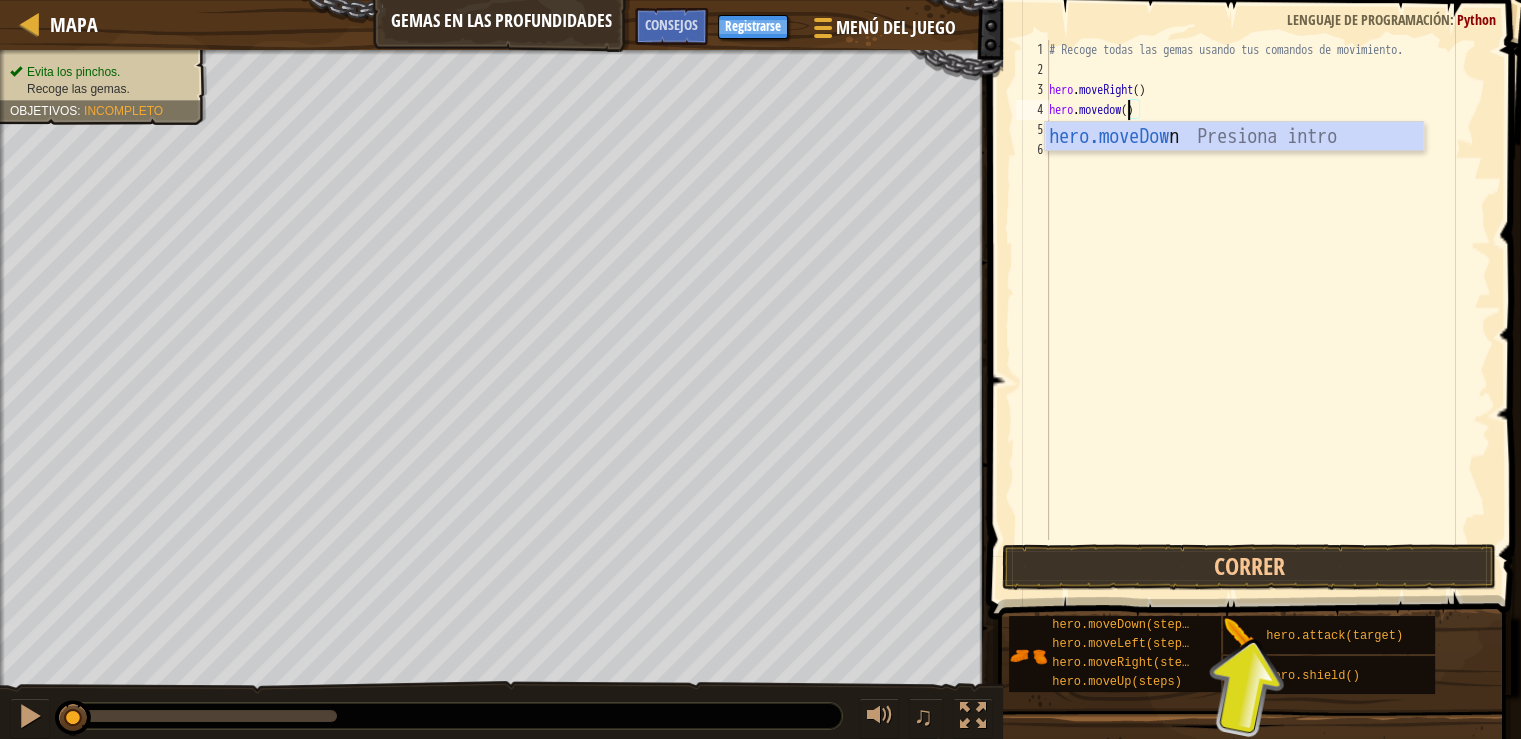 type on "hero.movedown()" 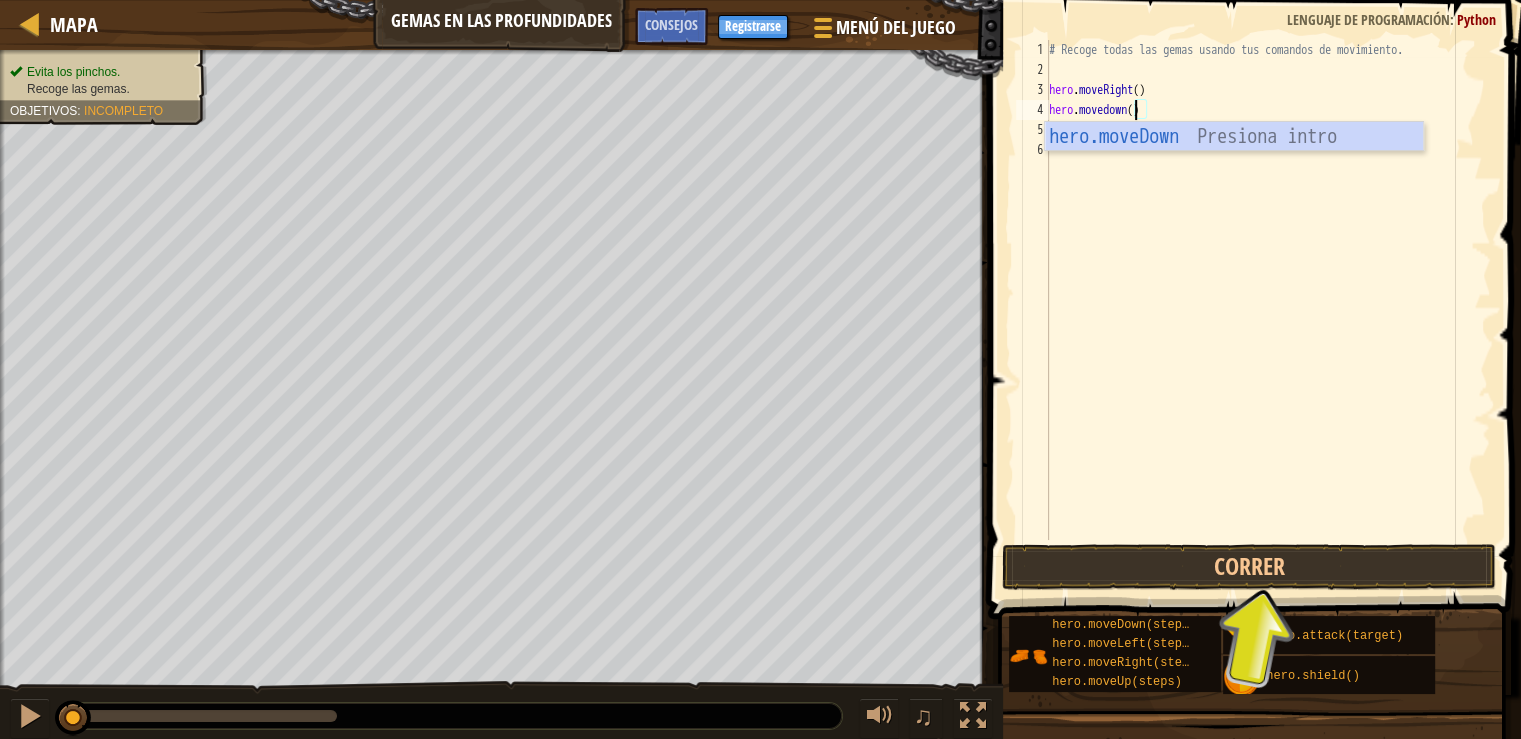 click on "# Recoge todas las gemas usando tus comandos de movimiento. hero . moveRight ( ) hero . movedown ( )" at bounding box center [1268, 310] 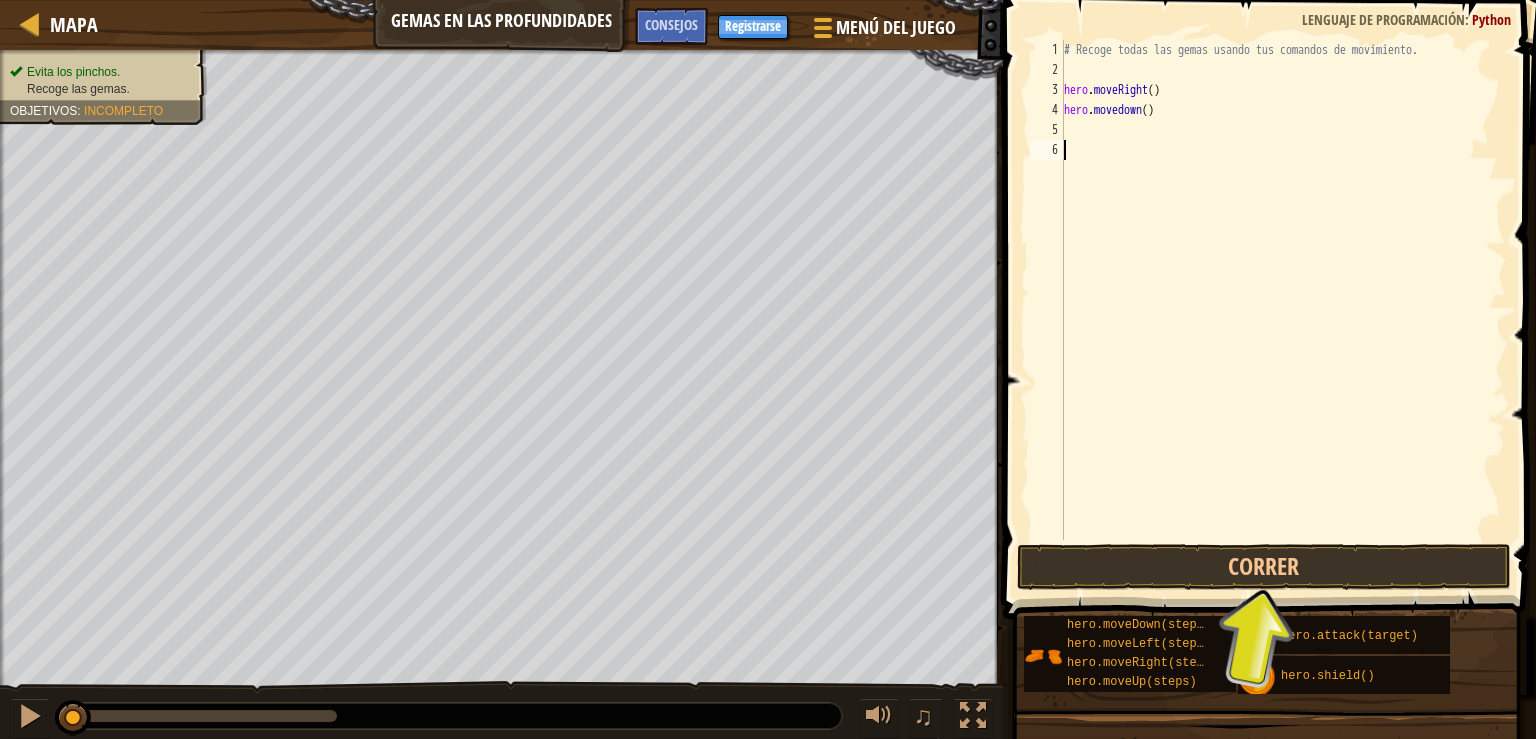 scroll, scrollTop: 9, scrollLeft: 0, axis: vertical 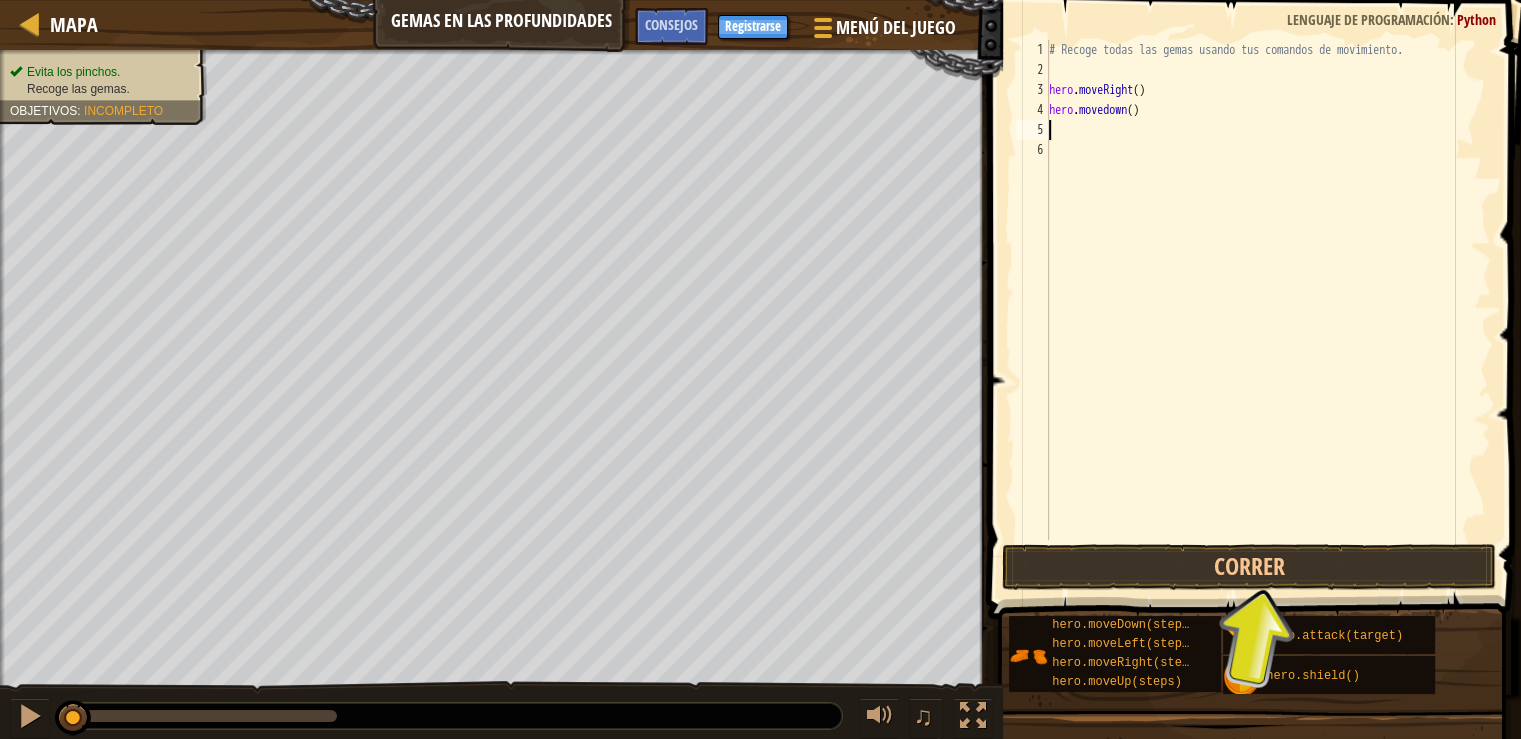 click on "# Recoge todas las gemas usando tus comandos de movimiento. hero . moveRight ( ) hero . movedown ( )" at bounding box center (1268, 310) 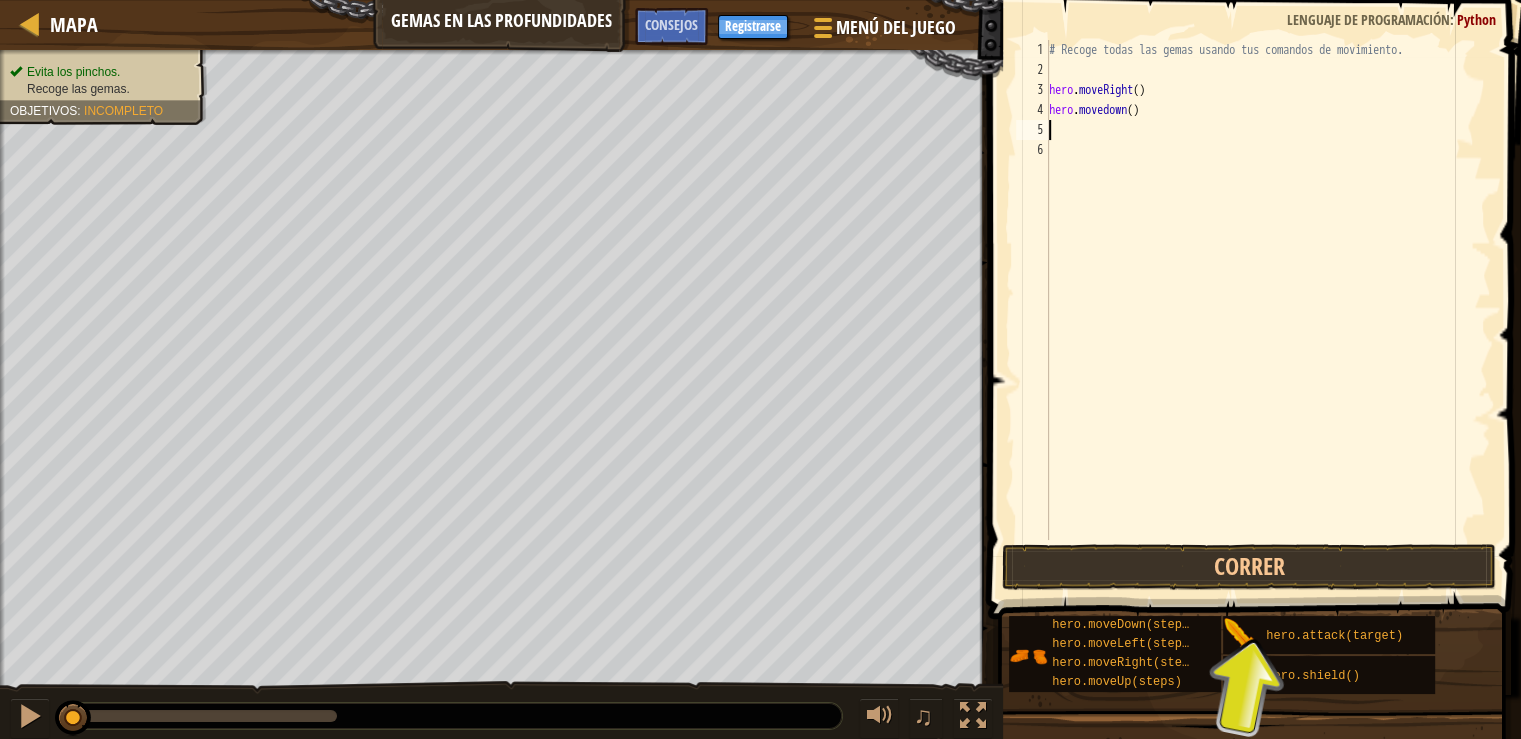 type on "h" 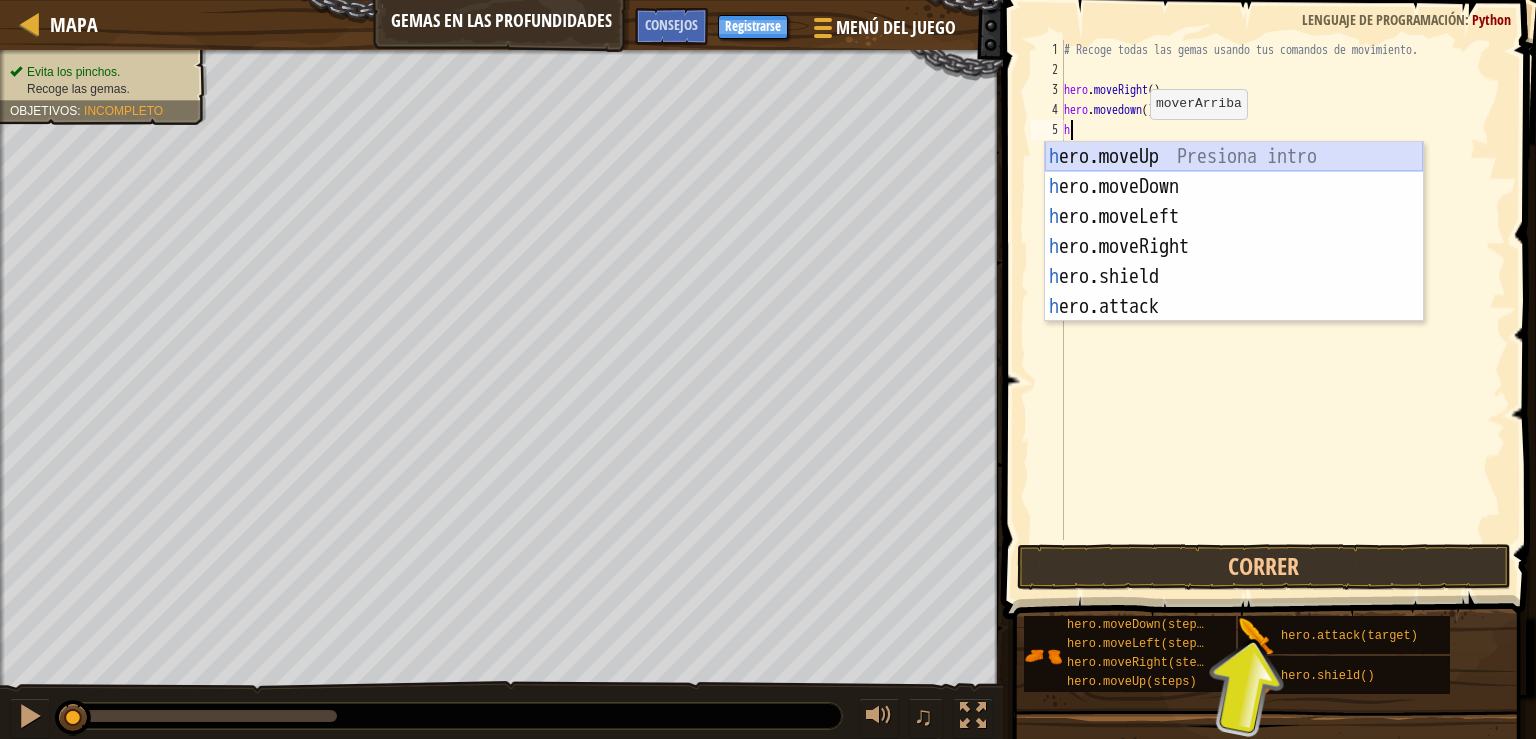 click on "h ero.moveUp Presiona intro h ero.moveDown Presiona intro h ero.moveLeft Presiona intro h ero.moveRight Presiona intro h ero.shield Presiona intro h ero.attack Presiona intro" at bounding box center (1234, 262) 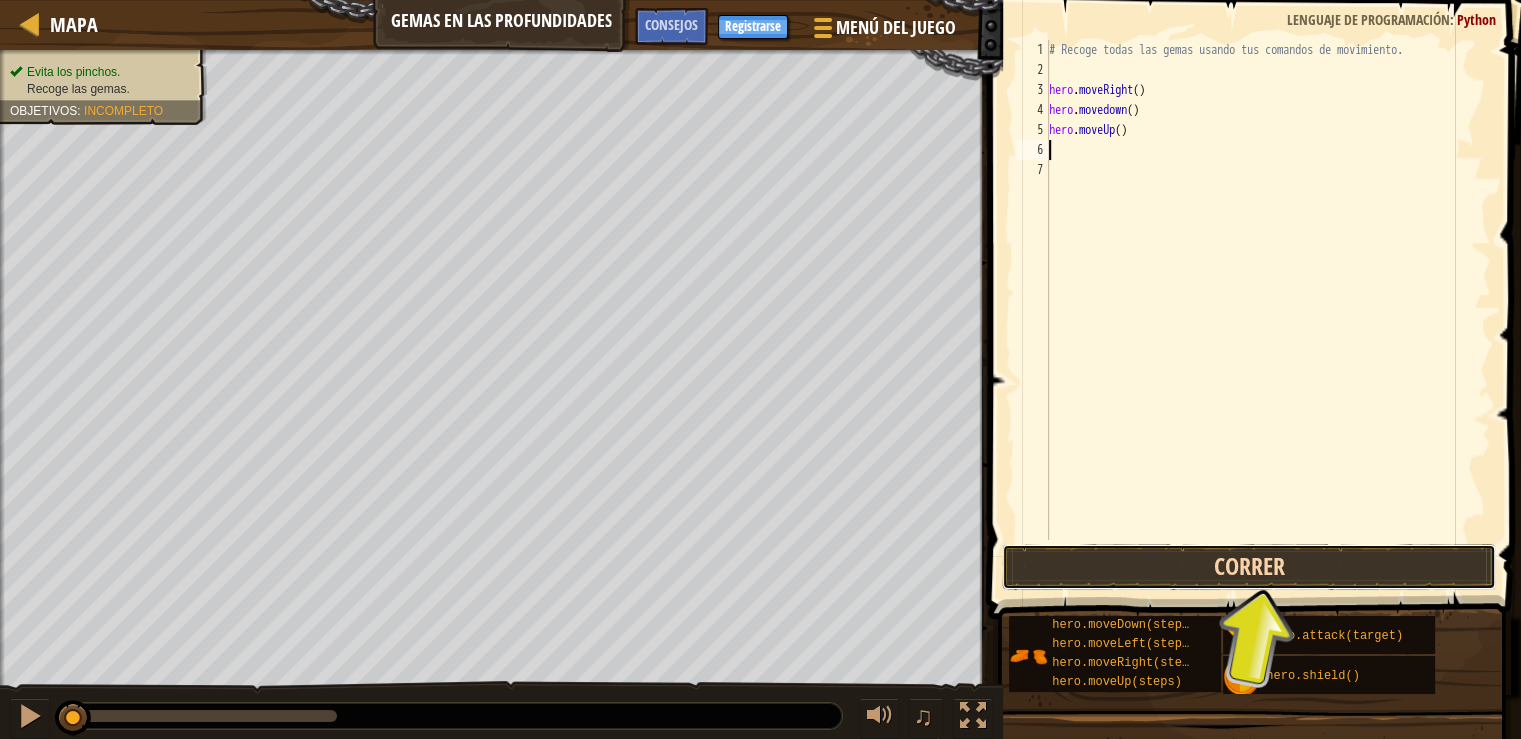 click on "Correr" at bounding box center [1249, 567] 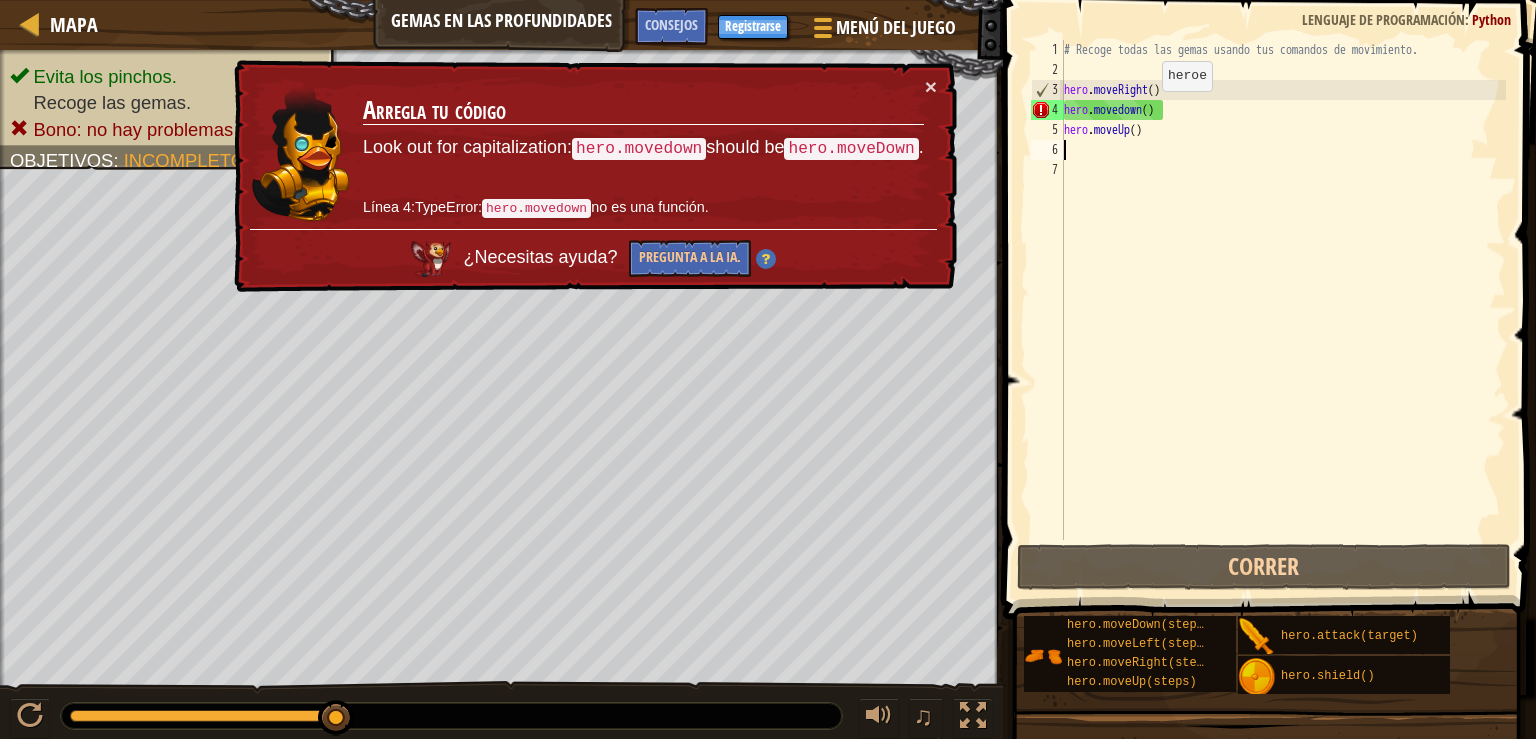 click on "# Recoge todas las gemas usando tus comandos de movimiento. hero . moveRight ( ) hero . movedown ( ) hero . moveUp ( )" at bounding box center [1283, 310] 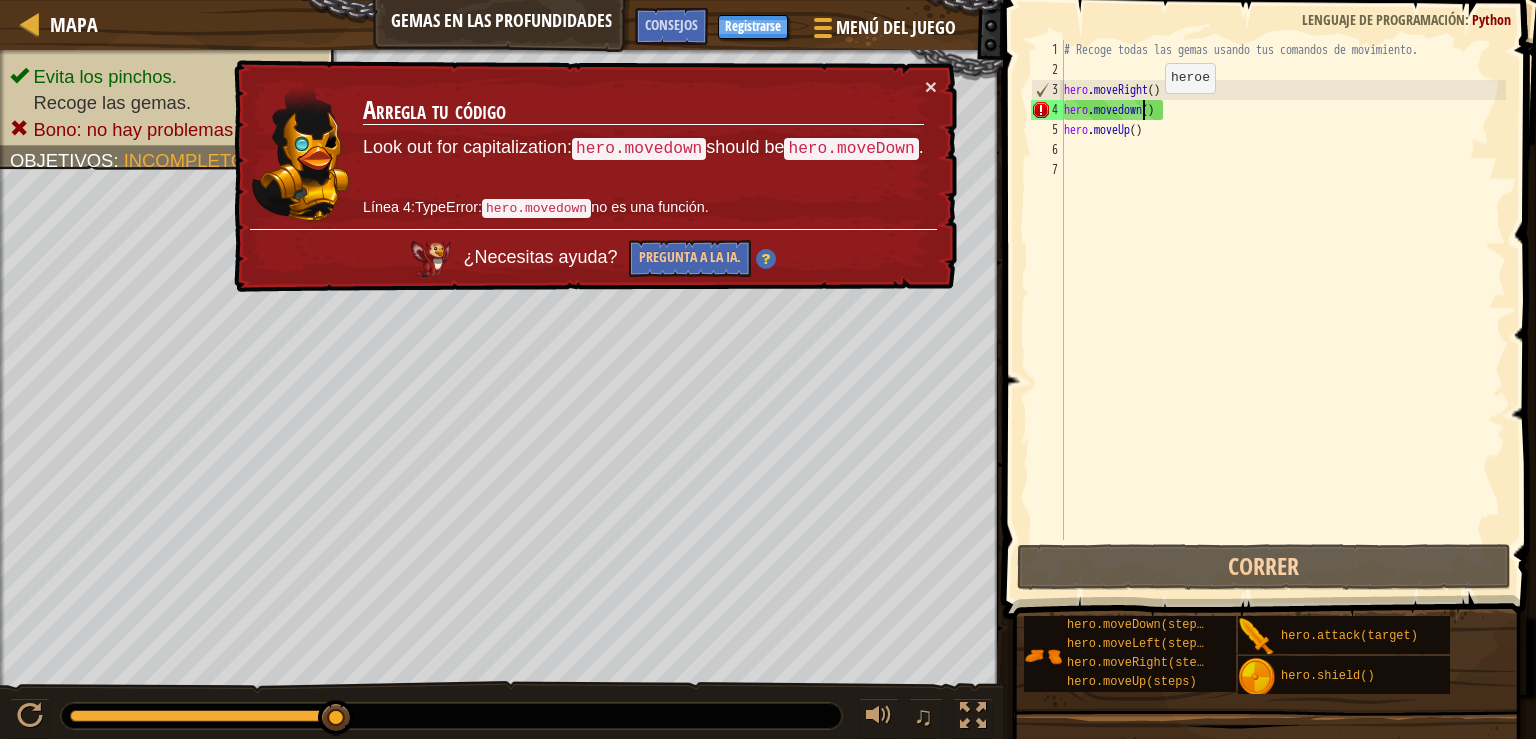 click on "# Recoge todas las gemas usando tus comandos de movimiento. hero . moveRight ( ) hero . movedown ( ) hero . moveUp ( )" at bounding box center [1283, 310] 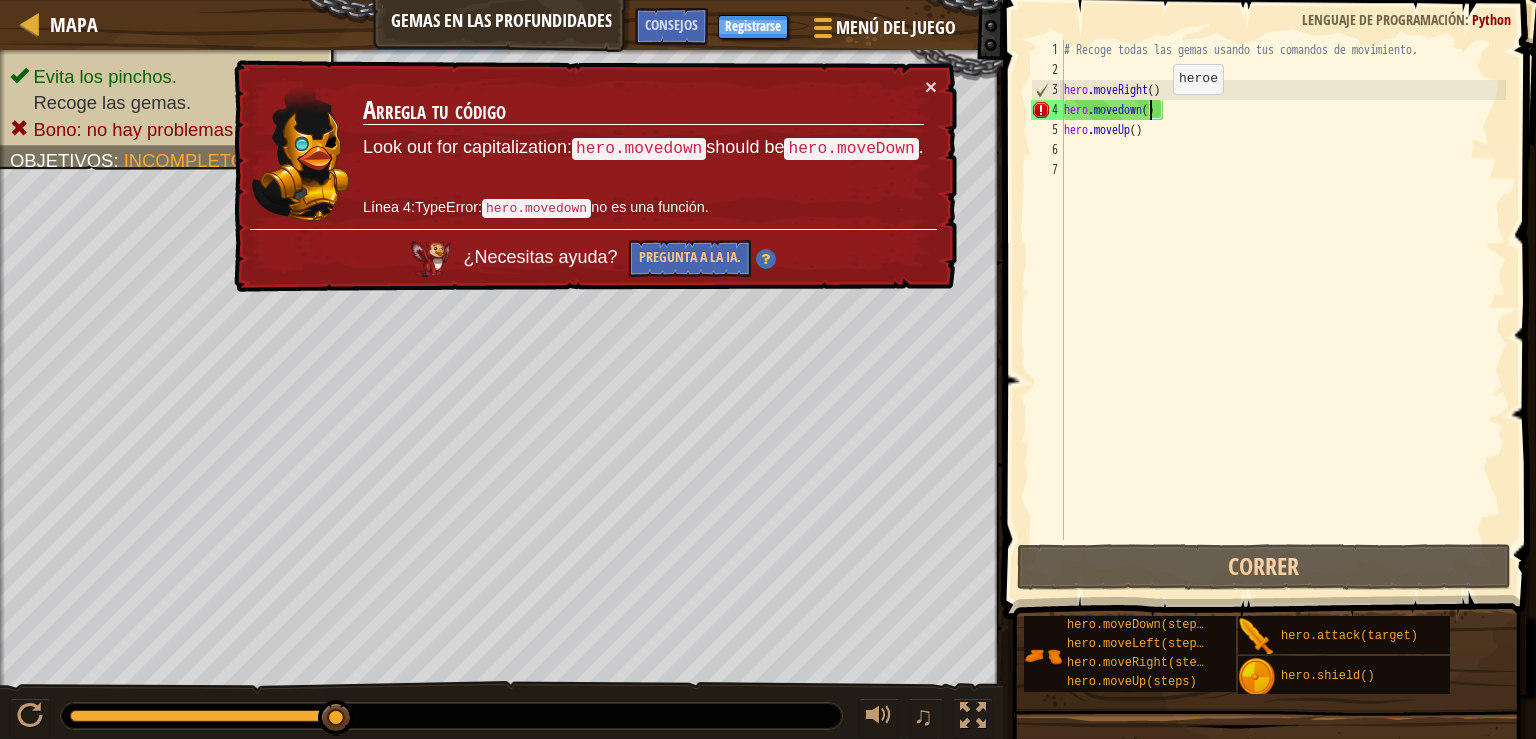 click on "# Recoge todas las gemas usando tus comandos de movimiento. hero . moveRight ( ) hero . movedown ( ) hero . moveUp ( )" at bounding box center (1283, 310) 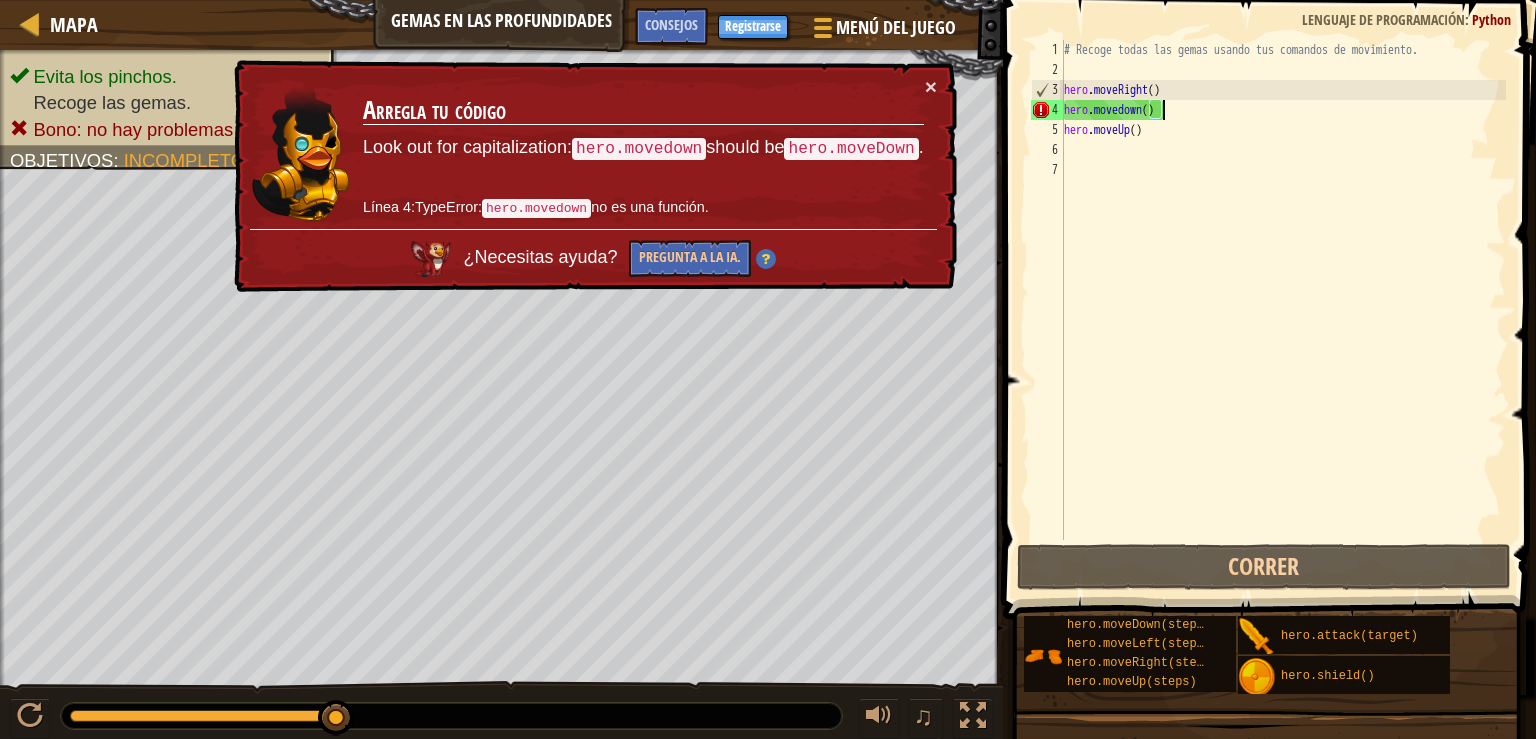 click on "# Recoge todas las gemas usando tus comandos de movimiento. hero . moveRight ( ) hero . movedown ( ) hero . moveUp ( )" at bounding box center [1283, 310] 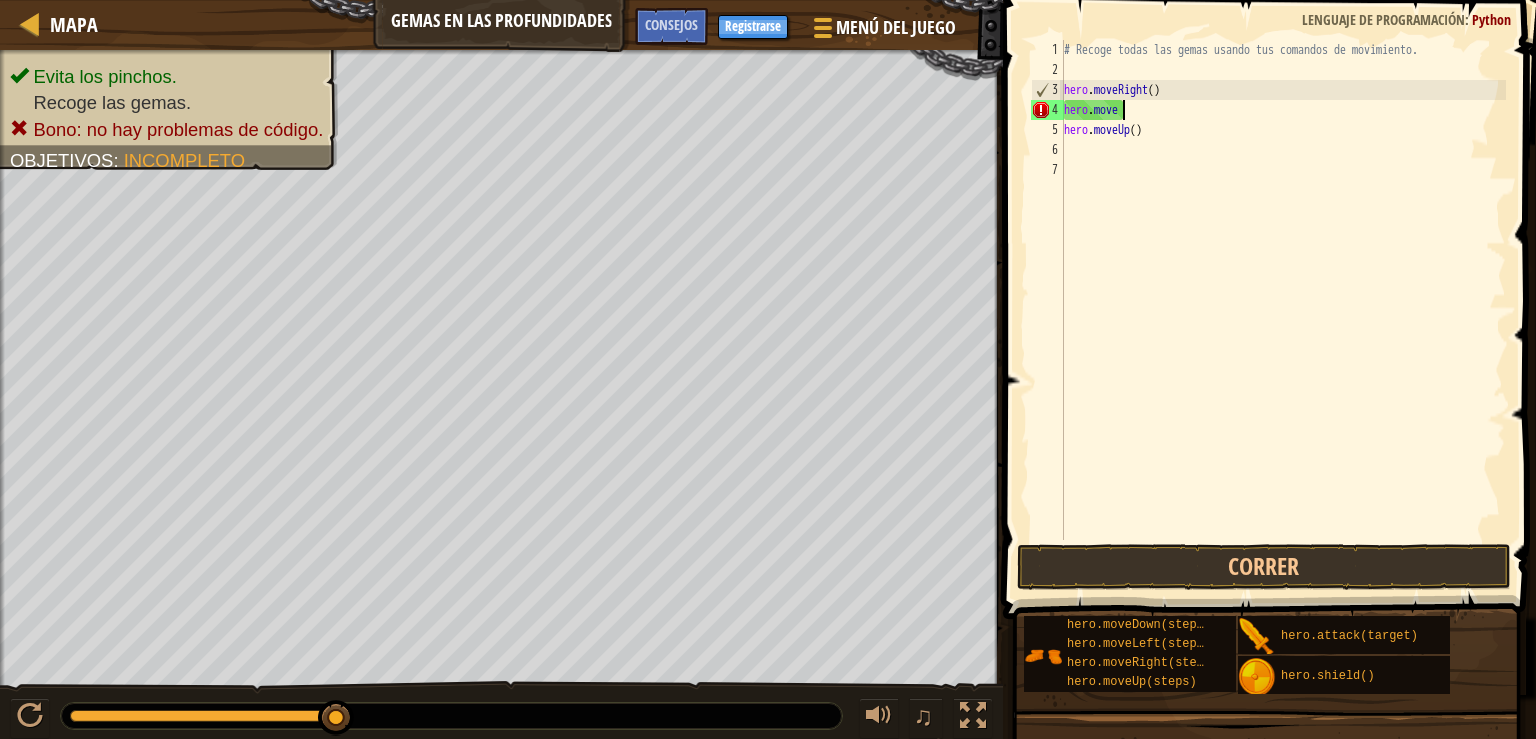 type on "h" 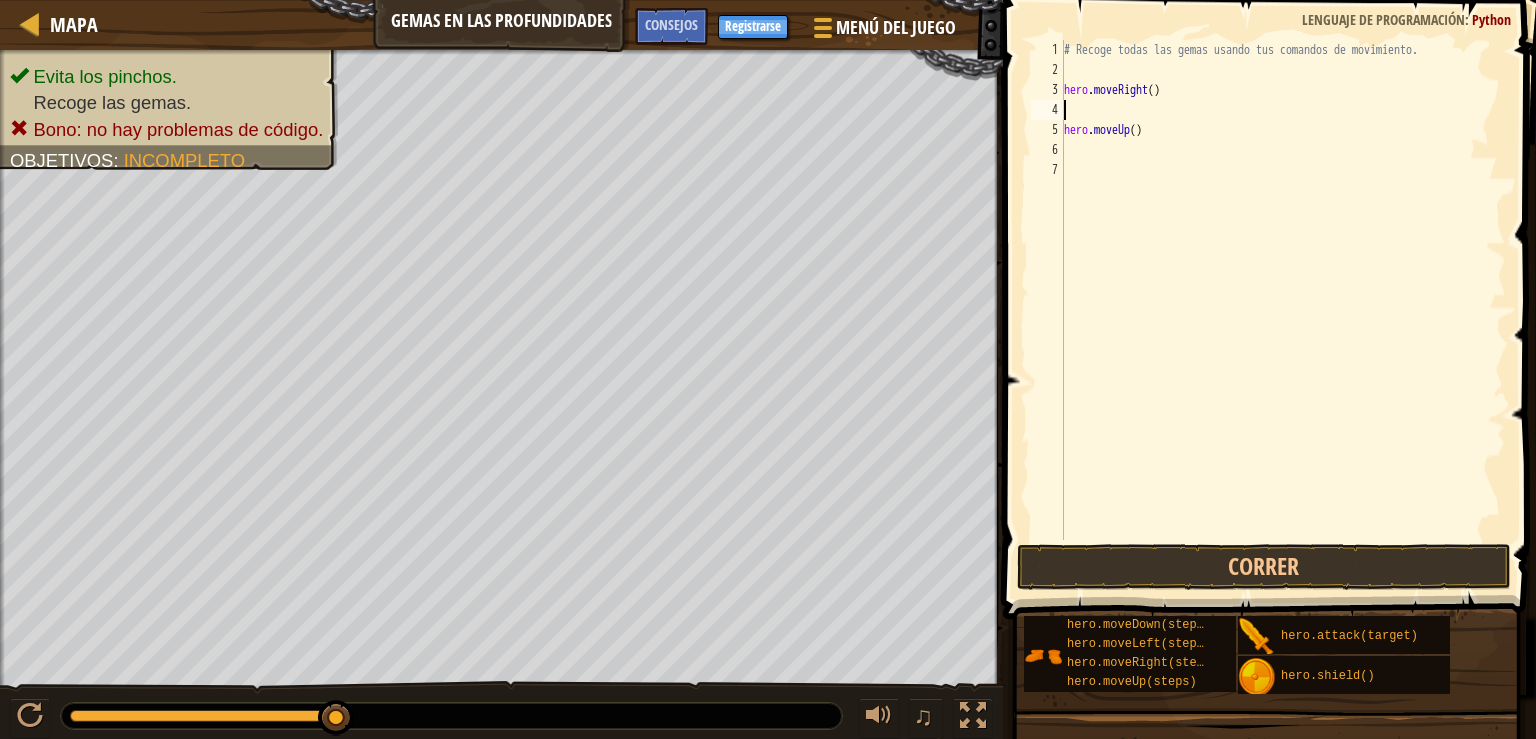type on "h" 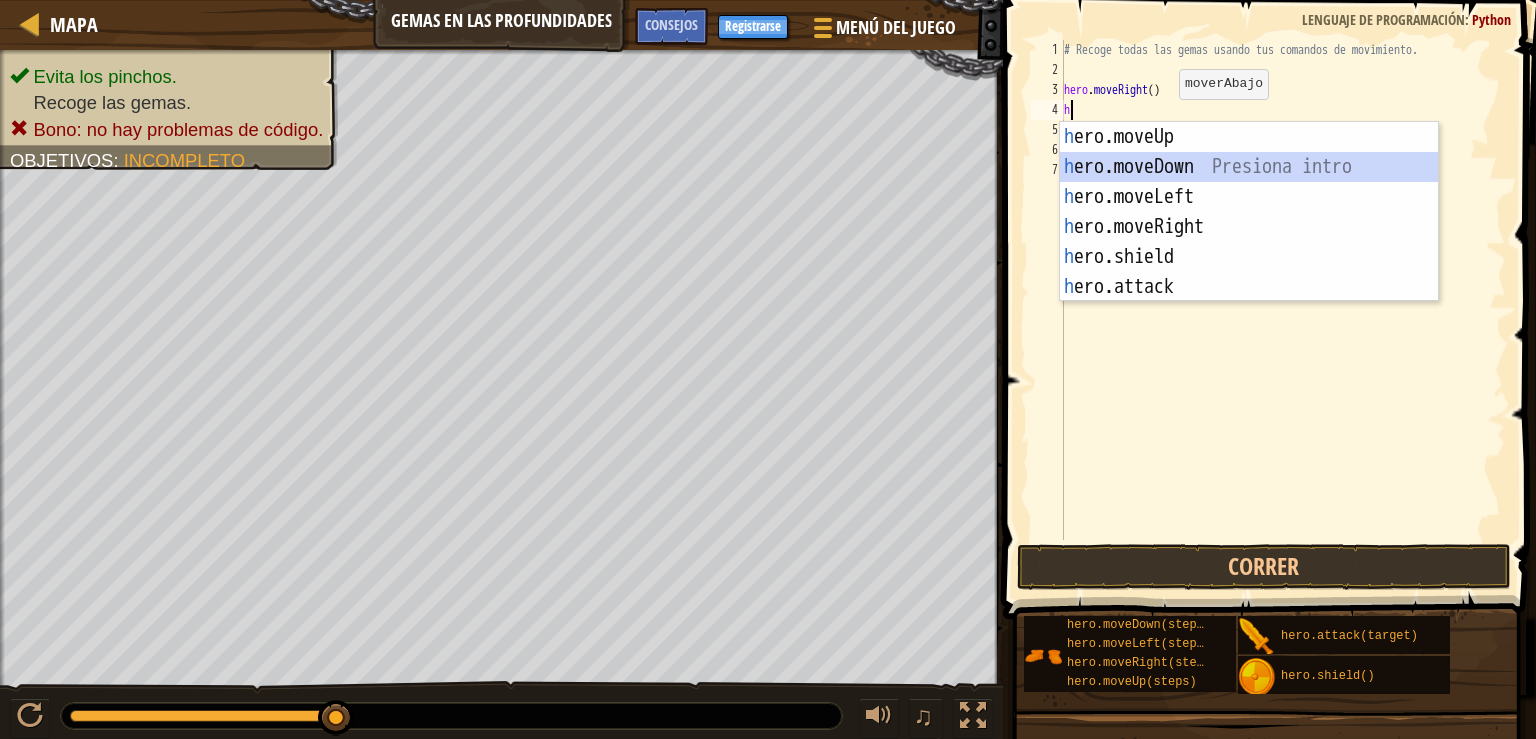 click on "h ero.moveUp Presiona intro h ero.moveDown Presiona intro h ero.moveLeft Presiona intro h ero.moveRight Presiona intro h ero.shield Presiona intro h ero.attack Presiona intro" at bounding box center [1249, 242] 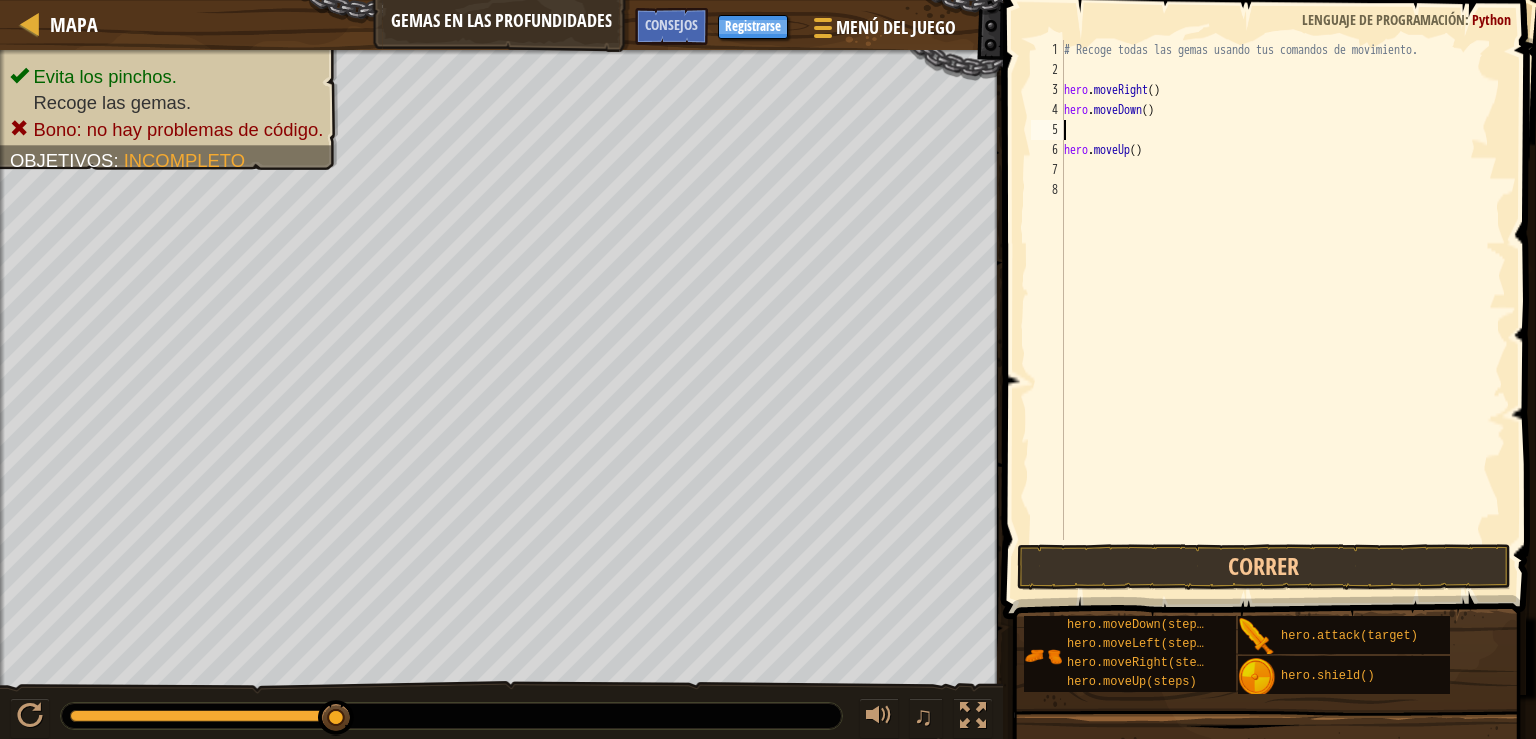 click on "# Recoge todas las gemas usando tus comandos de movimiento. hero . moveRight ( ) hero . moveDown ( ) hero . moveUp ( )" at bounding box center (1283, 310) 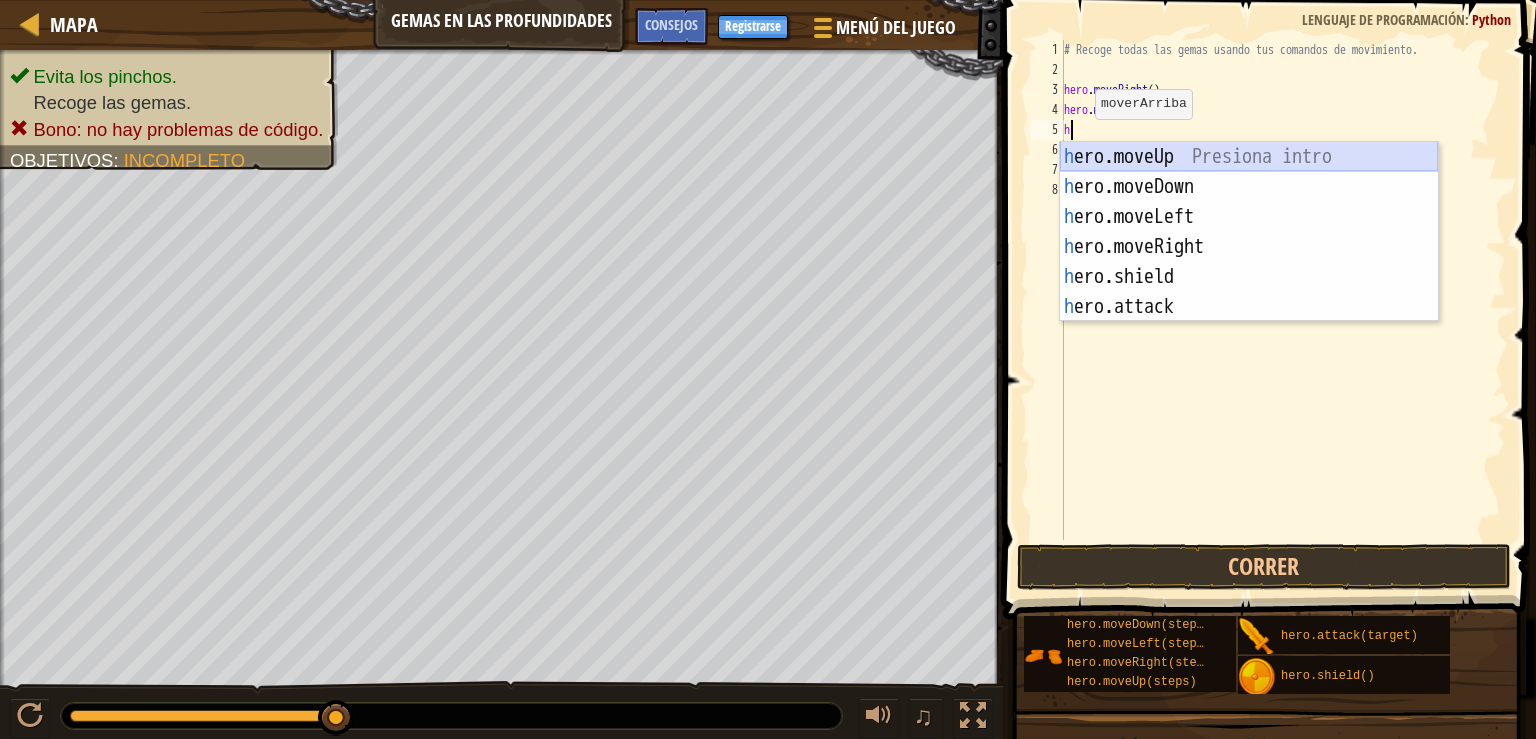 click on "h ero.moveUp Presiona intro h ero.moveDown Presiona intro h ero.moveLeft Presiona intro h ero.moveRight Presiona intro h ero.shield Presiona intro h ero.attack Presiona intro" at bounding box center [1249, 262] 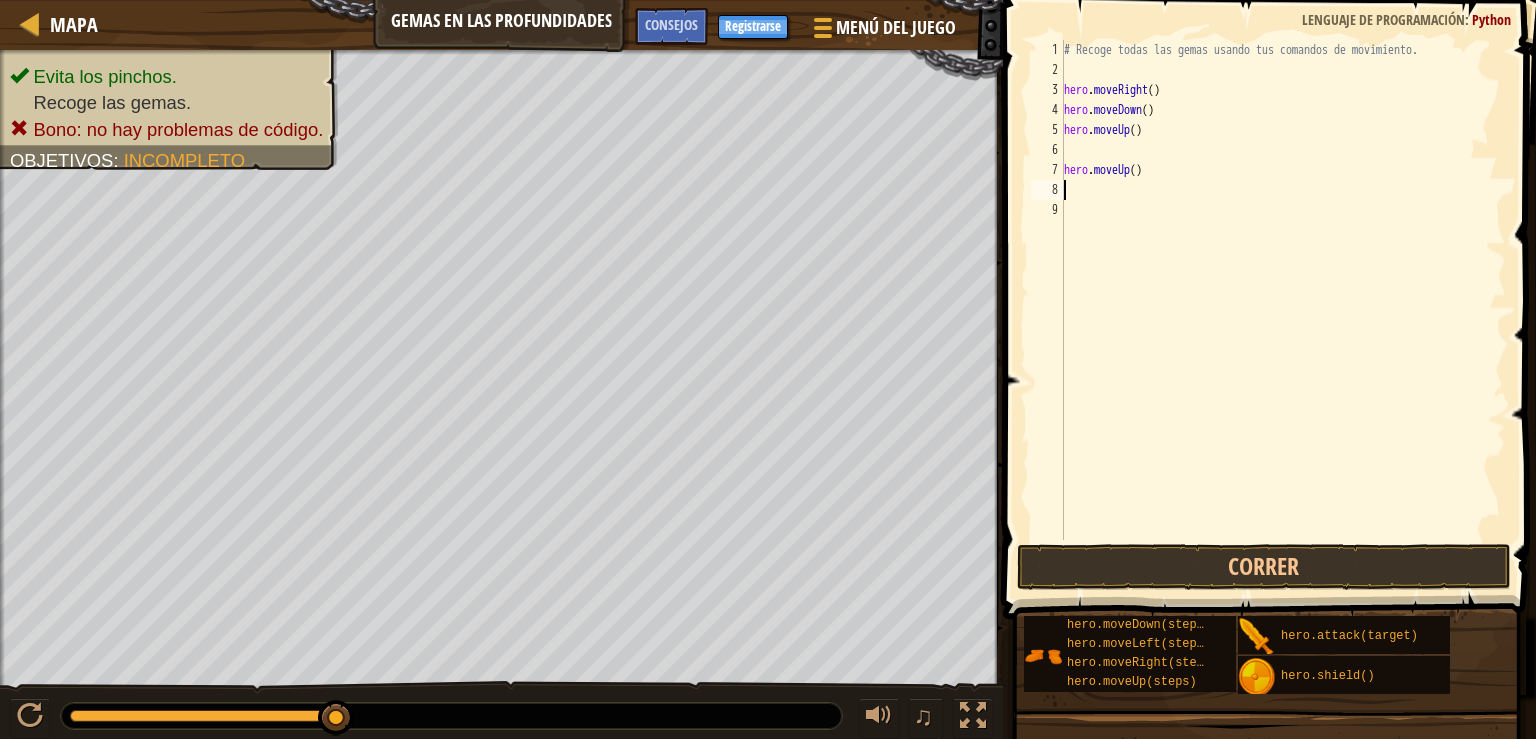 click on "# Recoge todas las gemas usando tus comandos de movimiento. hero . moveRight ( ) hero . moveDown ( ) hero . moveUp ( ) hero . moveUp ( )" at bounding box center (1283, 310) 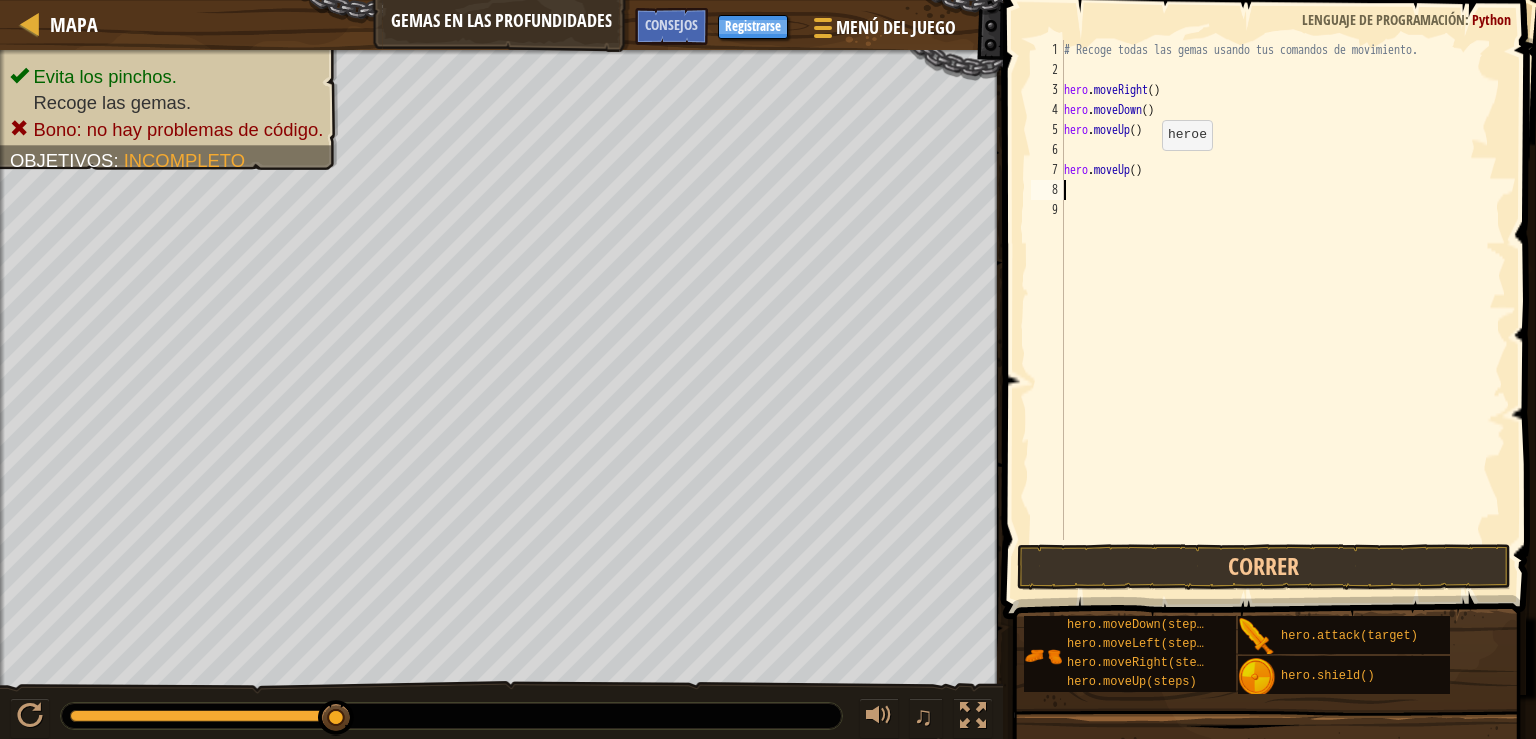 click on "# Recoge todas las gemas usando tus comandos de movimiento. hero . moveRight ( ) hero . moveDown ( ) hero . moveUp ( ) hero . moveUp ( )" at bounding box center (1283, 310) 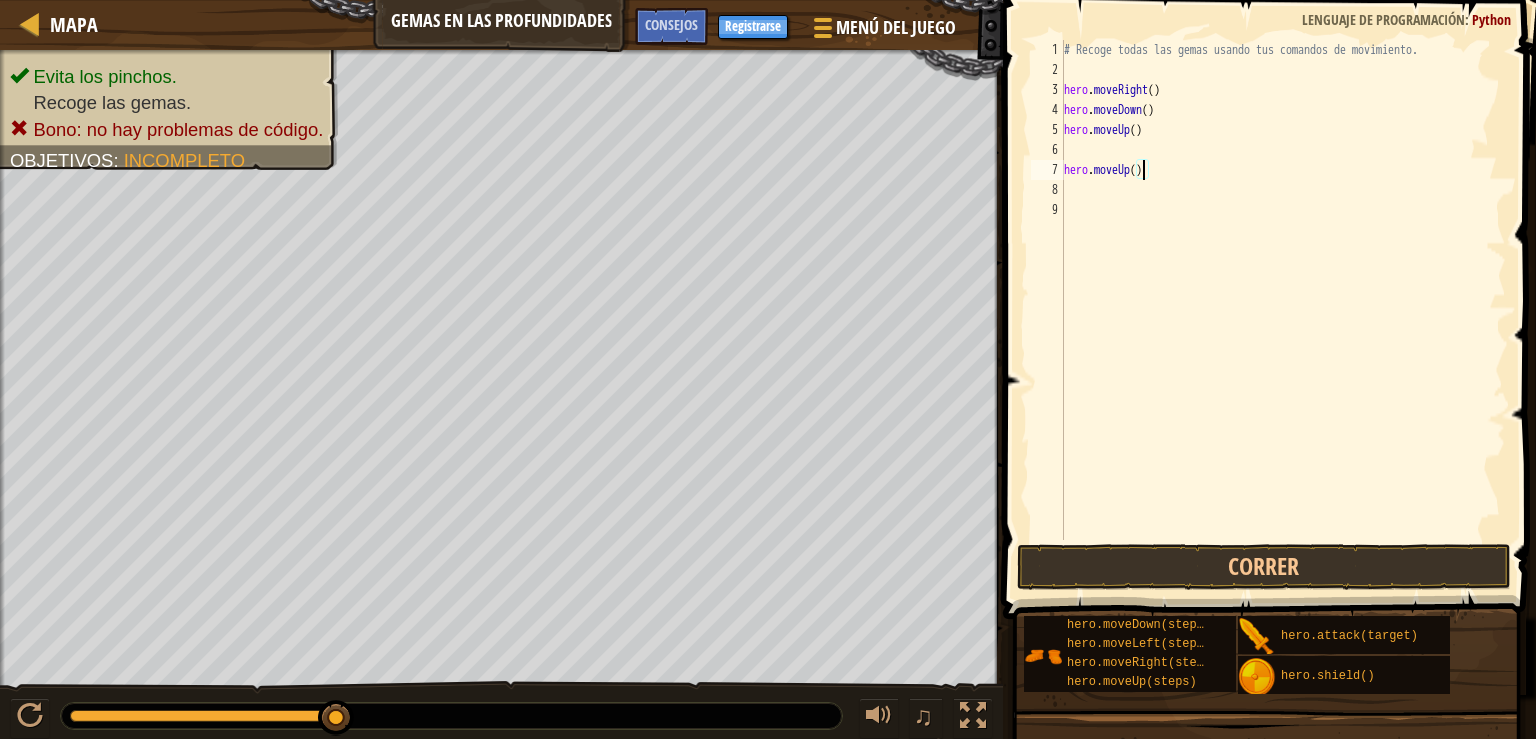 click on "# Recoge todas las gemas usando tus comandos de movimiento. hero . moveRight ( ) hero . moveDown ( ) hero . moveUp ( ) hero . moveUp ( )" at bounding box center (1283, 310) 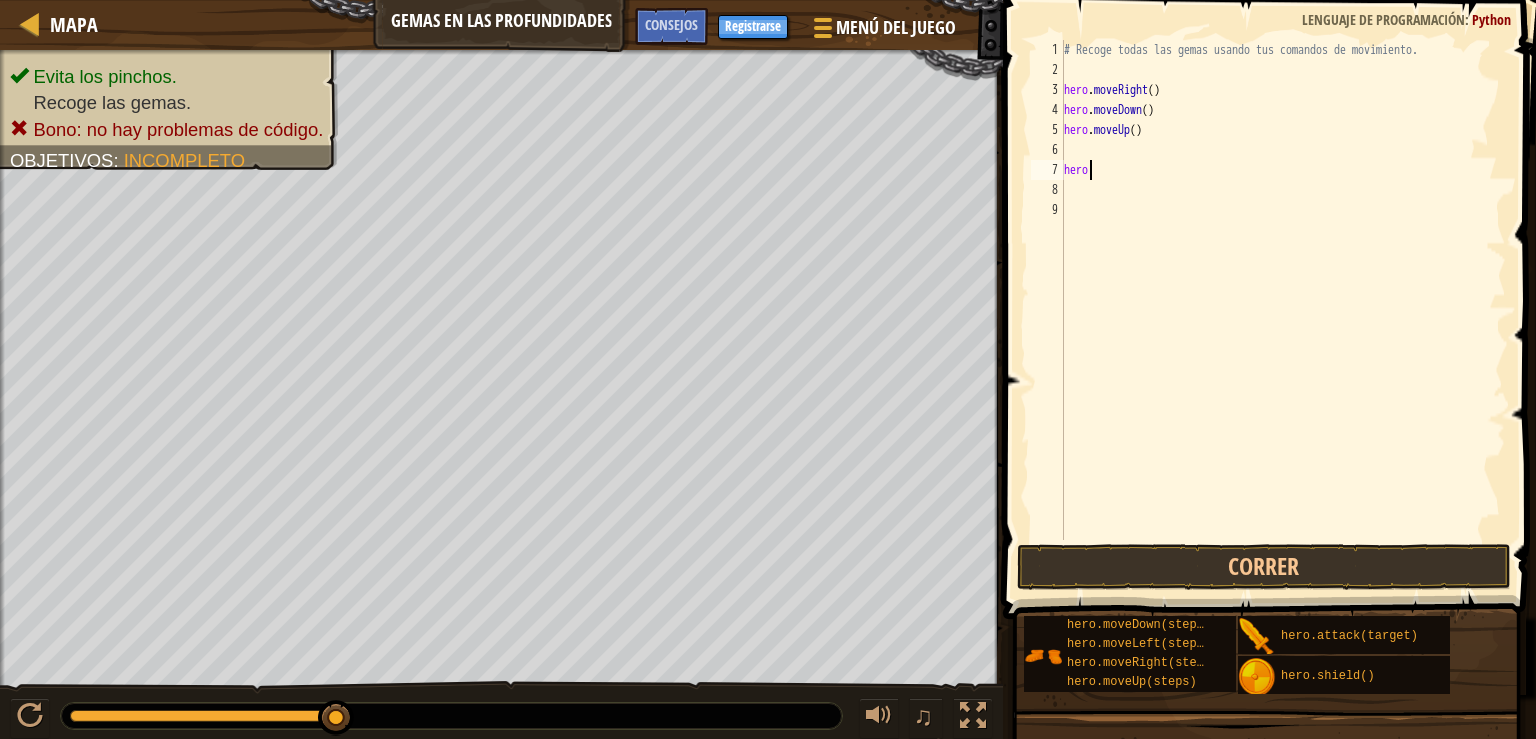 type on "h" 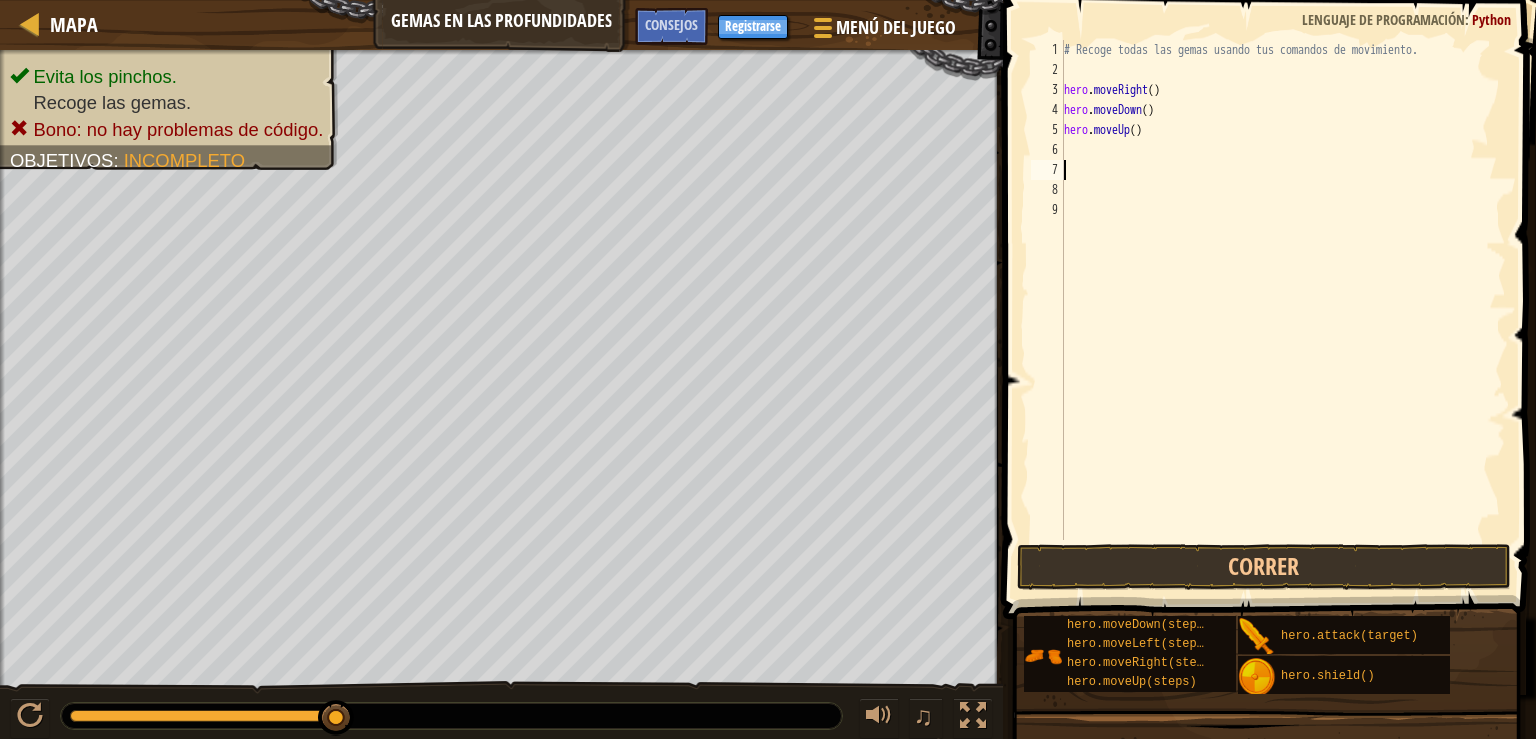 click on "# Recoge todas las gemas usando tus comandos de movimiento. hero . moveRight ( ) hero . moveDown ( ) hero . moveUp ( )" at bounding box center [1283, 310] 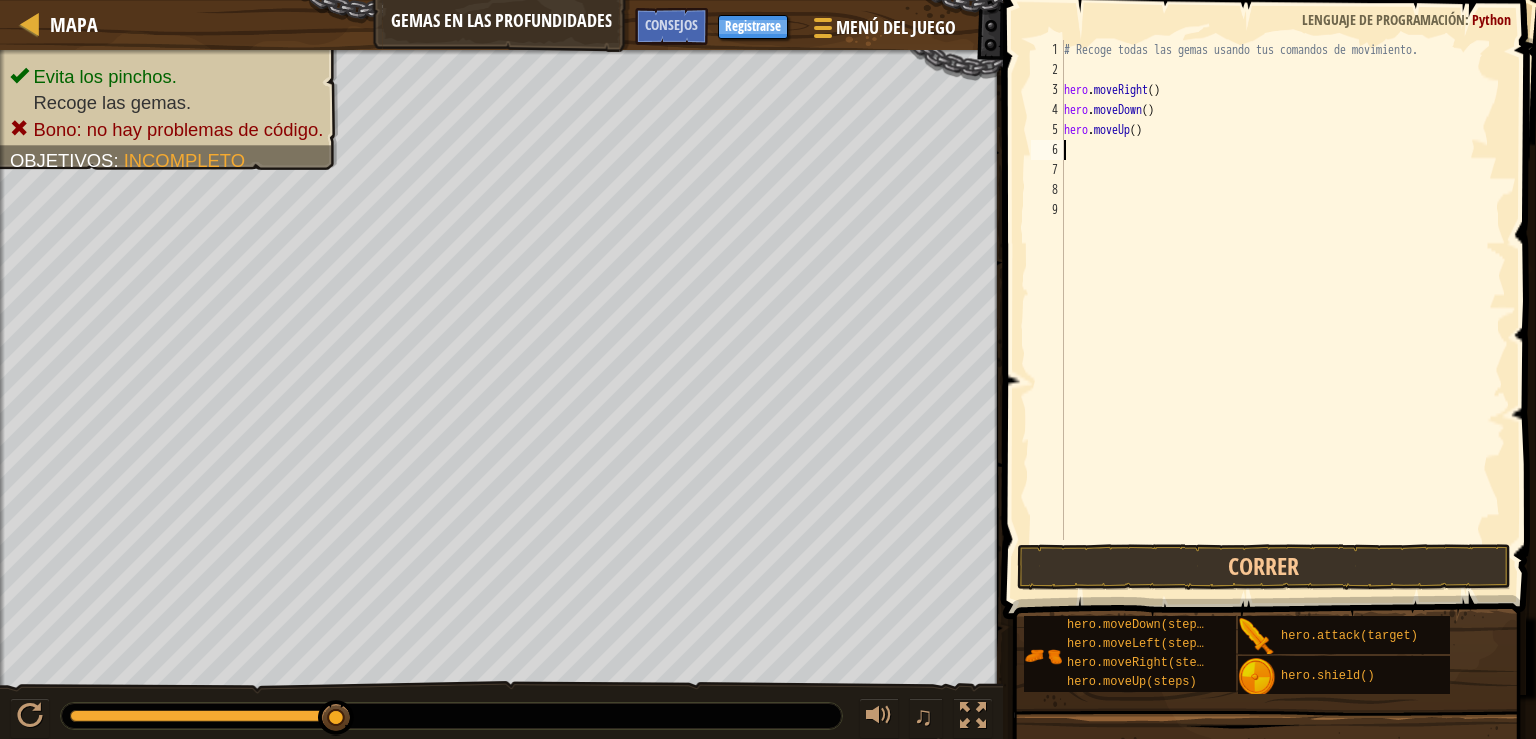 type on "h" 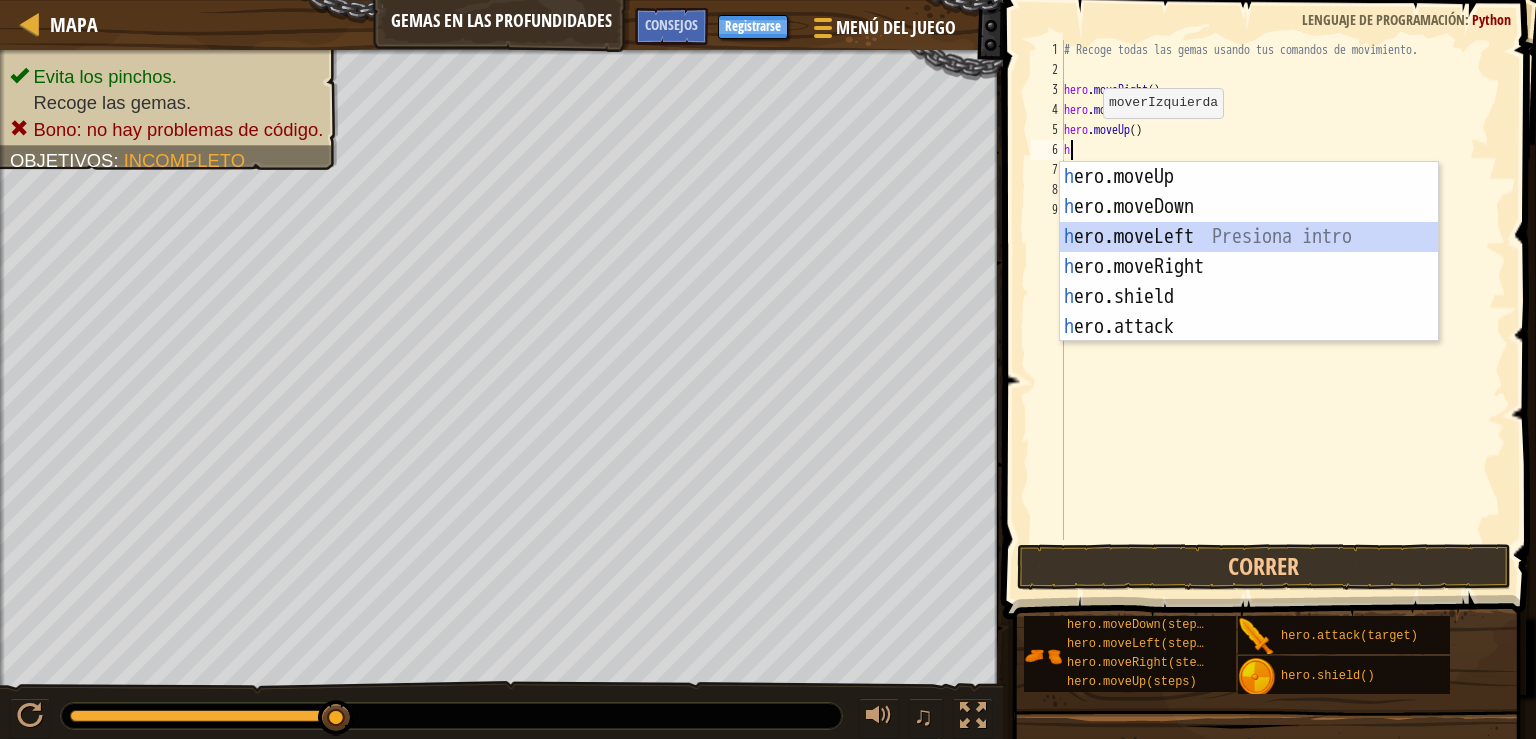 click on "h ero.moveUp Presiona intro h ero.moveDown Presiona intro h ero.moveLeft Presiona intro h ero.moveRight Presiona intro h ero.shield Presiona intro h ero.attack Presiona intro" at bounding box center (1249, 282) 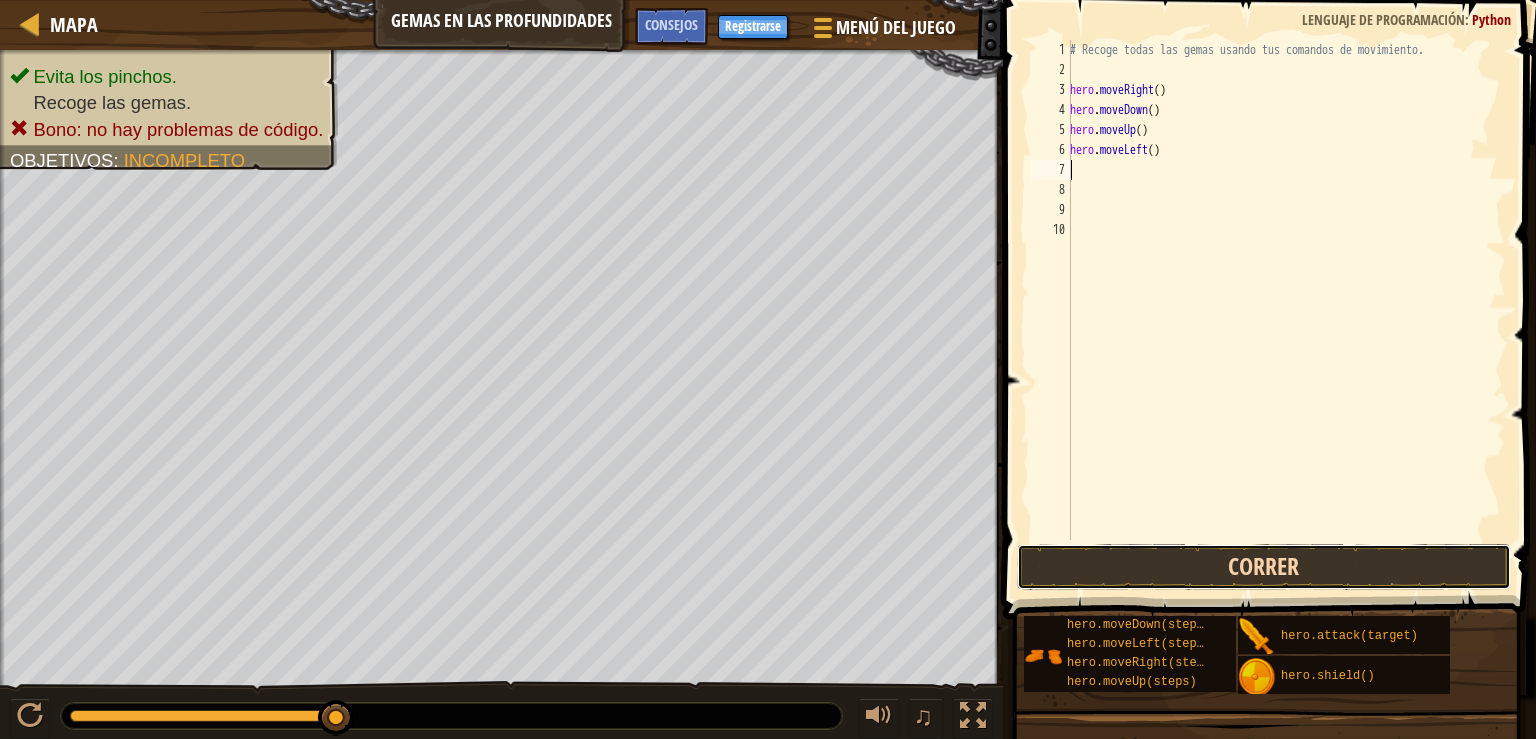click on "Correr" at bounding box center (1264, 567) 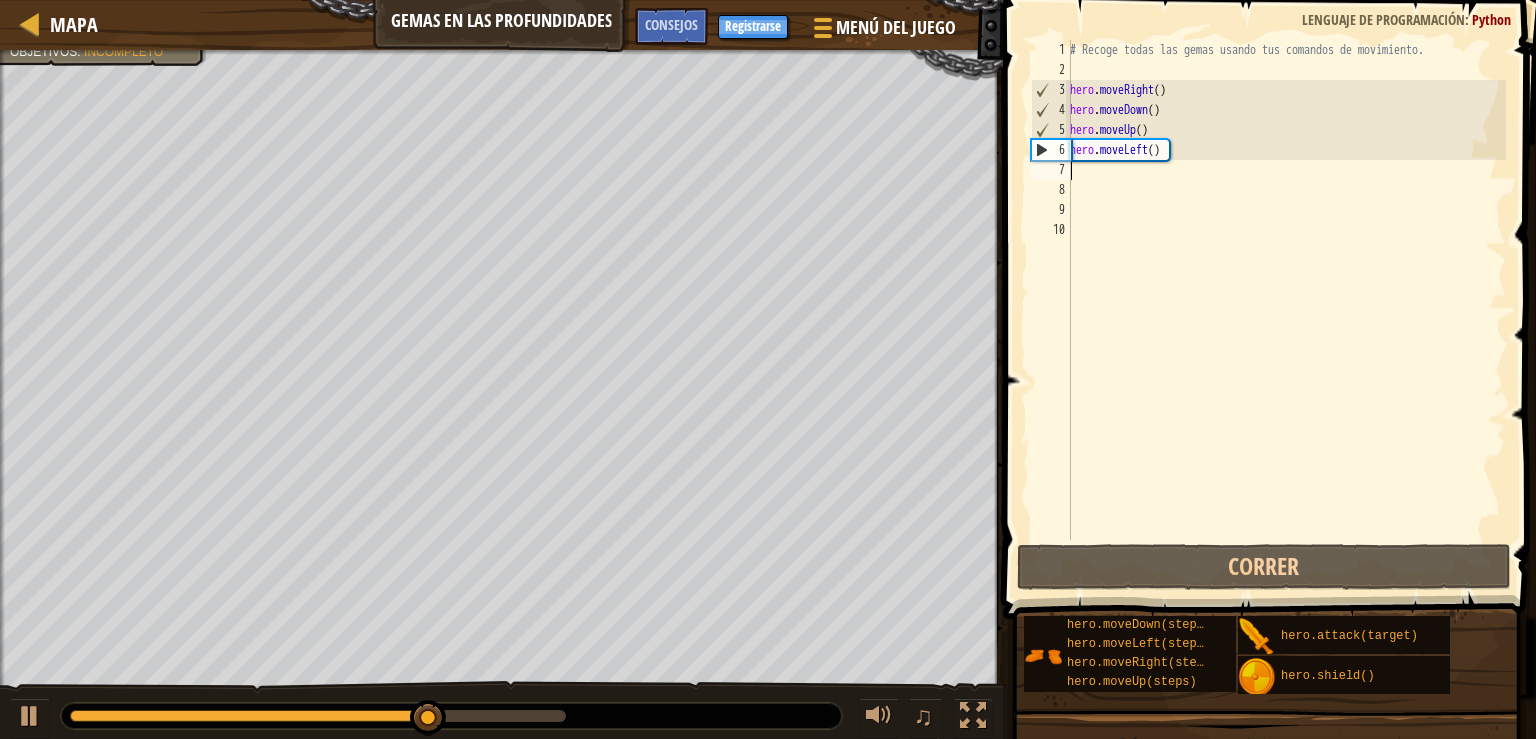 click on "# Recoge todas las gemas usando tus comandos de movimiento. hero . moveRight ( ) hero . moveDown ( ) hero . moveUp ( ) hero . moveLeft ( )" at bounding box center (1286, 310) 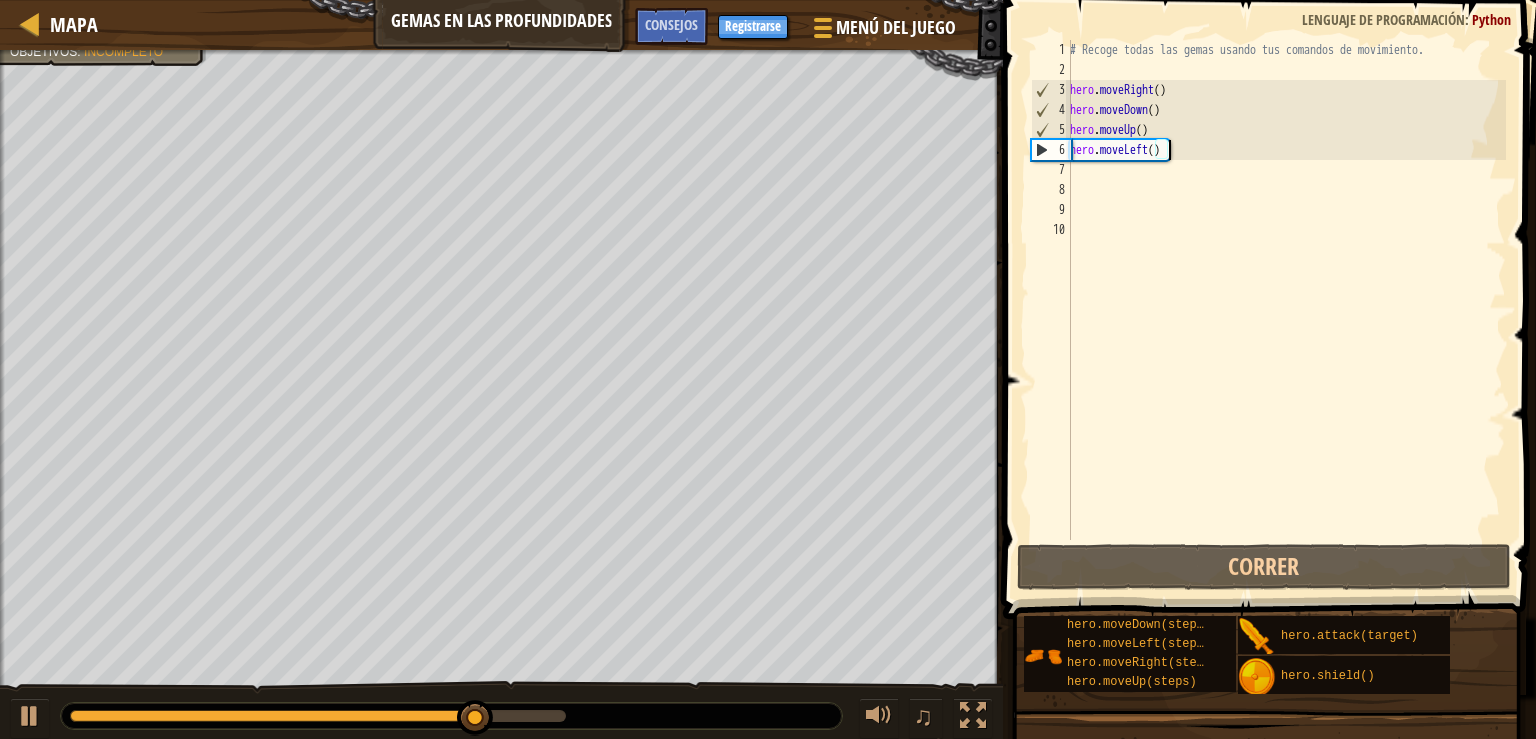 click on "# Recoge todas las gemas usando tus comandos de movimiento. hero . moveRight ( ) hero . moveDown ( ) hero . moveUp ( ) hero . moveLeft ( )" at bounding box center (1286, 310) 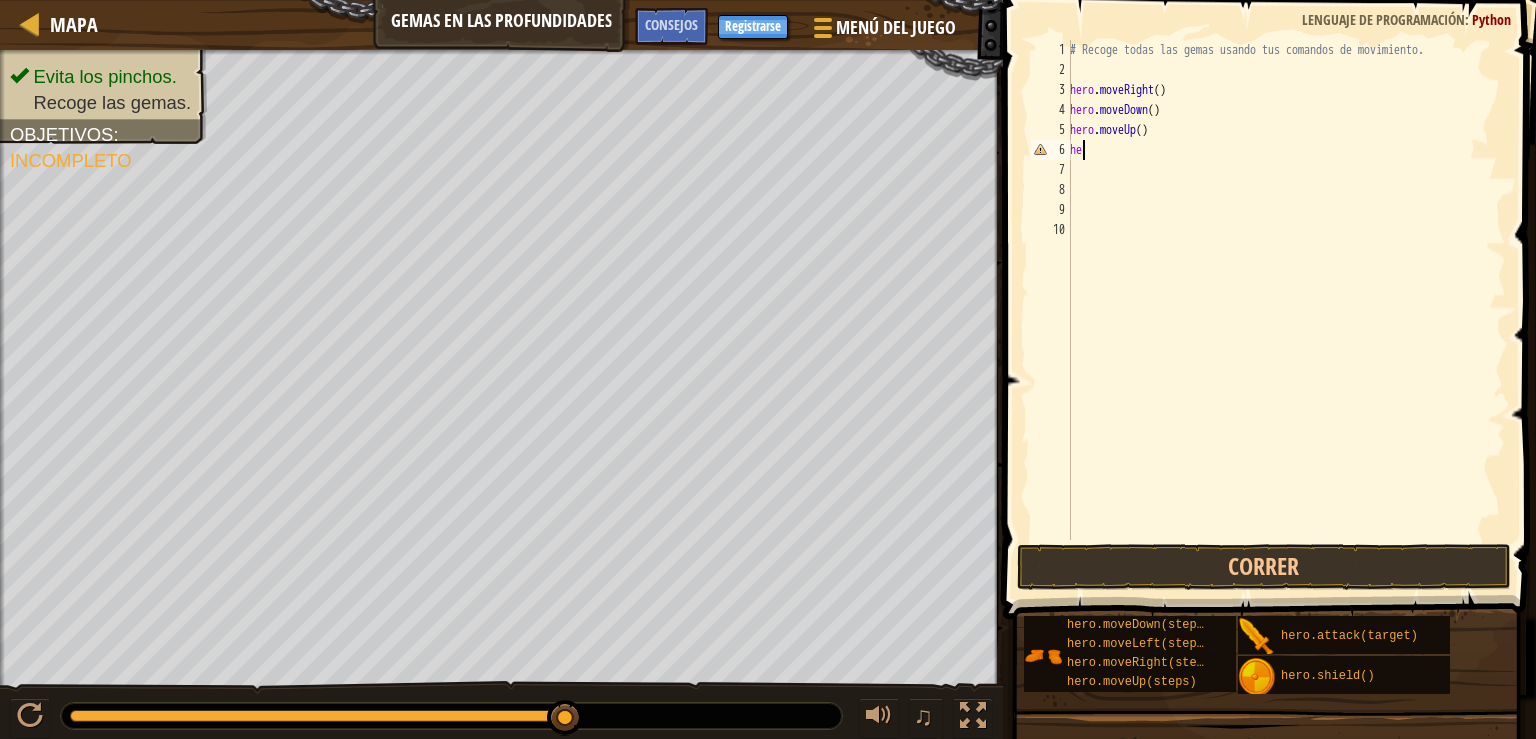 type on "h" 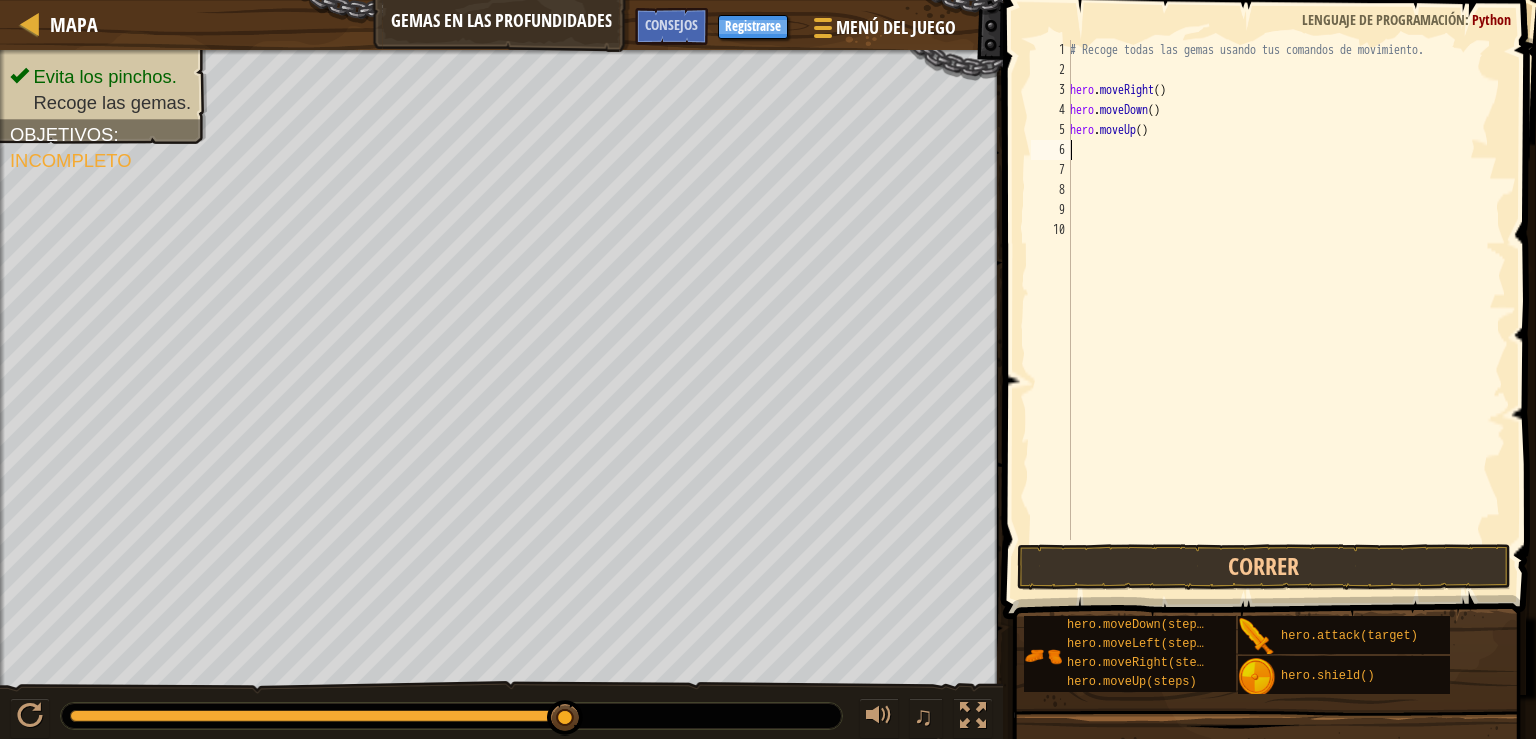 type on "h" 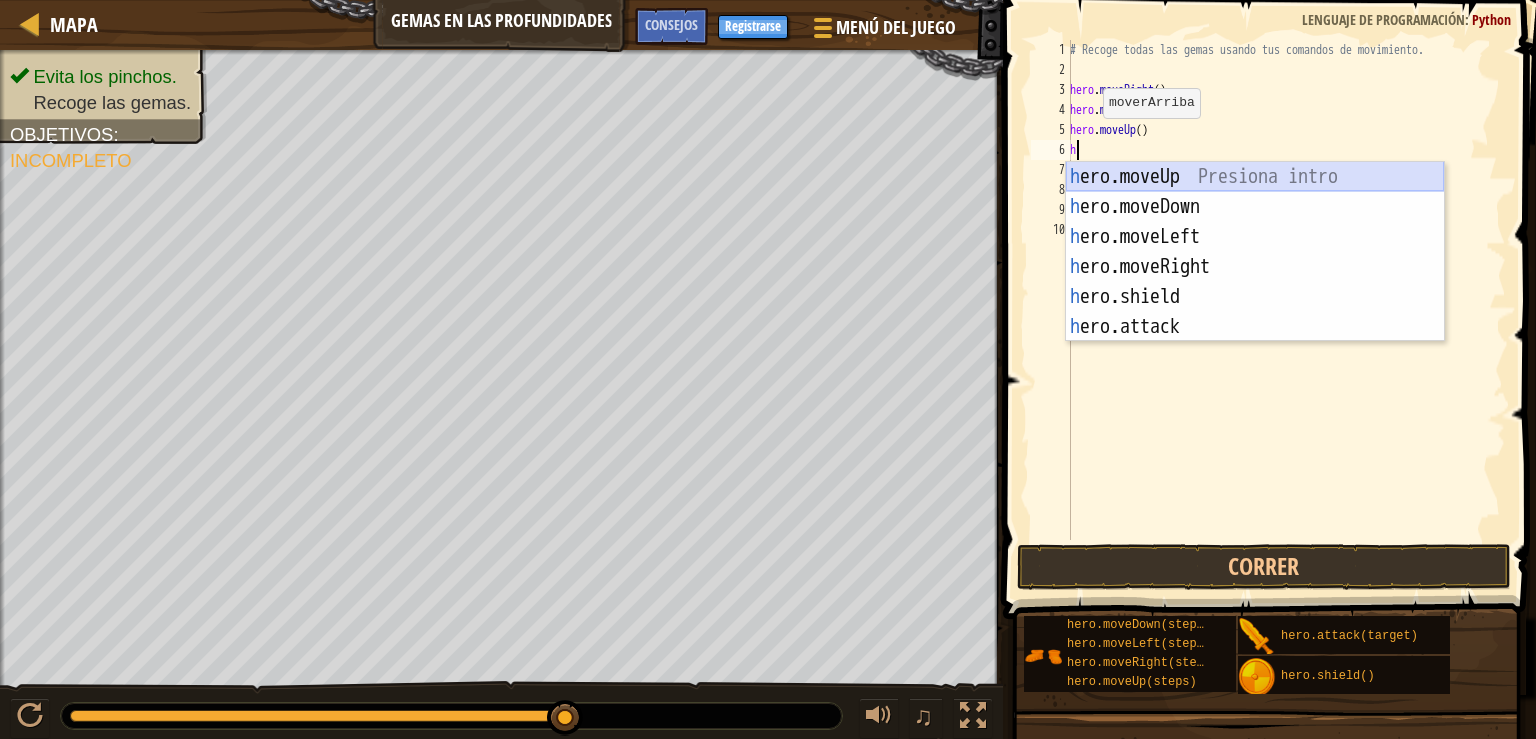 click on "h ero.moveUp Presiona intro h ero.moveDown Presiona intro h ero.moveLeft Presiona intro h ero.moveRight Presiona intro h ero.shield Presiona intro h ero.attack Presiona intro" at bounding box center (1255, 282) 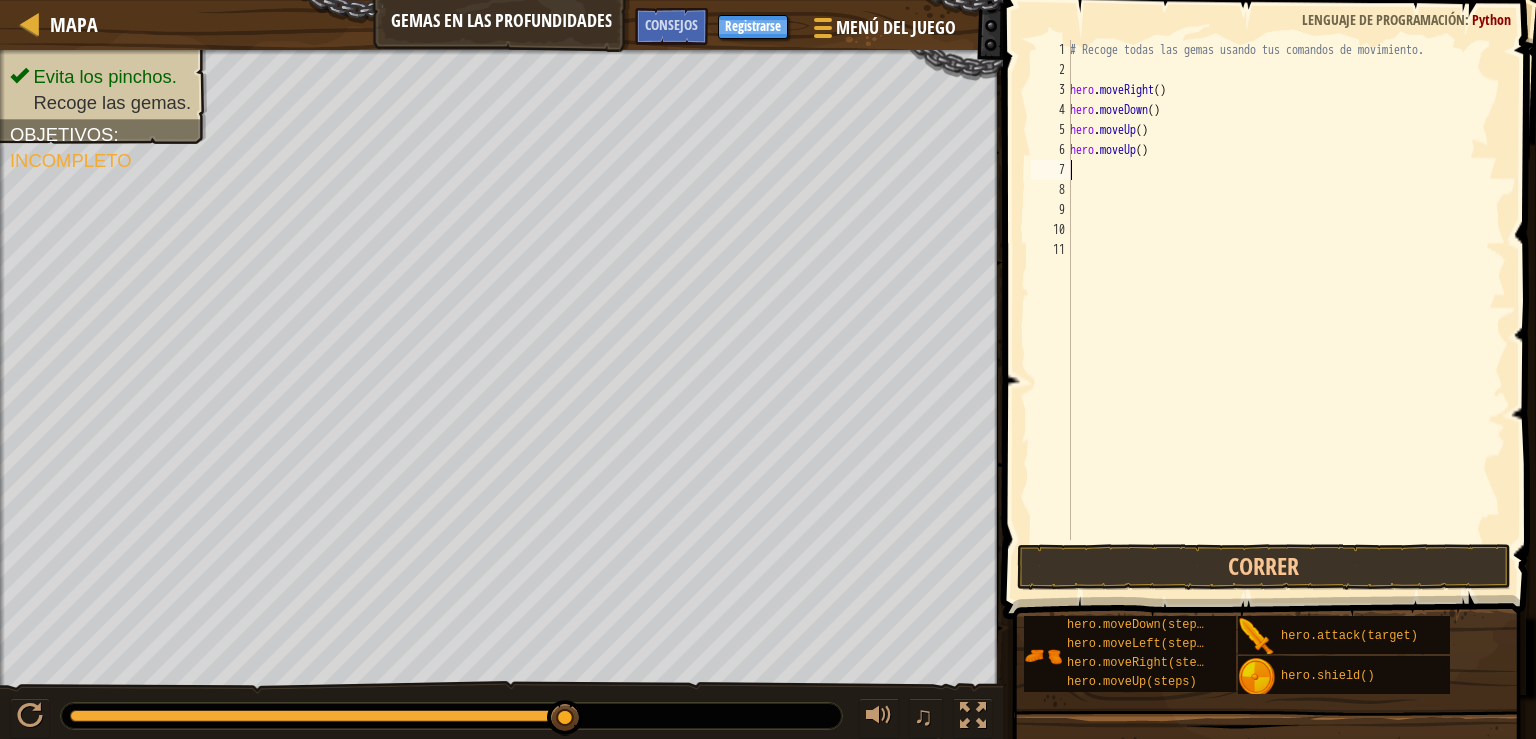 click on "# Recoge todas las gemas usando tus comandos de movimiento. hero . moveRight ( ) hero . moveDown ( ) hero . moveUp ( ) hero . moveUp ( )" at bounding box center [1286, 310] 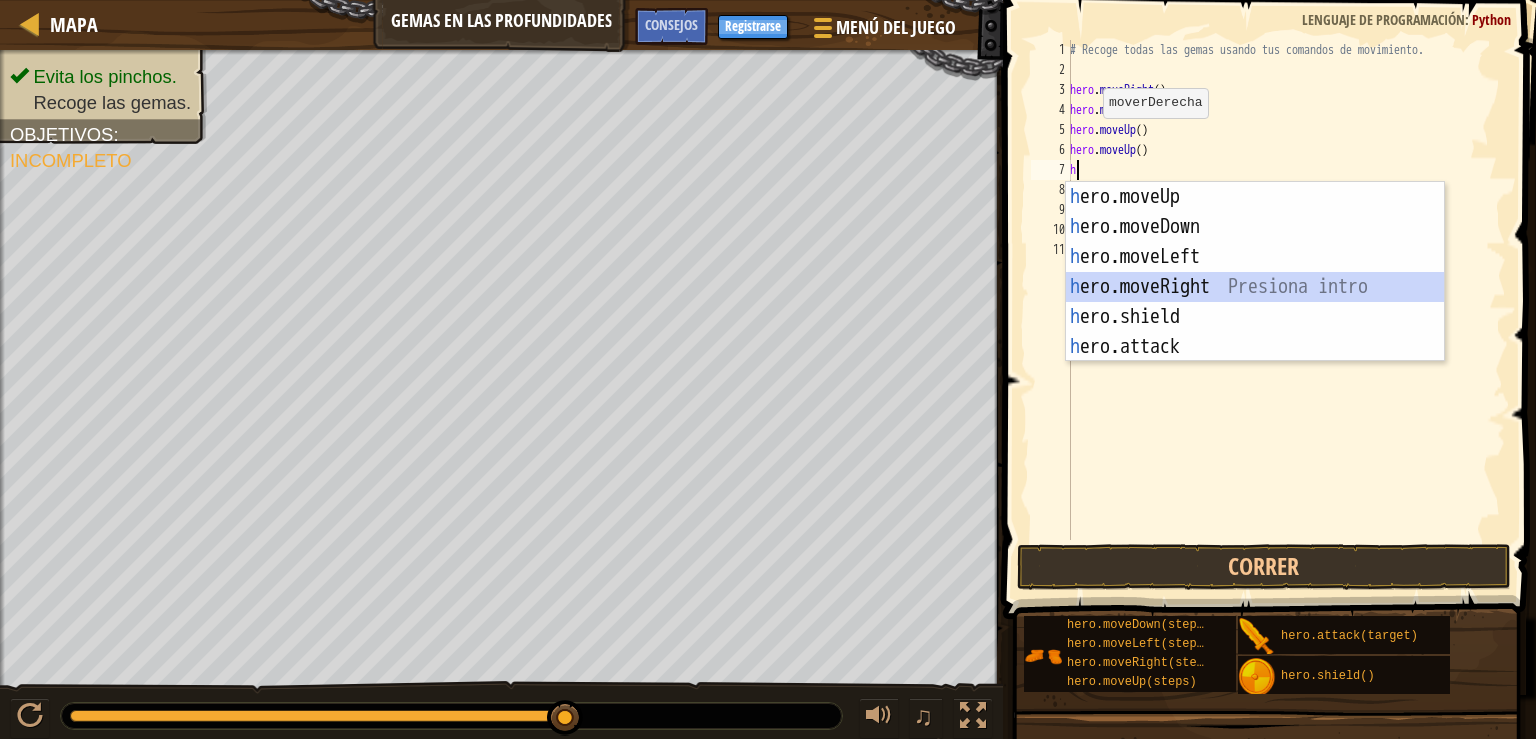 click on "h ero.moveUp Presiona intro h ero.moveDown Presiona intro h ero.moveLeft Presiona intro h ero.moveRight Presiona intro h ero.shield Presiona intro h ero.attack Presiona intro" at bounding box center (1255, 302) 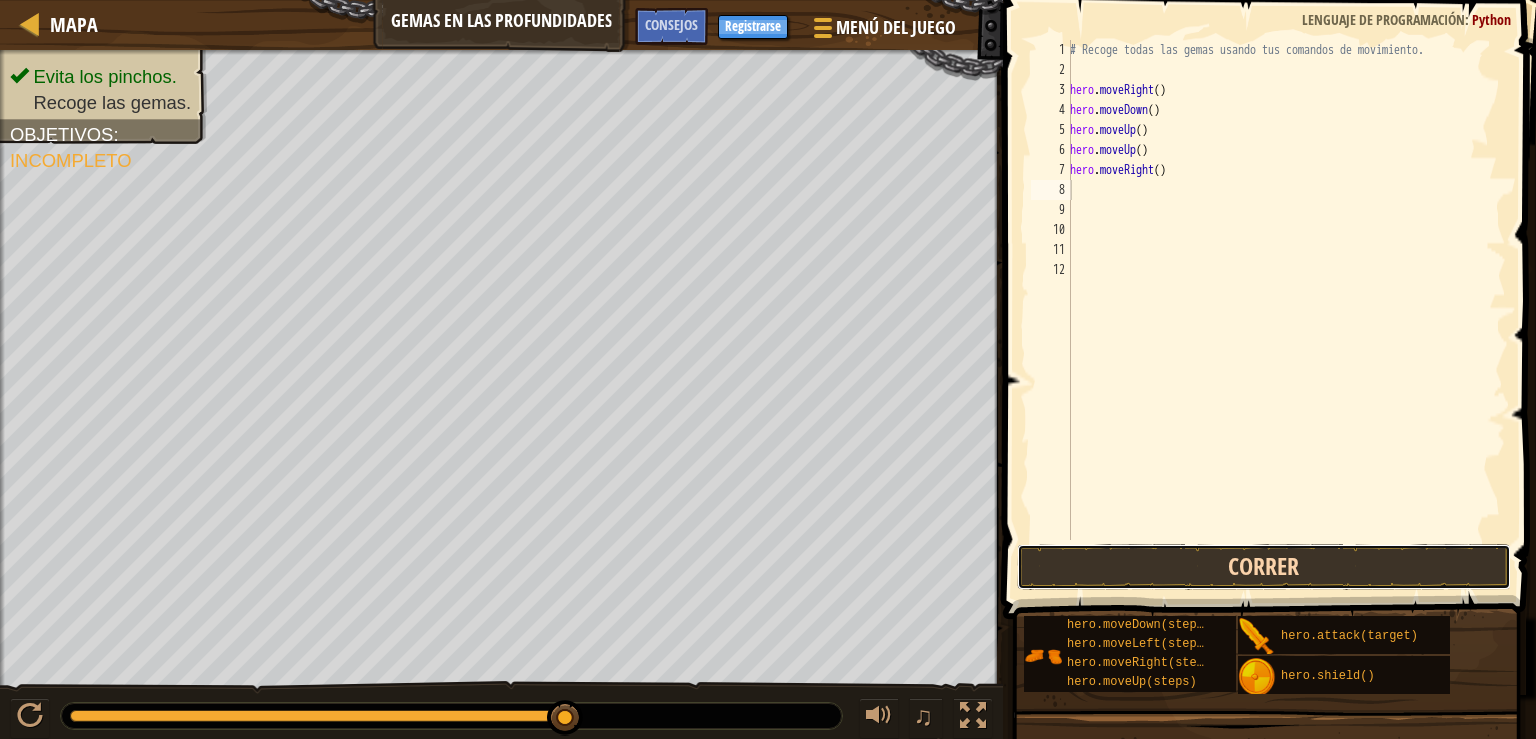 click on "Correr" at bounding box center [1264, 567] 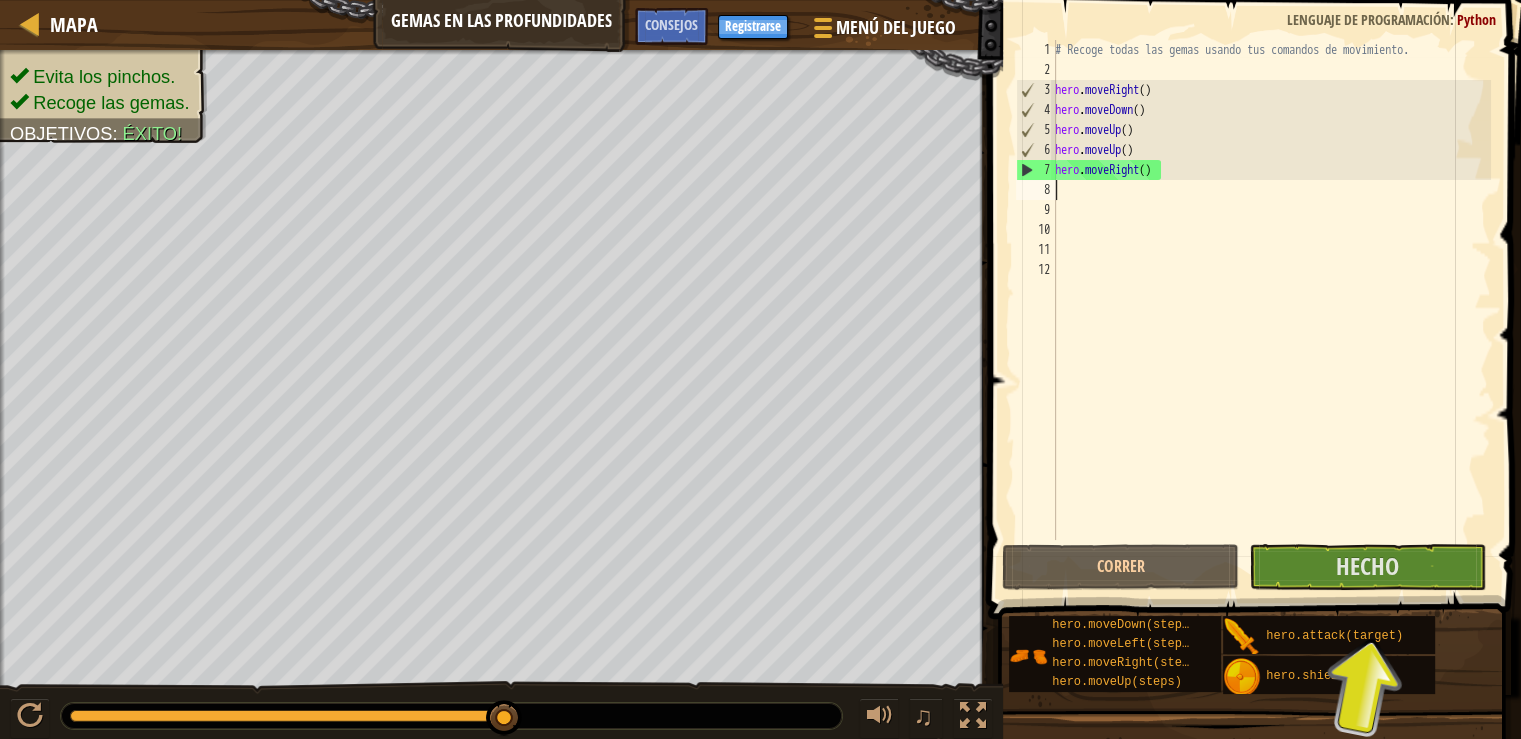 click on "# Recoge todas las gemas usando tus comandos de movimiento. hero . moveRight ( ) hero . moveDown ( ) hero . moveUp ( ) hero . moveUp ( ) hero . moveRight ( )" at bounding box center [1271, 310] 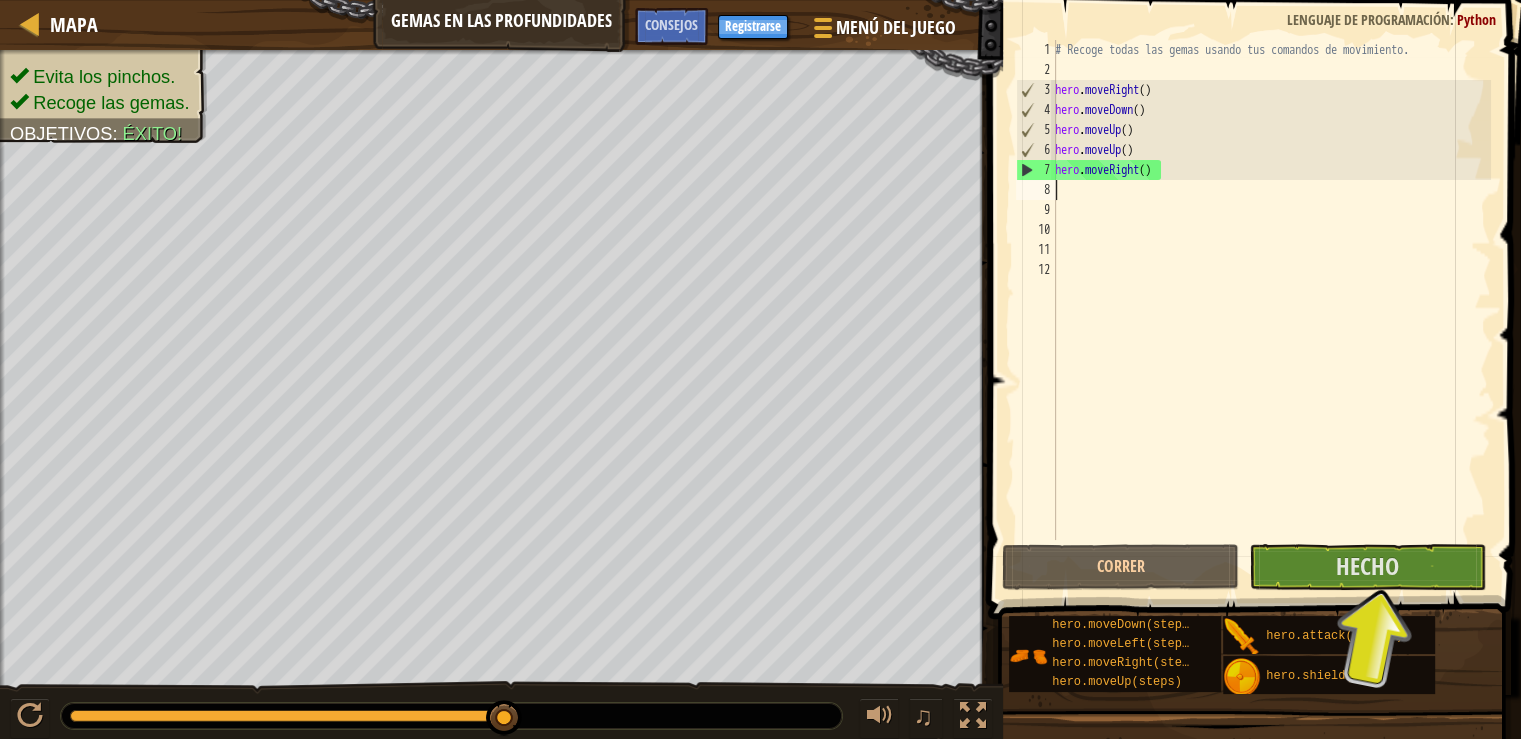 type on "h" 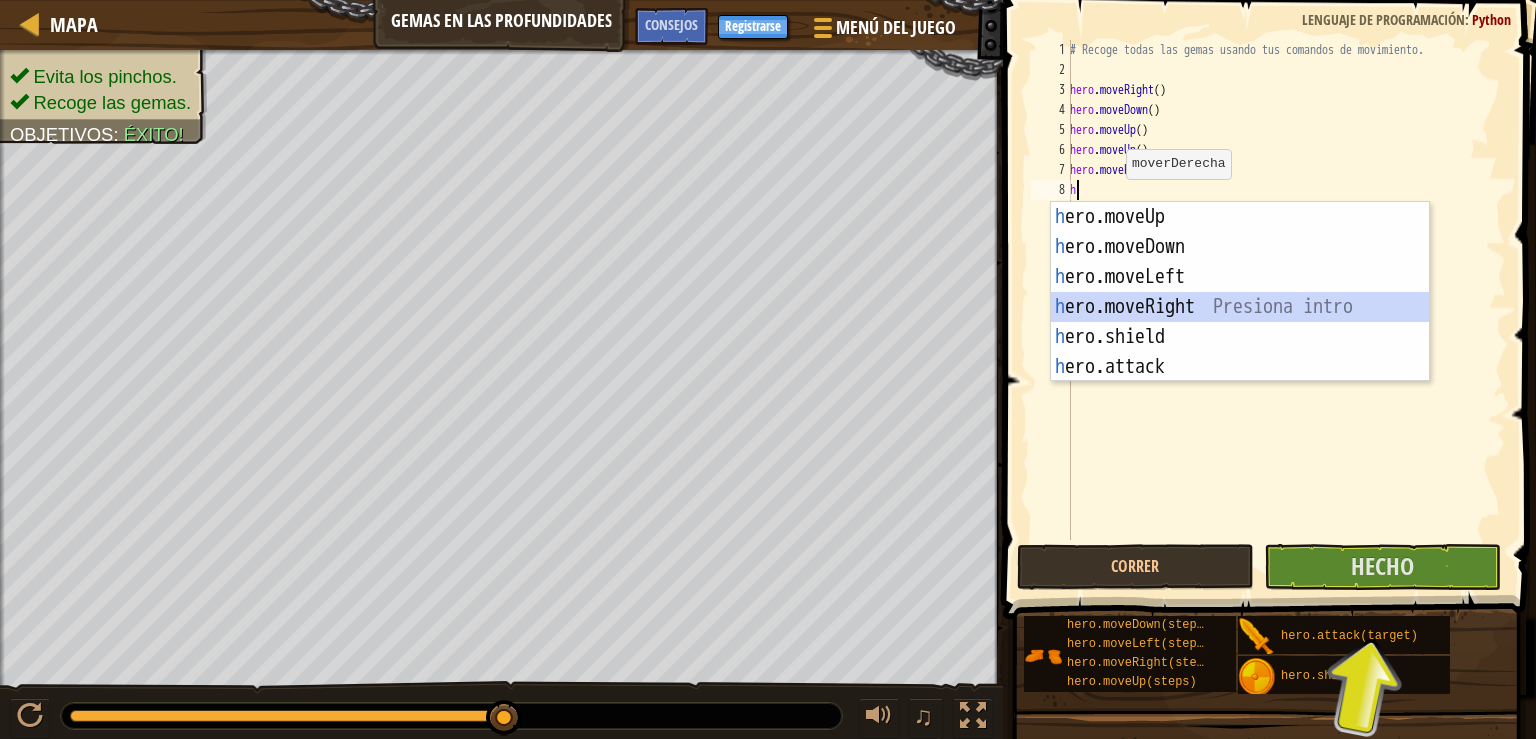 click on "h ero.moveUp Presiona intro h ero.moveDown Presiona intro h ero.moveLeft Presiona intro h ero.moveRight Presiona intro h ero.shield Presiona intro h ero.attack Presiona intro" at bounding box center (1240, 322) 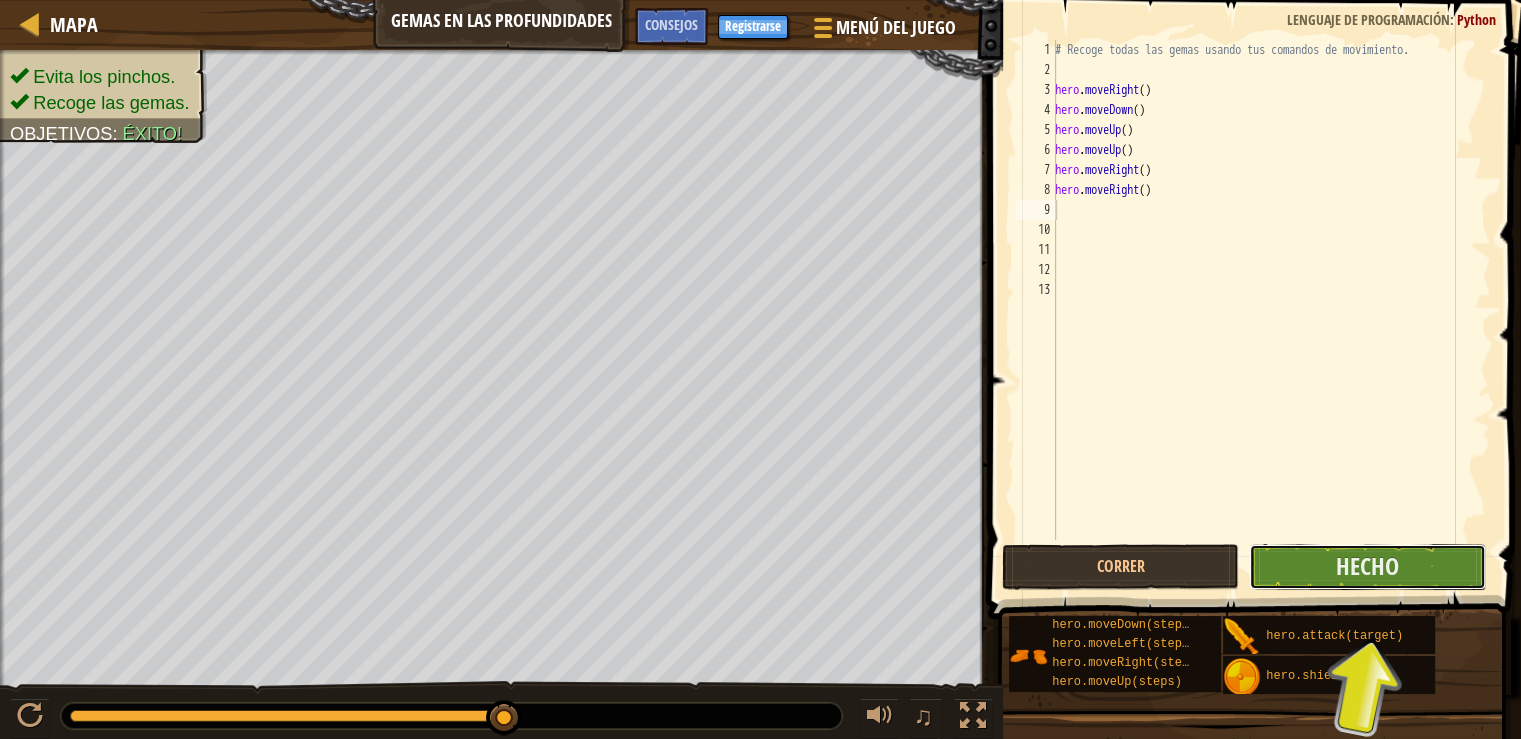 click on "Hecho" at bounding box center (1367, 567) 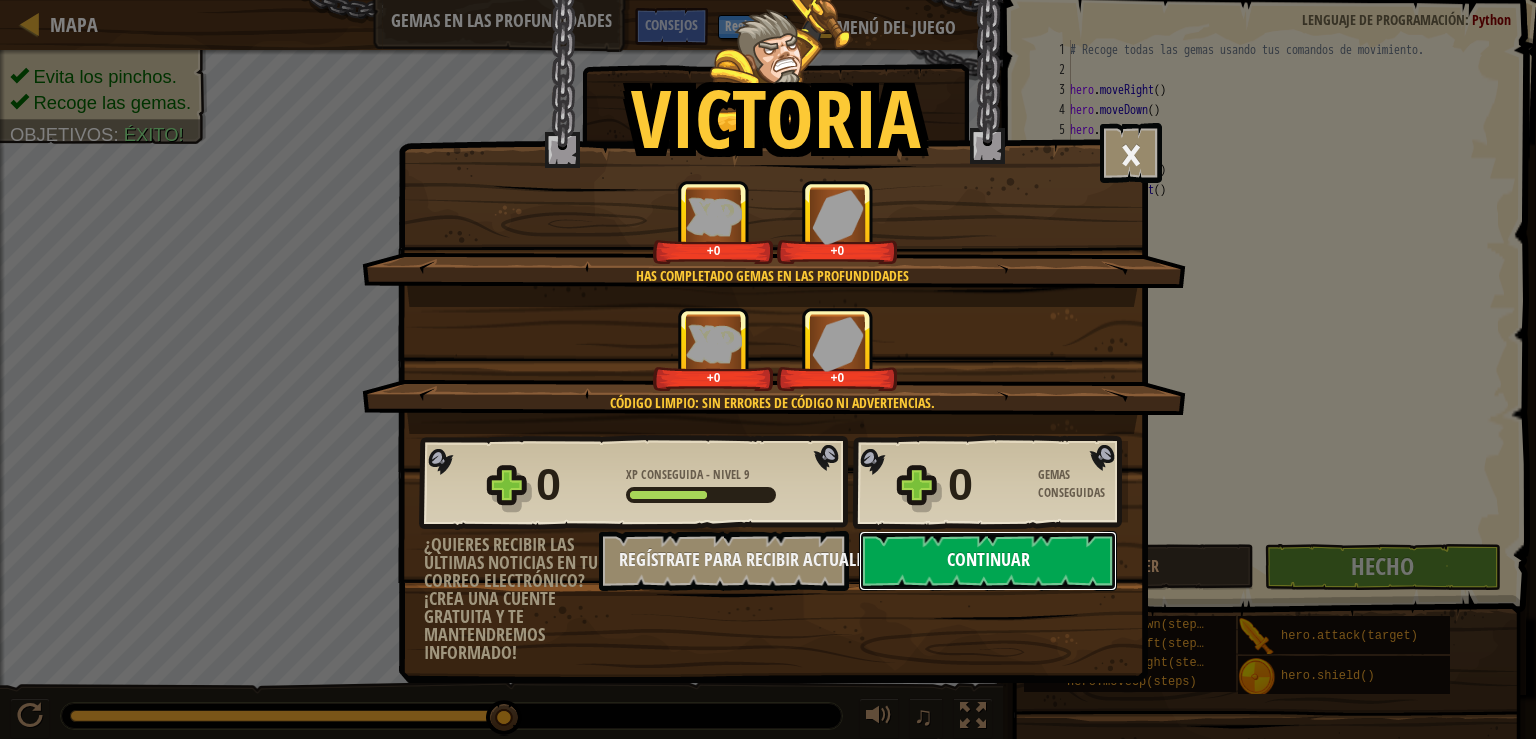 click on "Continuar" at bounding box center [988, 561] 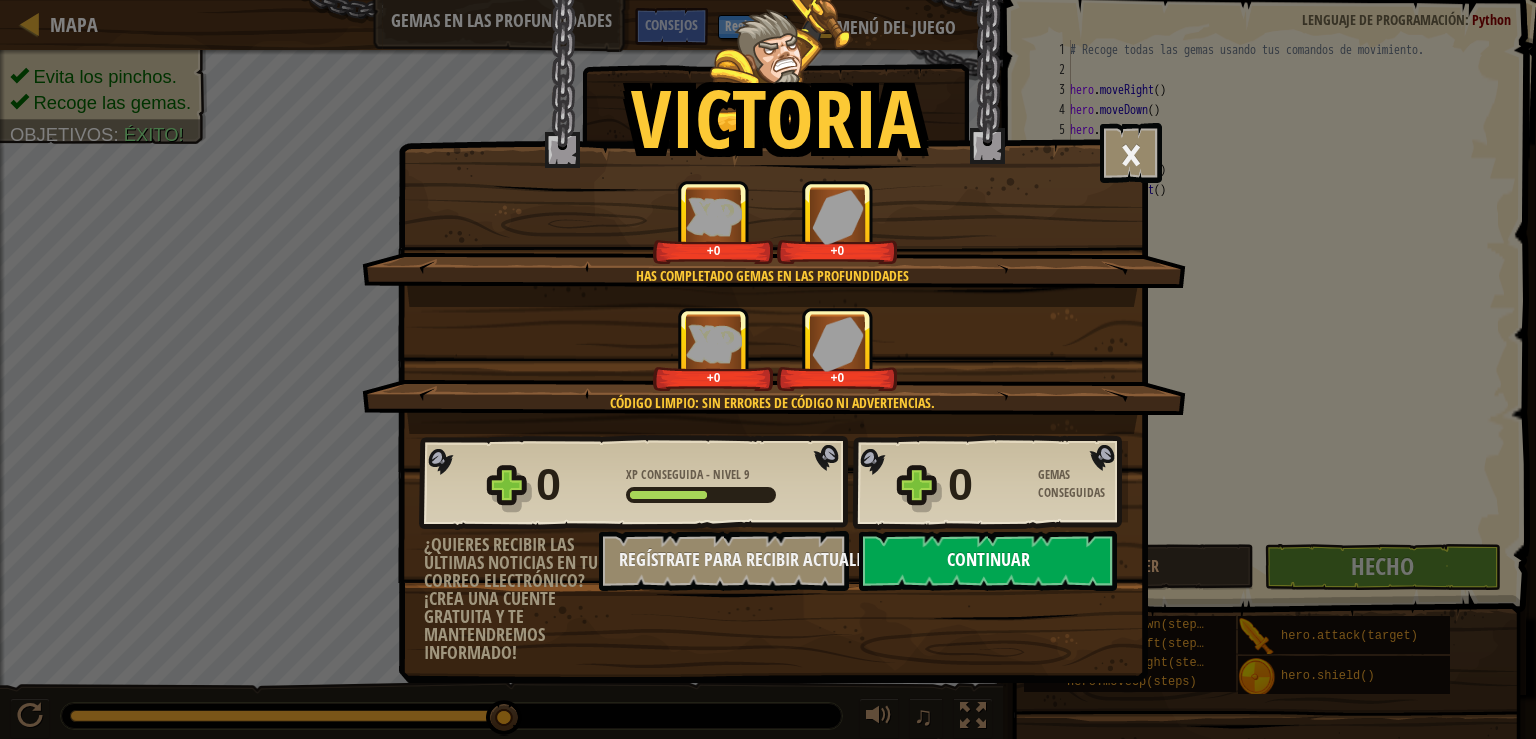 select on "es-ES" 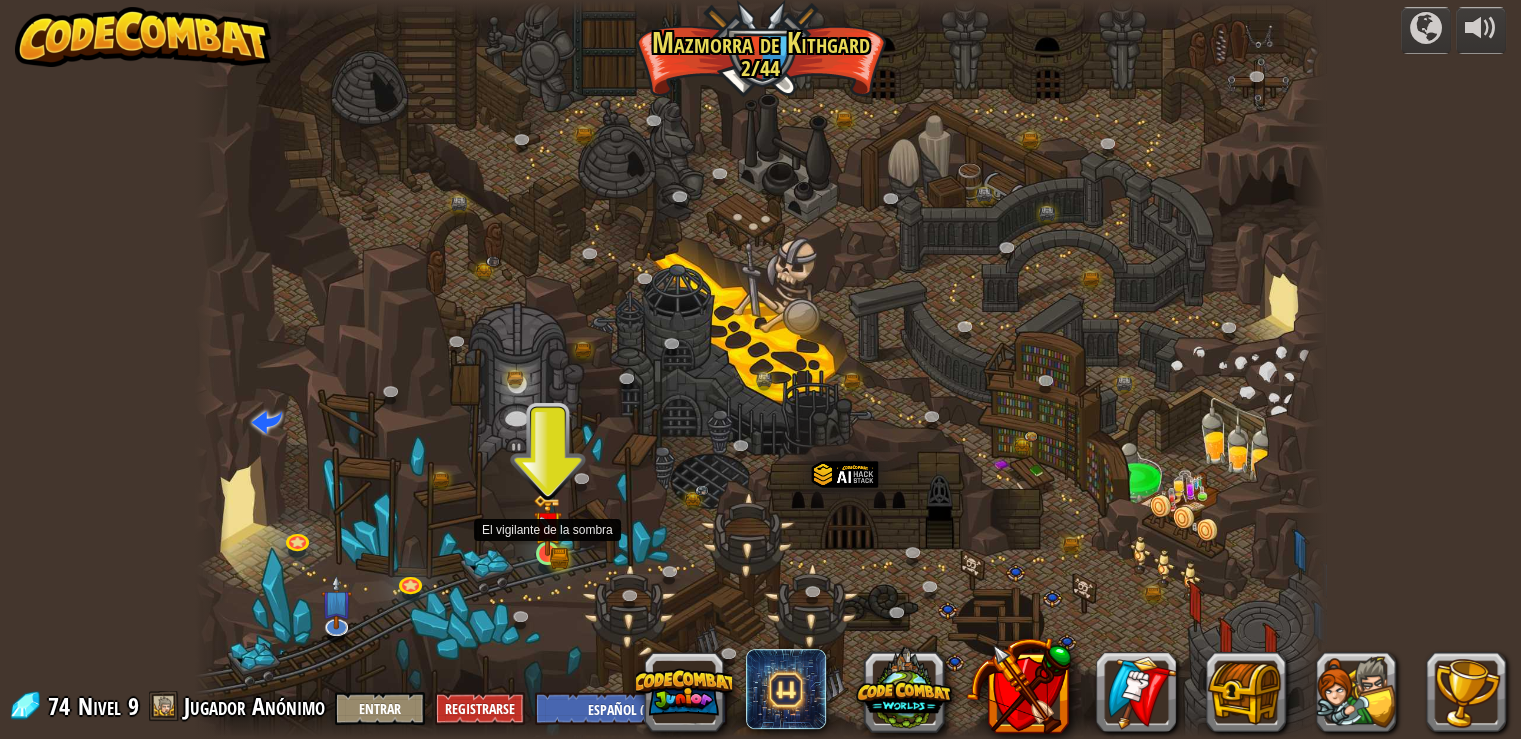 click at bounding box center [547, 525] 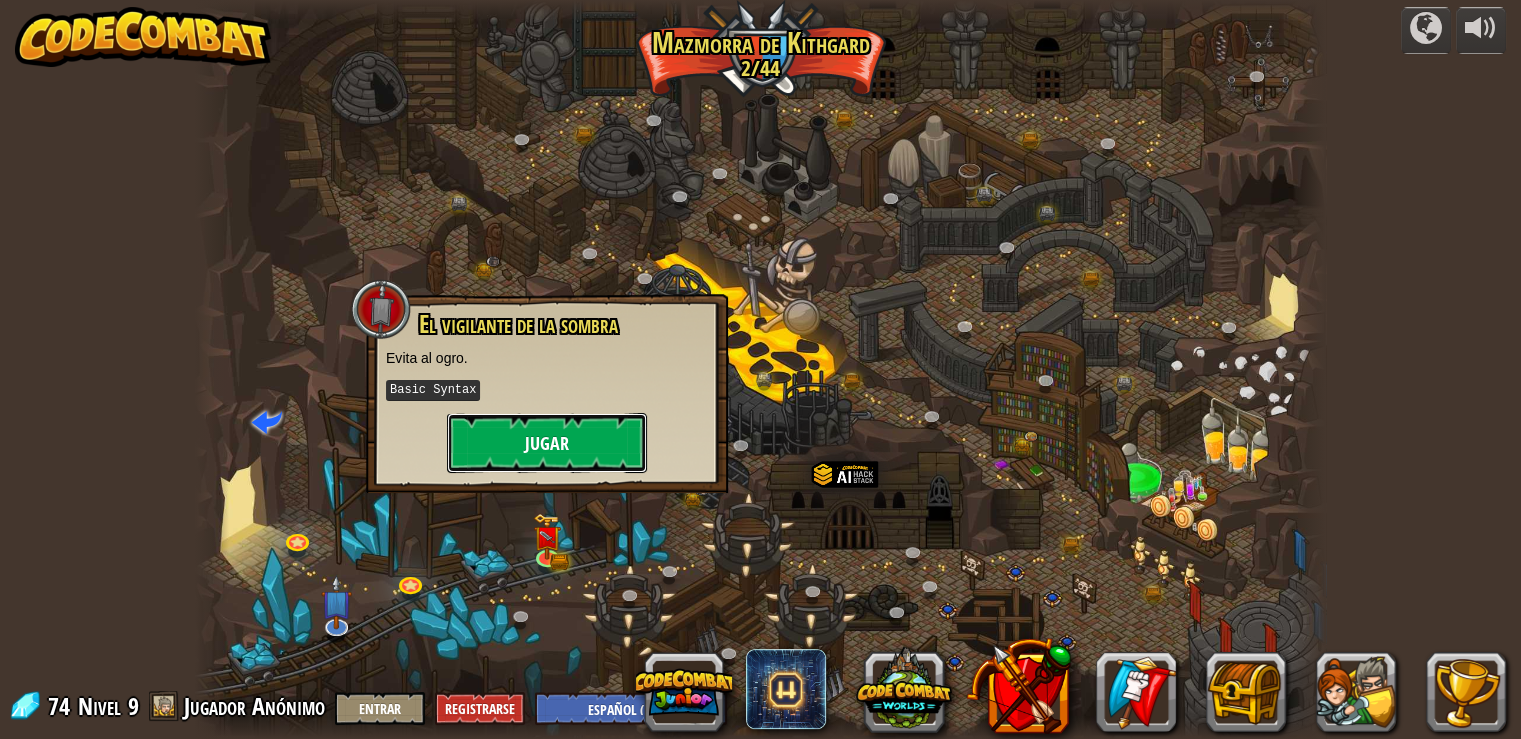 click on "Jugar" at bounding box center (547, 443) 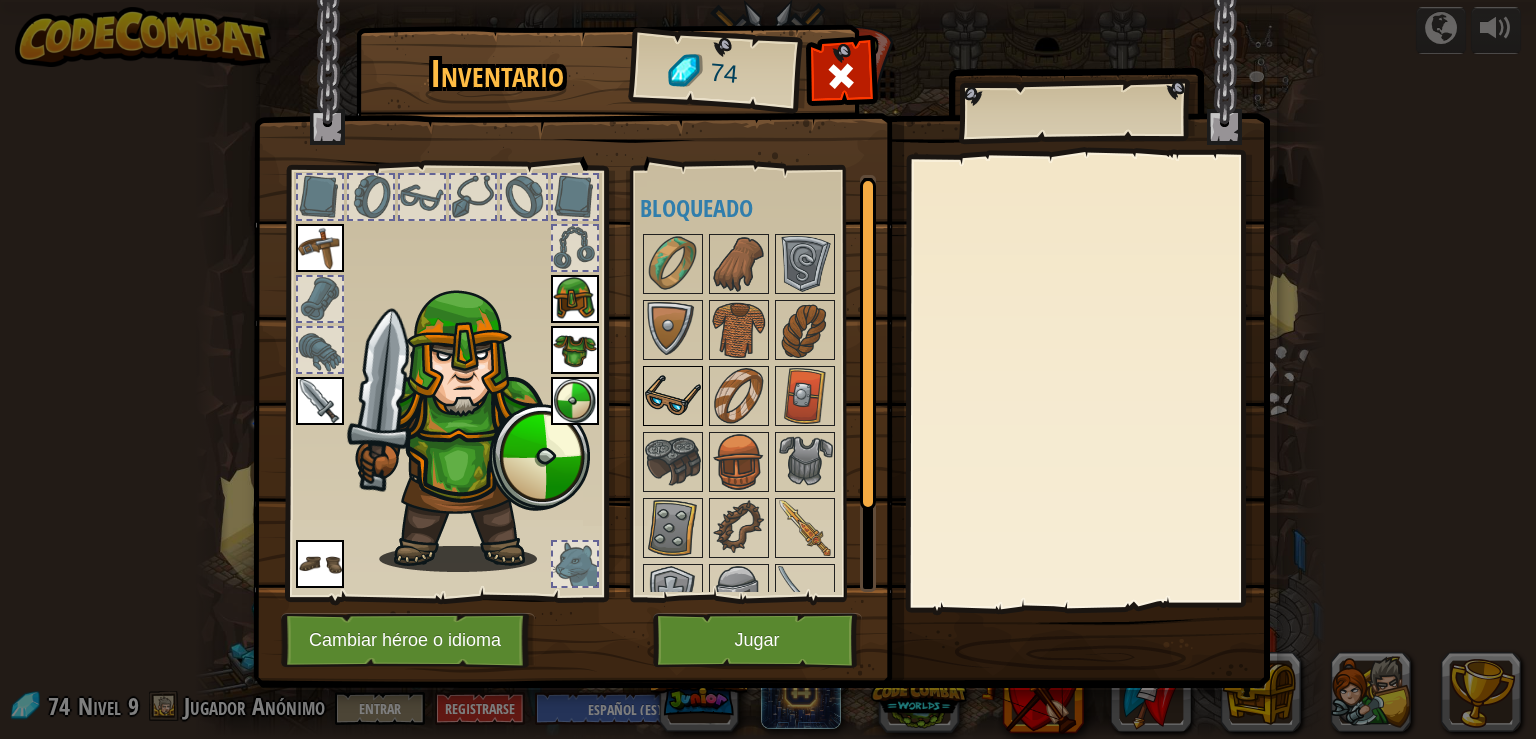 click at bounding box center [673, 396] 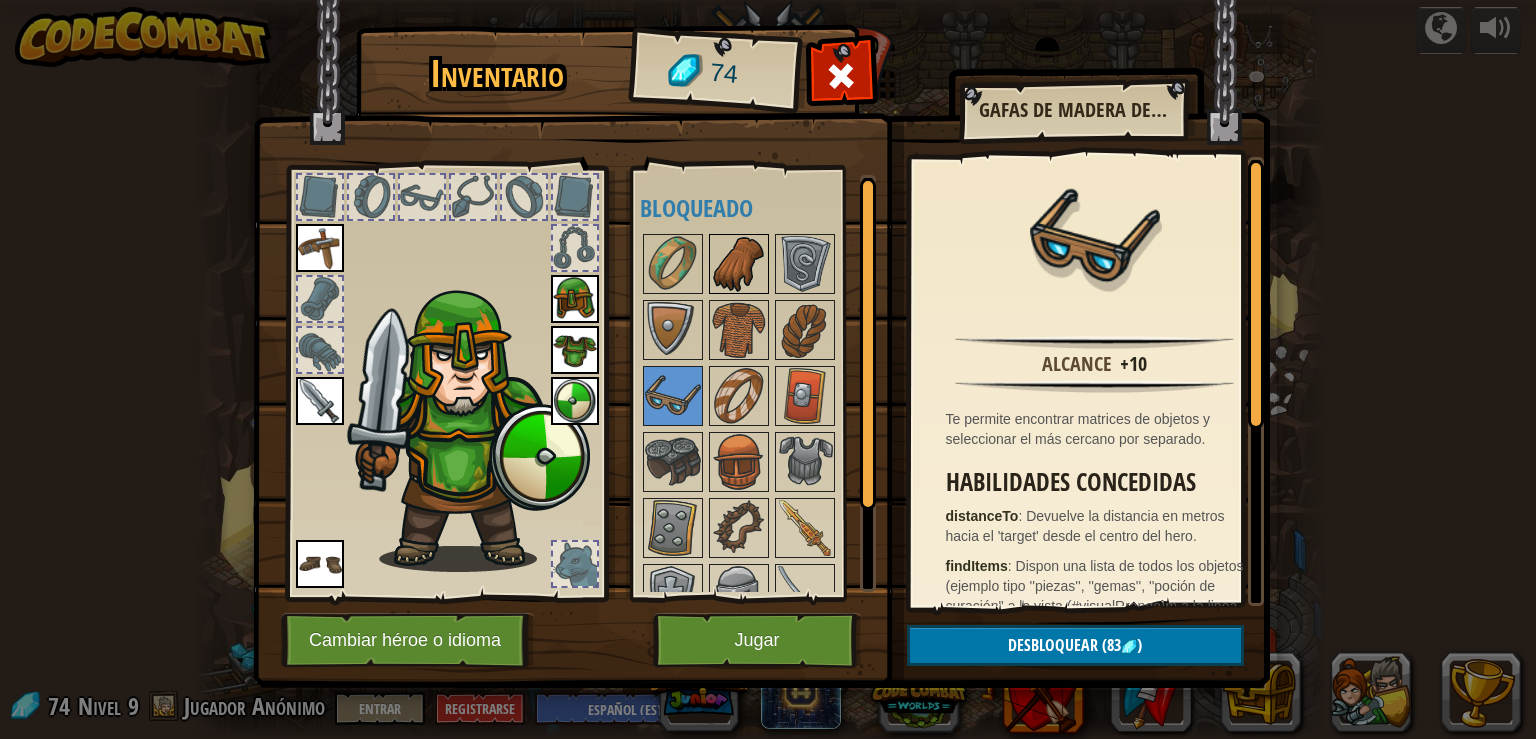 click at bounding box center [739, 264] 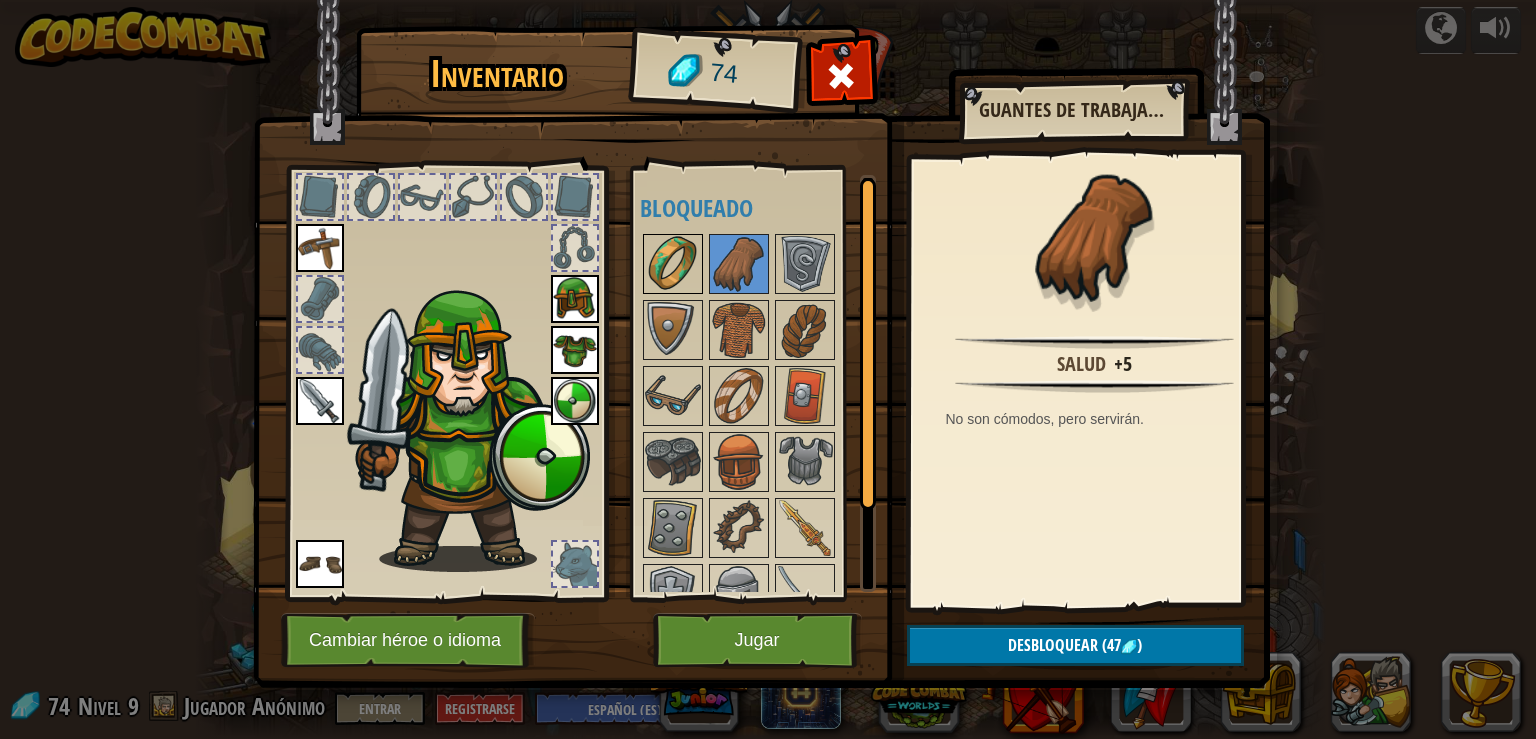 click at bounding box center (673, 264) 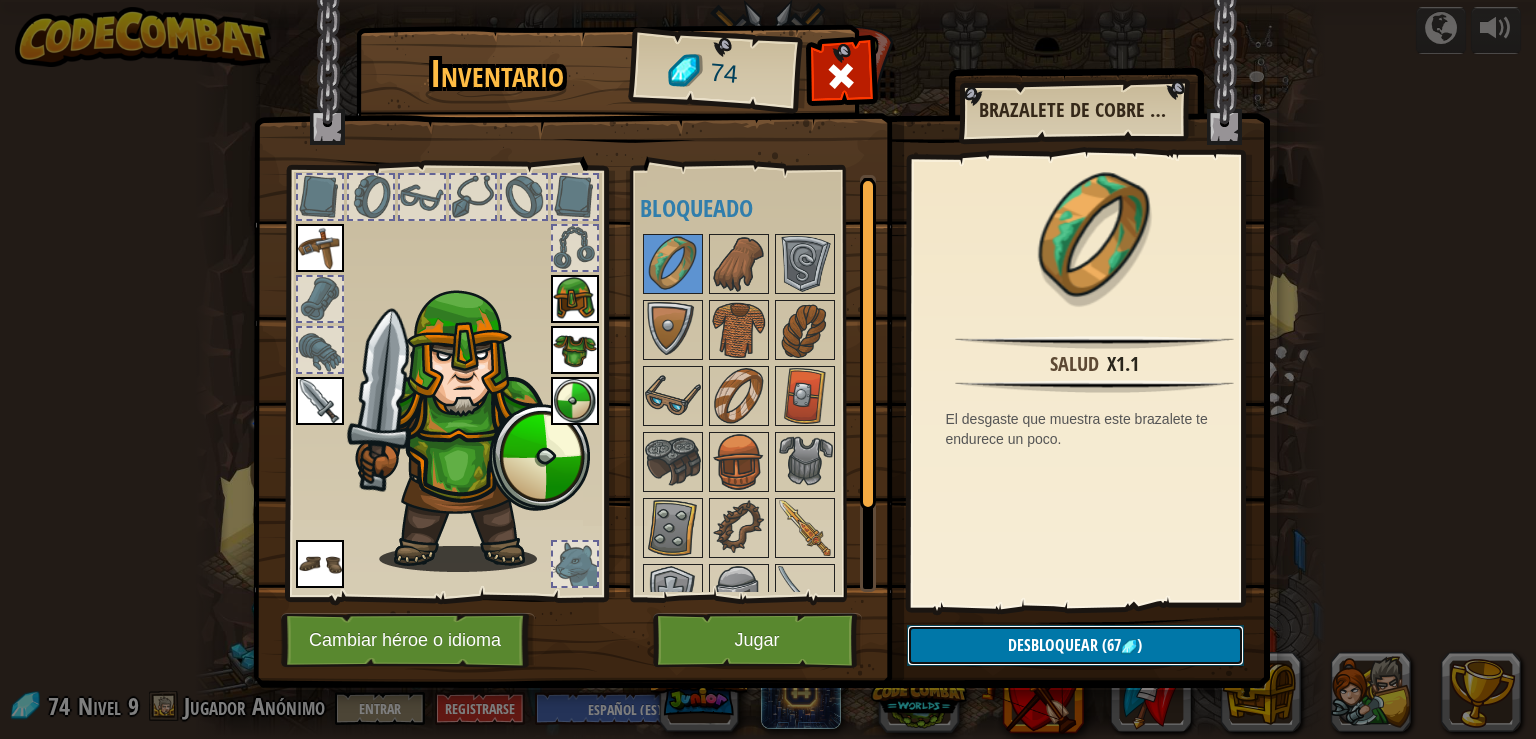 click on "Desbloquear" at bounding box center [1053, 645] 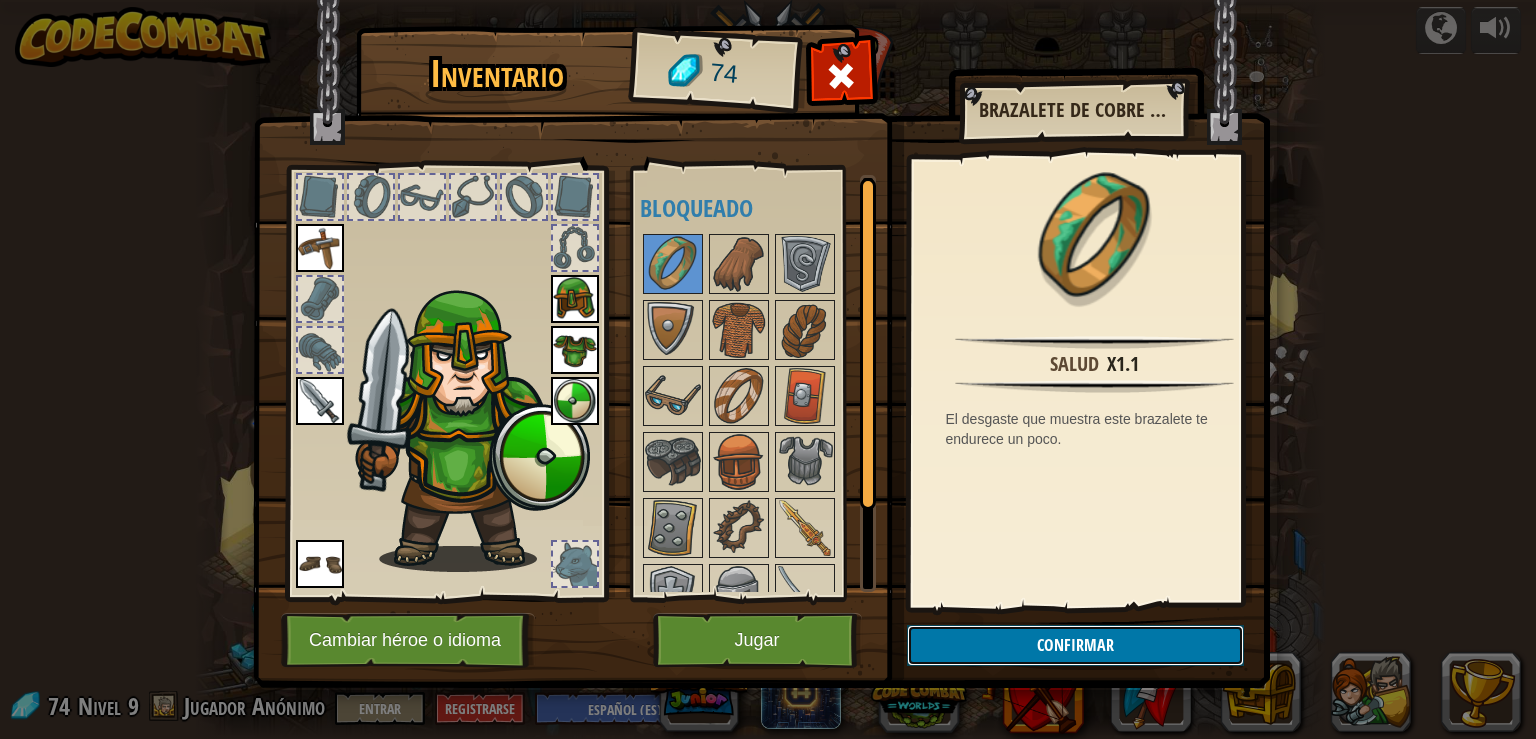 click on "Confirmar" at bounding box center [1075, 645] 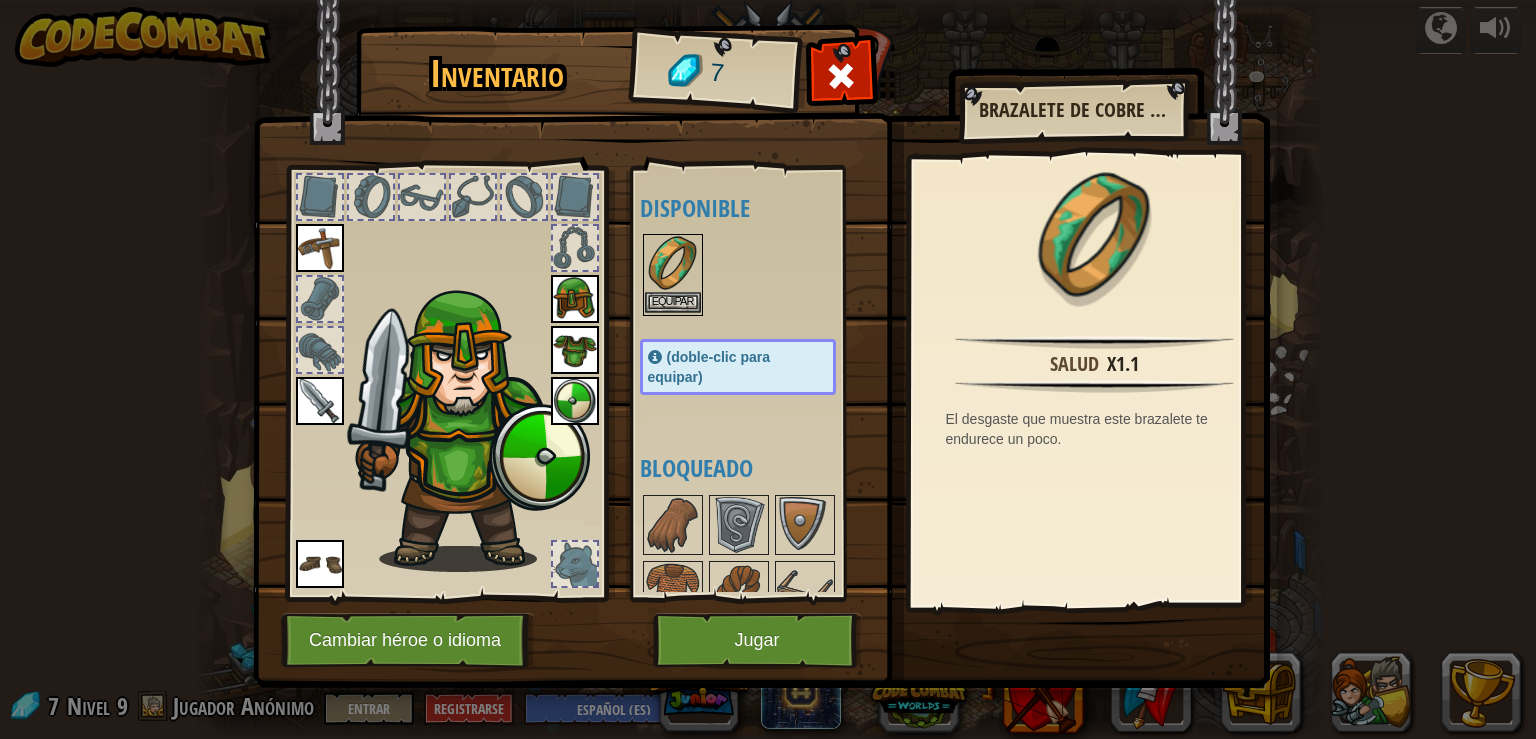 click at bounding box center (673, 264) 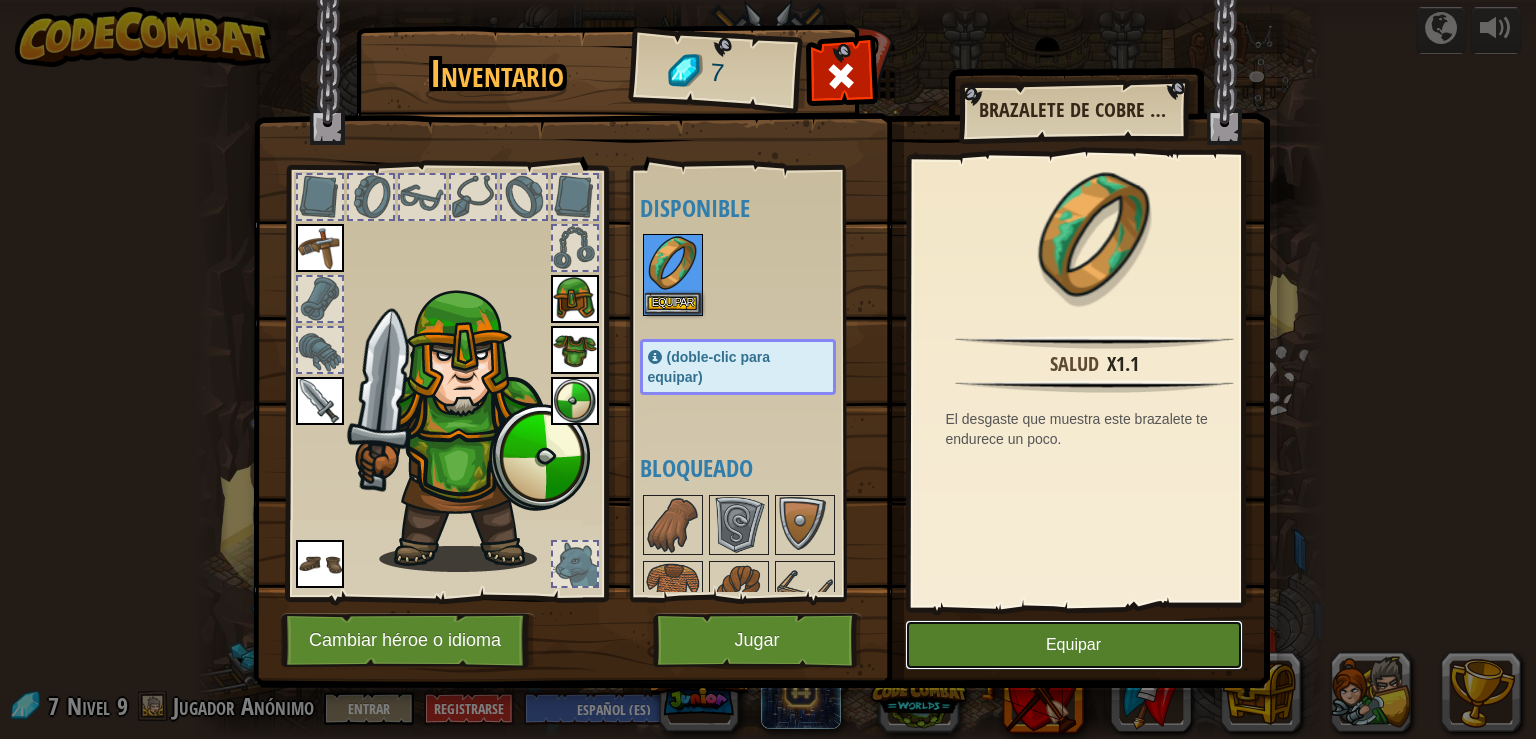 click on "Equipar" at bounding box center (1074, 645) 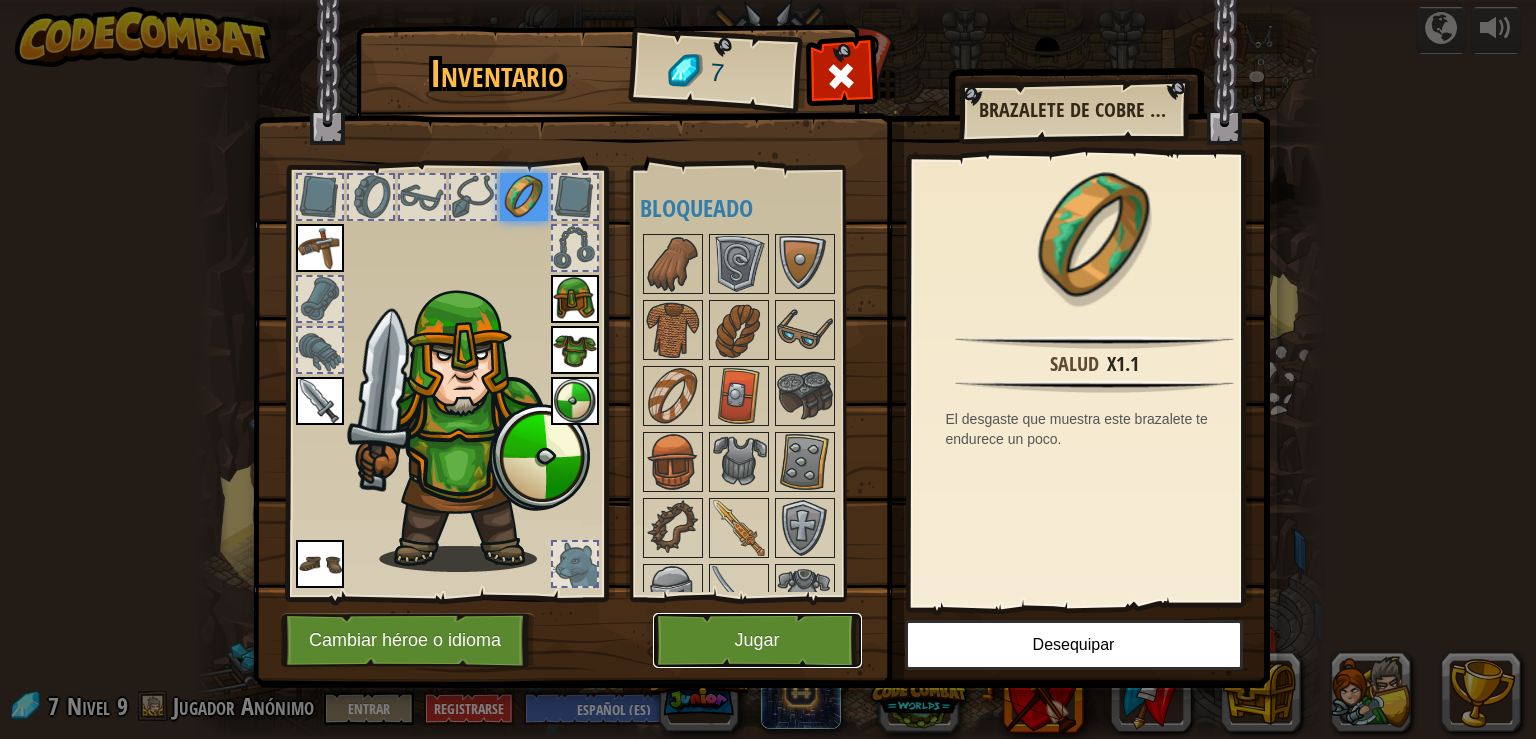 click on "Jugar" at bounding box center [757, 640] 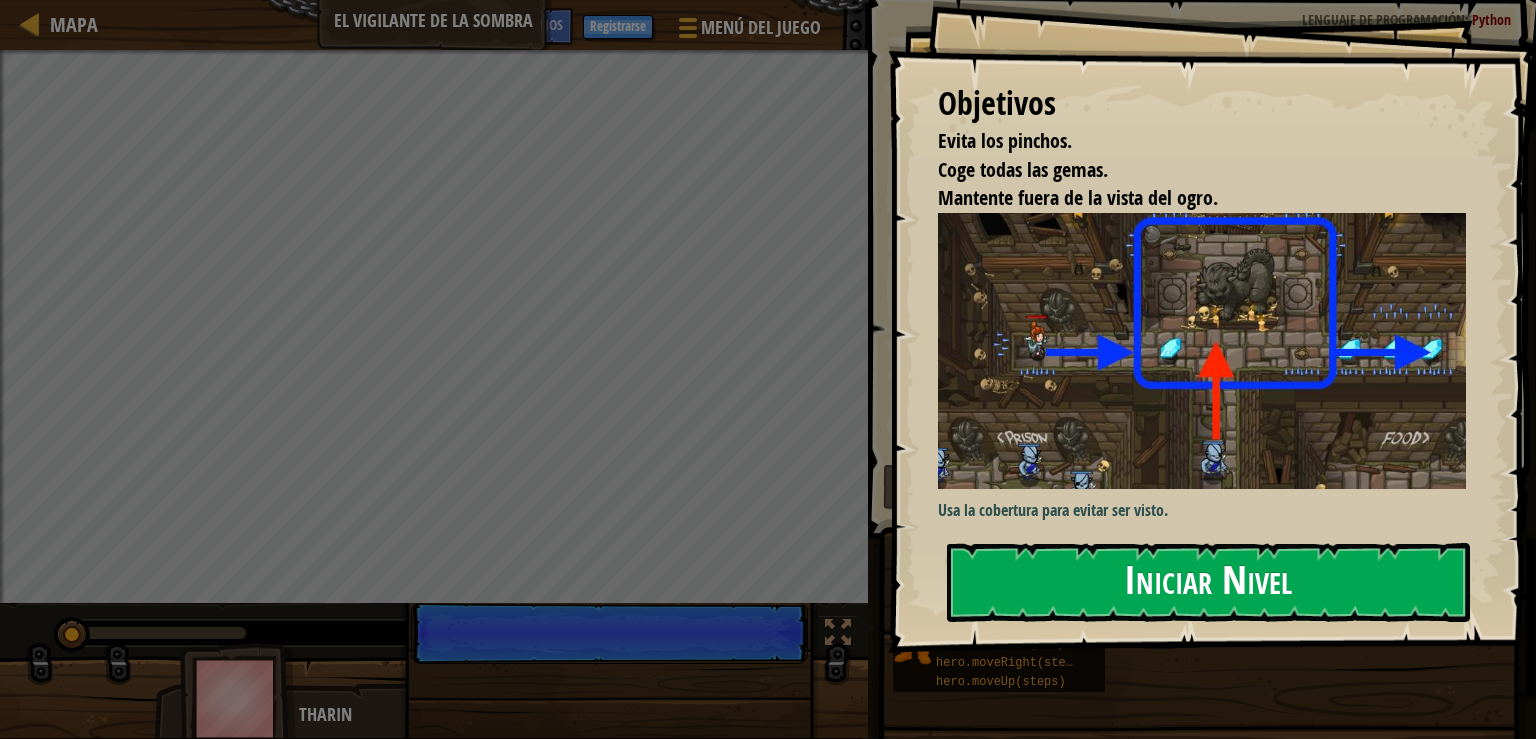 click on "Iniciar Nivel" at bounding box center [1208, 582] 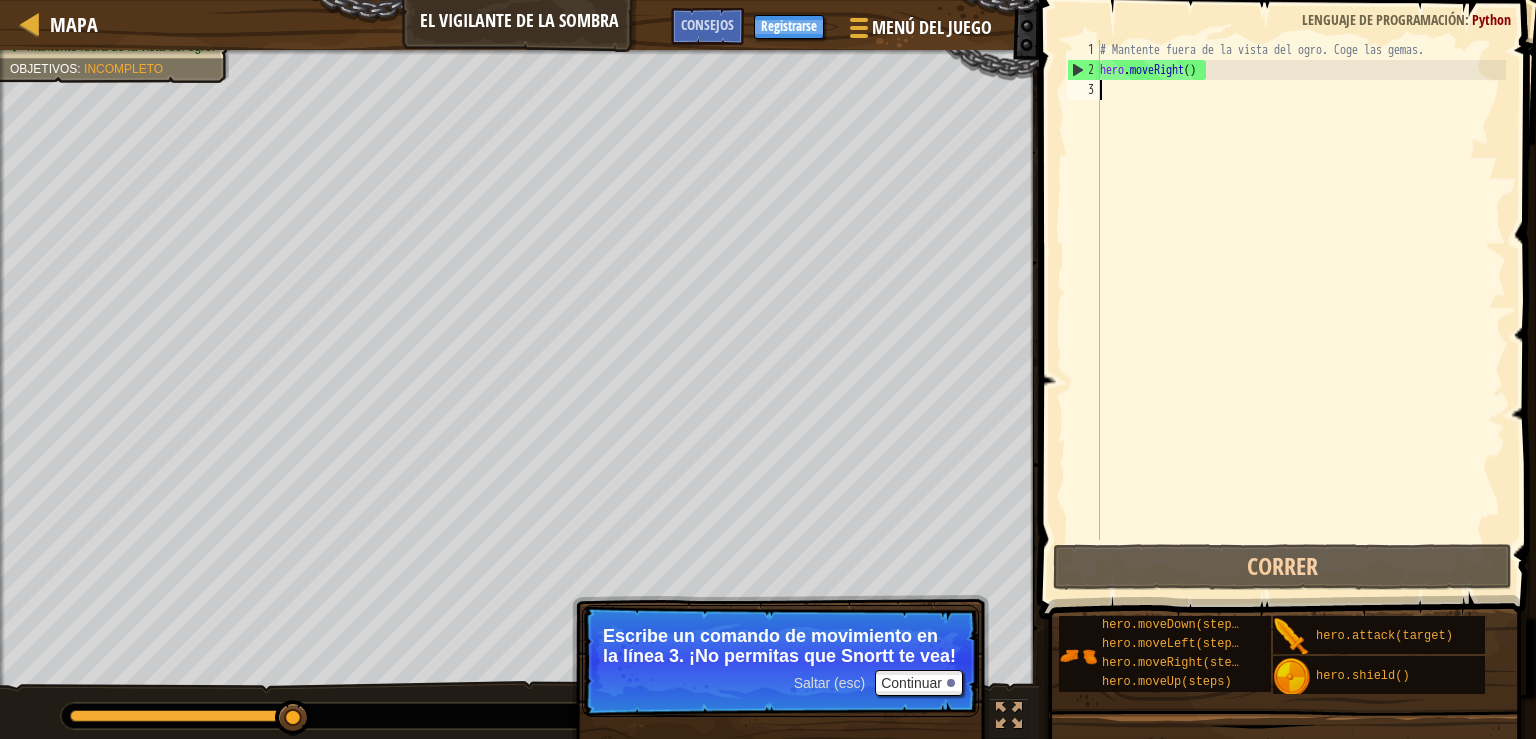 click on "1 2 3" at bounding box center [1083, 500040] 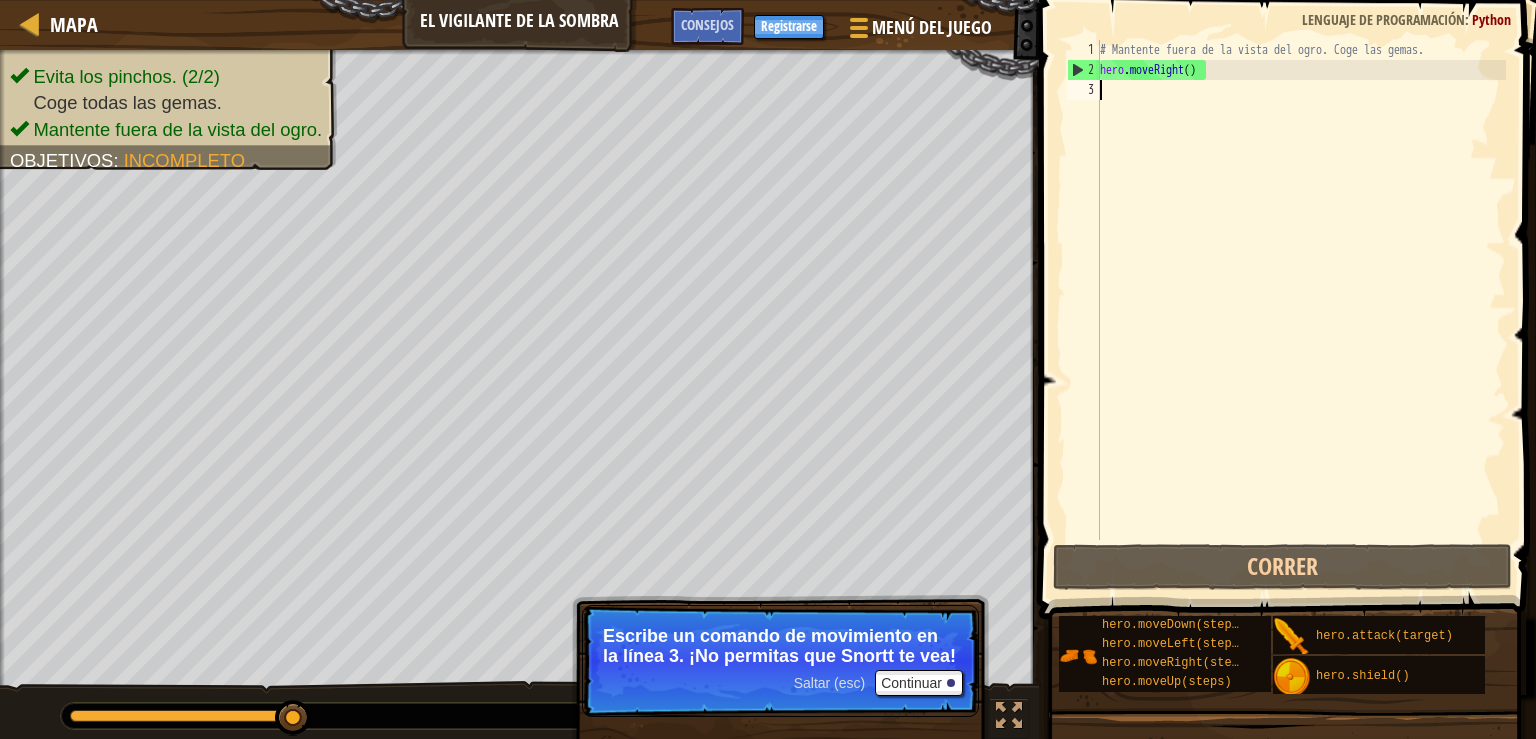 click on "# Mantente fuera de la vista del ogro. Coge las gemas. hero . moveRight ( )" at bounding box center (1301, 310) 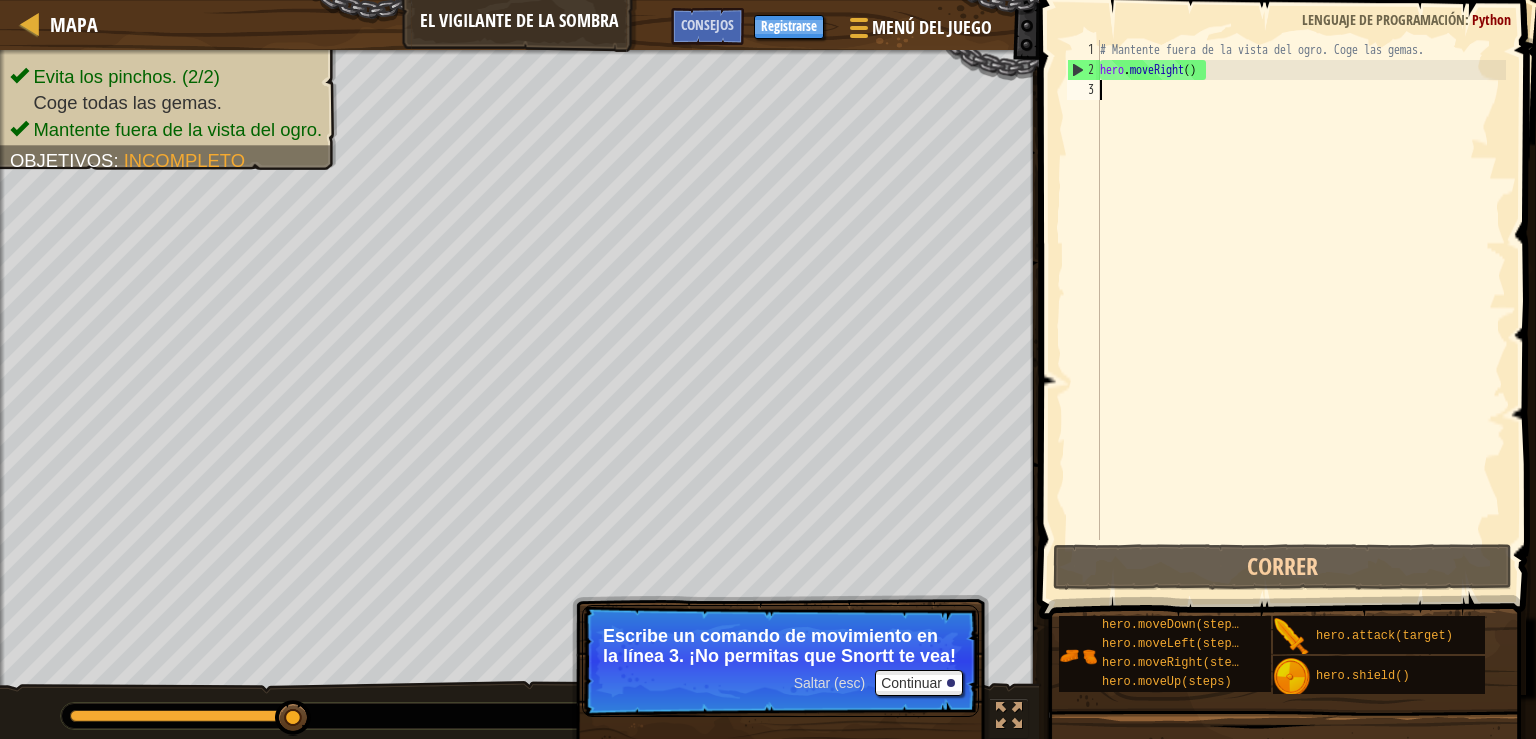 type on "h" 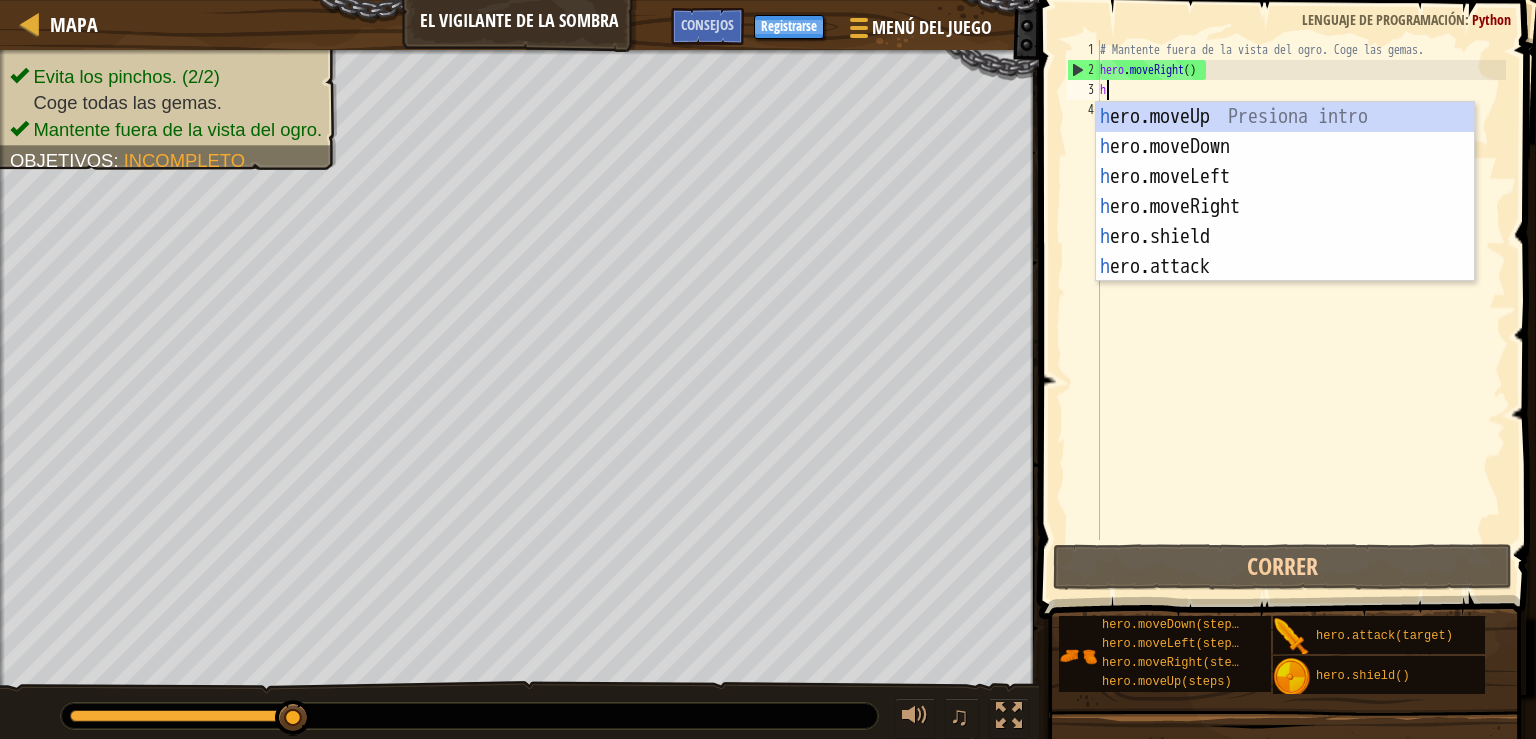 scroll, scrollTop: 9, scrollLeft: 0, axis: vertical 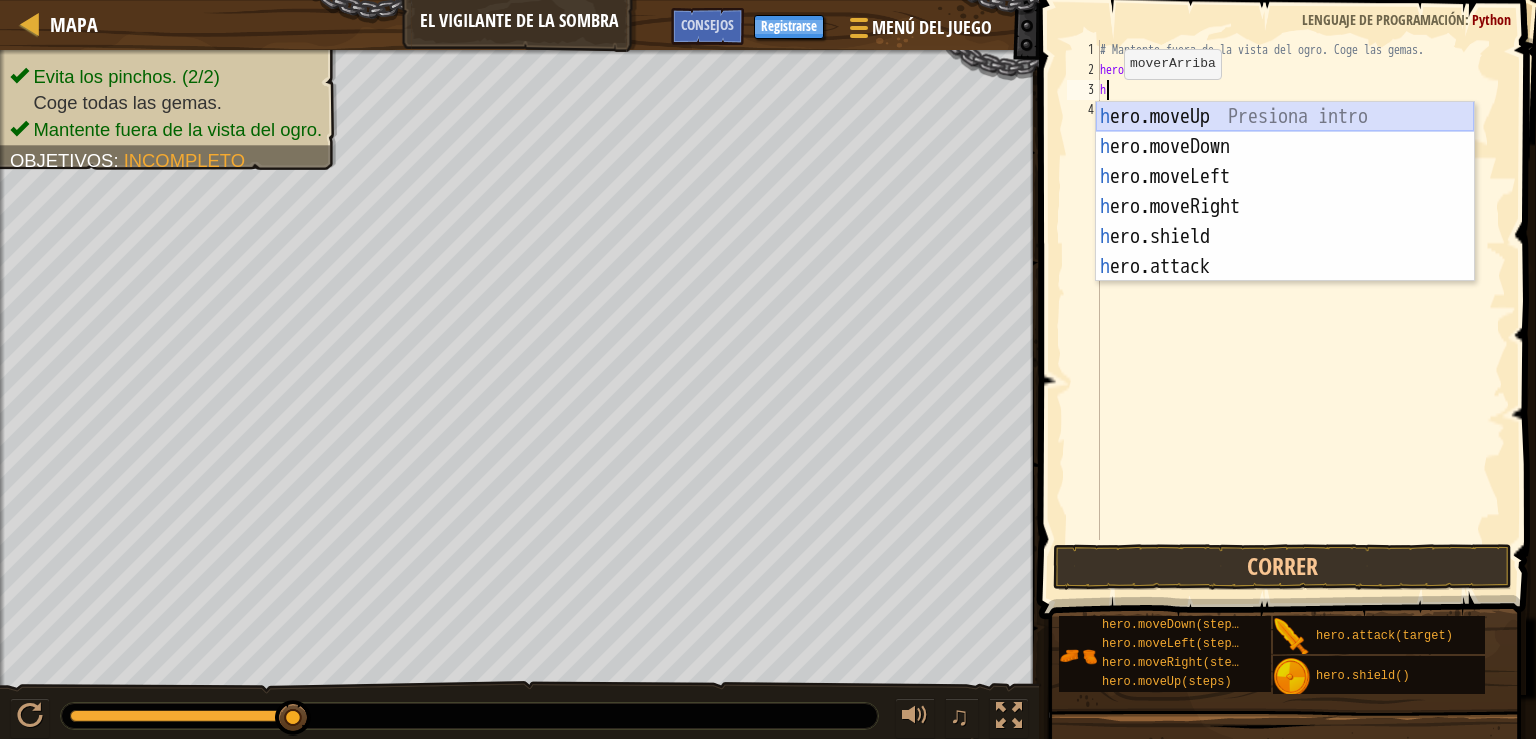 click on "h ero.moveUp Presiona intro h ero.moveDown Presiona intro h ero.moveLeft Presiona intro h ero.moveRight Presiona intro h ero.shield Presiona intro h ero.attack Presiona intro" at bounding box center [1285, 222] 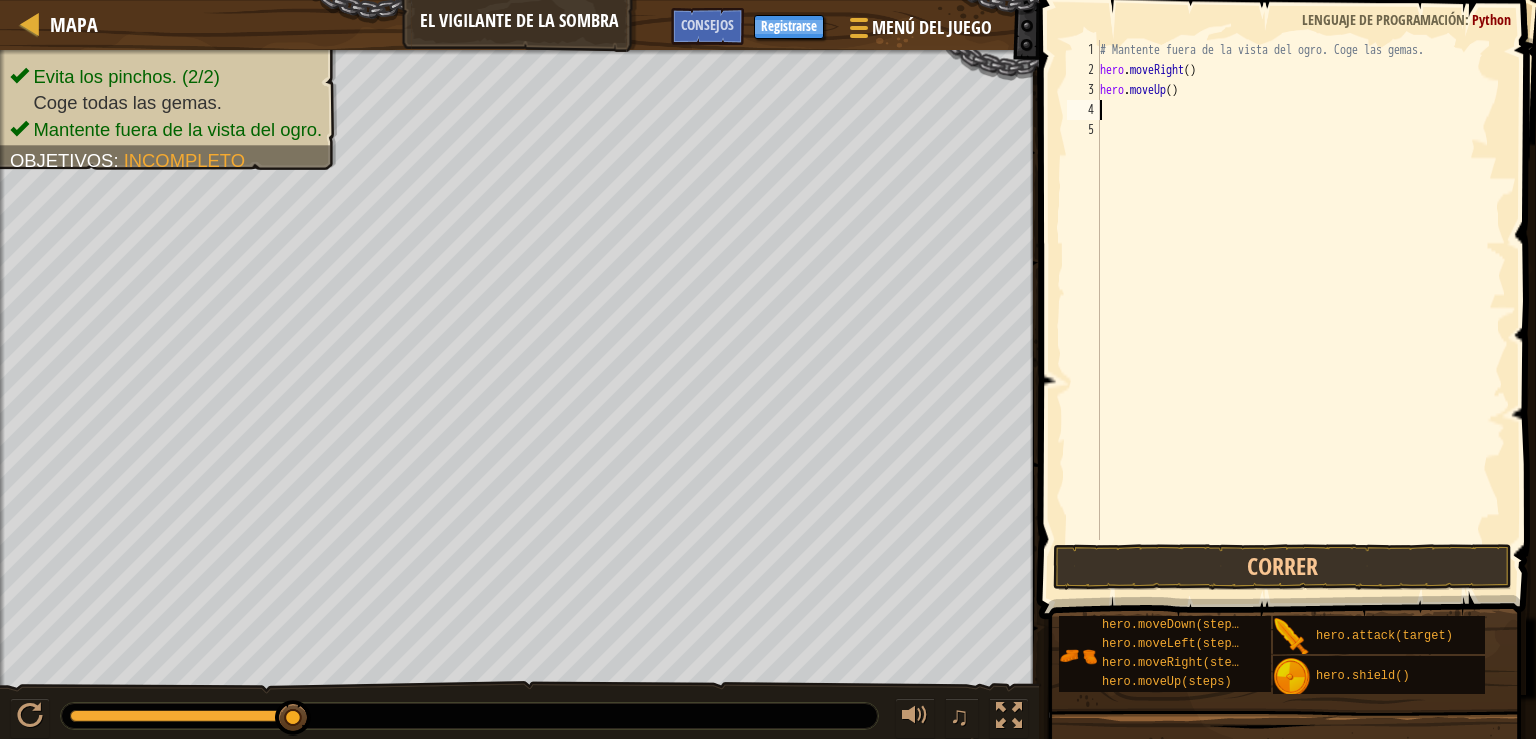 click on "# Mantente fuera de la vista del ogro. Coge las gemas. hero . moveRight ( ) hero . moveUp ( )" at bounding box center (1301, 310) 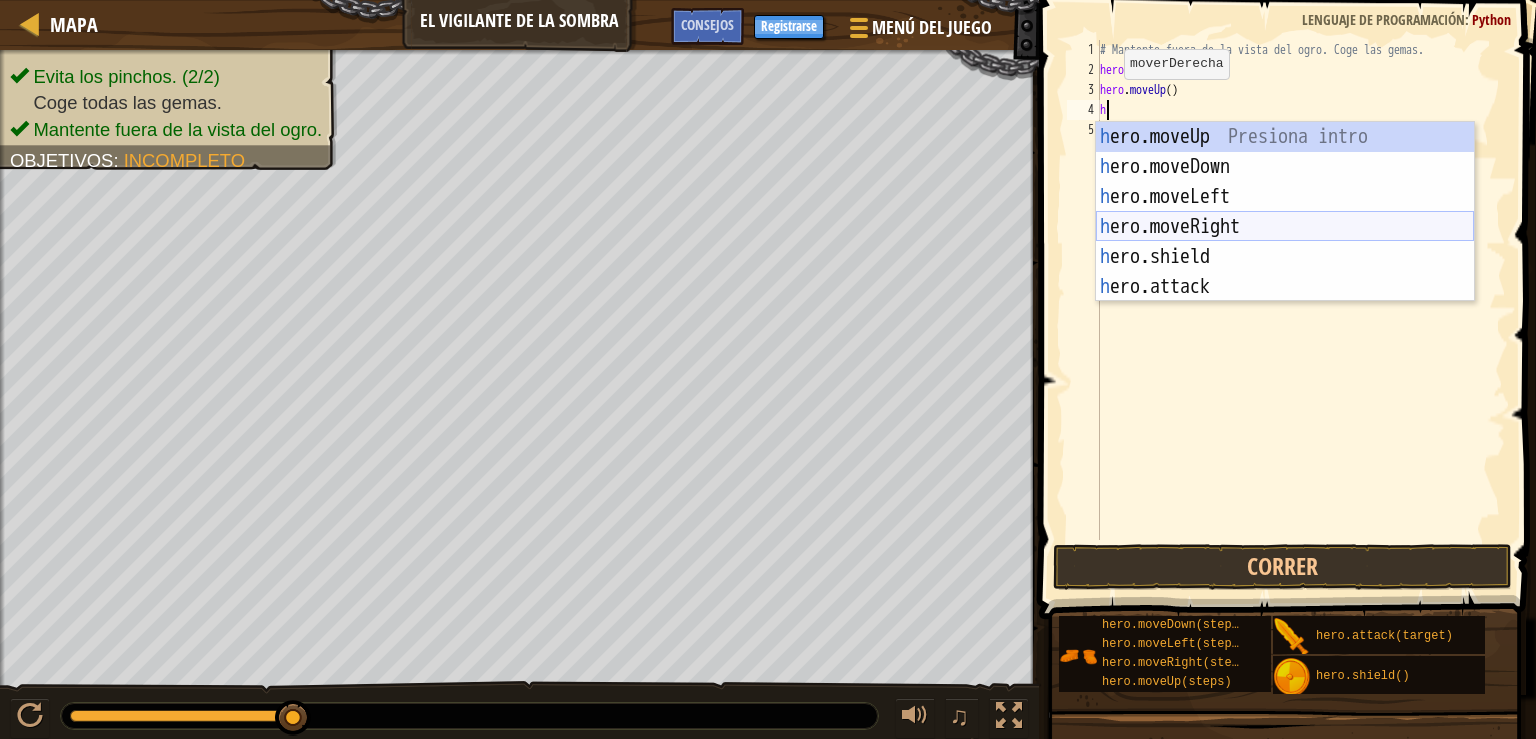 click on "h ero.moveUp Presiona intro h ero.moveDown Presiona intro h ero.moveLeft Presiona intro h ero.moveRight Presiona intro h ero.shield Presiona intro h ero.attack Presiona intro" at bounding box center (1285, 242) 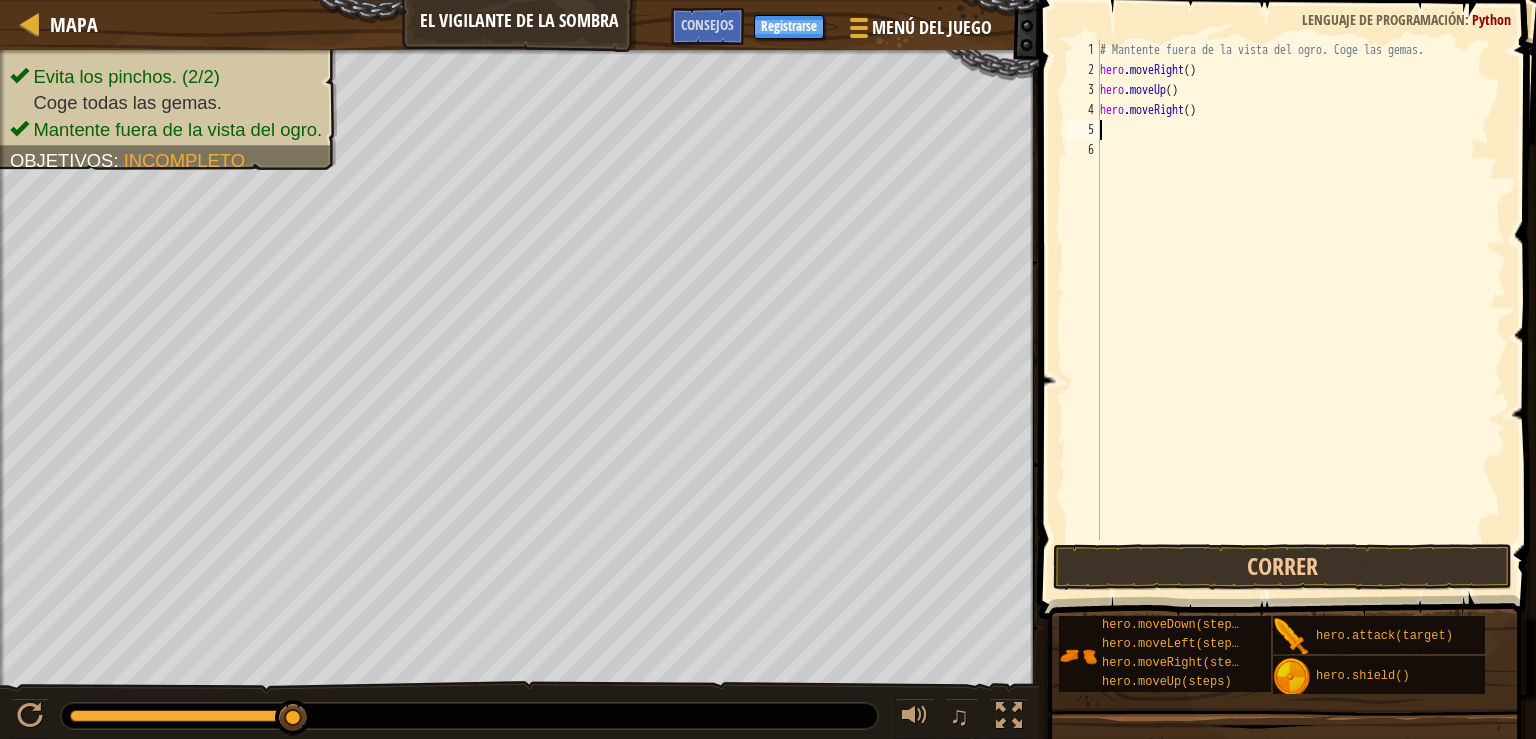 type on "h" 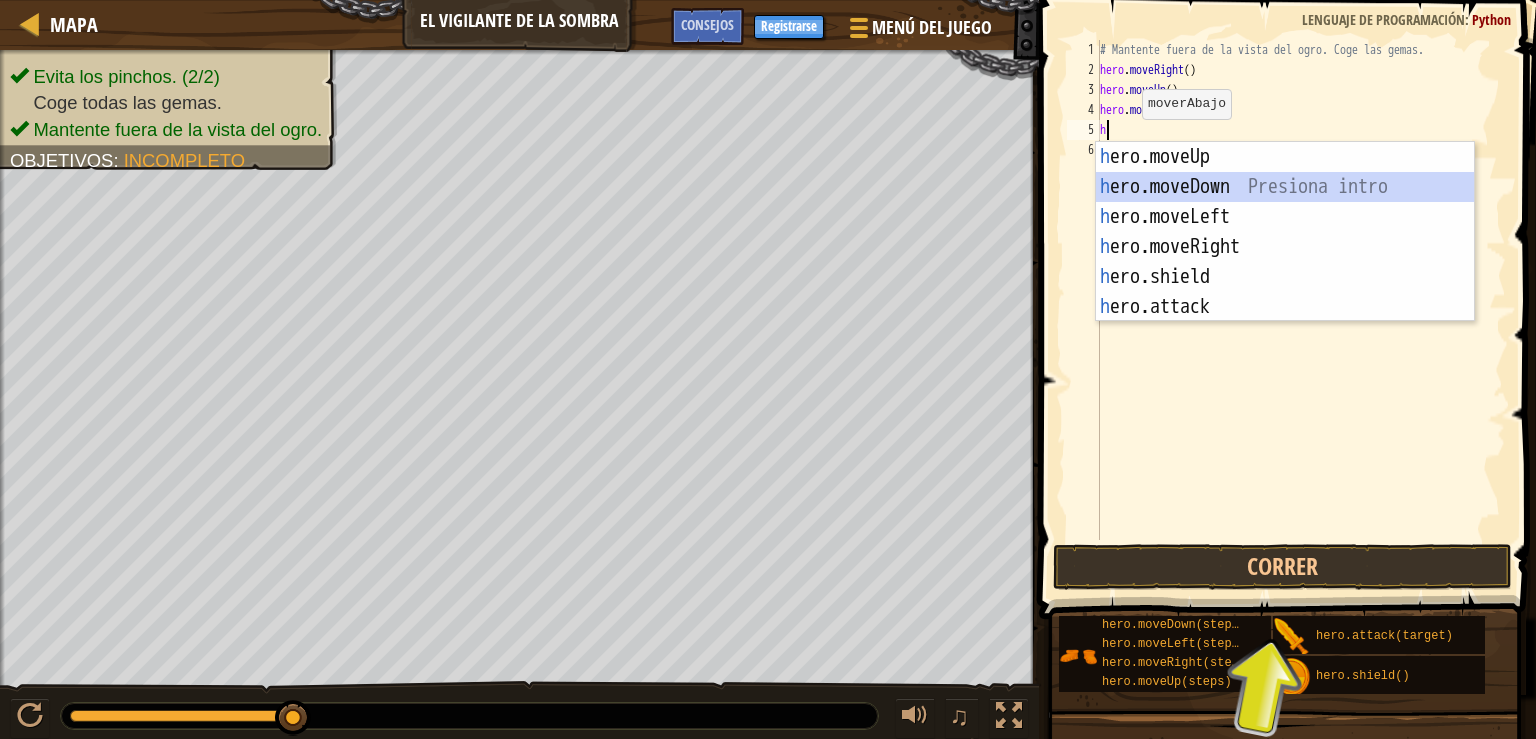 click on "h ero.moveUp Presiona intro h ero.moveDown Presiona intro h ero.moveLeft Presiona intro h ero.moveRight Presiona intro h ero.shield Presiona intro h ero.attack Presiona intro" at bounding box center [1285, 262] 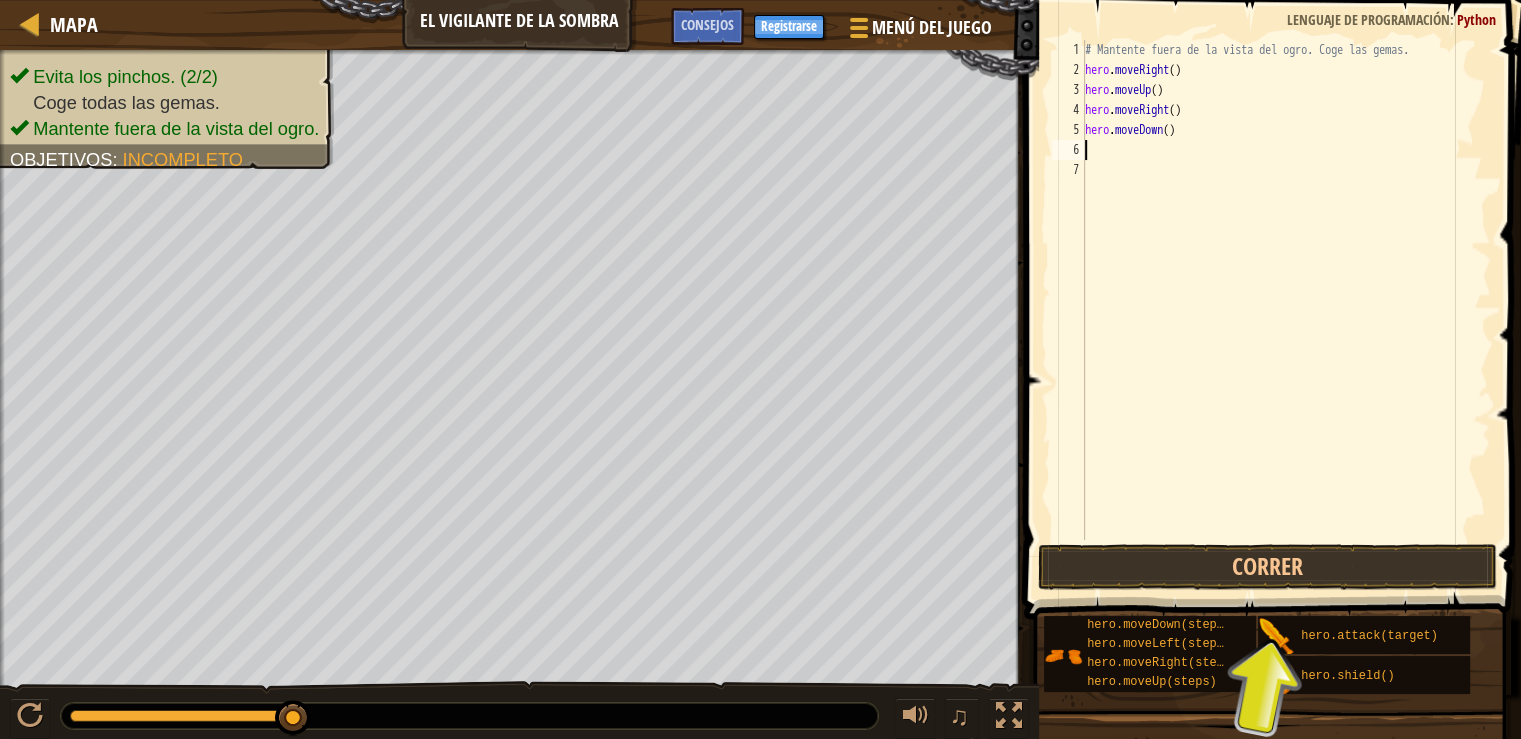 type on "h" 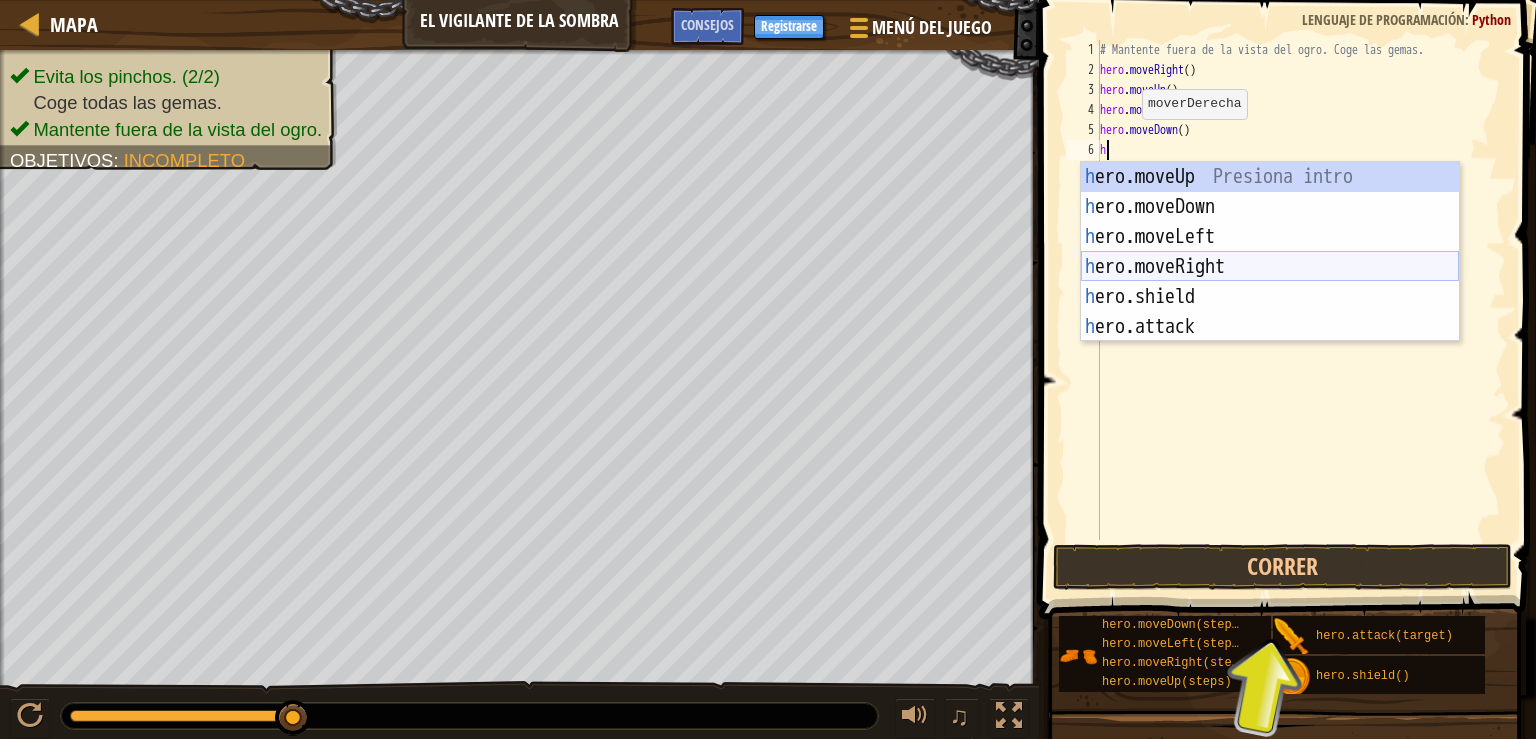 click on "h ero.moveUp Presiona intro h ero.moveDown Presiona intro h ero.moveLeft Presiona intro h ero.moveRight Presiona intro h ero.shield Presiona intro h ero.attack Presiona intro" at bounding box center [1270, 282] 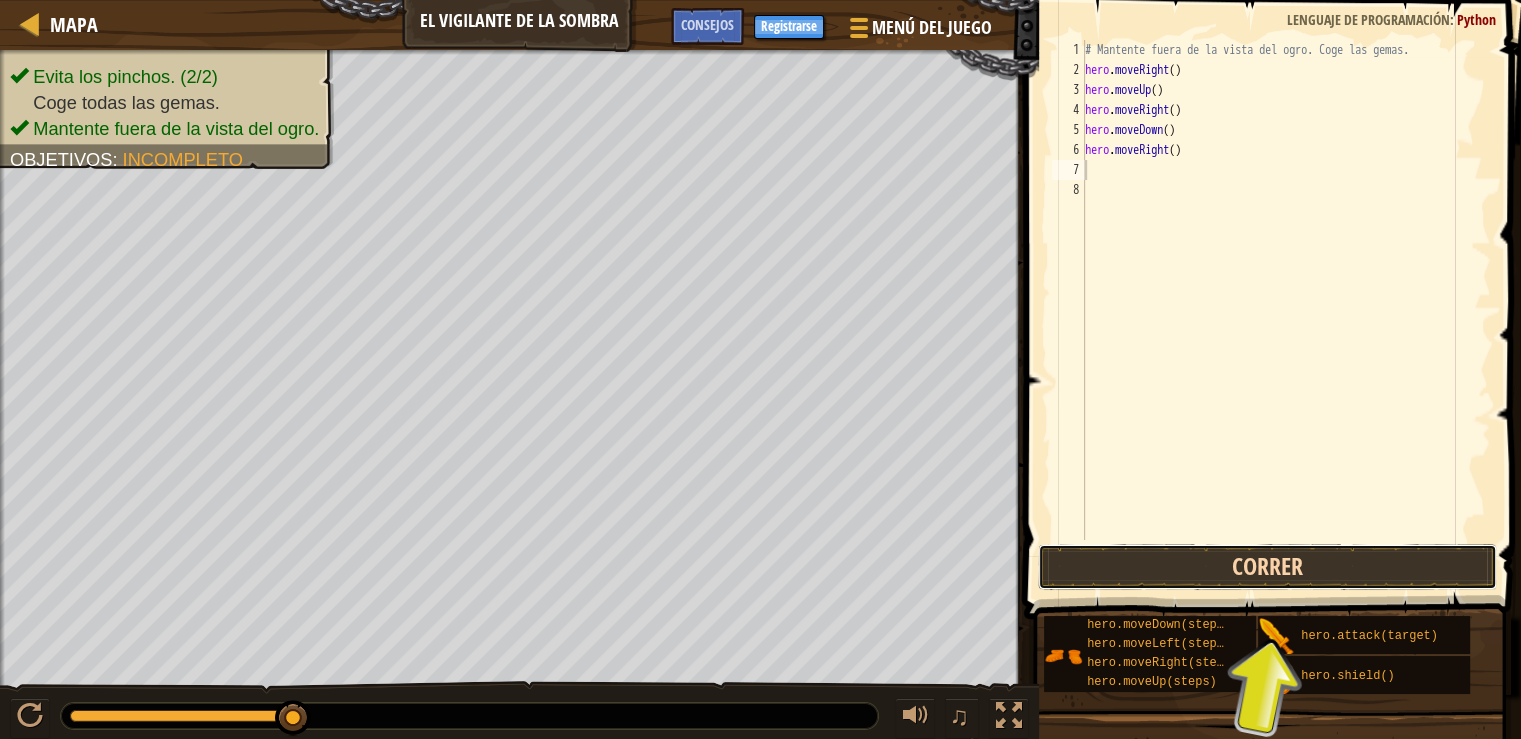 click on "Correr" at bounding box center (1267, 567) 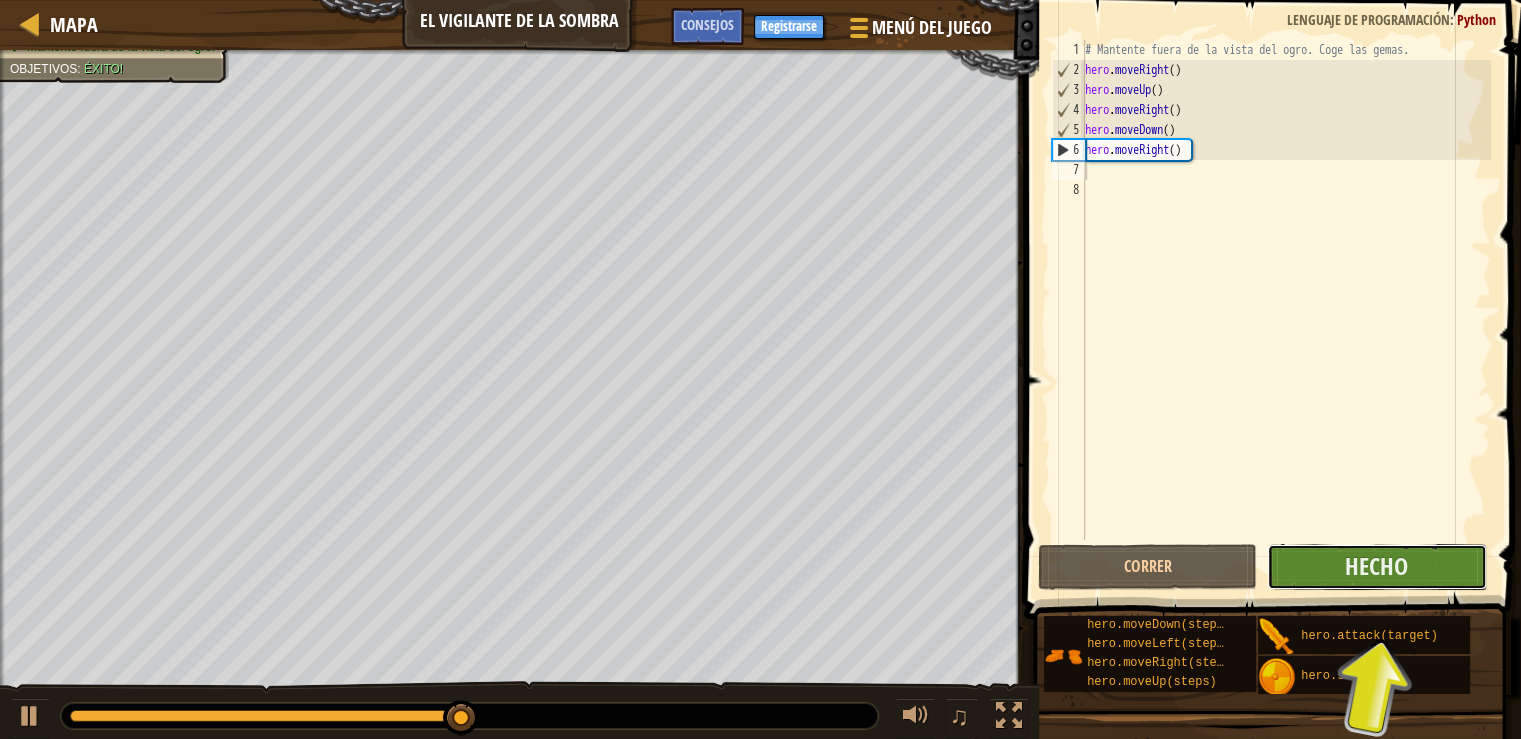 click on "Hecho" at bounding box center [1376, 567] 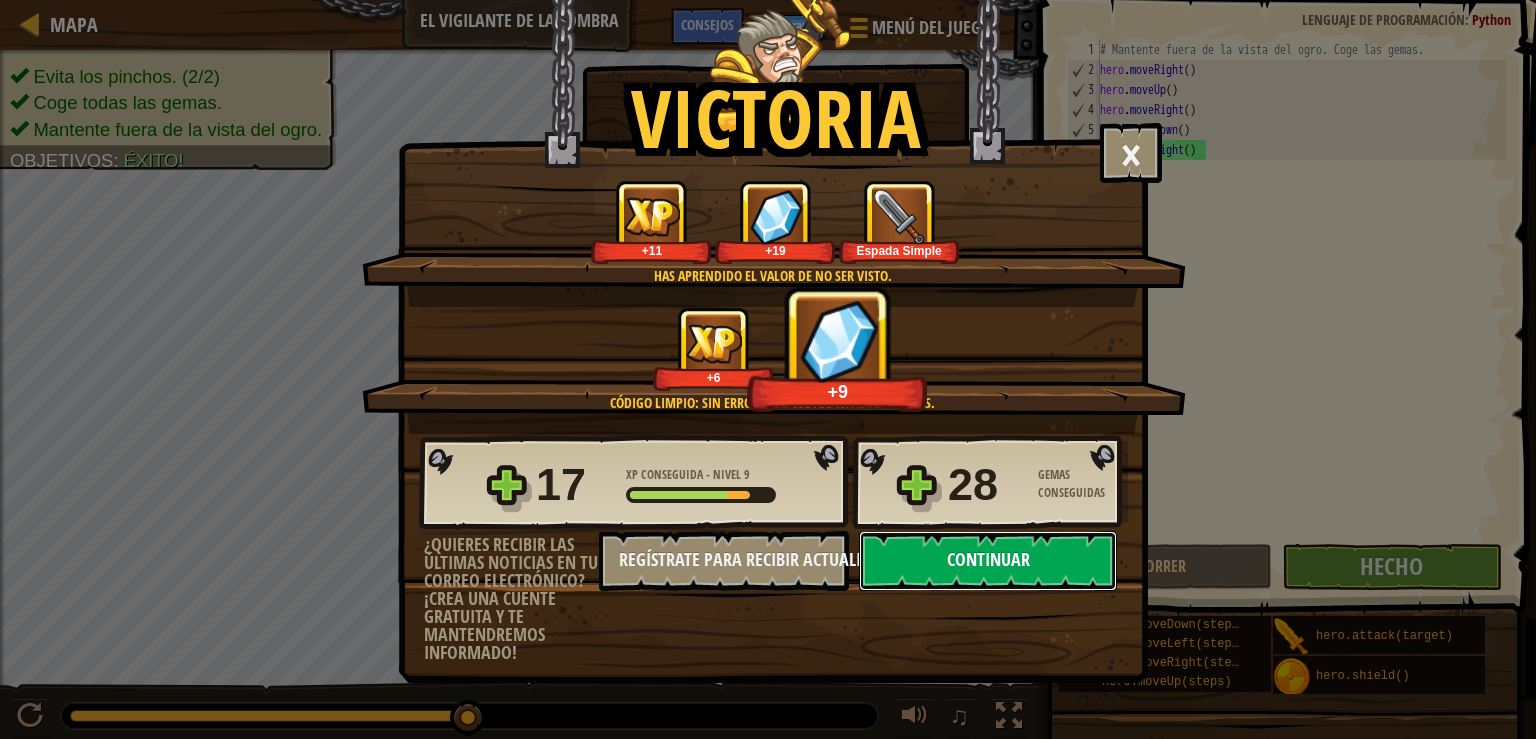 click on "Continuar" at bounding box center (988, 561) 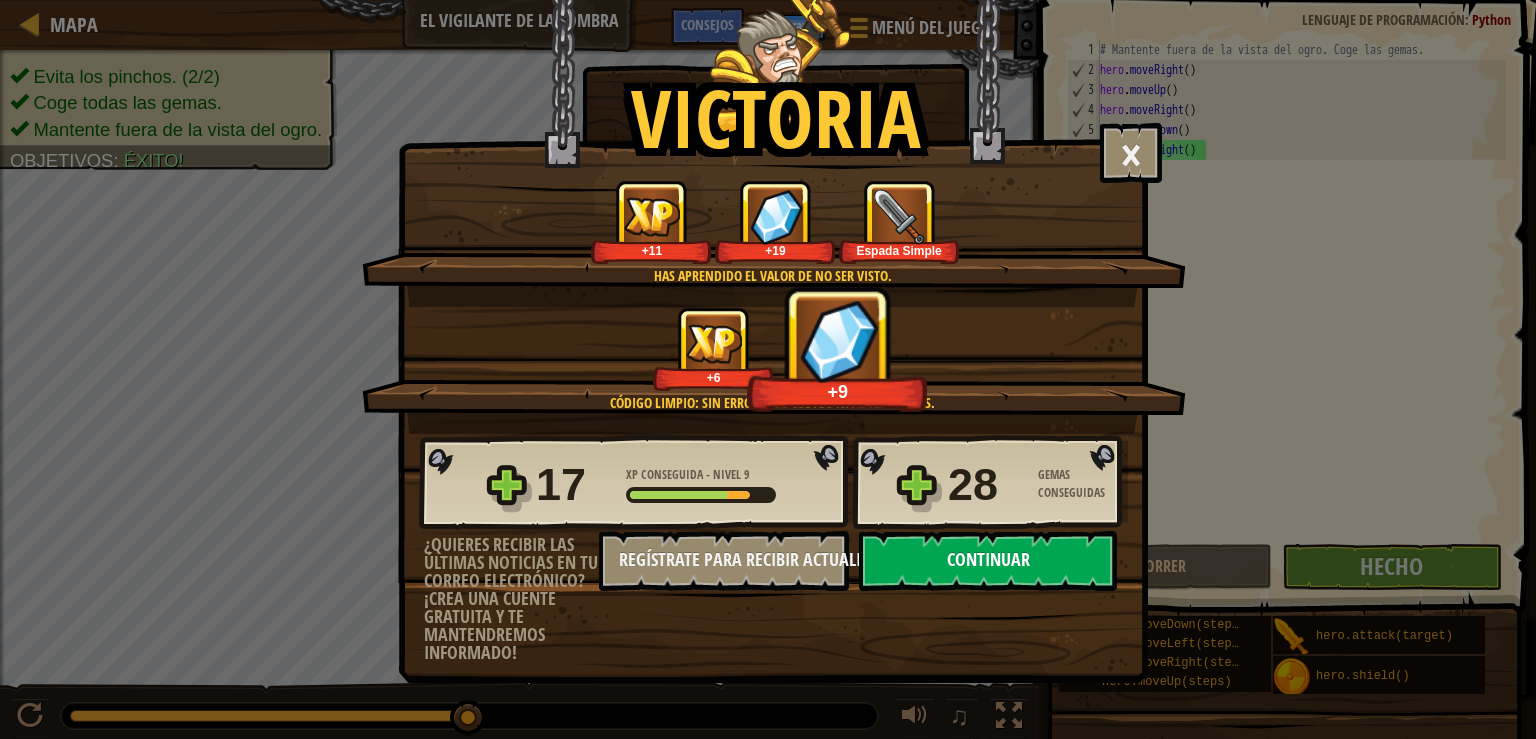select on "es-ES" 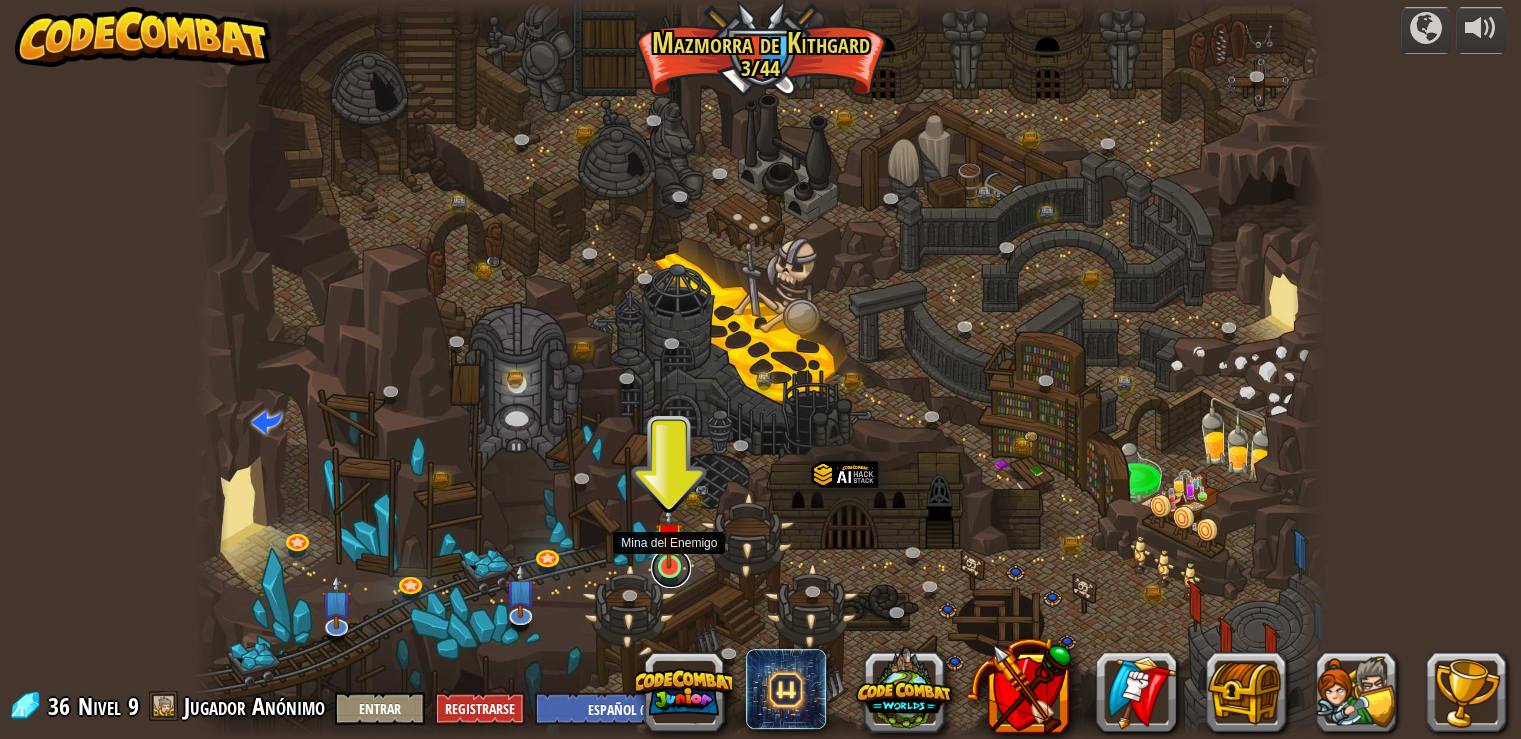 click at bounding box center (671, 568) 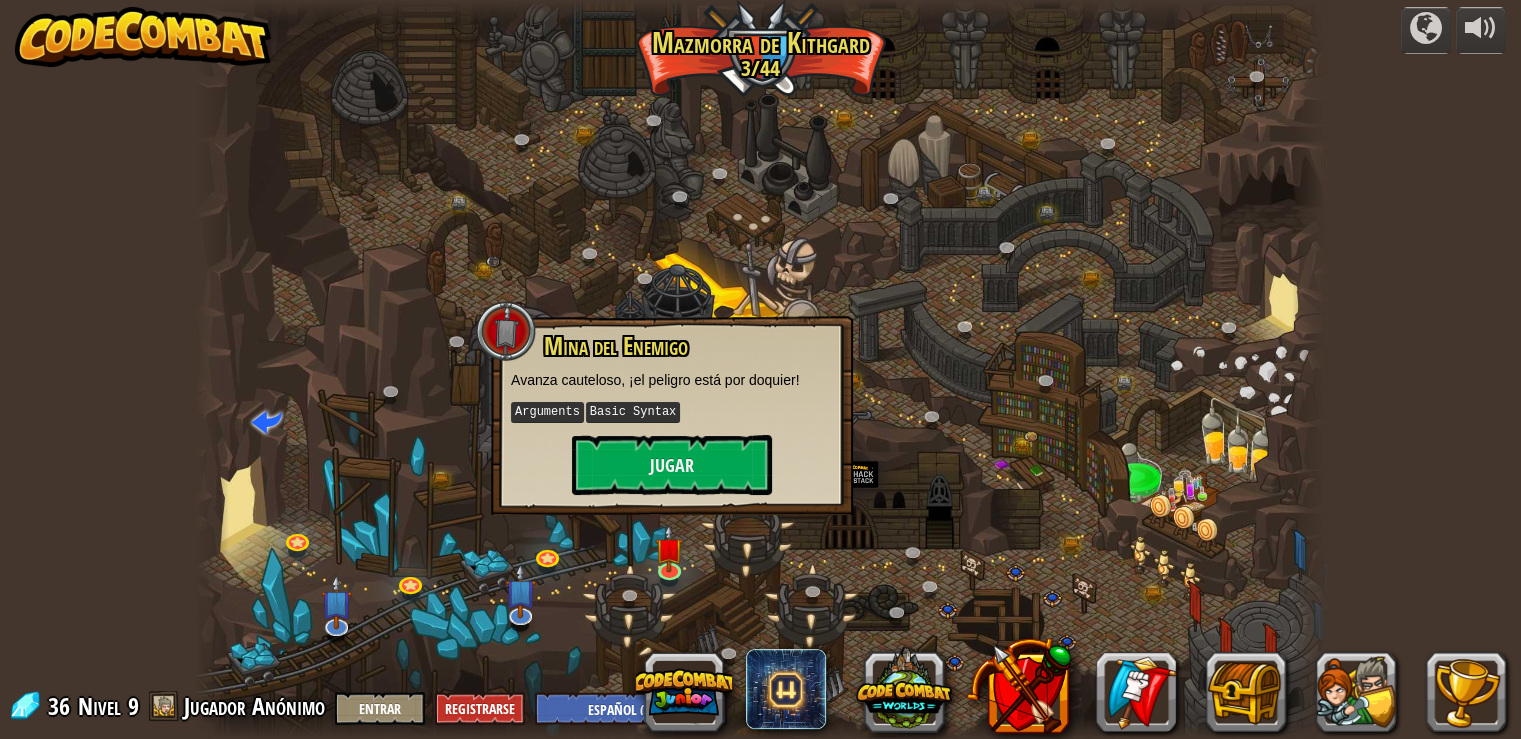click on "Mina del Enemigo Avanza cauteloso, ¡el peligro está por doquier!
Arguments Basic Syntax Jugar" at bounding box center [672, 414] 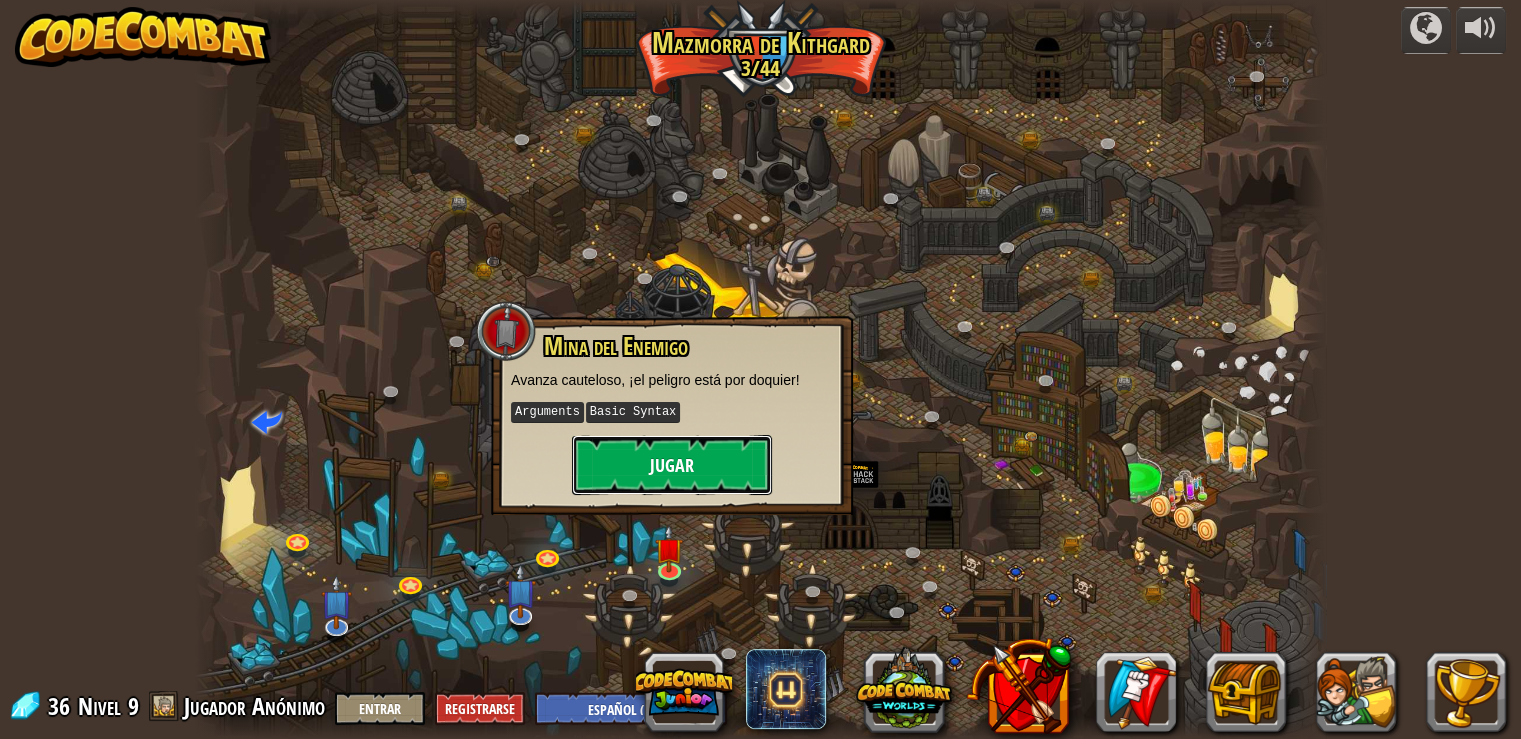 click on "Jugar" at bounding box center [672, 465] 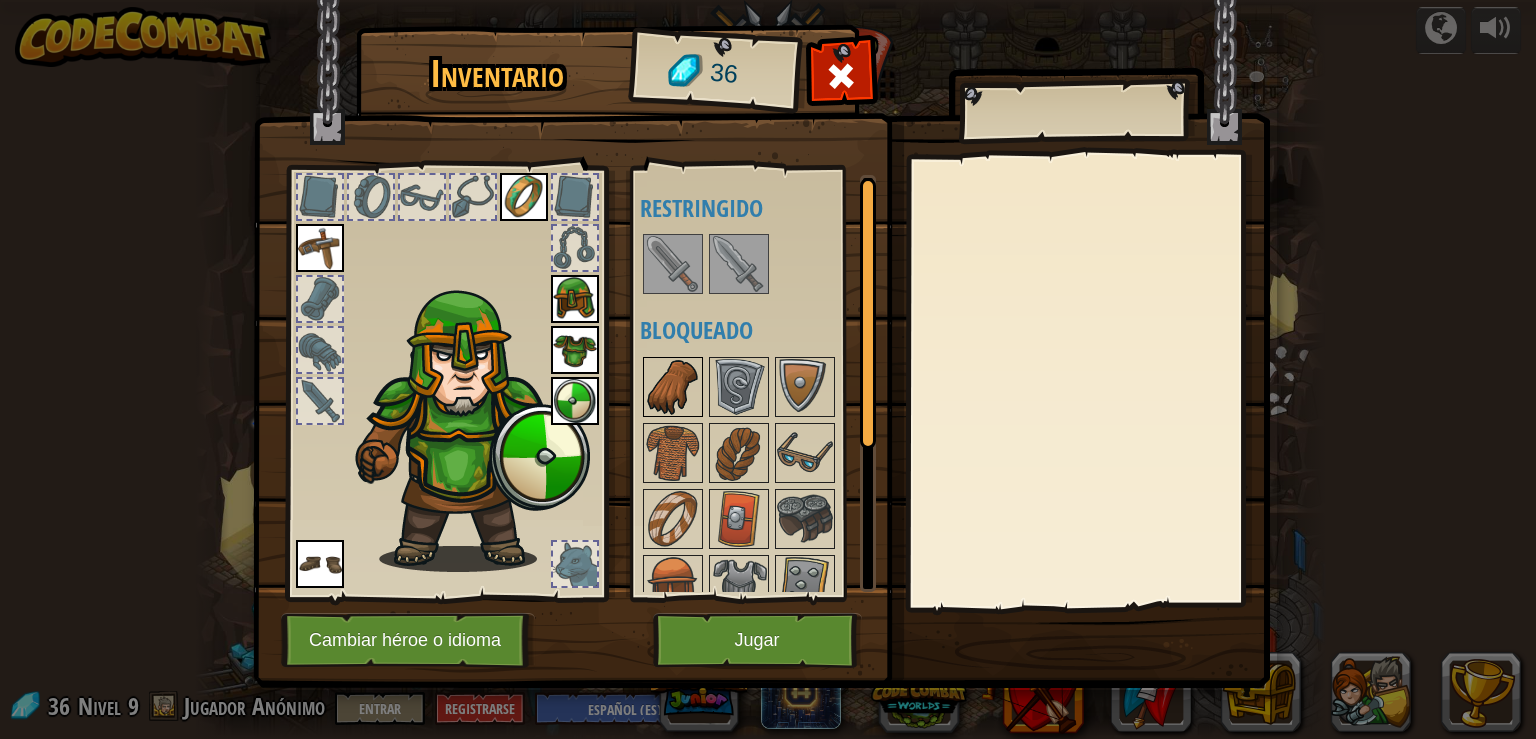 click at bounding box center (673, 387) 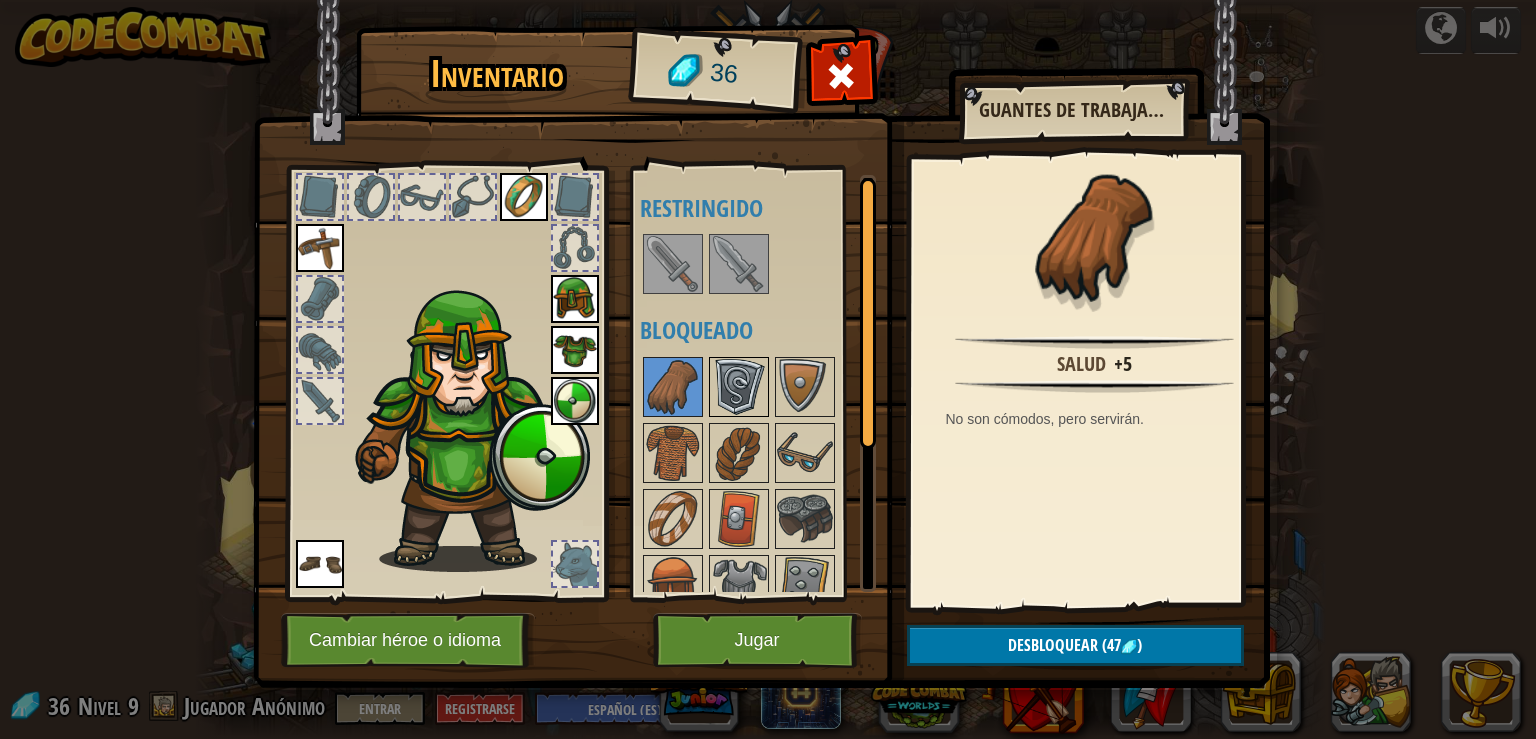 click at bounding box center (739, 387) 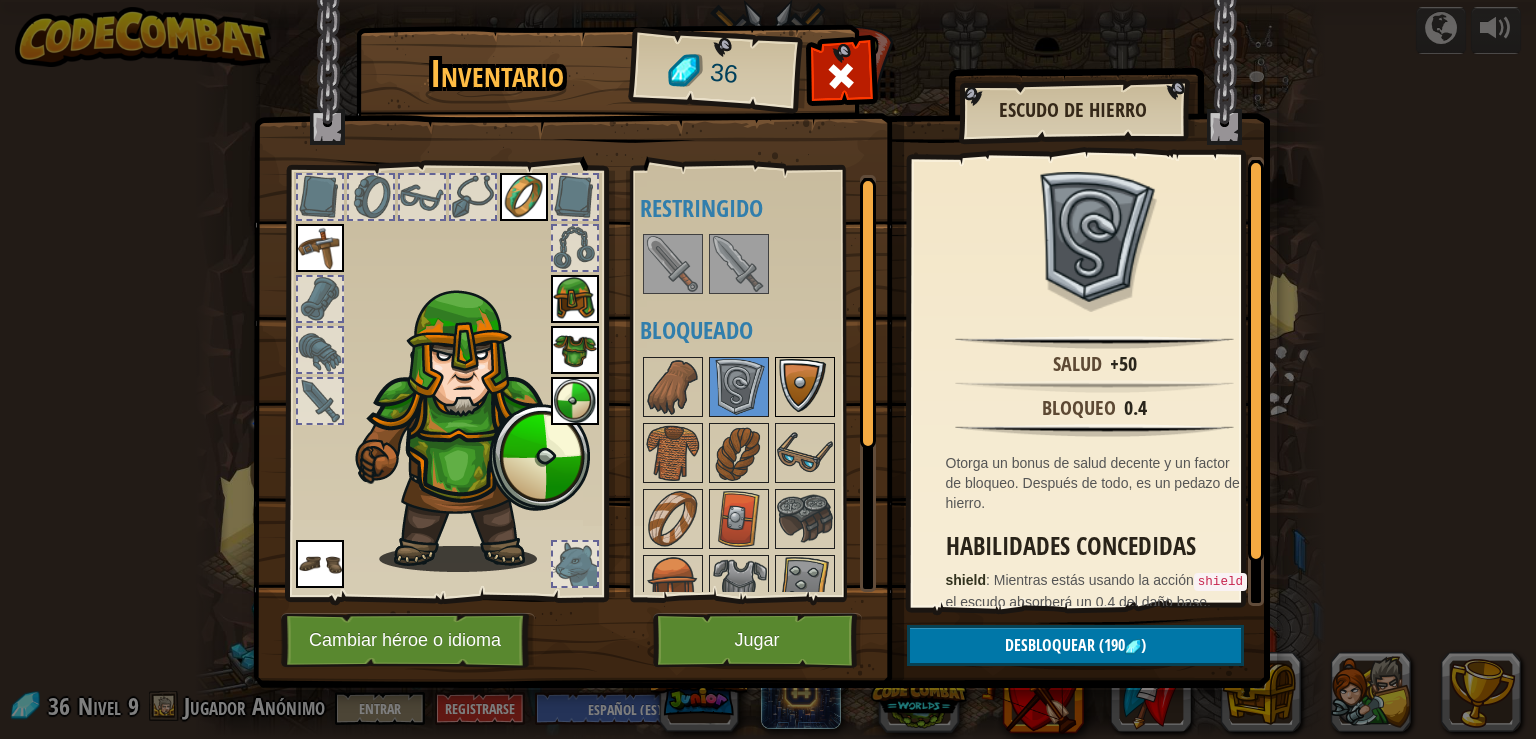 click at bounding box center (805, 387) 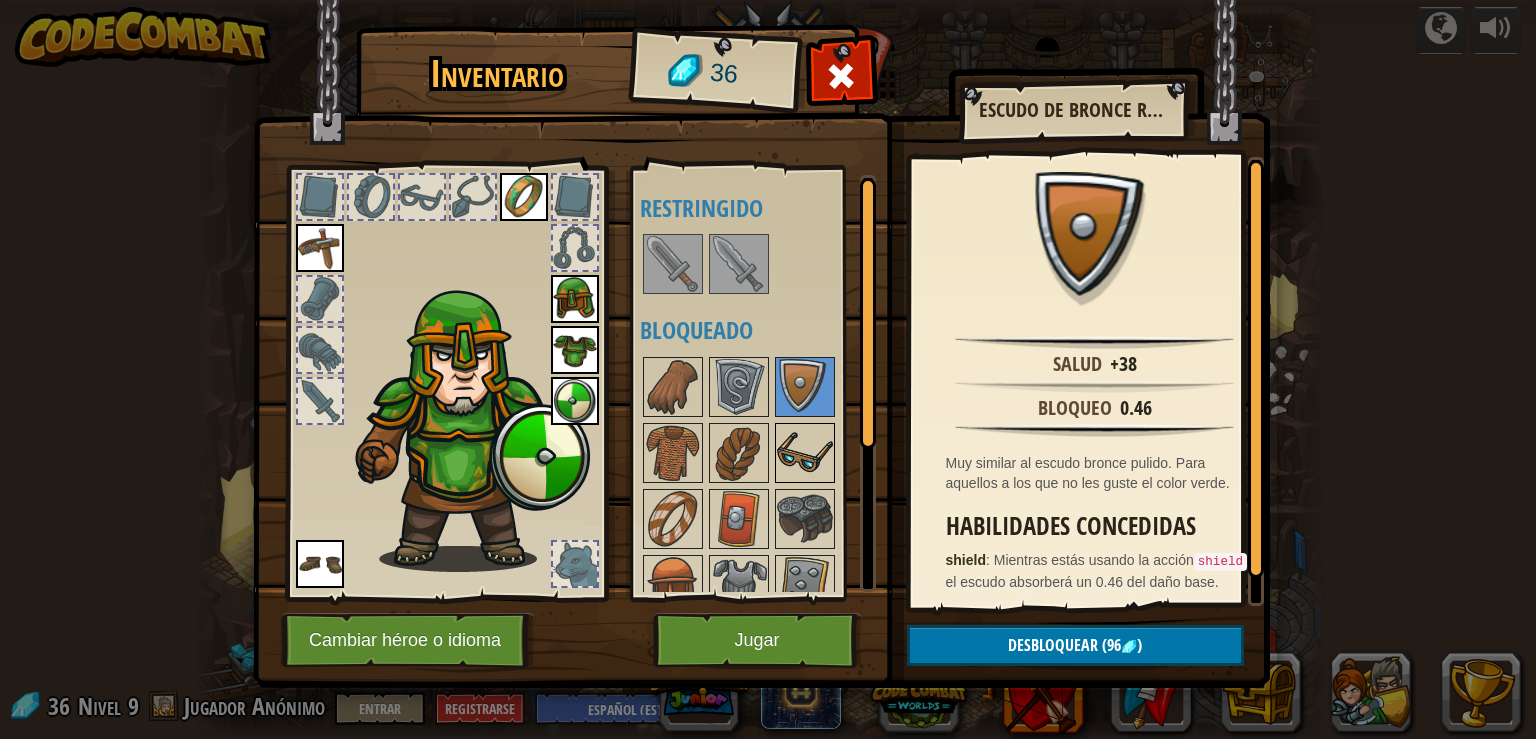 click at bounding box center [805, 453] 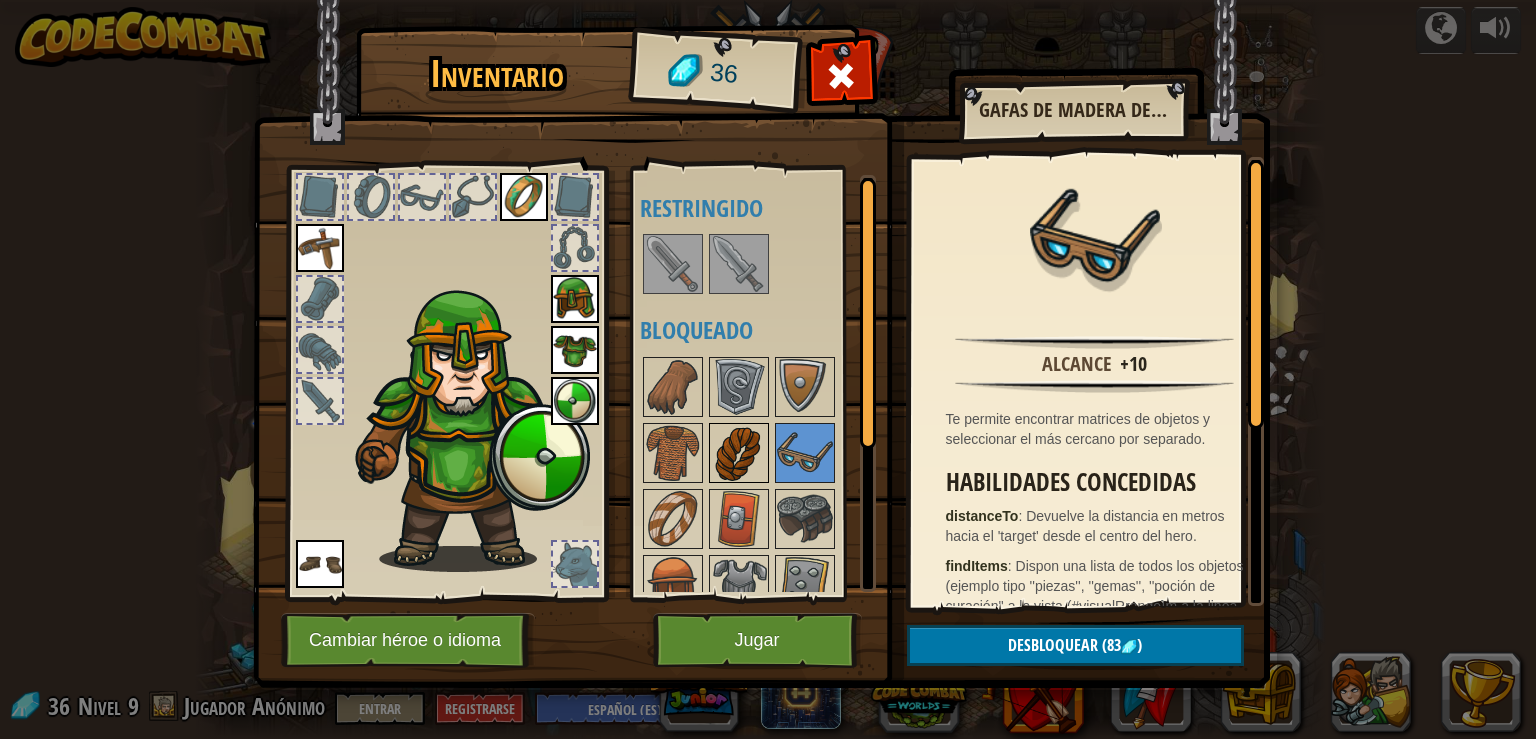 click at bounding box center (739, 453) 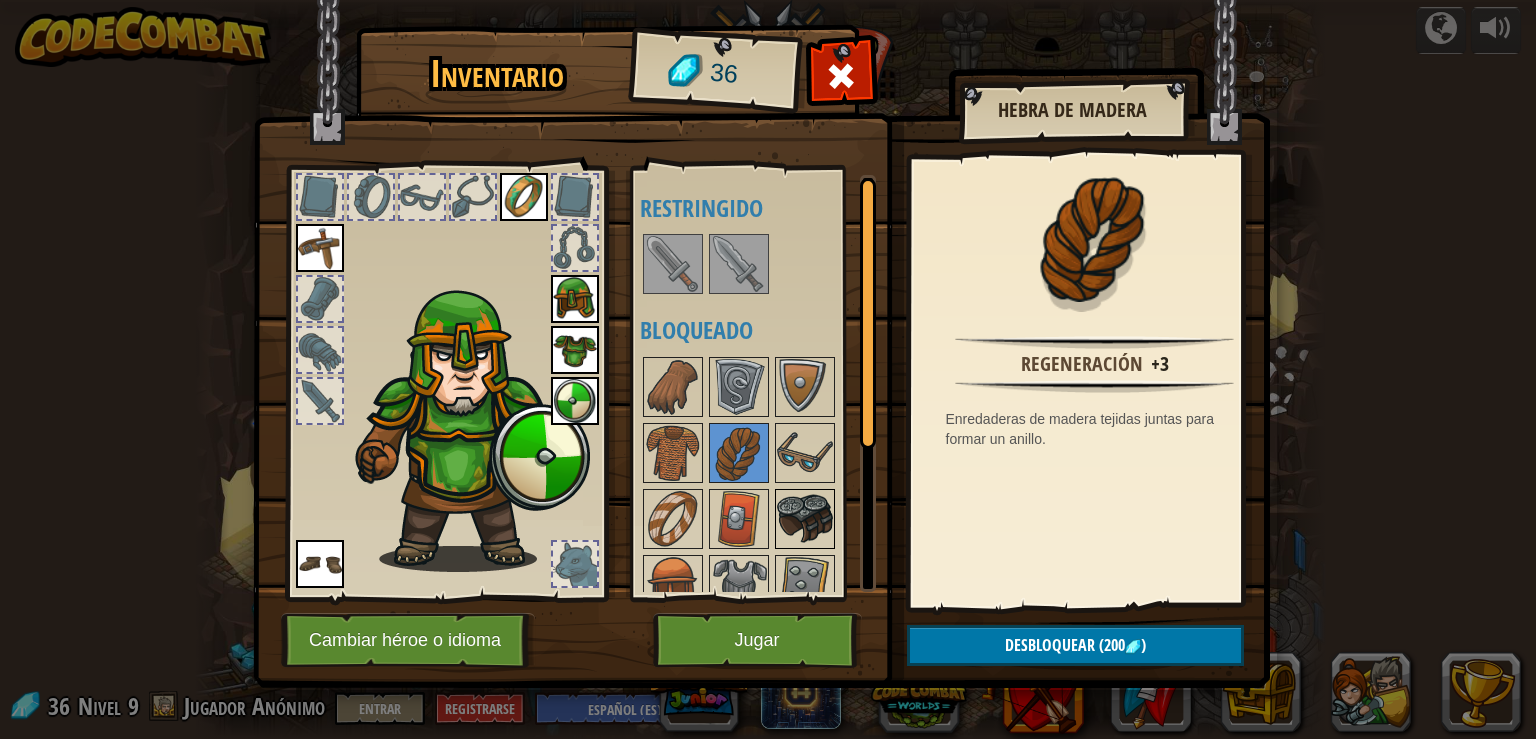 click at bounding box center [805, 519] 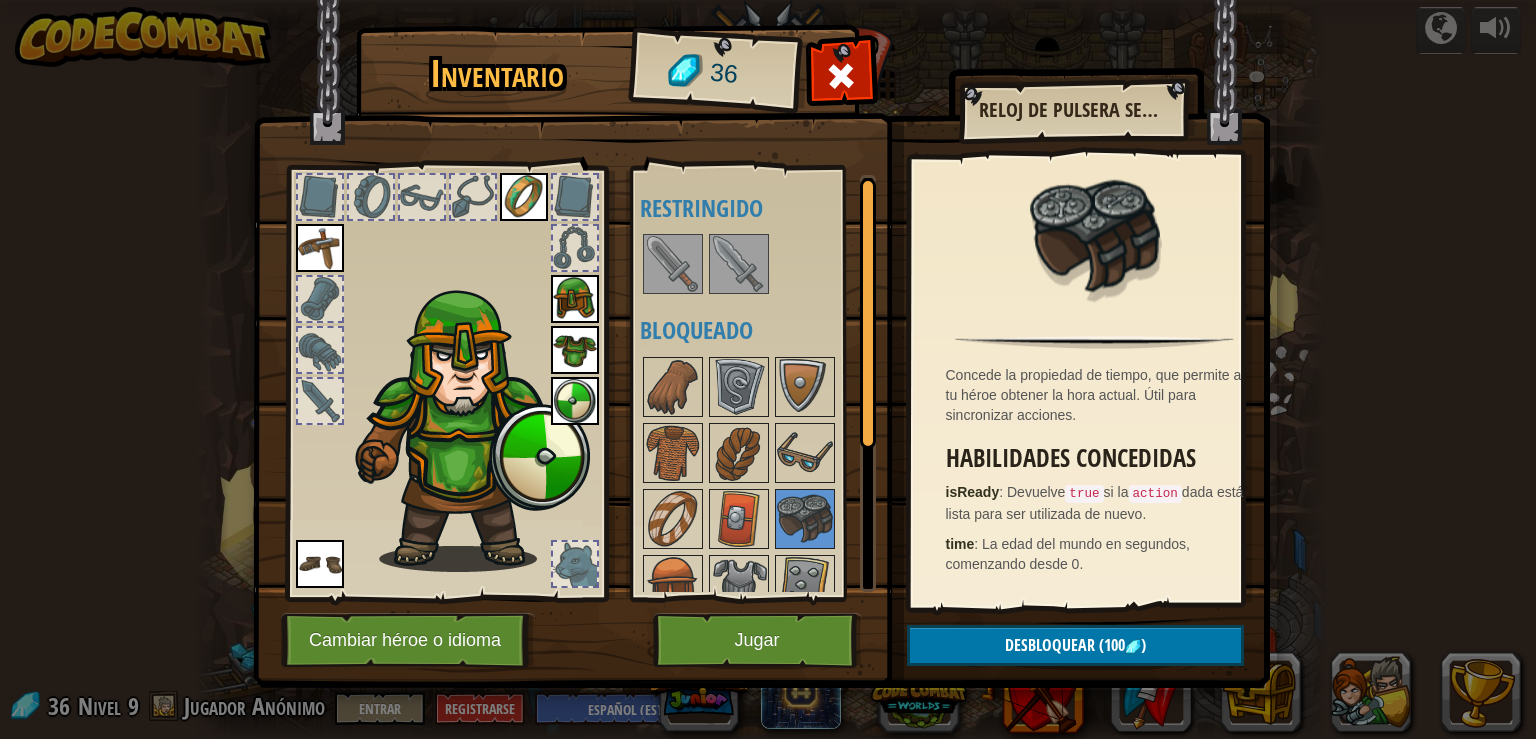 click at bounding box center (673, 264) 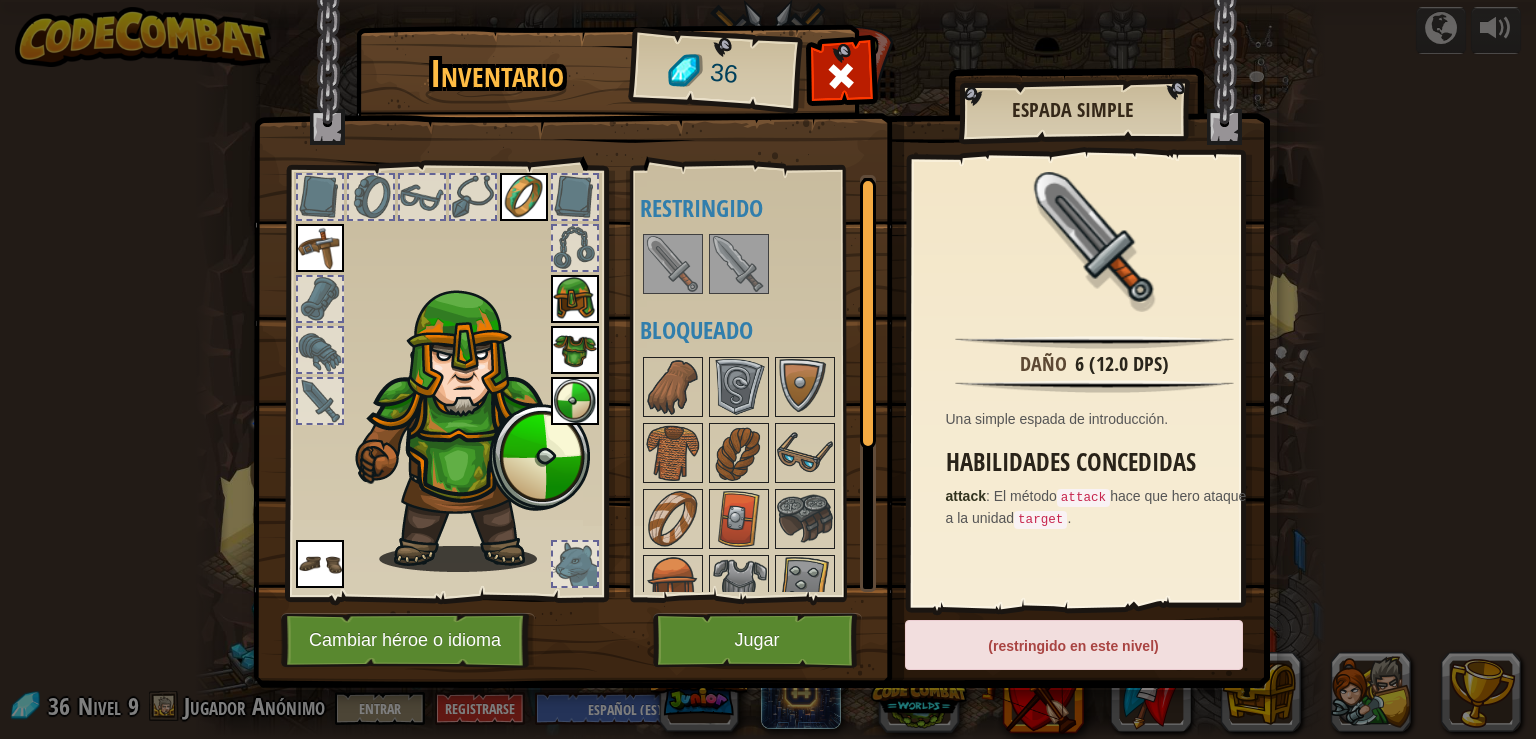 click at bounding box center [739, 264] 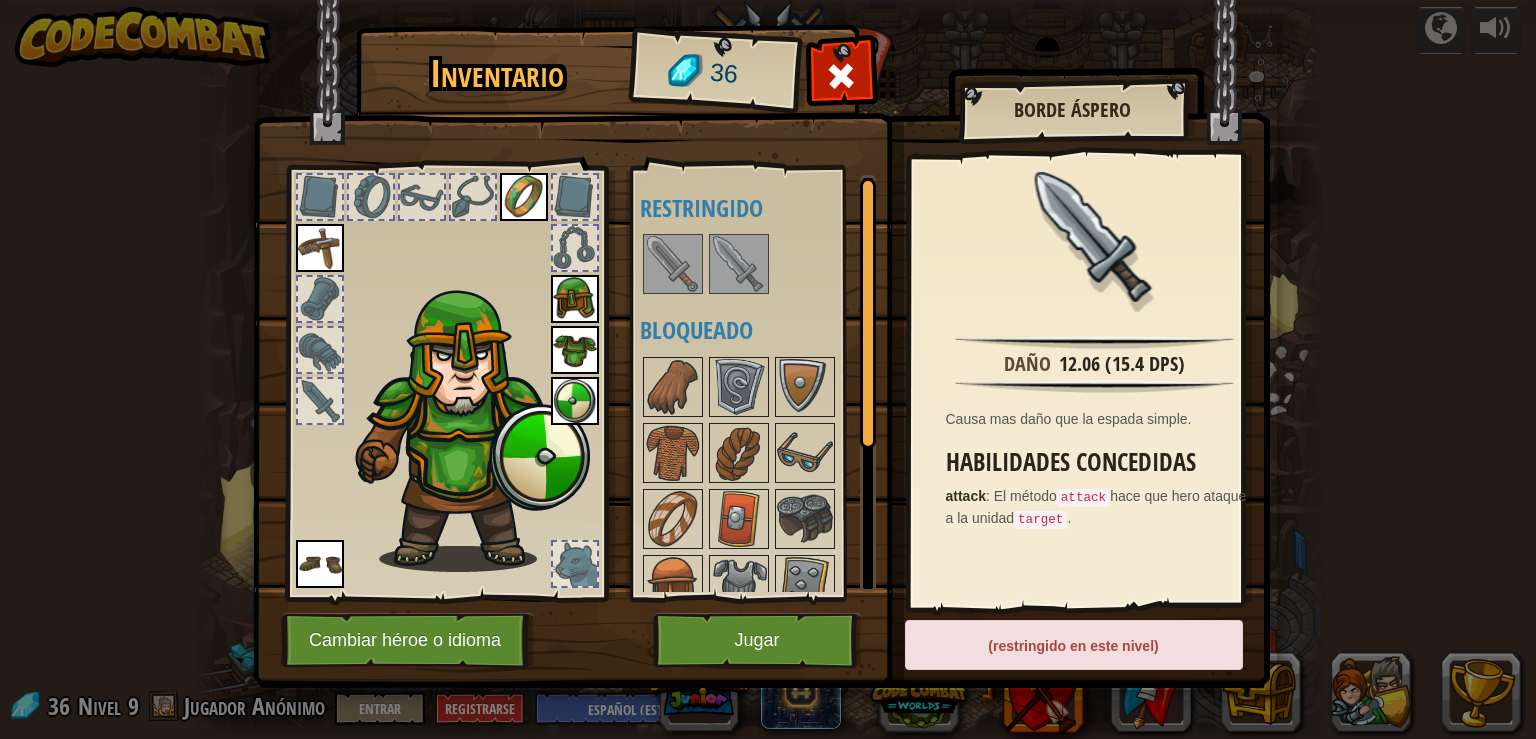 click at bounding box center [673, 264] 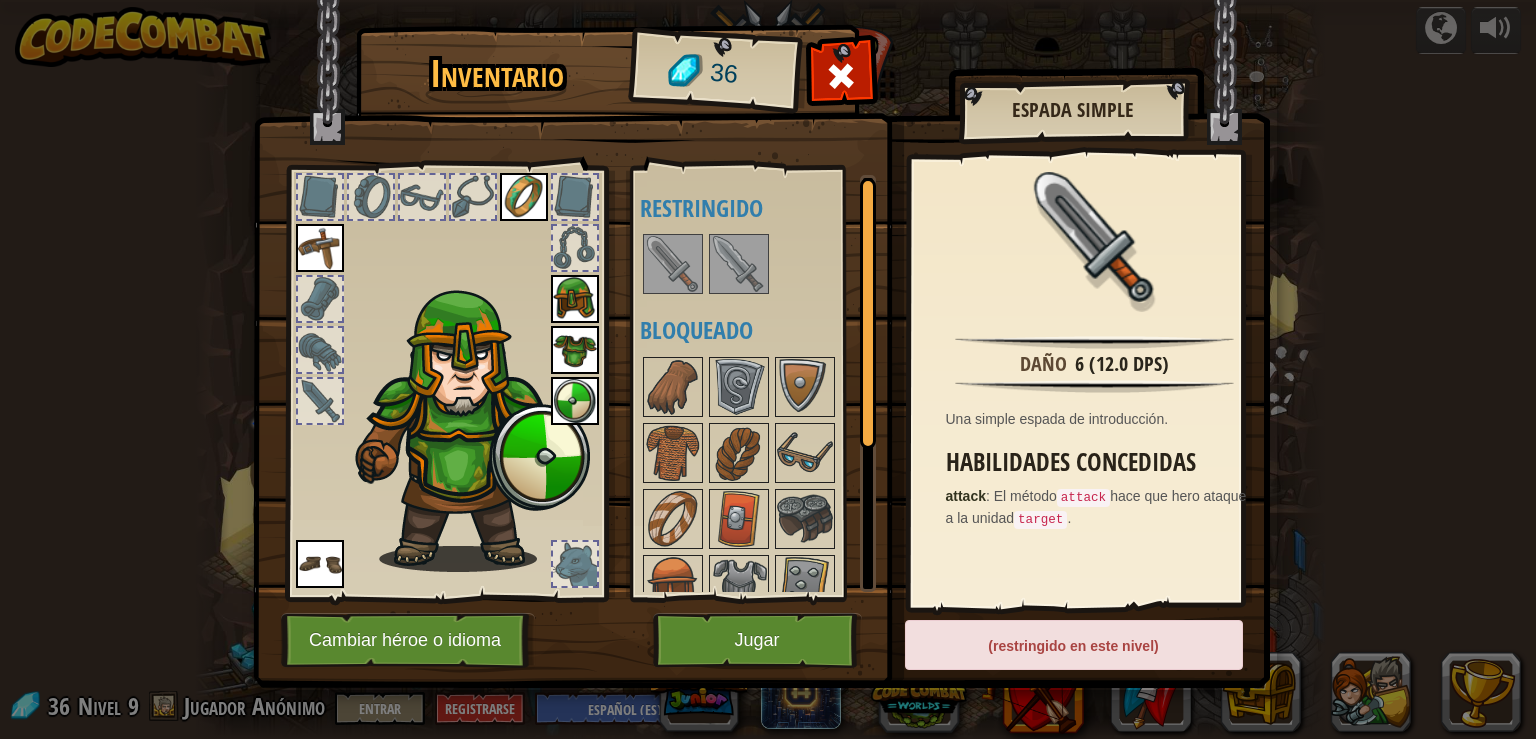 click at bounding box center (320, 401) 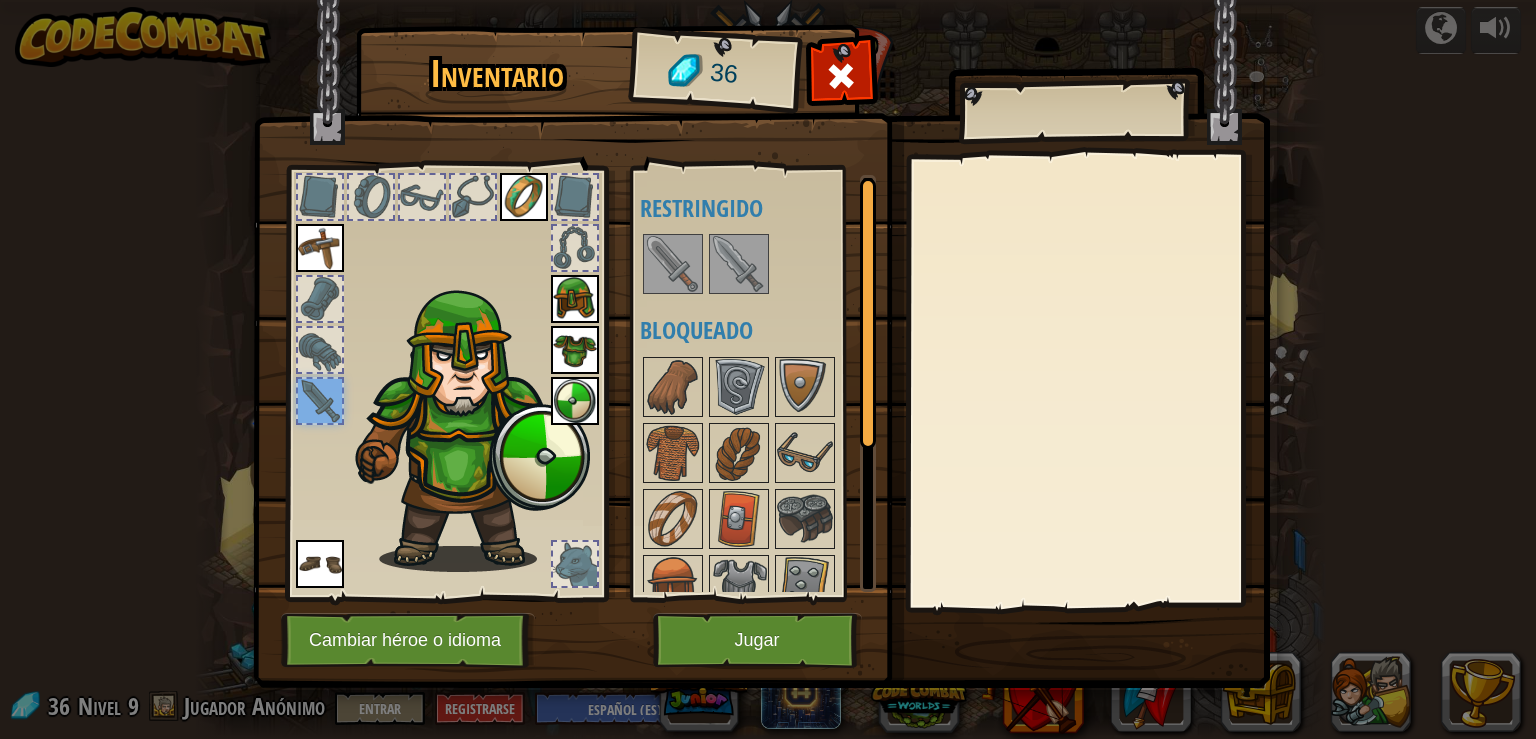 click at bounding box center (739, 264) 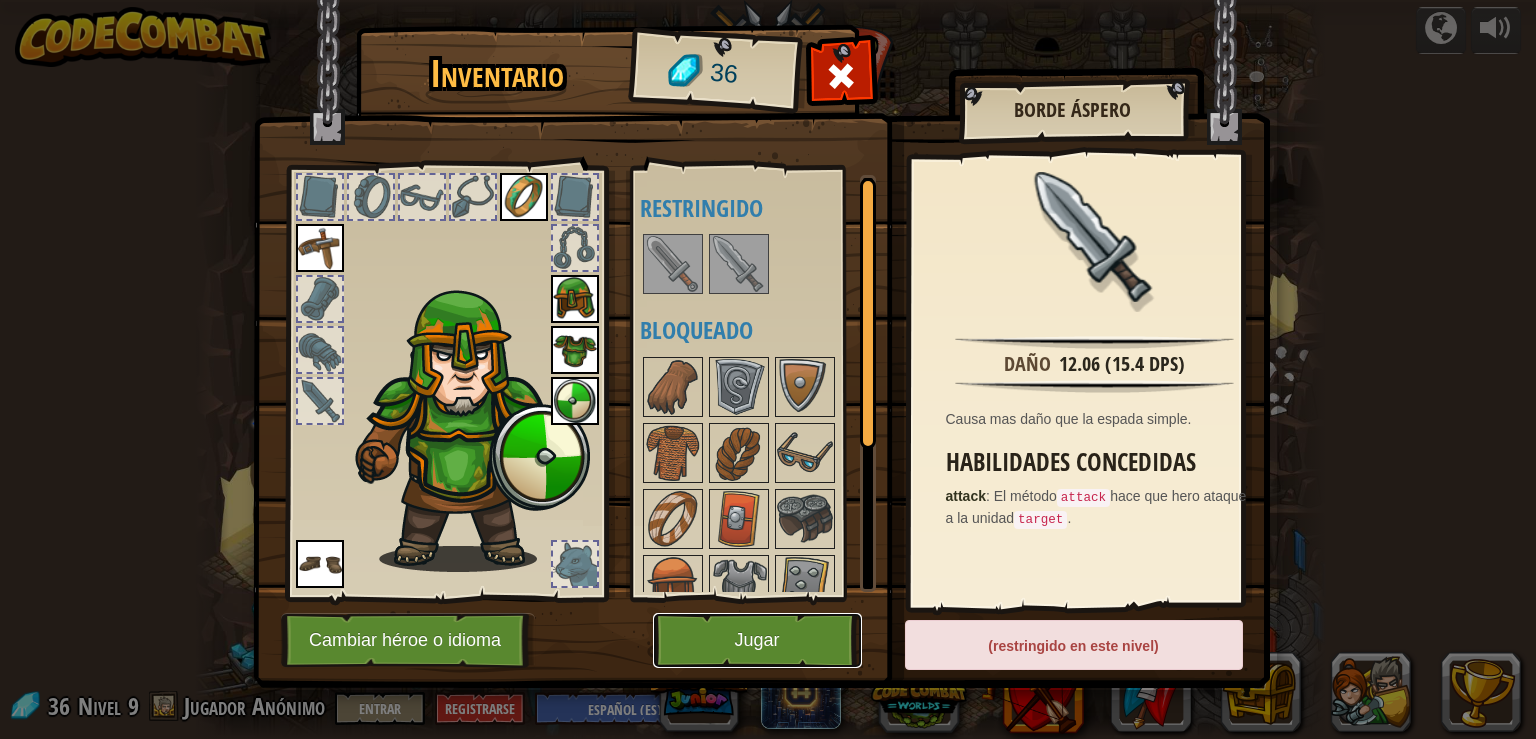 click on "Jugar" at bounding box center [757, 640] 